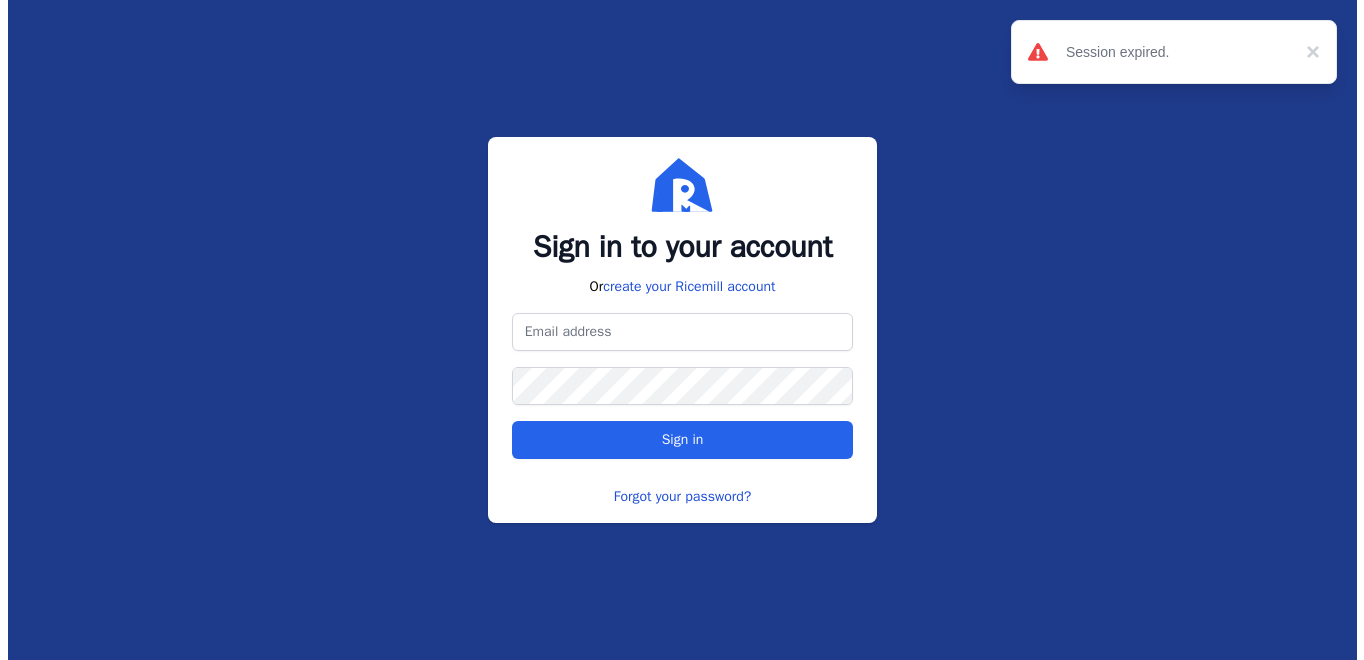 scroll, scrollTop: 0, scrollLeft: 0, axis: both 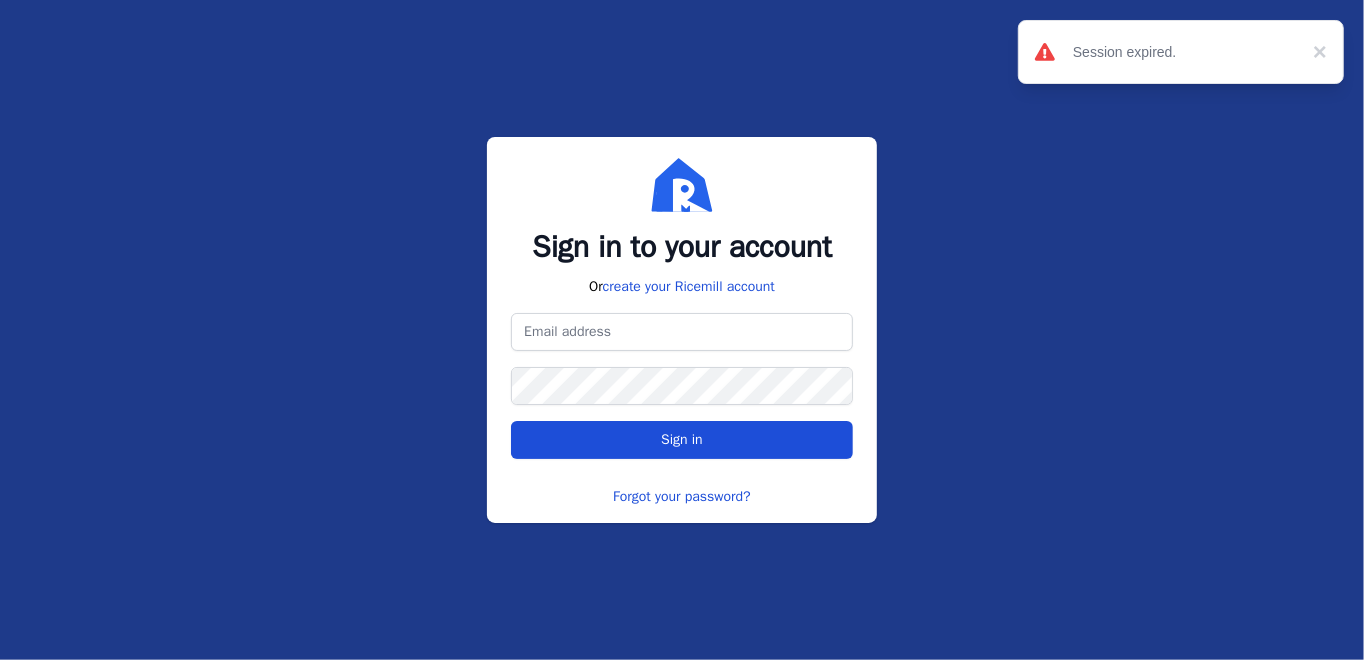 type on "[EMAIL]" 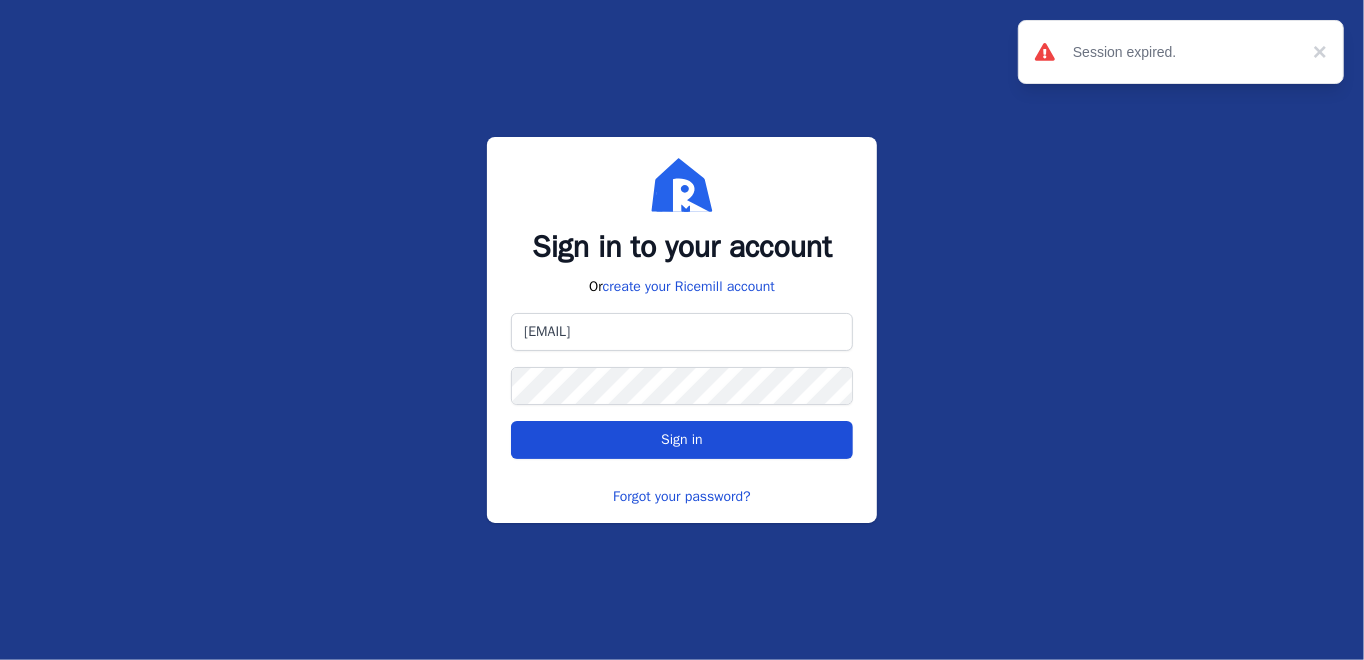 click on "Sign in" at bounding box center [682, 439] 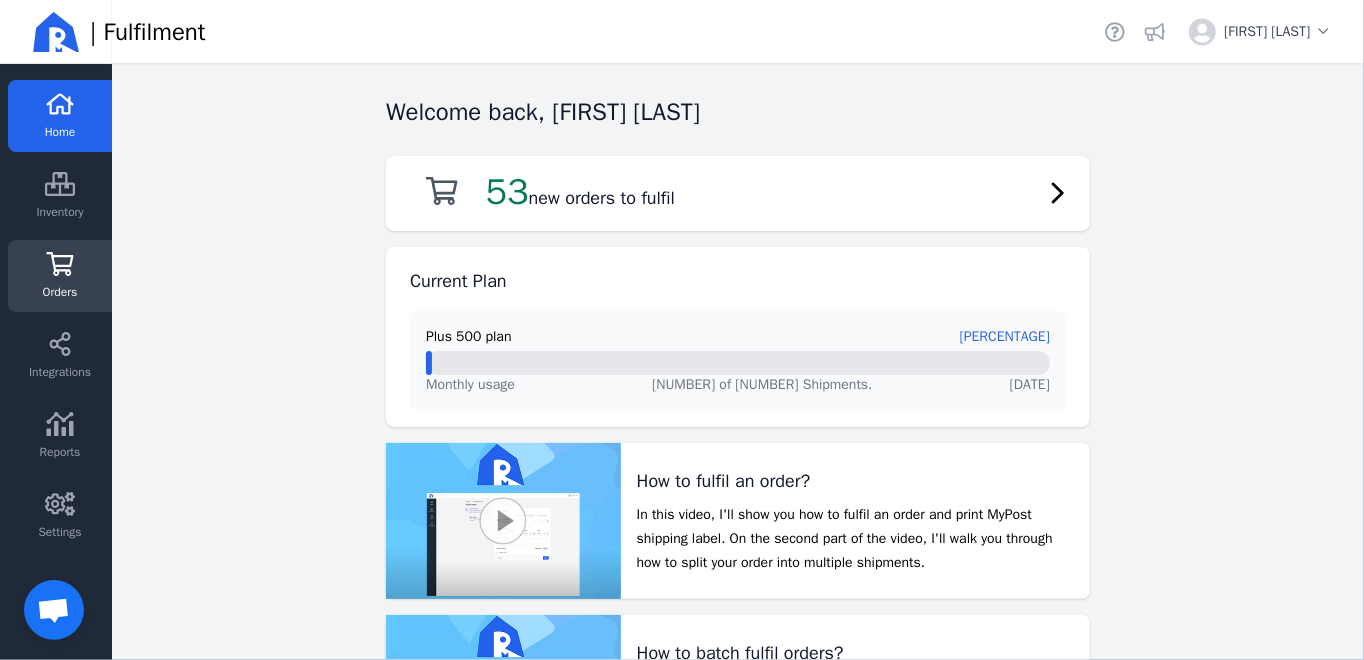click 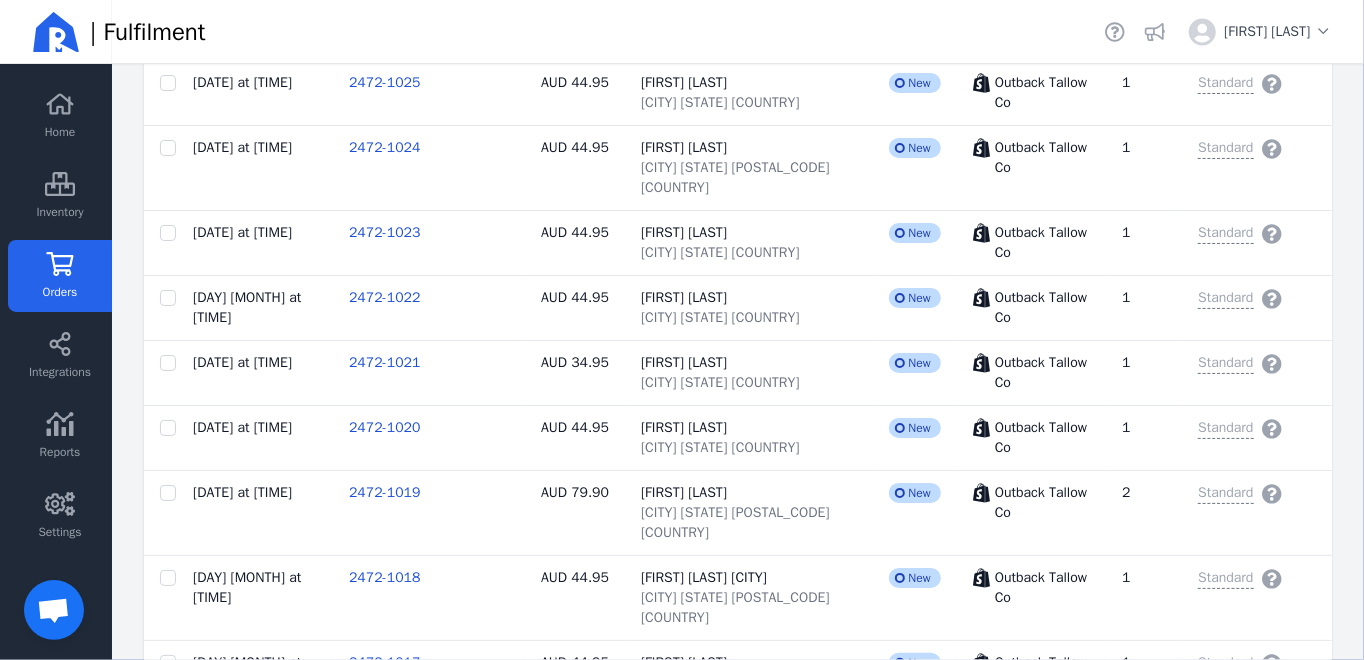scroll, scrollTop: 3120, scrollLeft: 0, axis: vertical 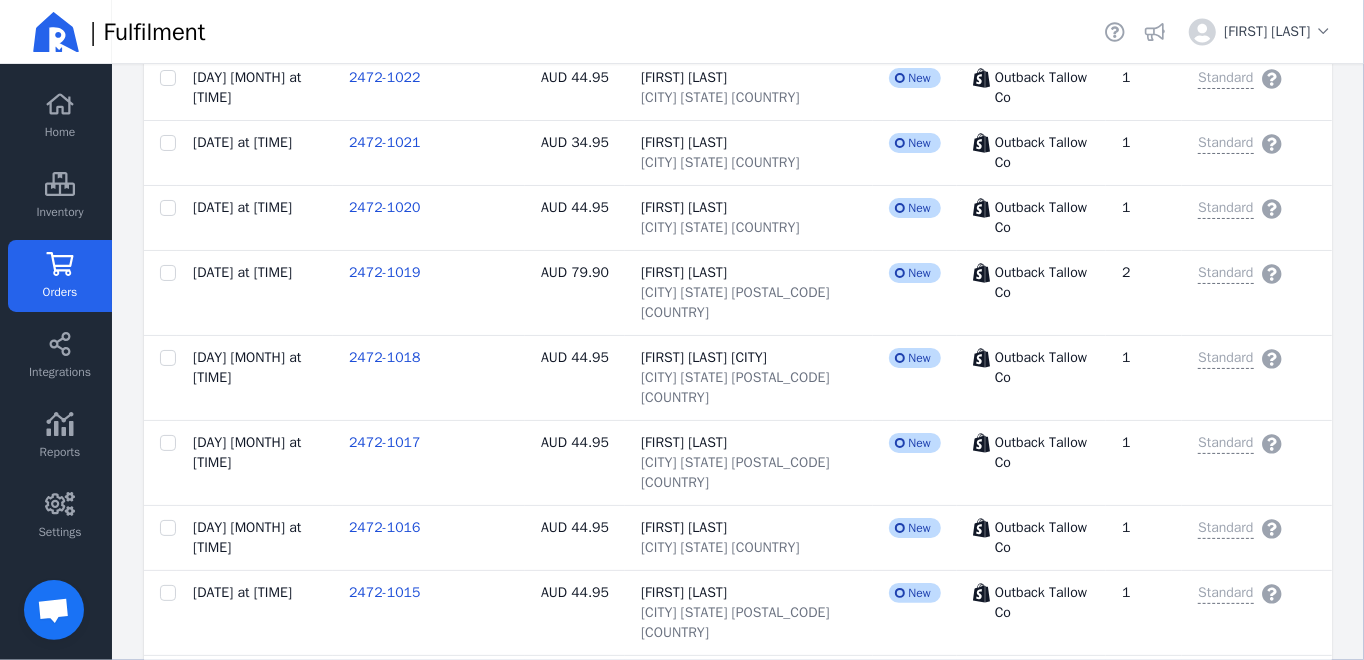 click on "2472-1011" 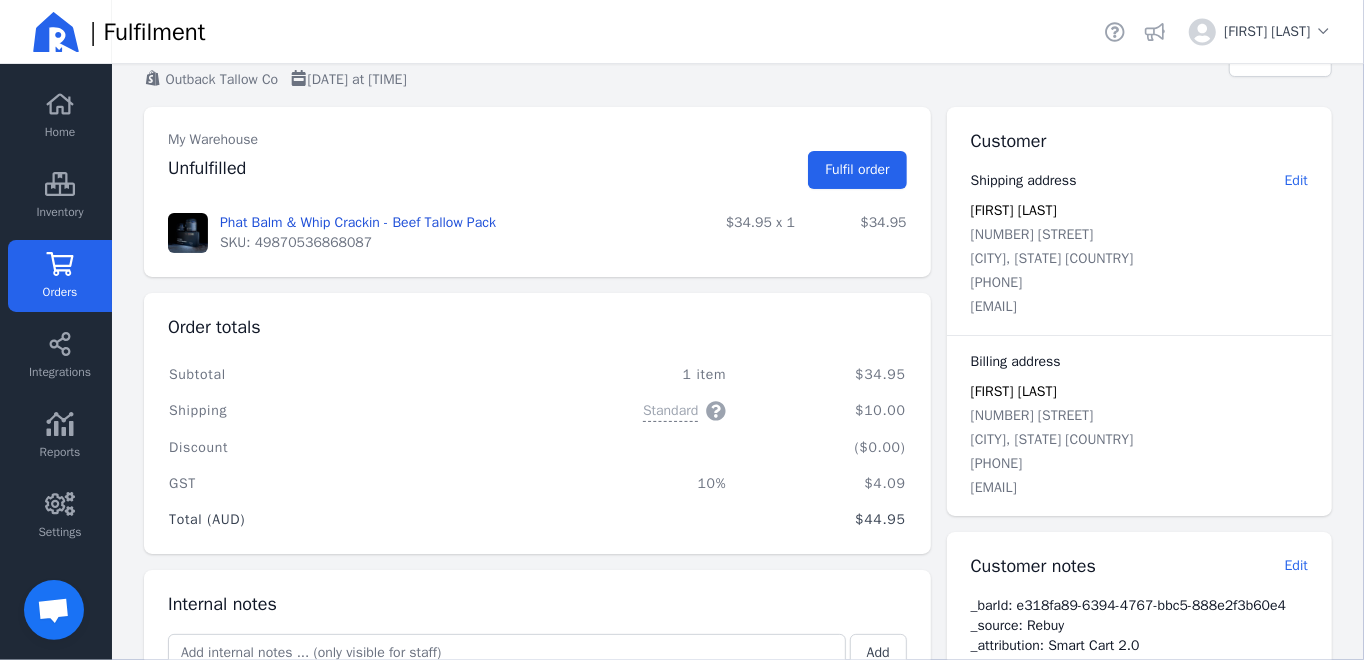 scroll, scrollTop: 0, scrollLeft: 0, axis: both 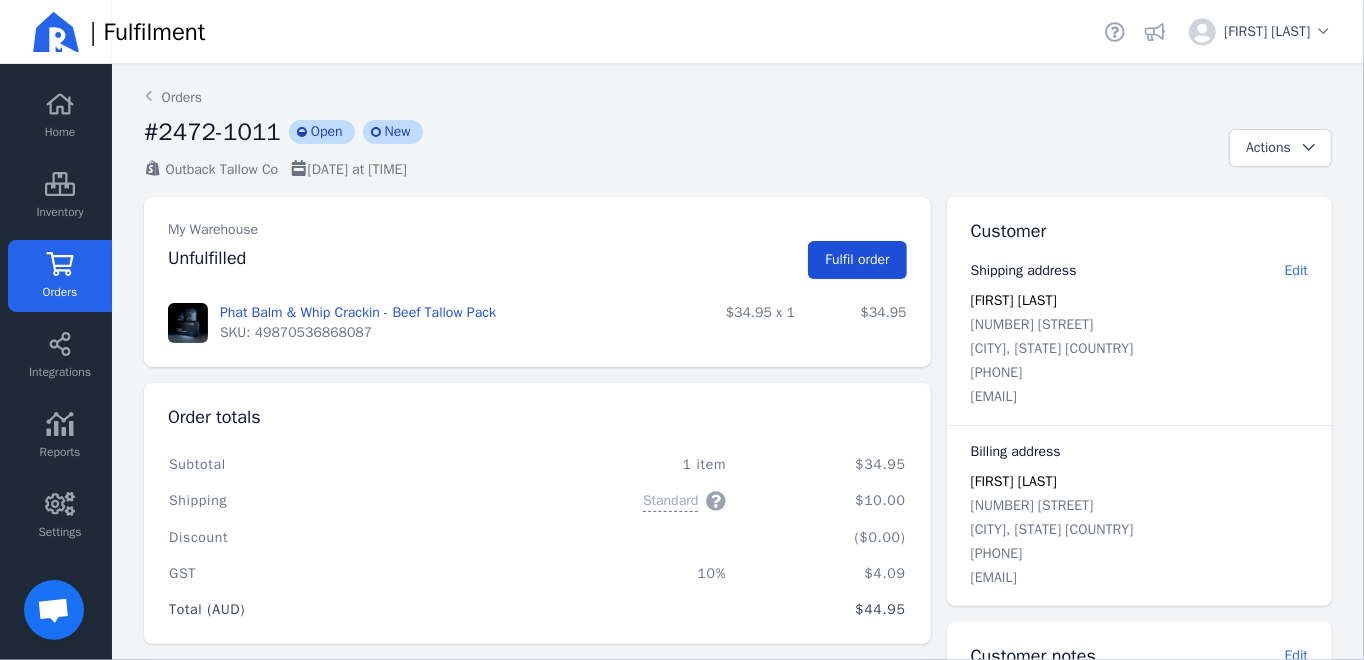 click on "Fulfil order" at bounding box center [857, 259] 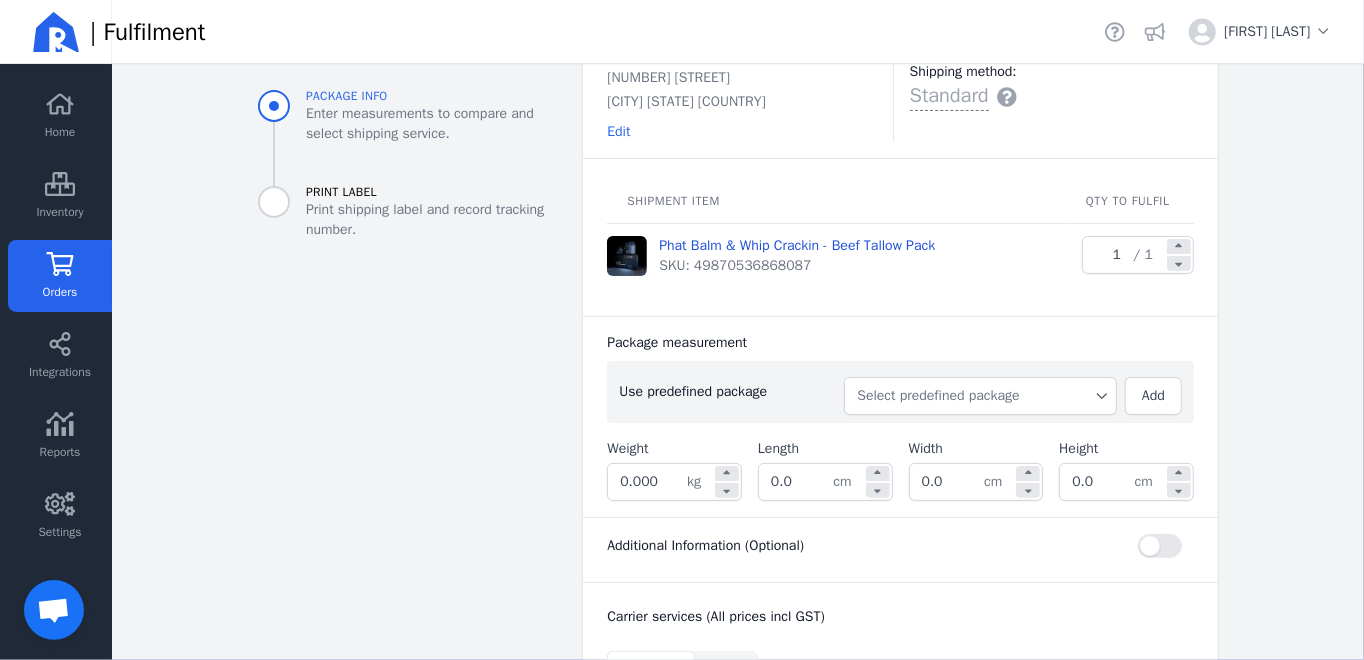 scroll, scrollTop: 200, scrollLeft: 0, axis: vertical 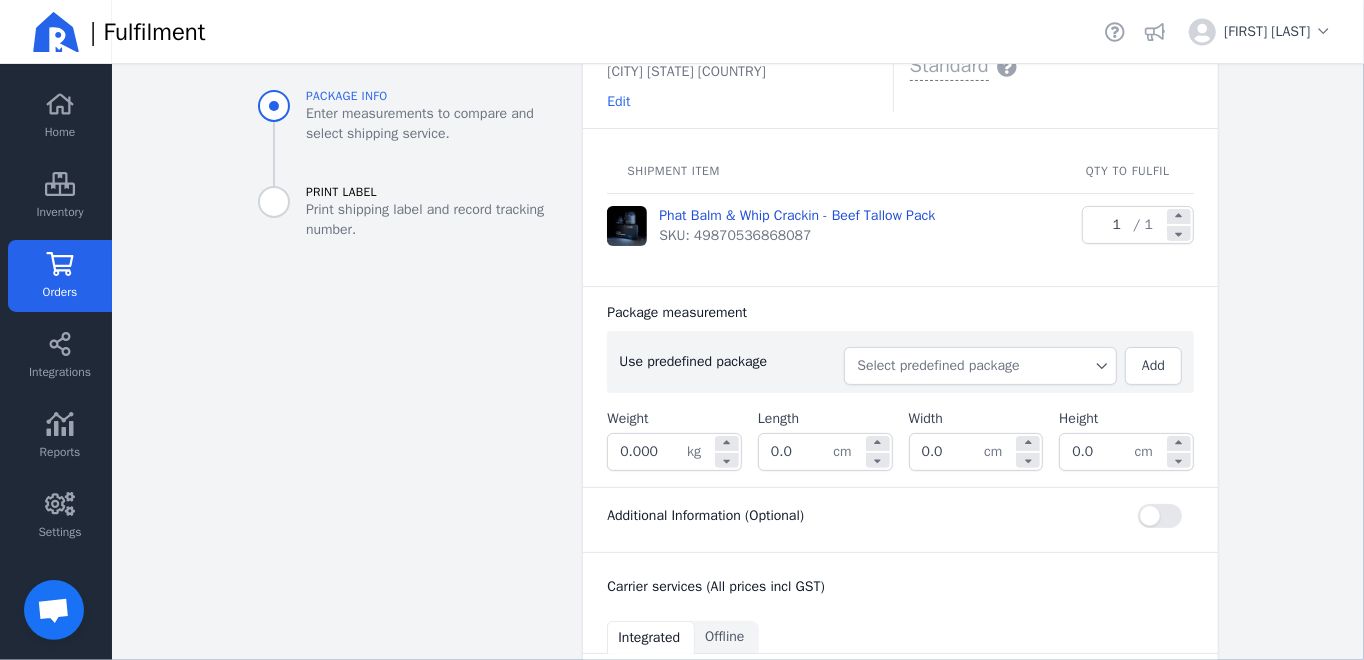 click on "Select predefined package" 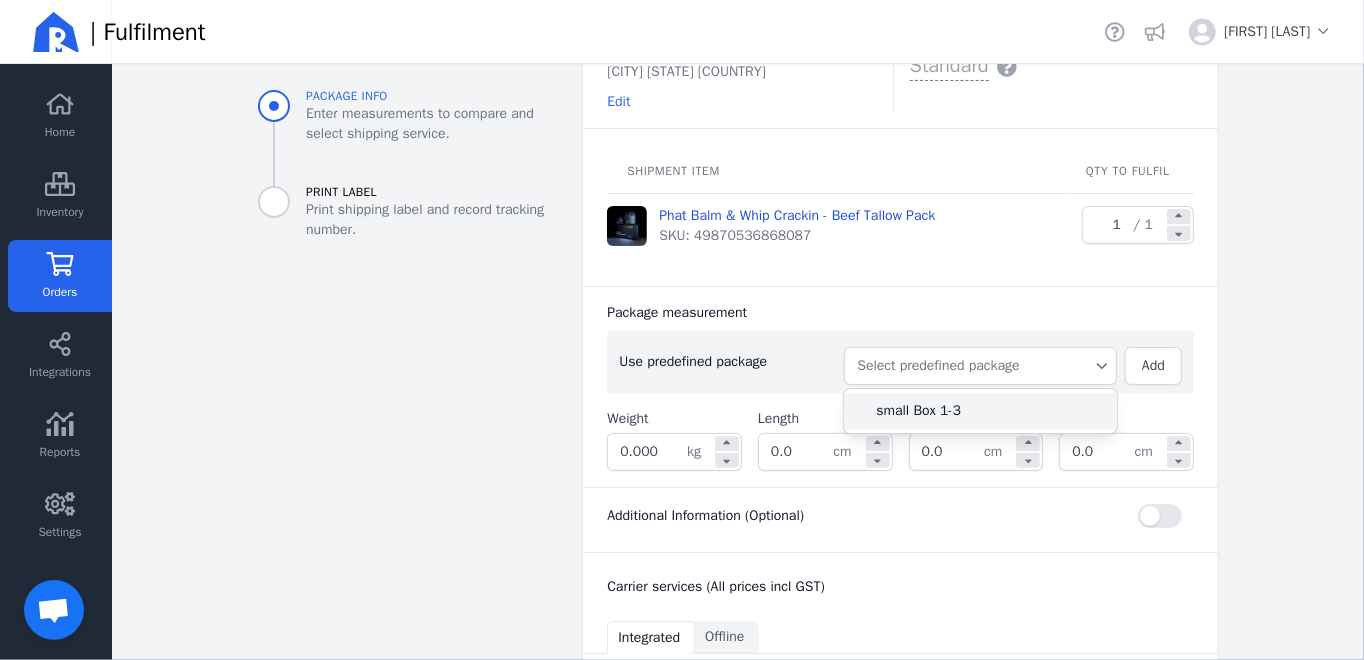click on "small Box 1-3" at bounding box center (988, 411) 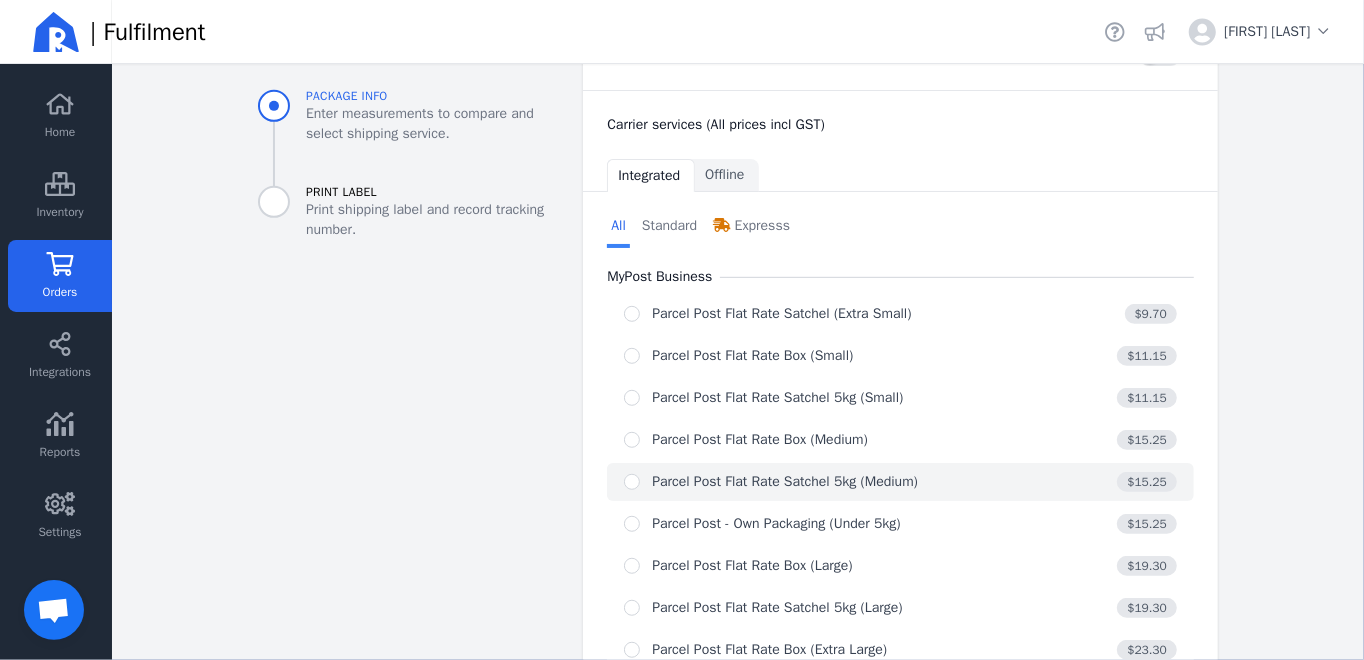 scroll, scrollTop: 691, scrollLeft: 0, axis: vertical 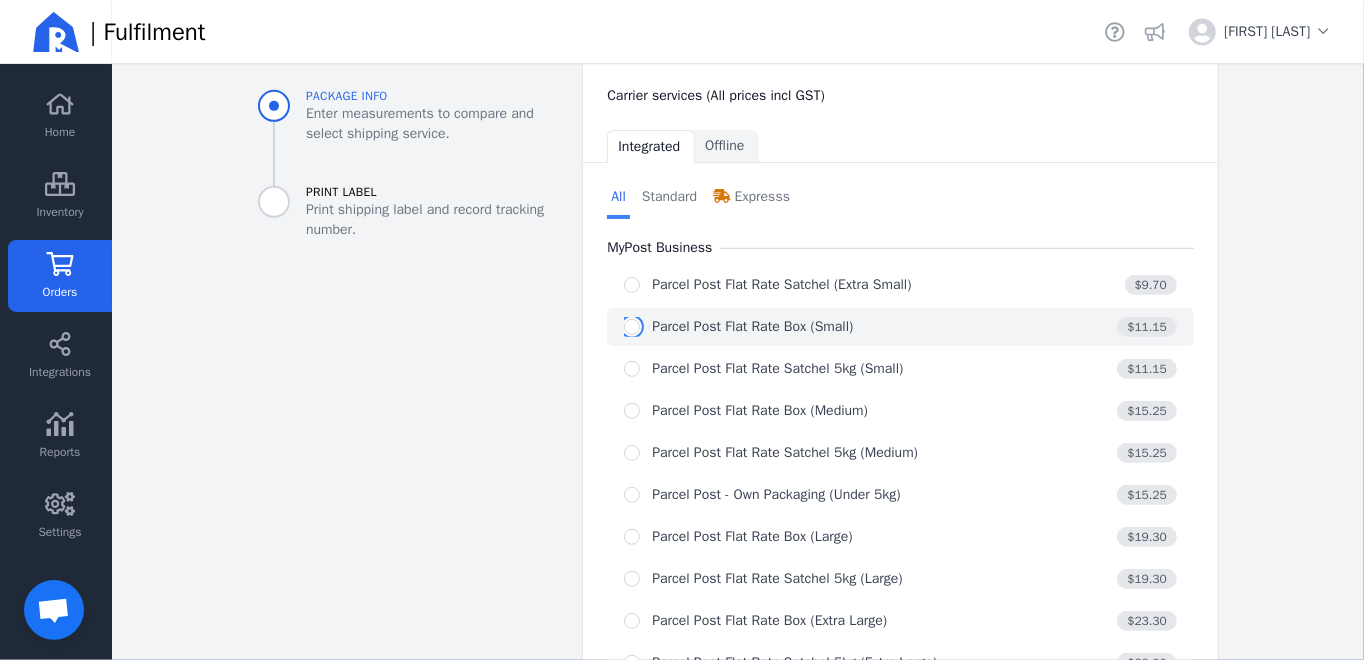 click at bounding box center (632, 327) 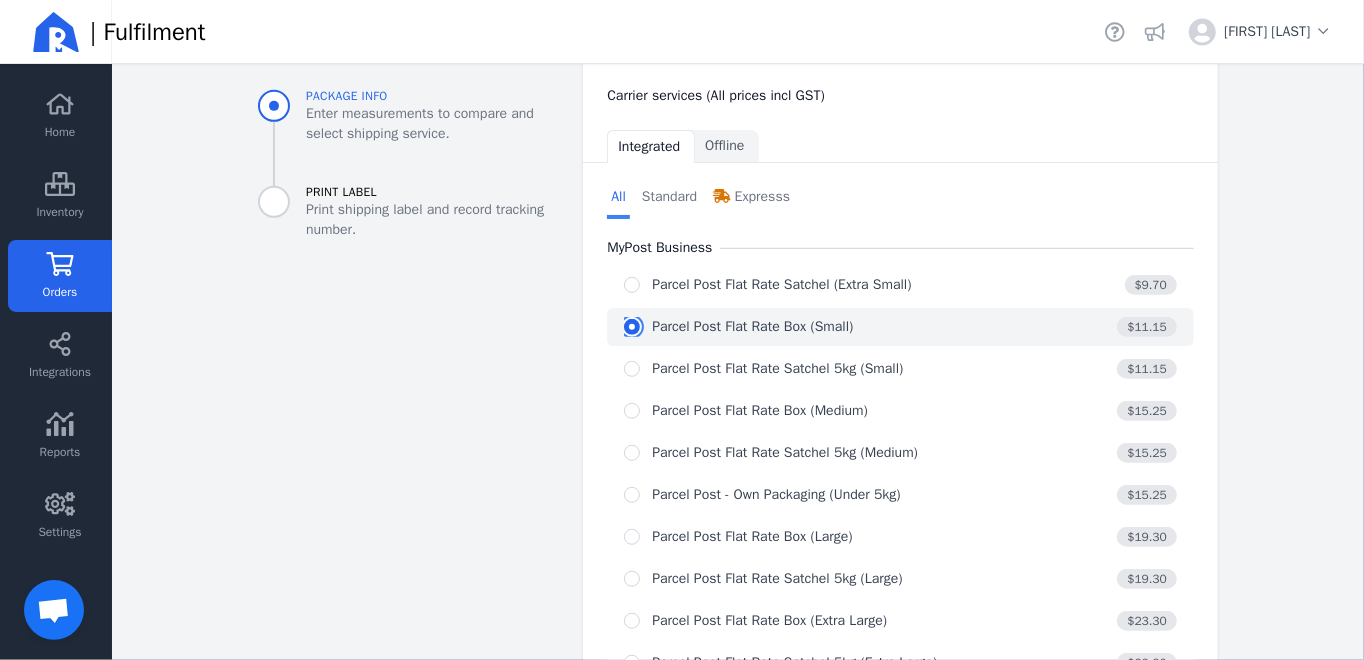 radio on "true" 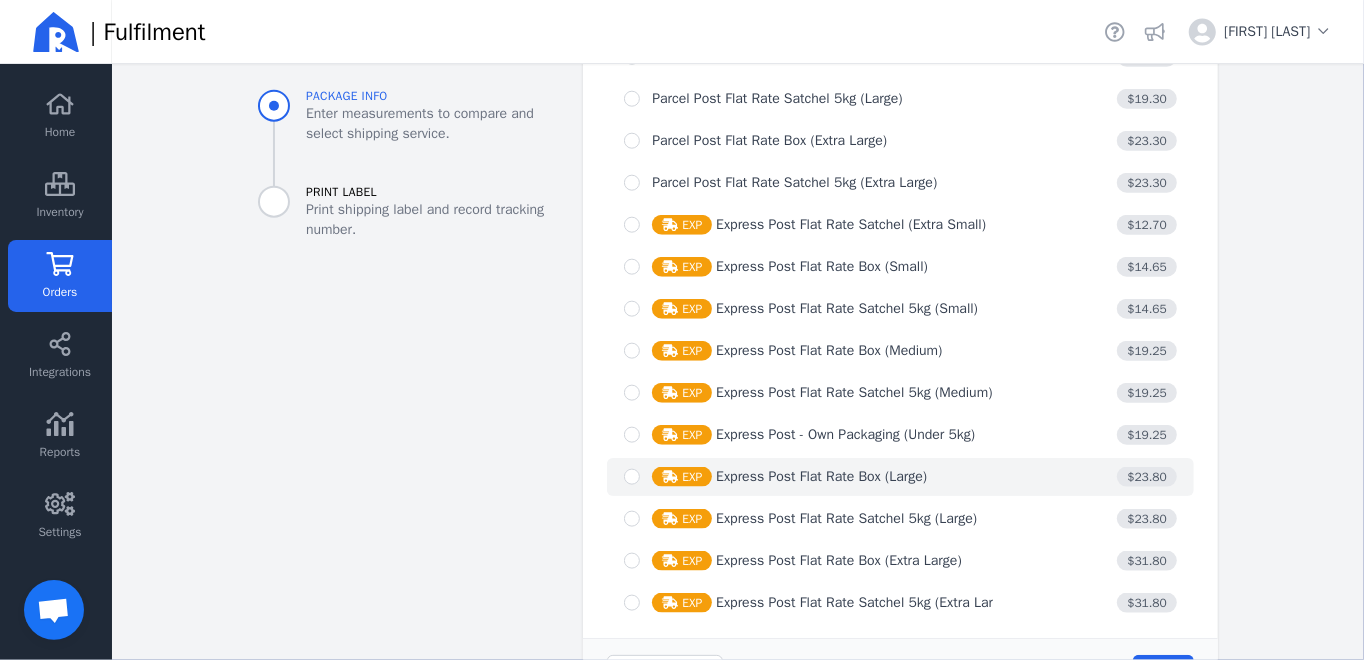 scroll, scrollTop: 1446, scrollLeft: 0, axis: vertical 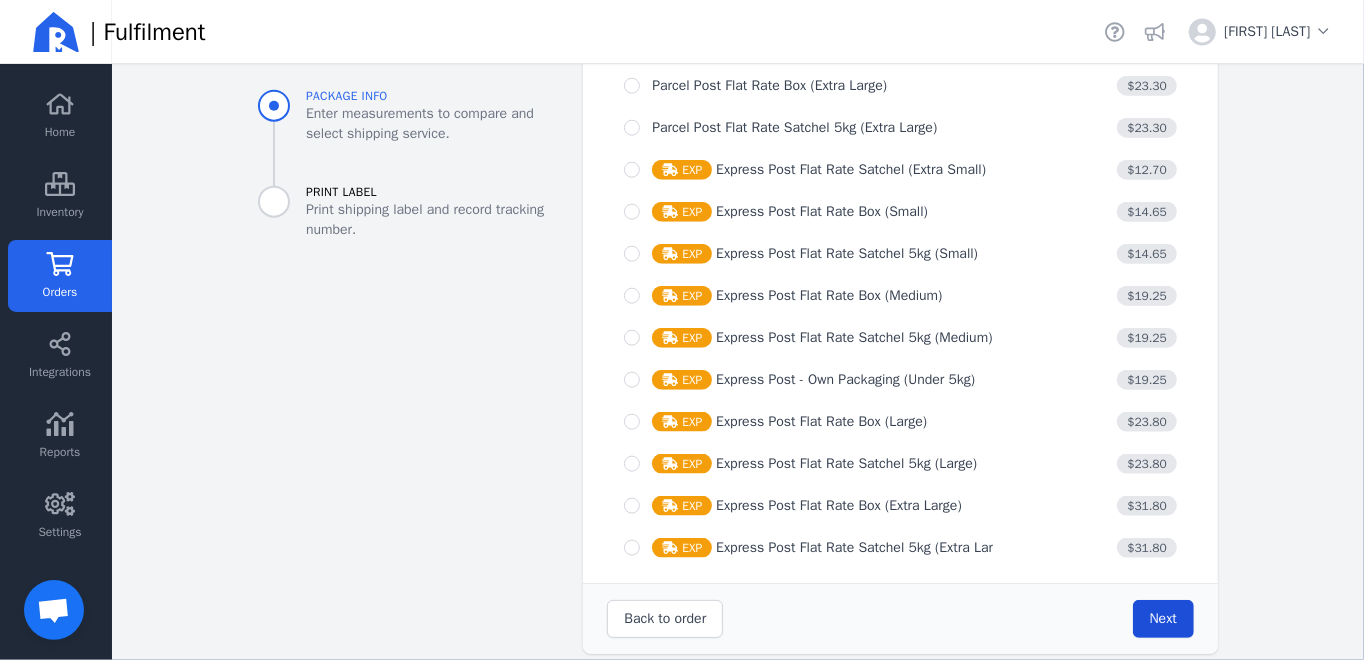 click on "Next" at bounding box center (1163, 618) 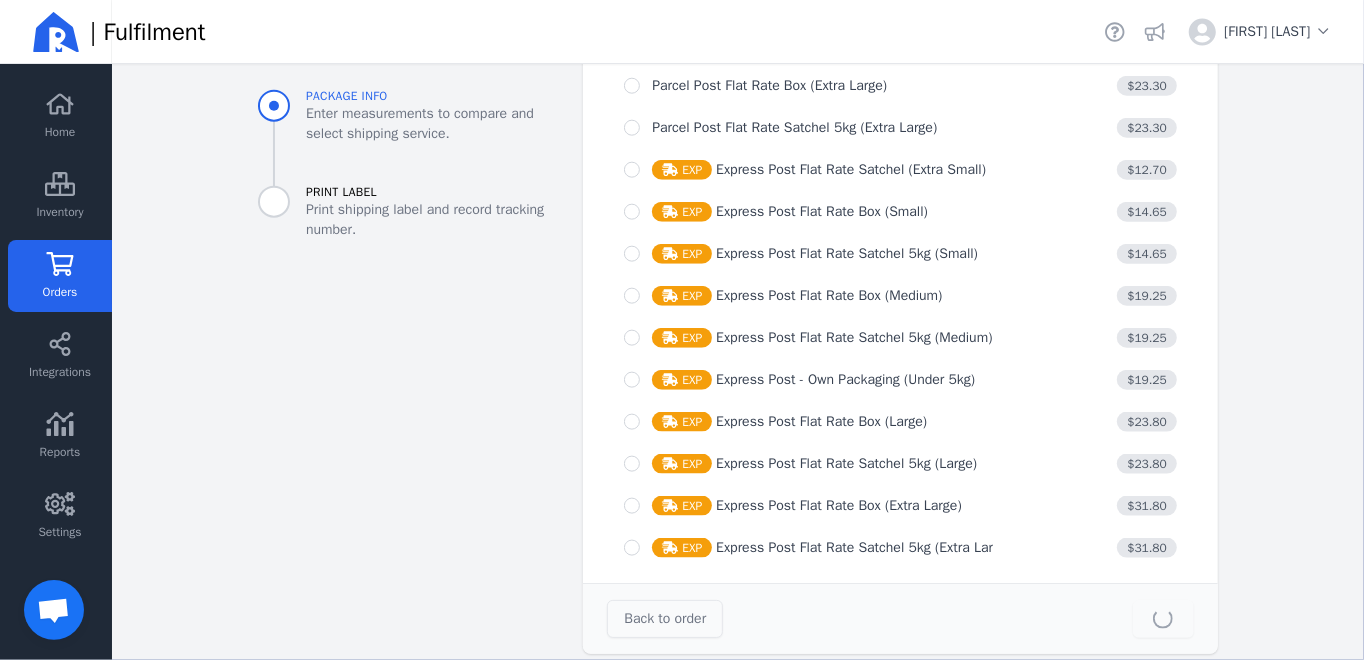 type on "23.0" 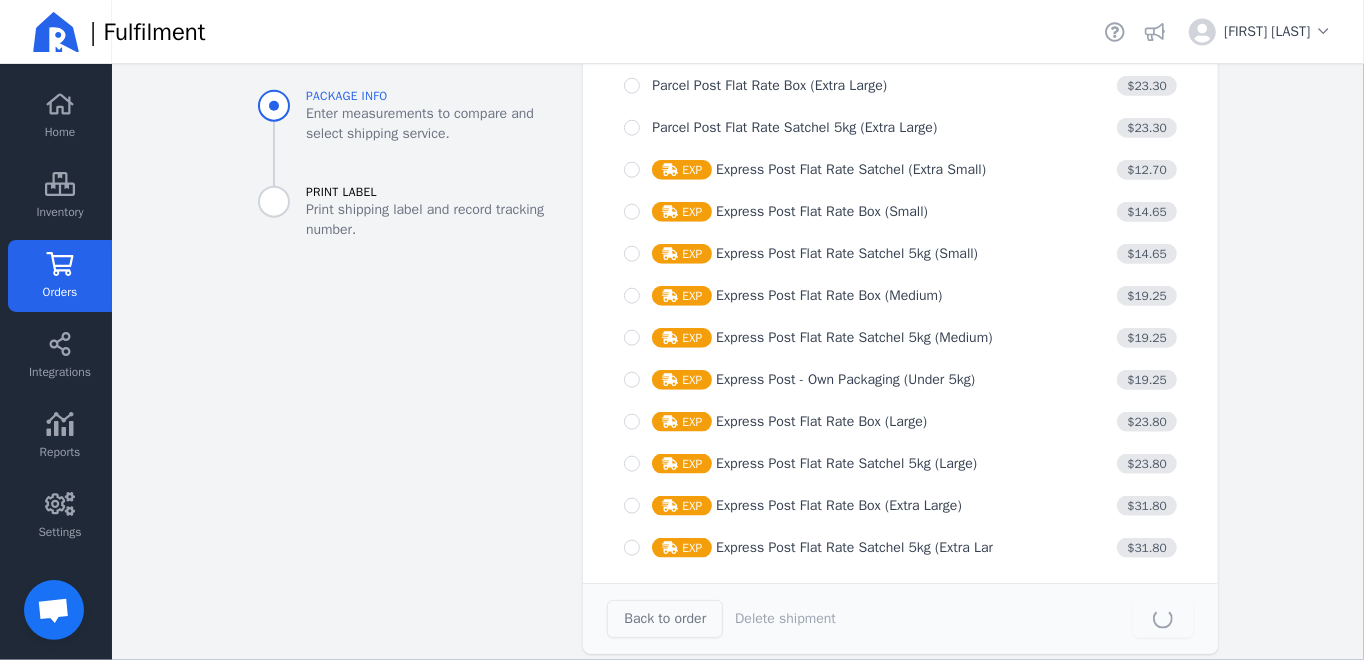 scroll, scrollTop: 0, scrollLeft: 0, axis: both 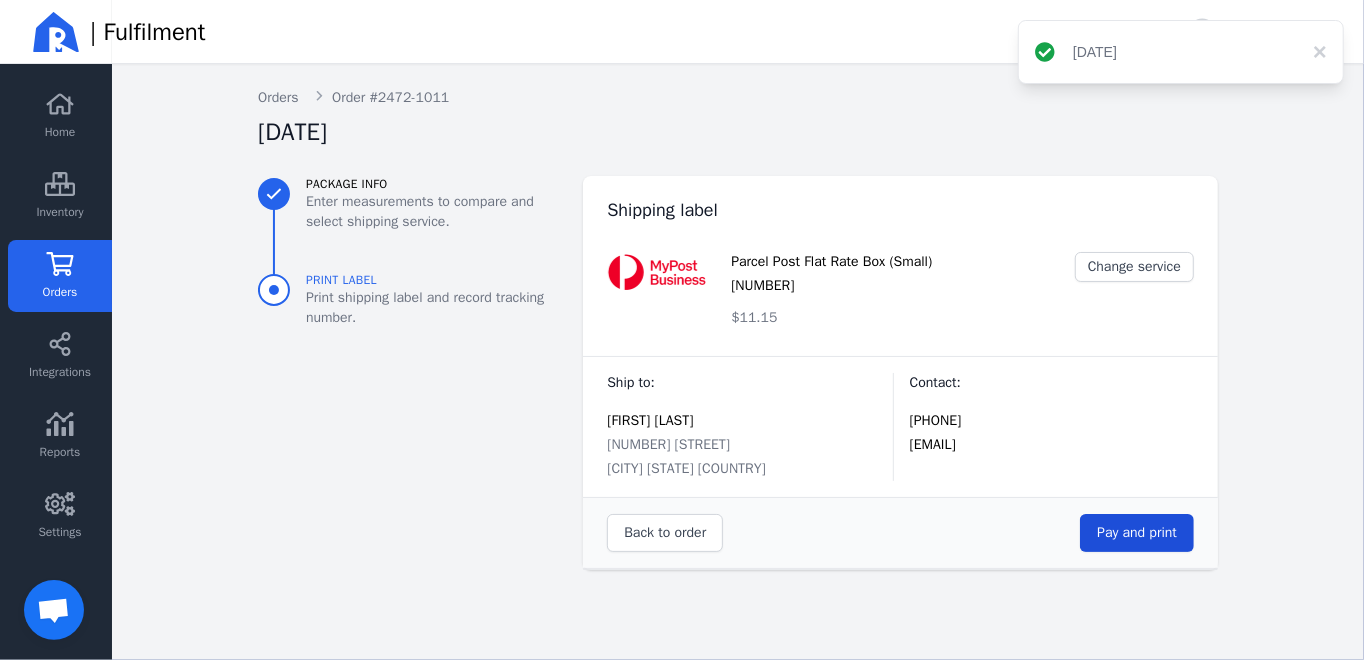 click on "Pay and print" at bounding box center [1137, 532] 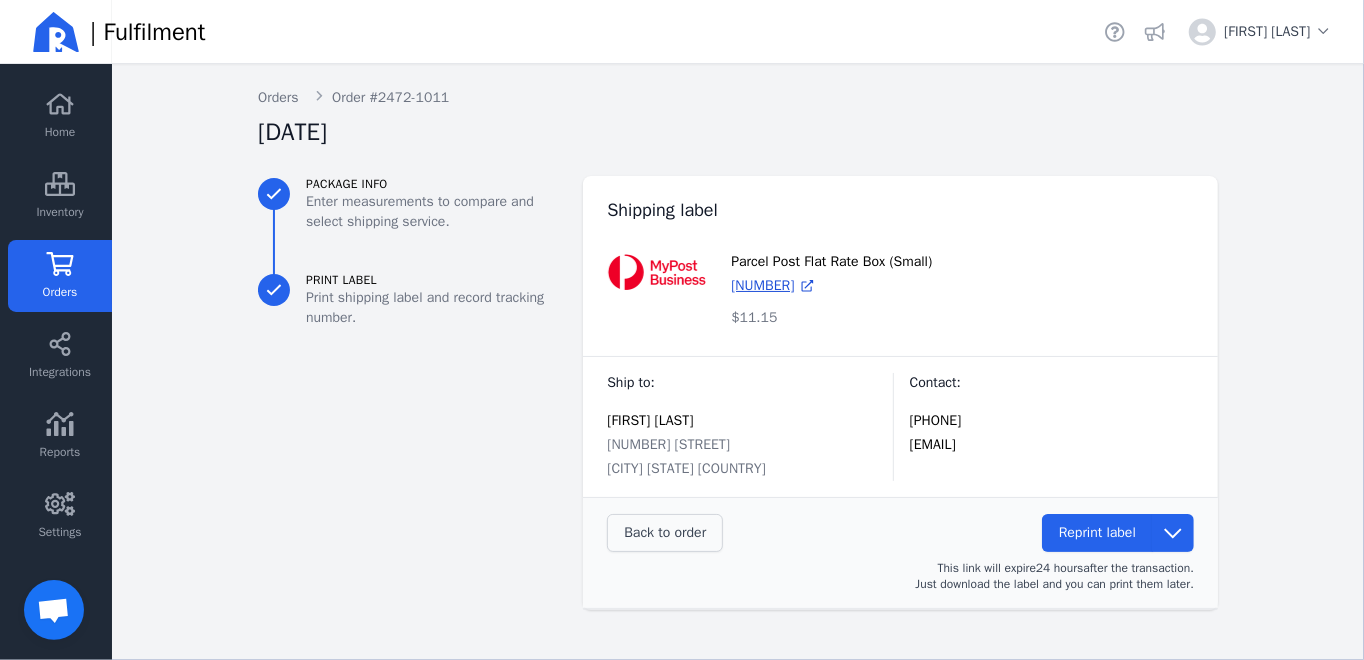 click on "Back to order" at bounding box center [665, 532] 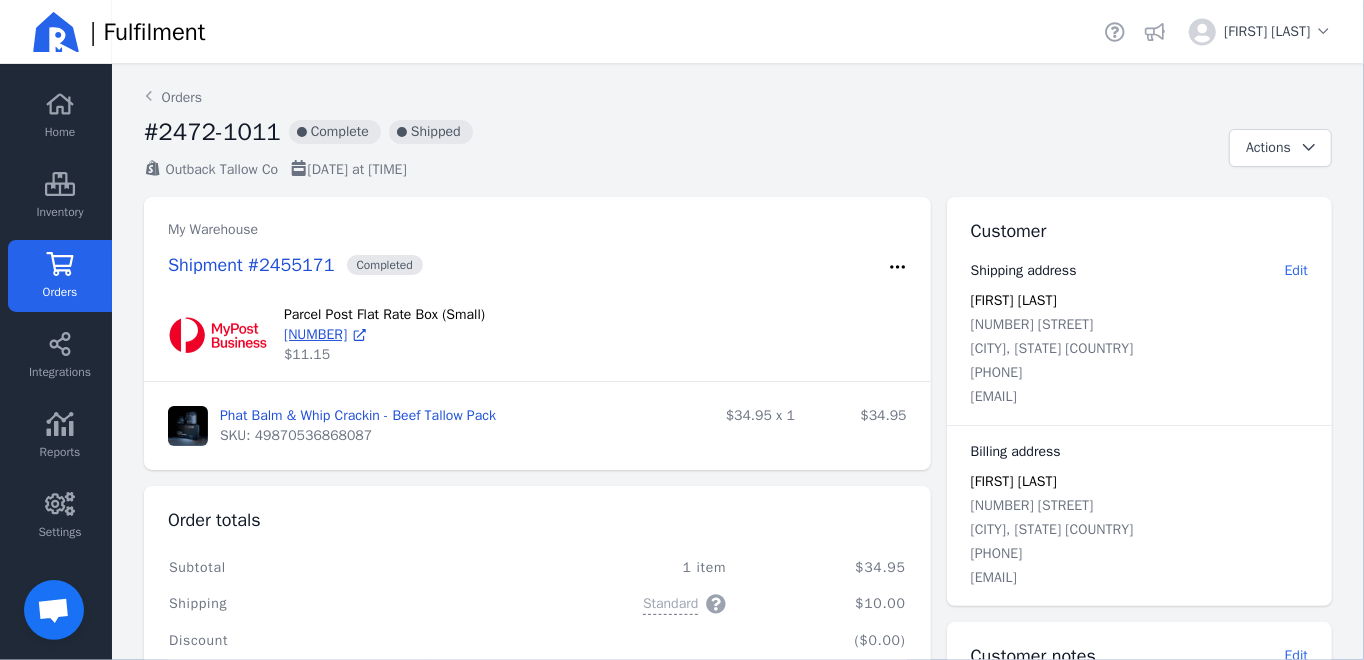 click 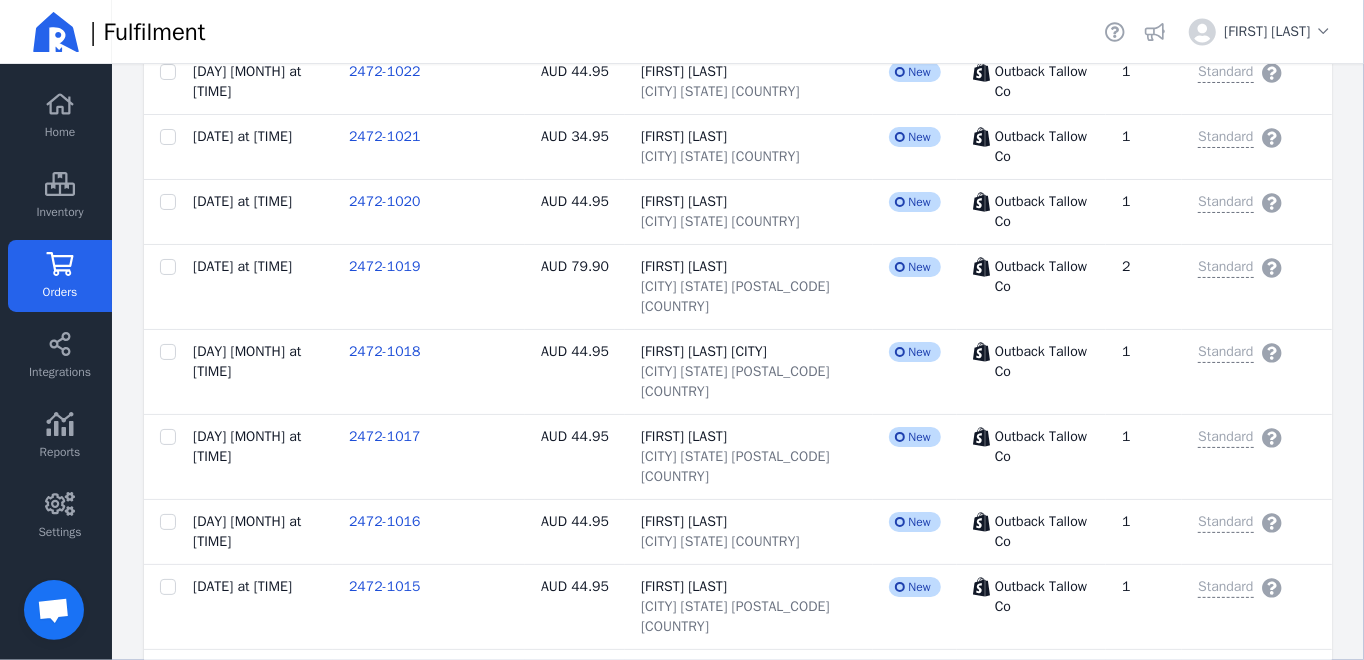scroll, scrollTop: 3140, scrollLeft: 0, axis: vertical 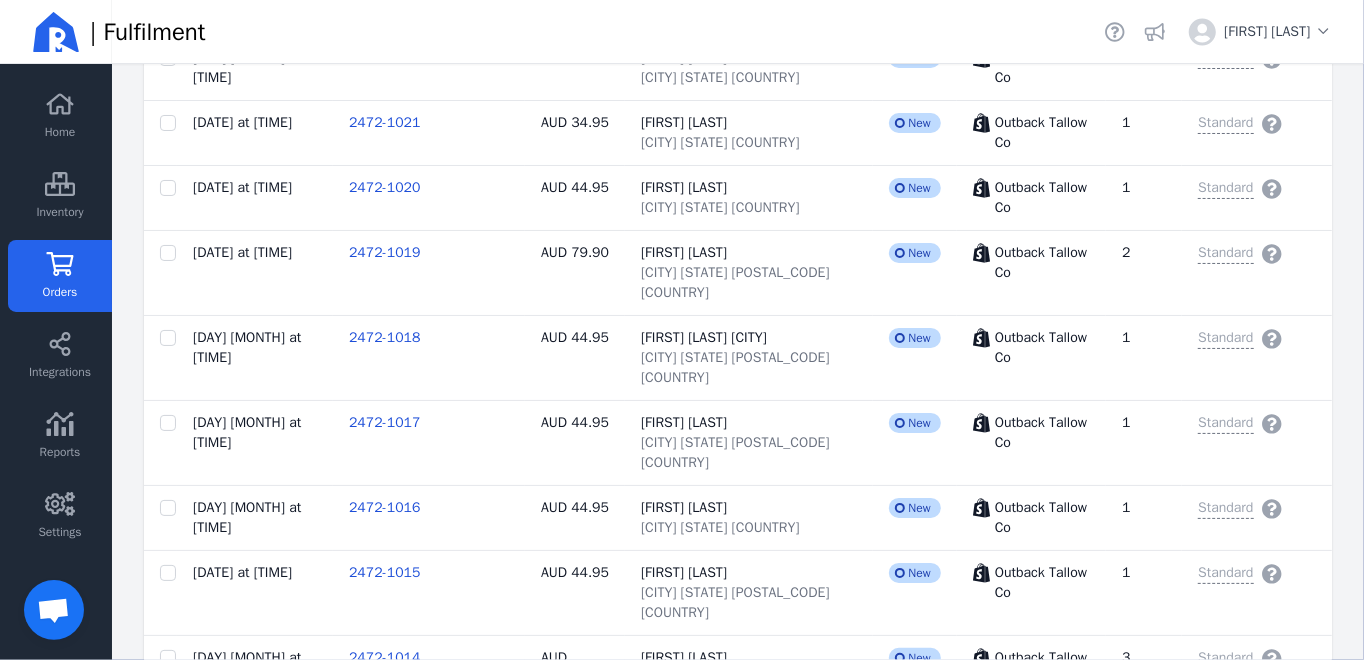 click on "2472-1010" 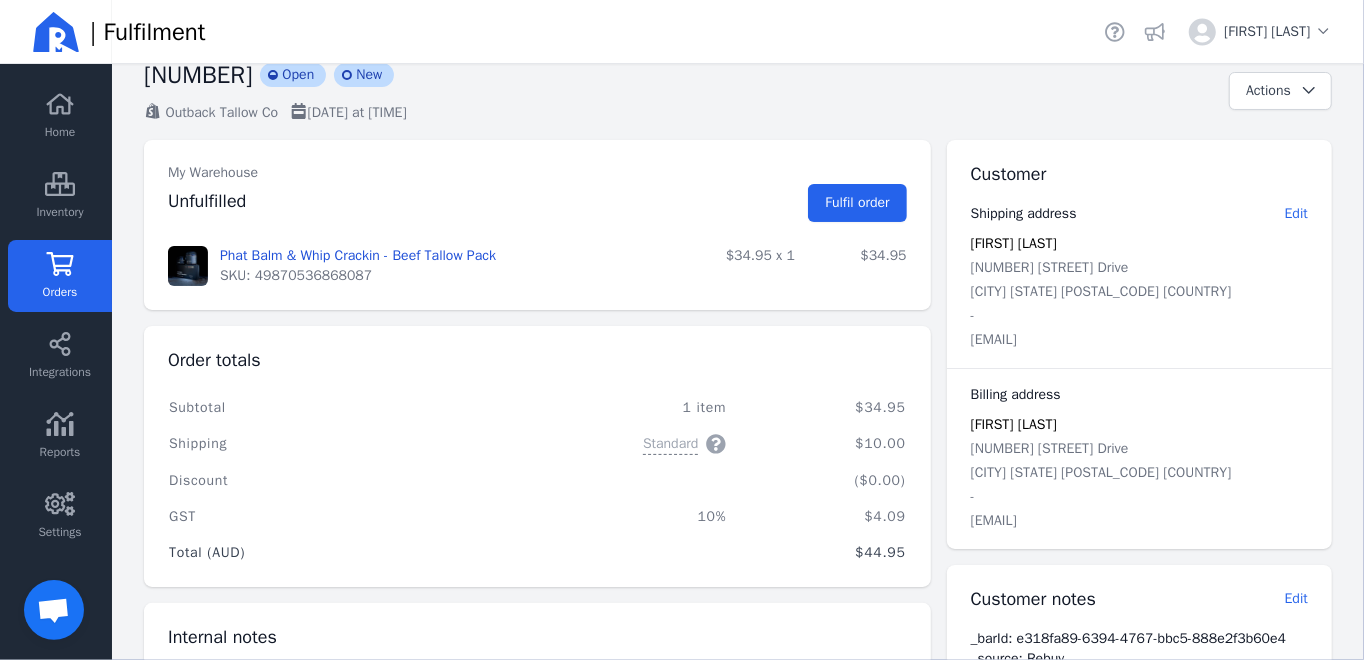 scroll, scrollTop: 31, scrollLeft: 0, axis: vertical 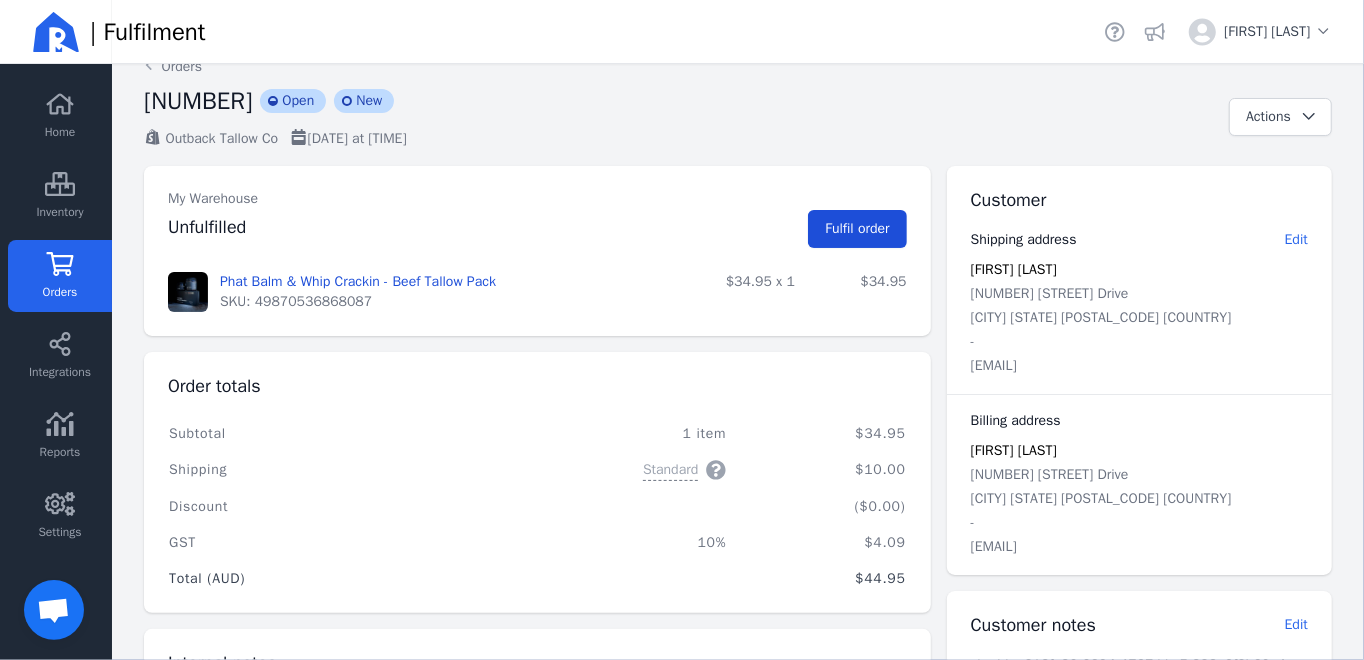 click on "Fulfil order" at bounding box center (857, 228) 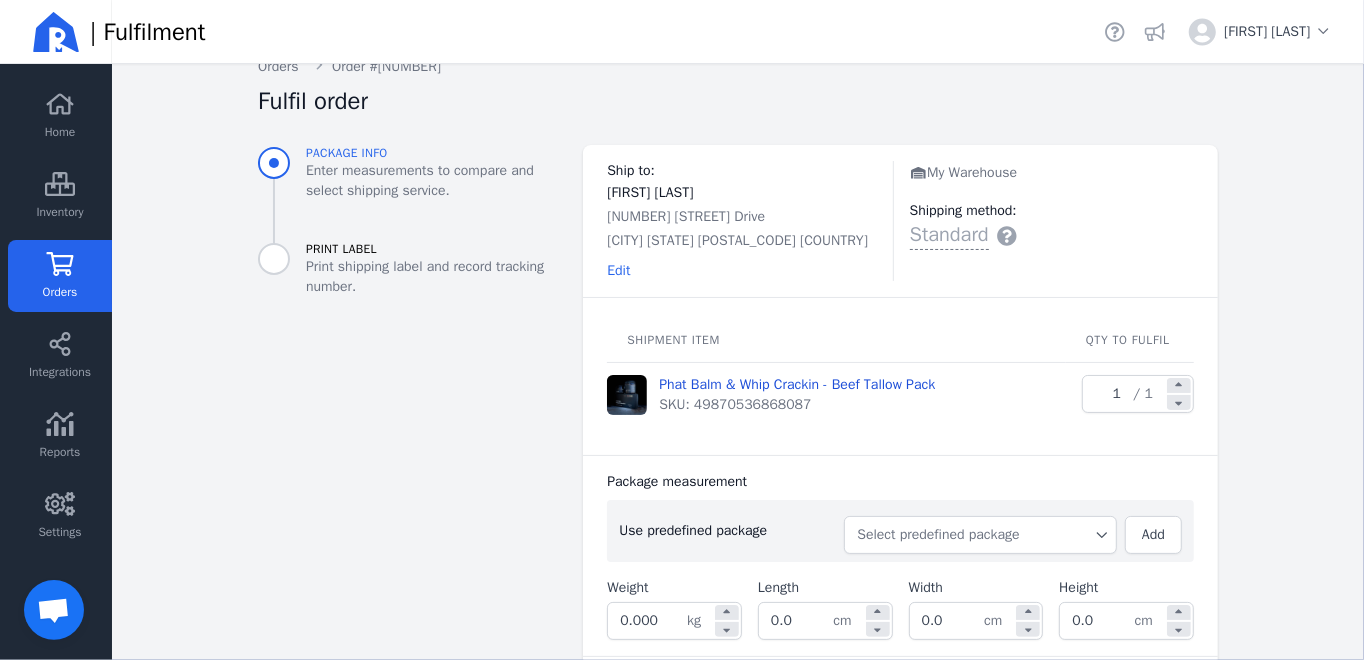 scroll, scrollTop: 231, scrollLeft: 0, axis: vertical 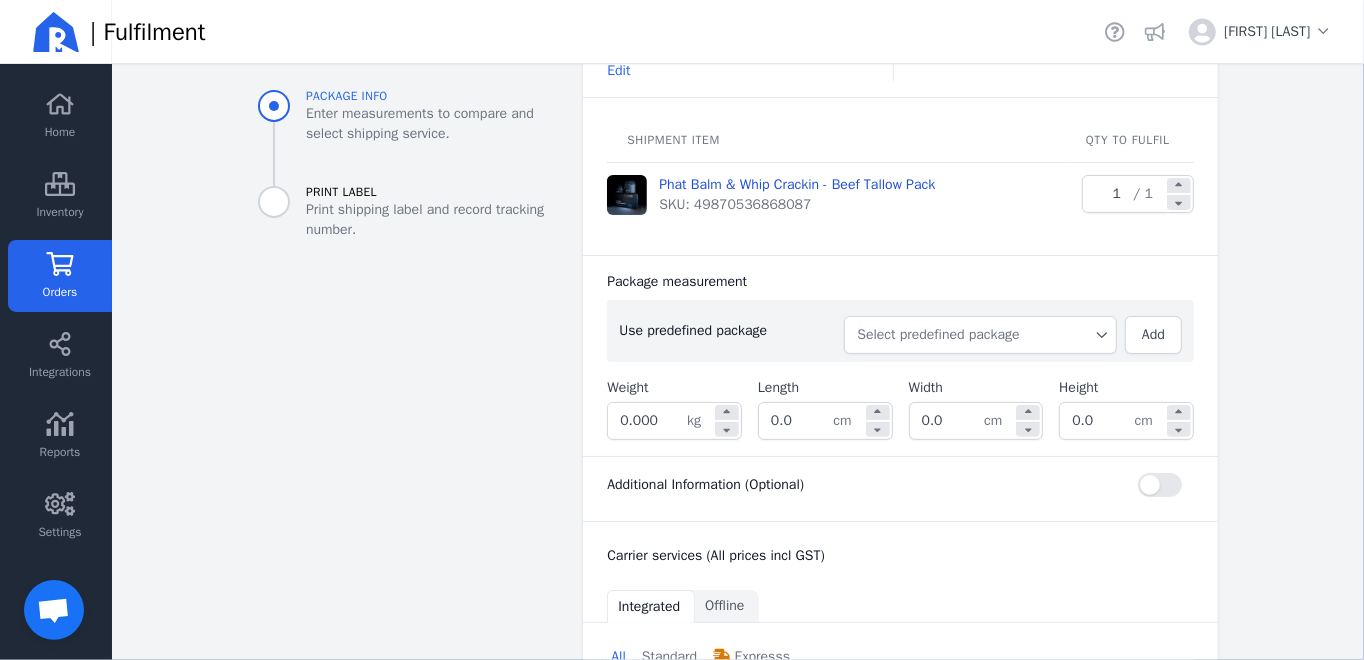 click on "Select predefined package" 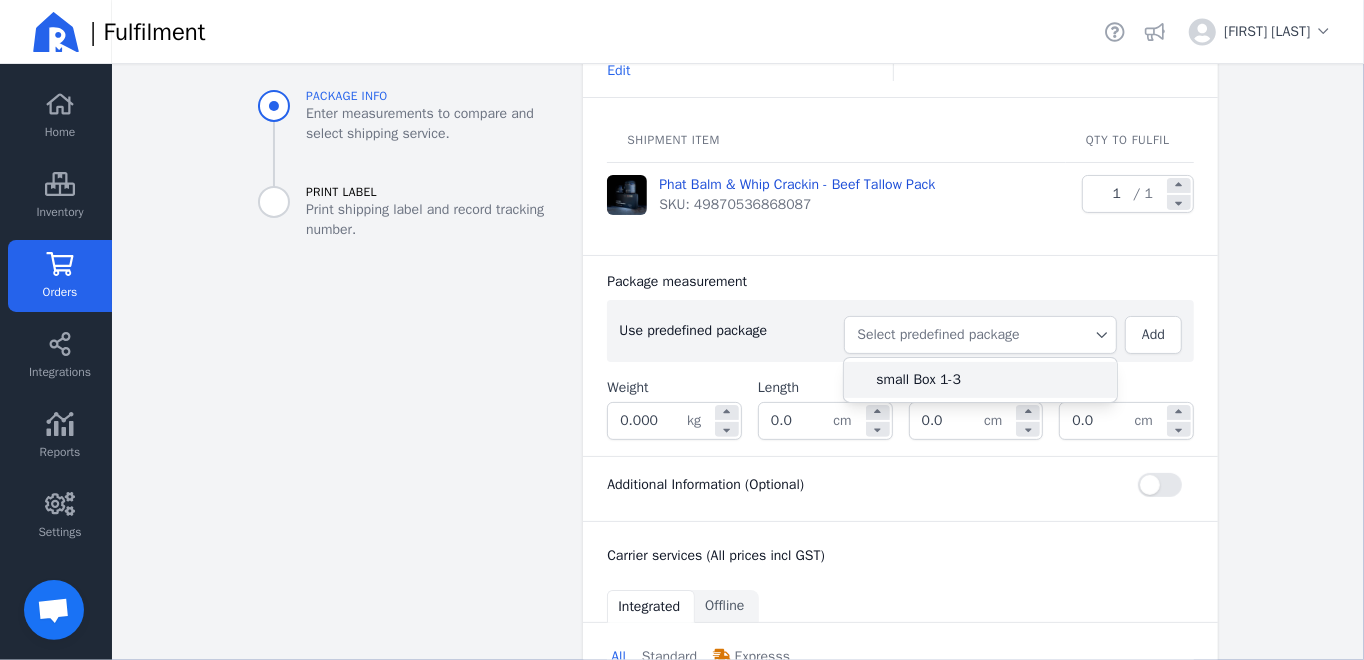click on "small Box 1-3" at bounding box center (988, 380) 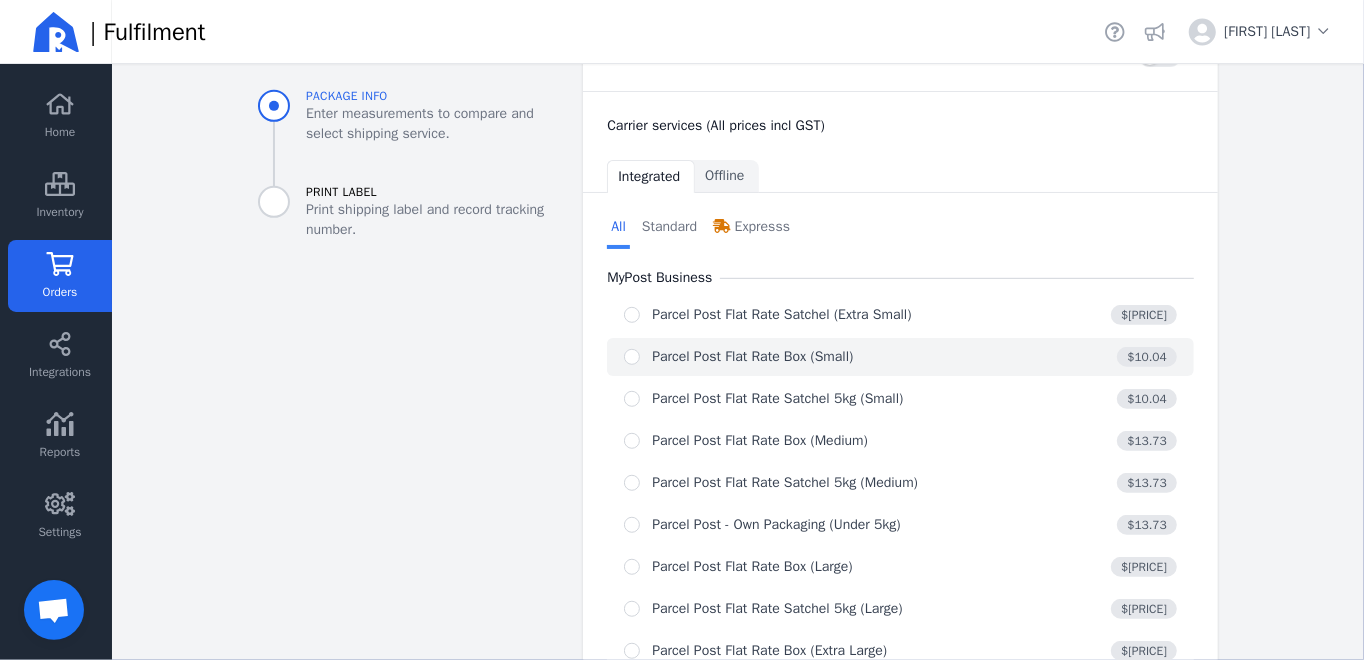 scroll, scrollTop: 691, scrollLeft: 0, axis: vertical 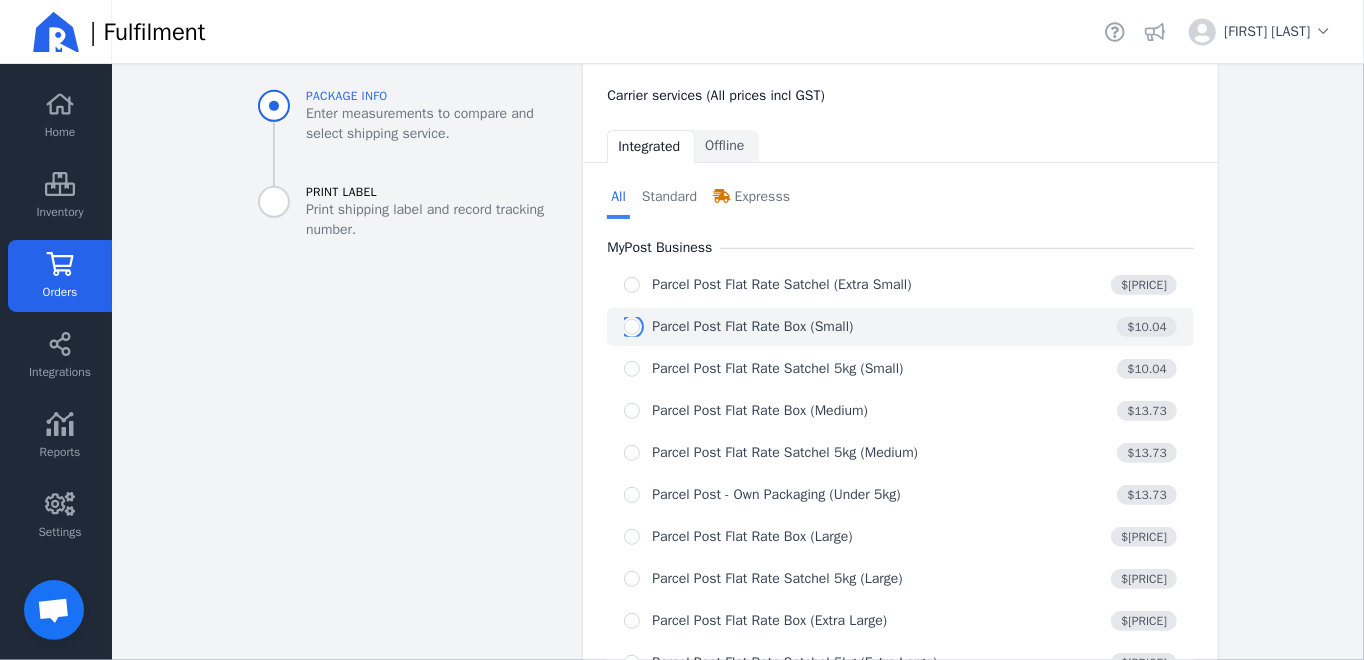 click at bounding box center [632, 327] 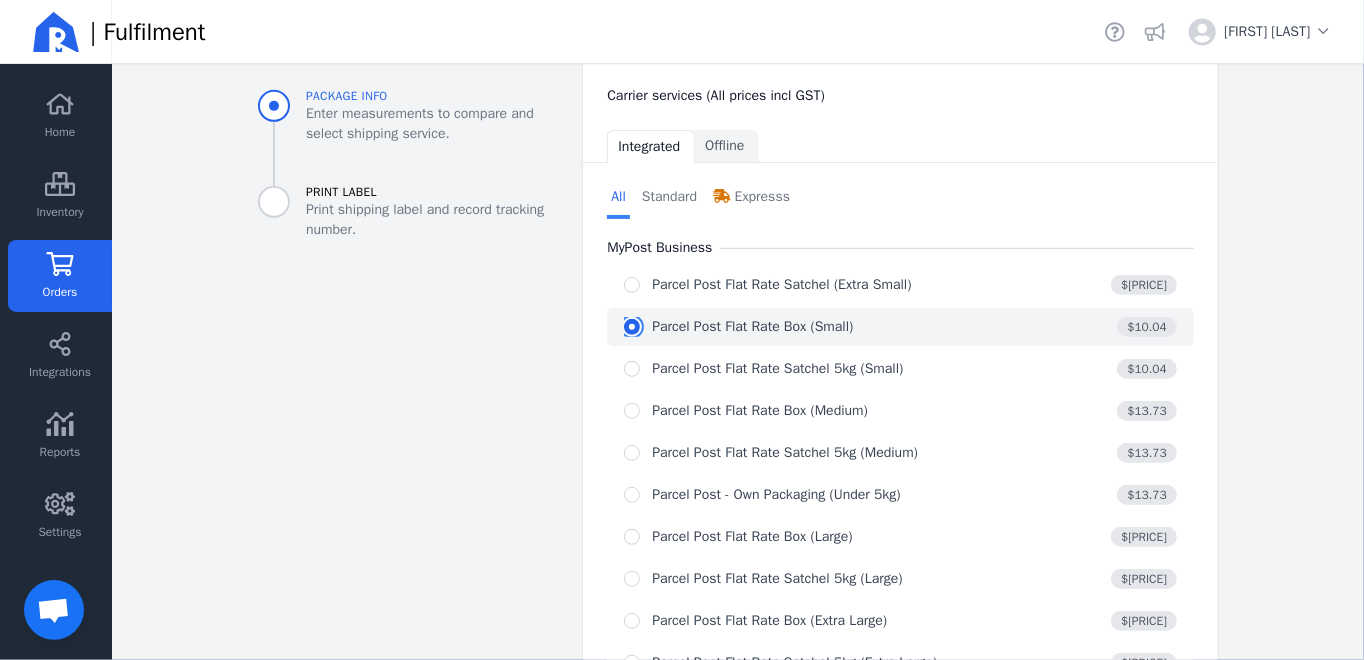 radio on "true" 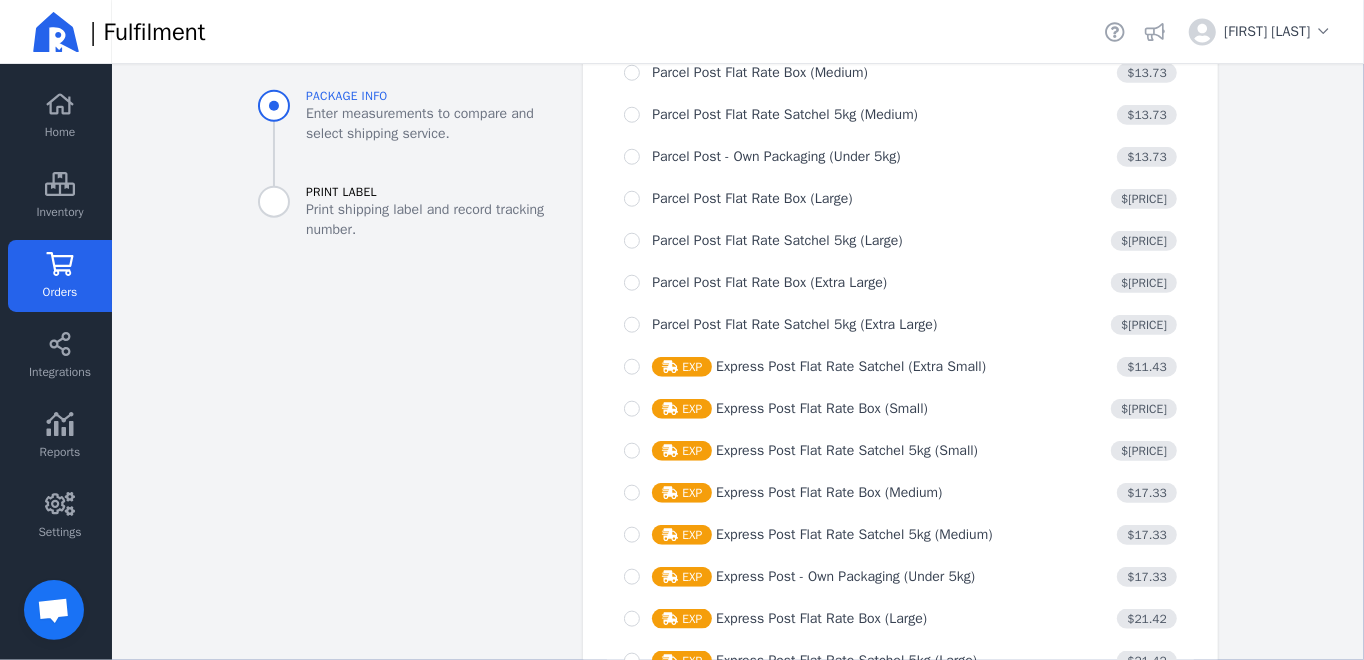 scroll, scrollTop: 1446, scrollLeft: 0, axis: vertical 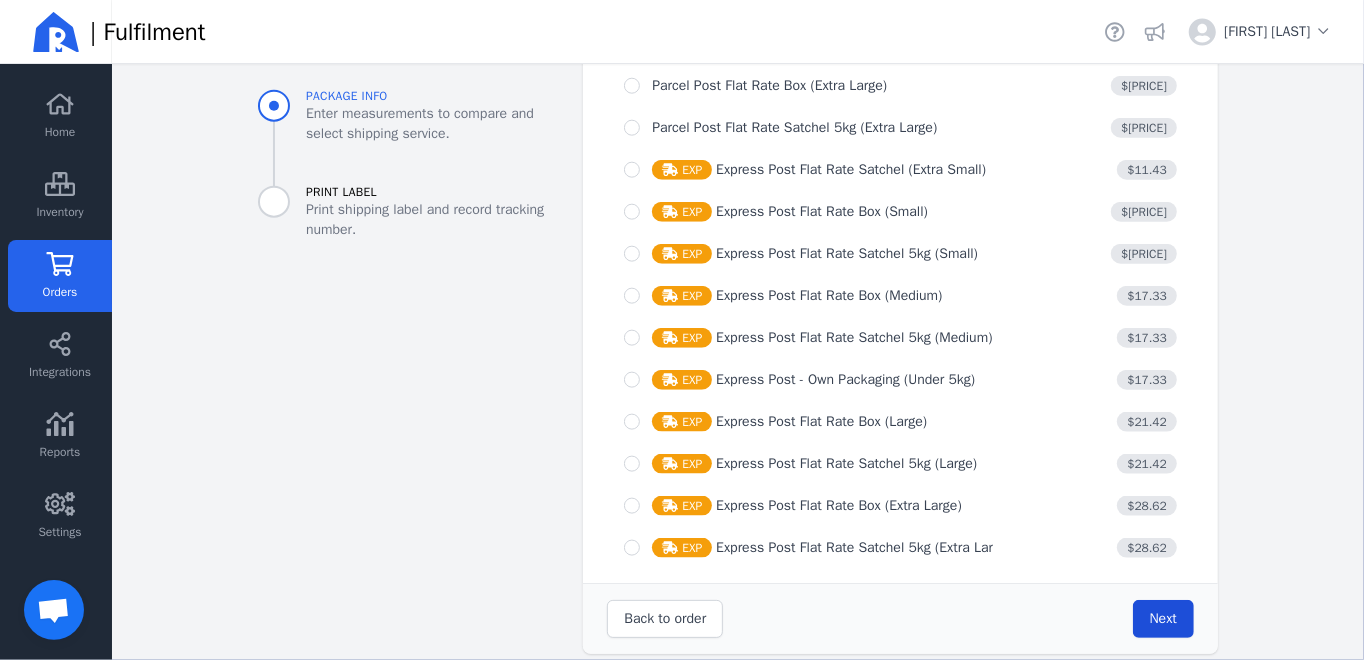 click on "Next" at bounding box center [1163, 618] 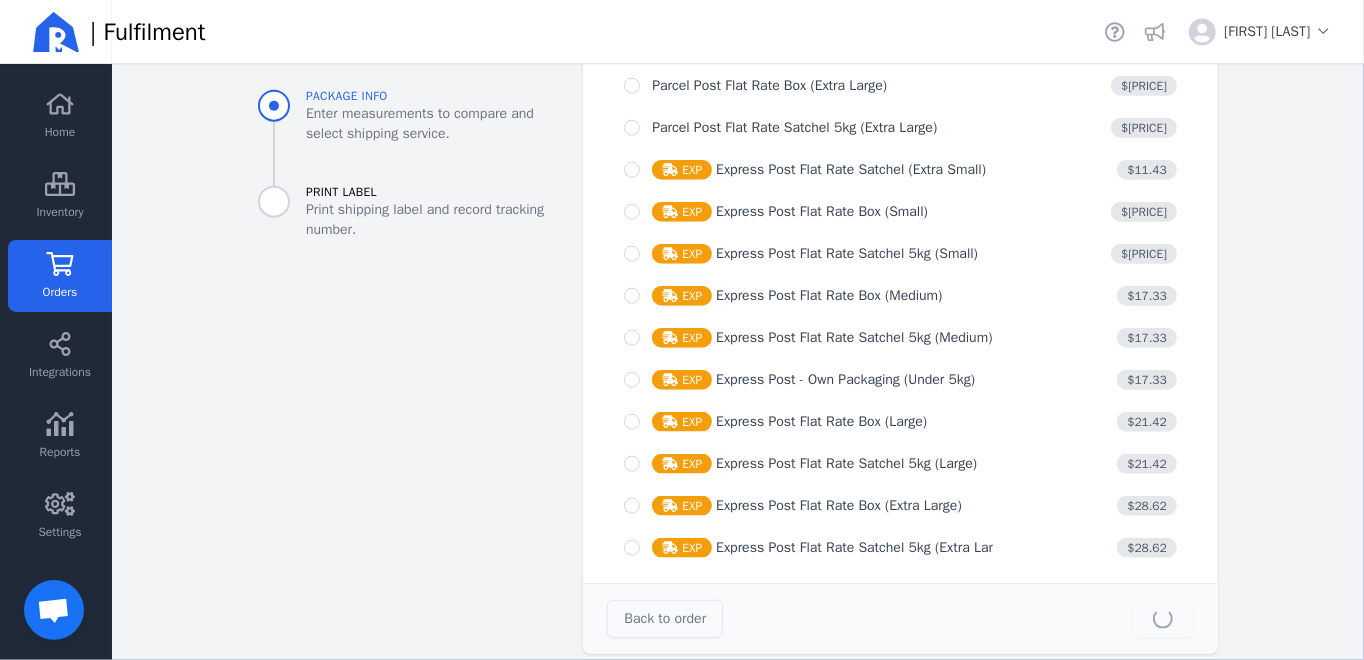 type on "23.0" 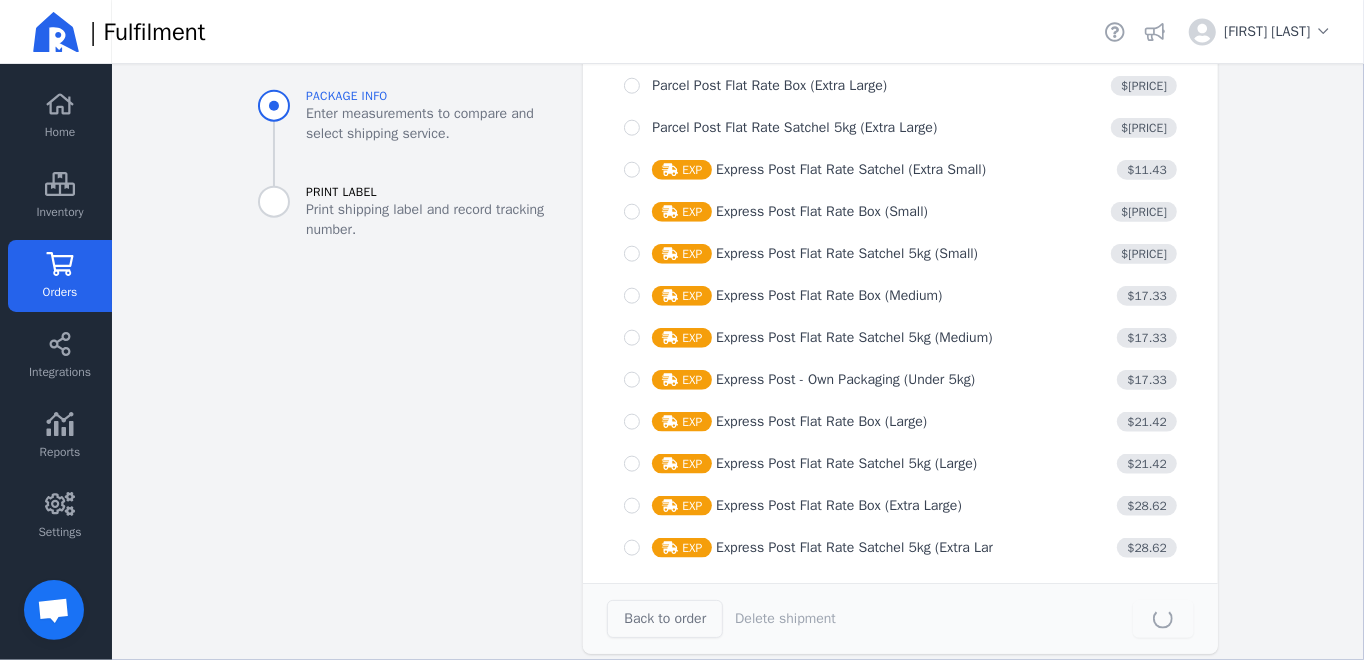 scroll, scrollTop: 0, scrollLeft: 0, axis: both 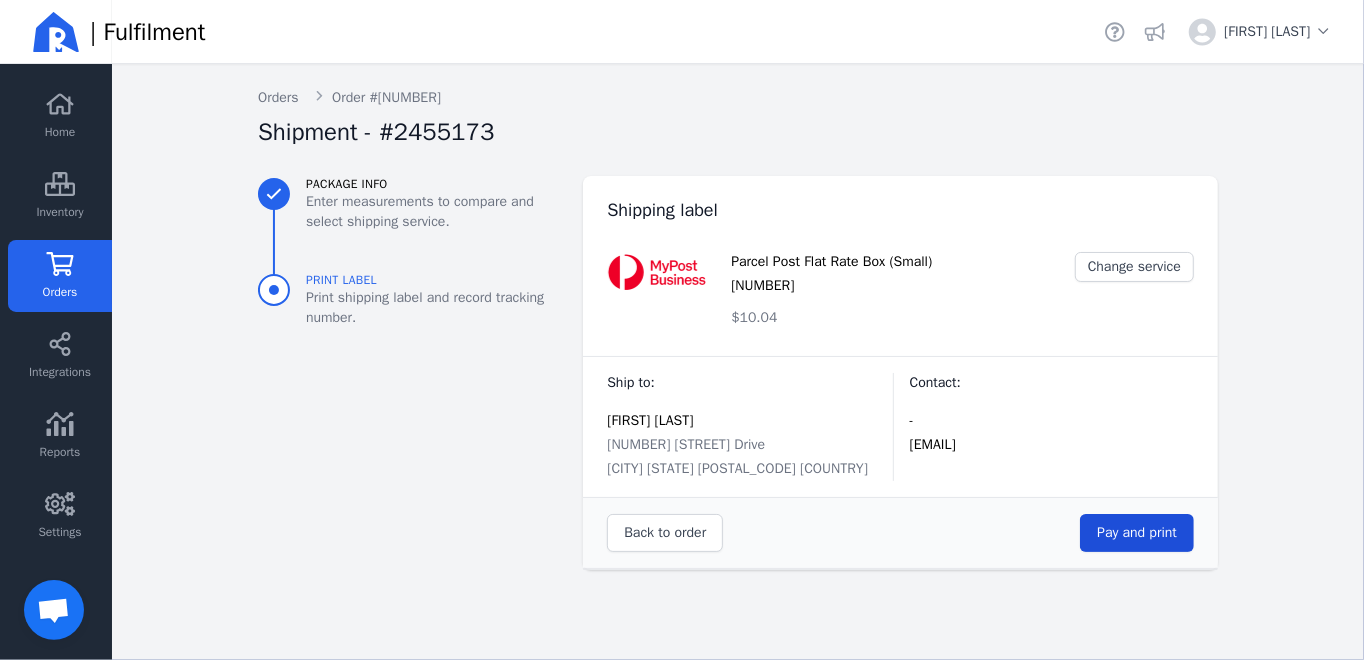 click on "Pay and print" at bounding box center [1137, 532] 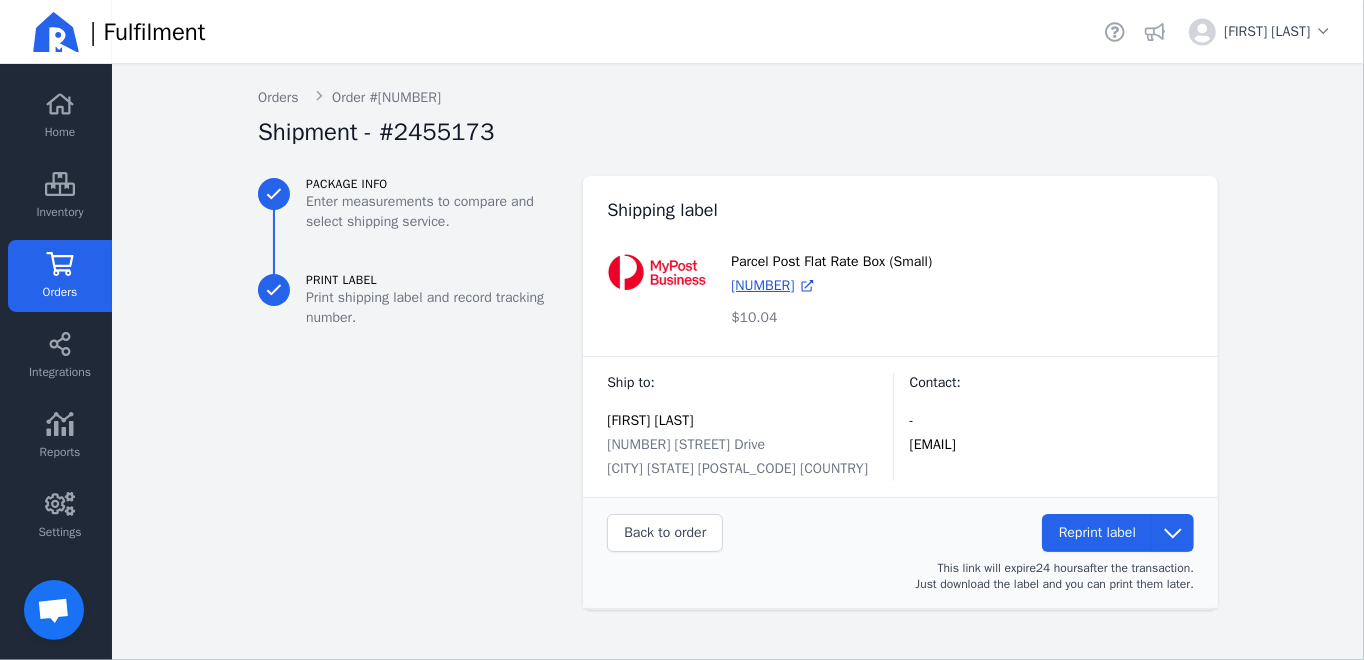 click on "Orders" 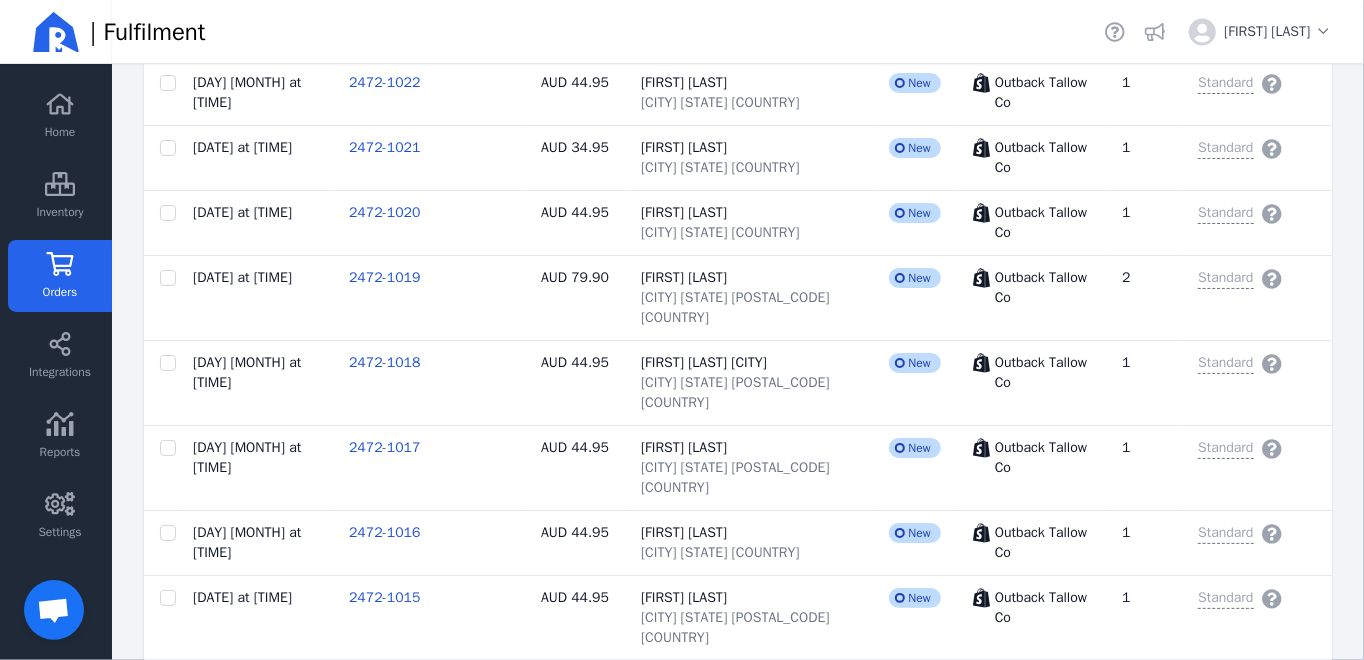 scroll, scrollTop: 3120, scrollLeft: 0, axis: vertical 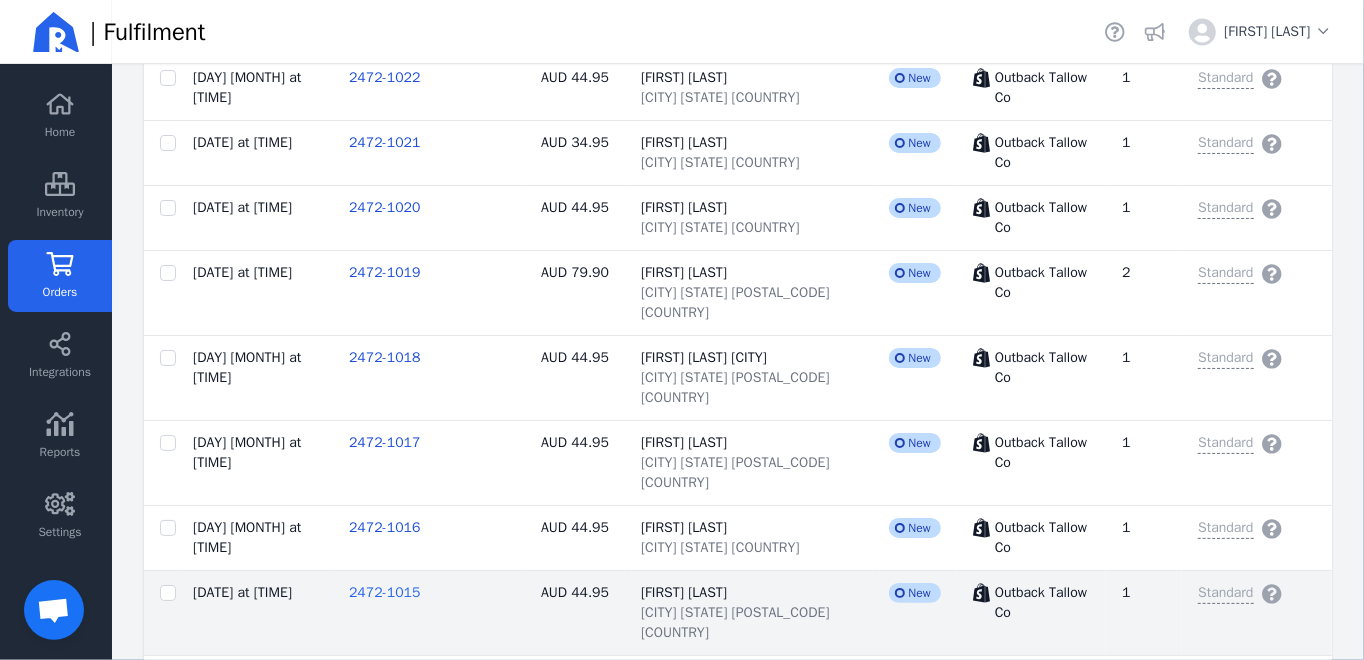 click on "2472-1015" 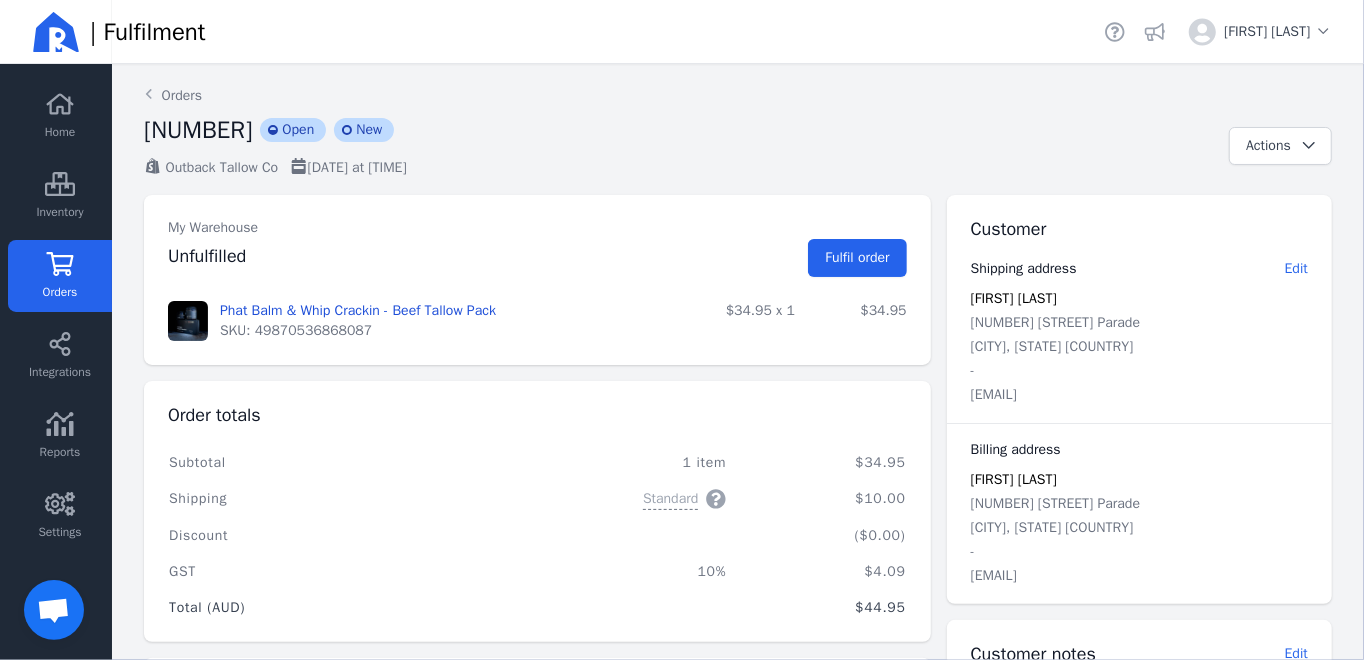 scroll, scrollTop: 0, scrollLeft: 0, axis: both 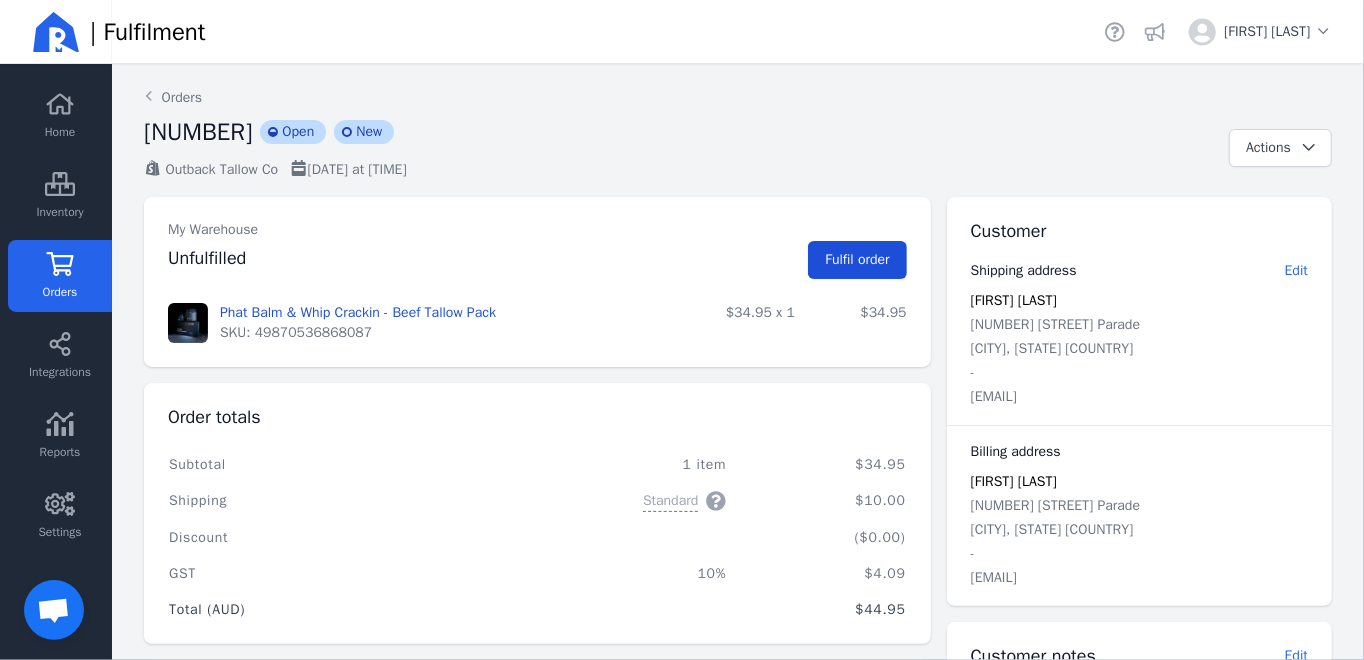 click on "Fulfil order" at bounding box center [857, 259] 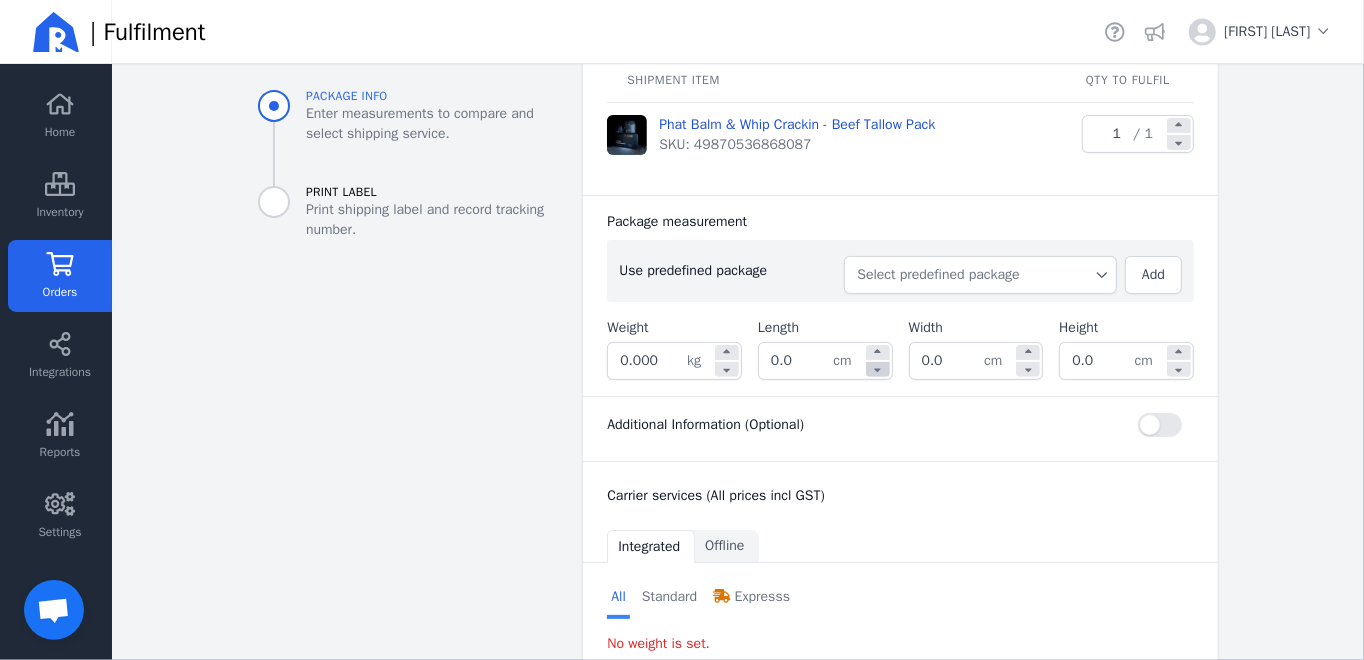 scroll, scrollTop: 300, scrollLeft: 0, axis: vertical 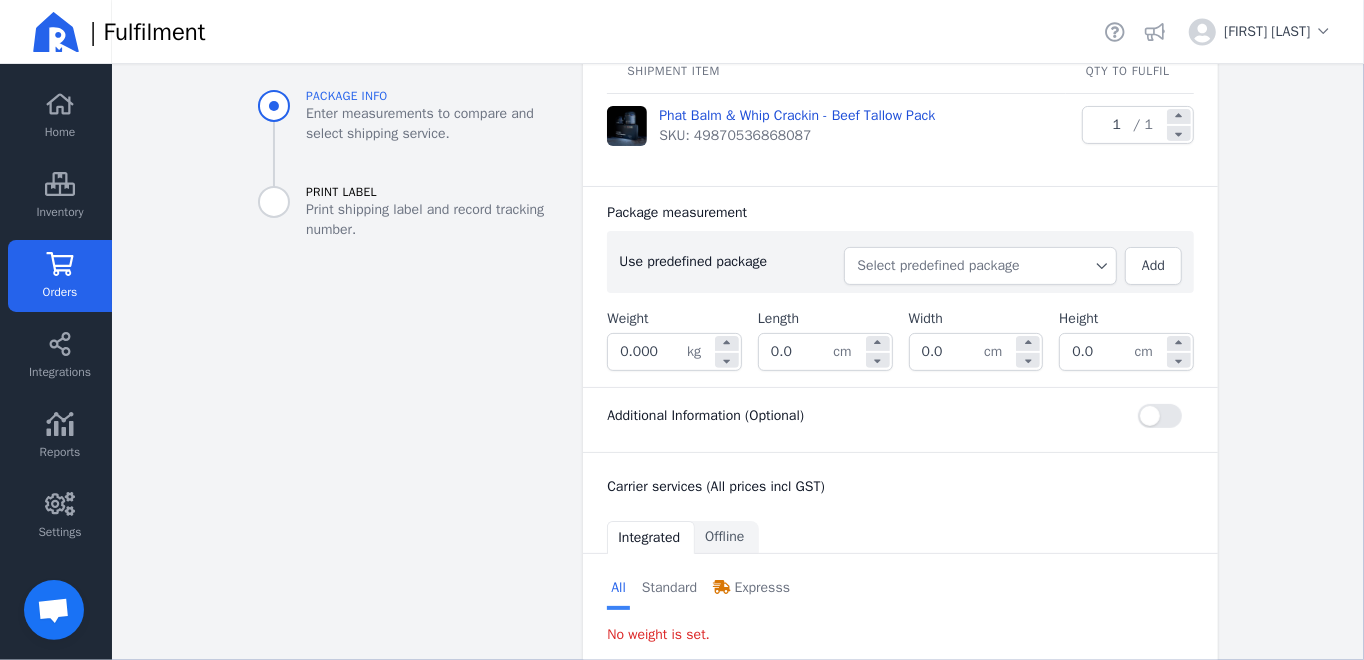 click on "Select predefined package" 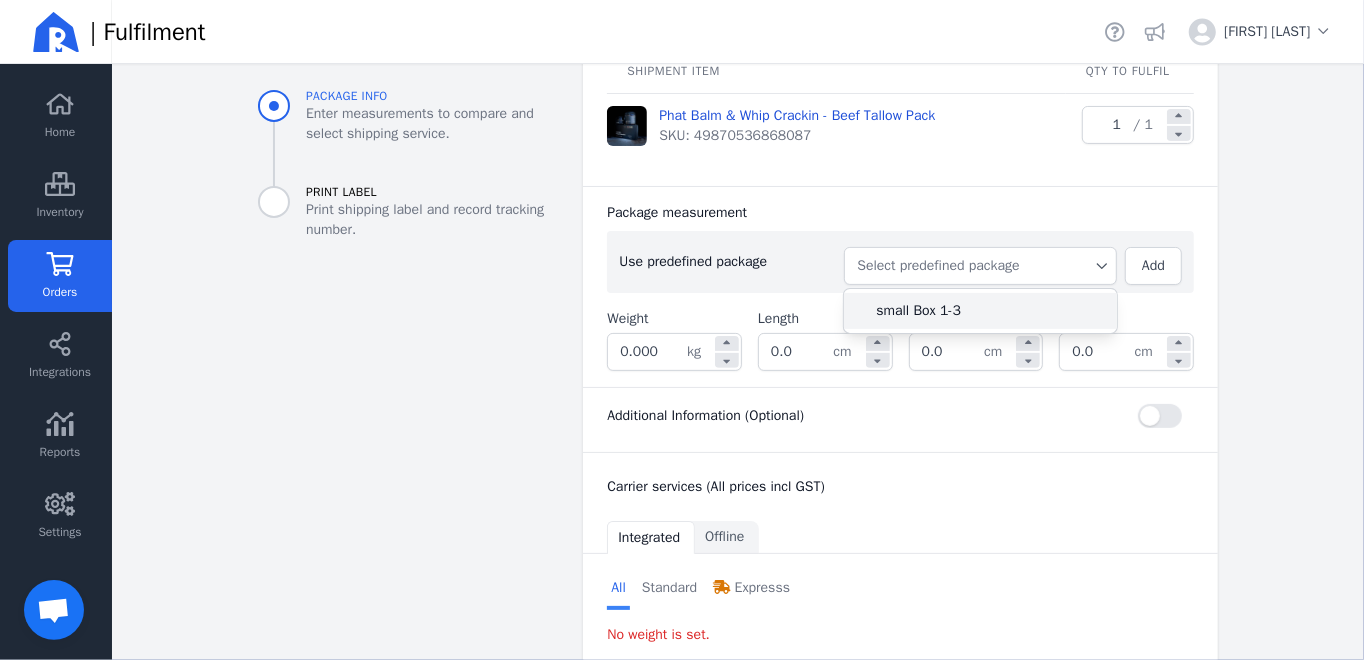 click on "small Box 1-3" at bounding box center [988, 311] 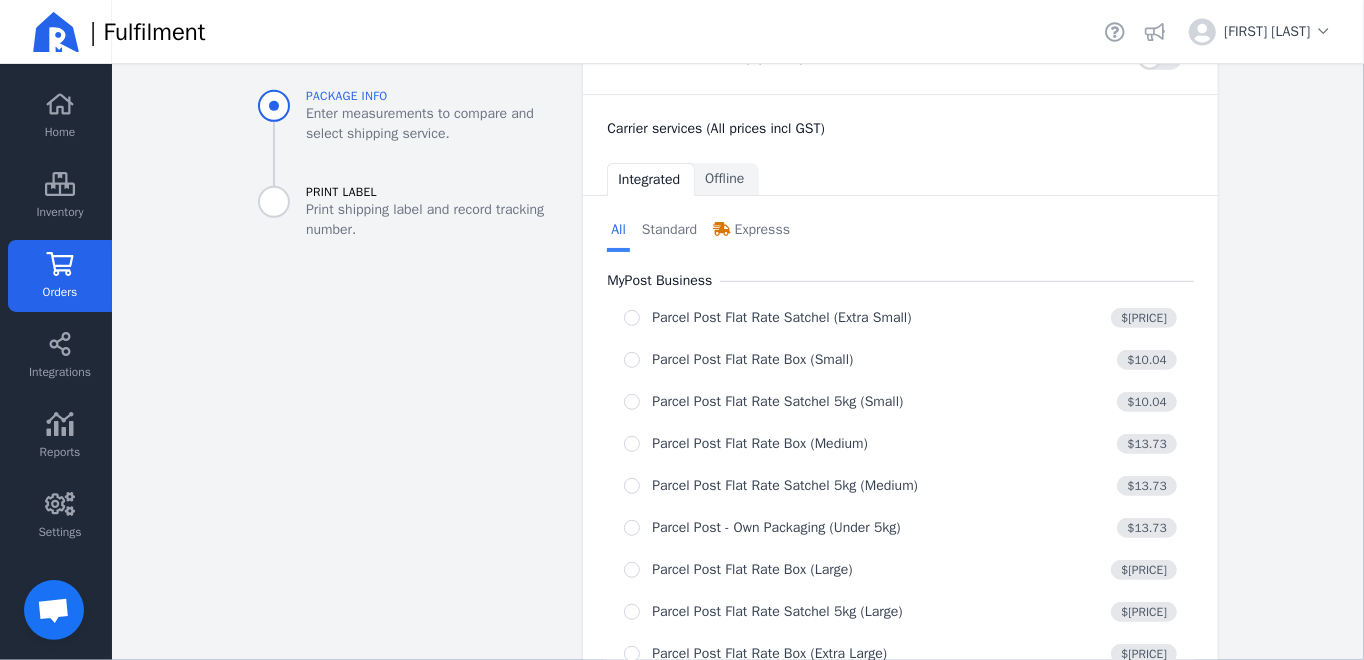 scroll, scrollTop: 691, scrollLeft: 0, axis: vertical 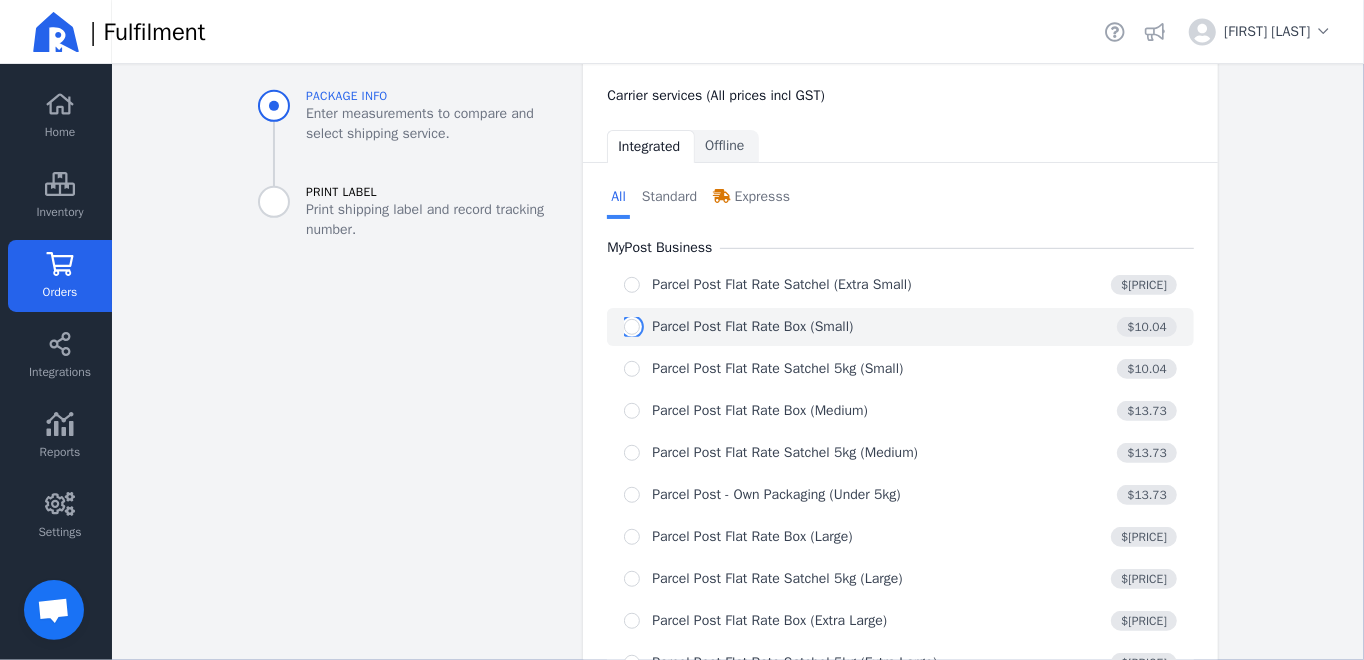 click at bounding box center (632, 327) 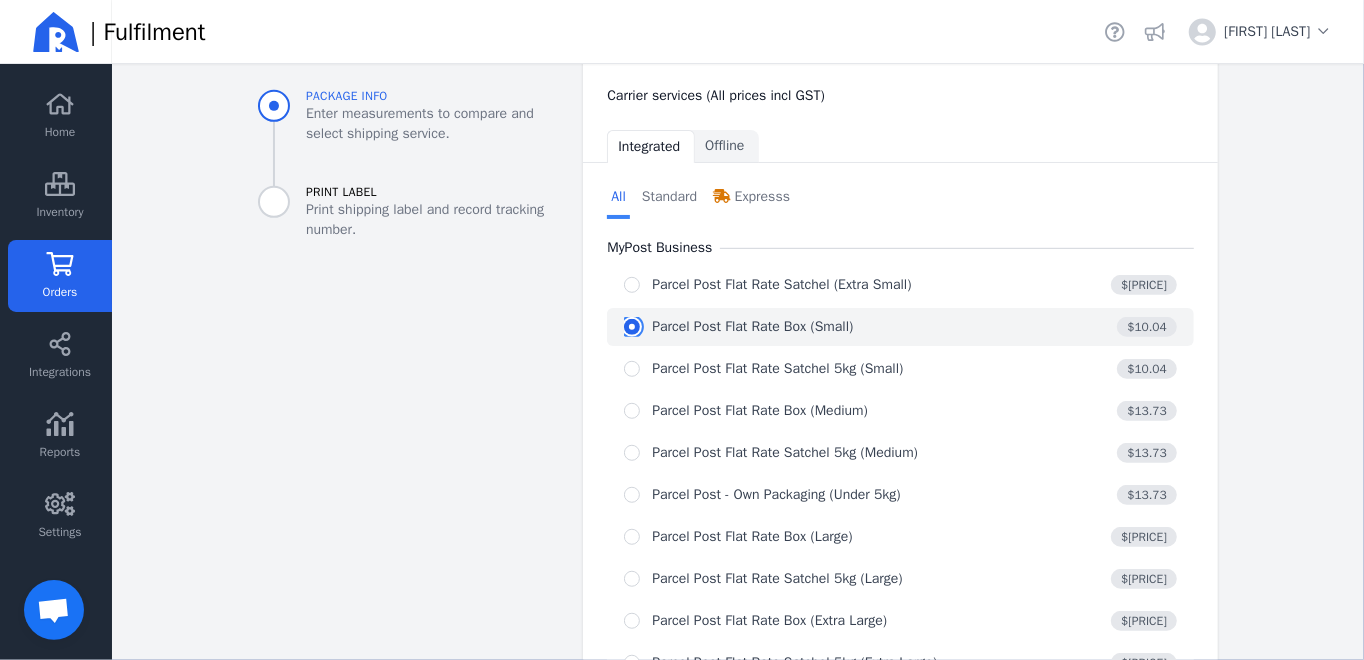 radio on "true" 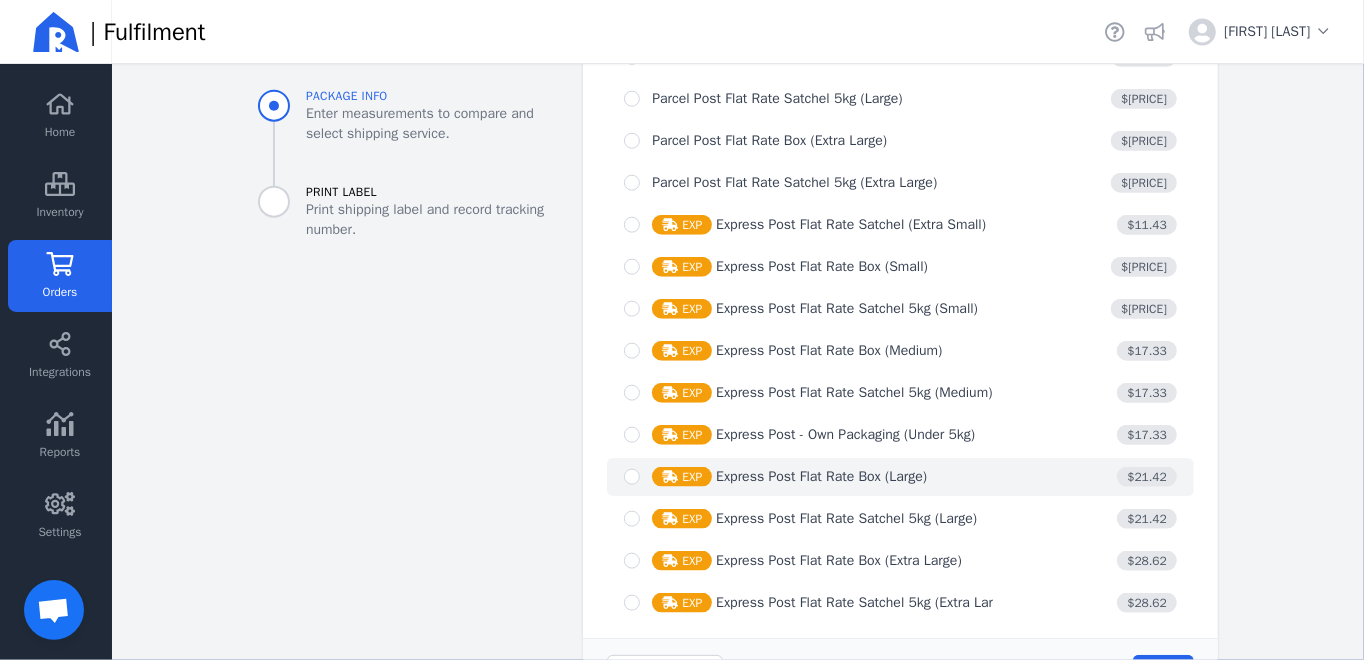 scroll, scrollTop: 1446, scrollLeft: 0, axis: vertical 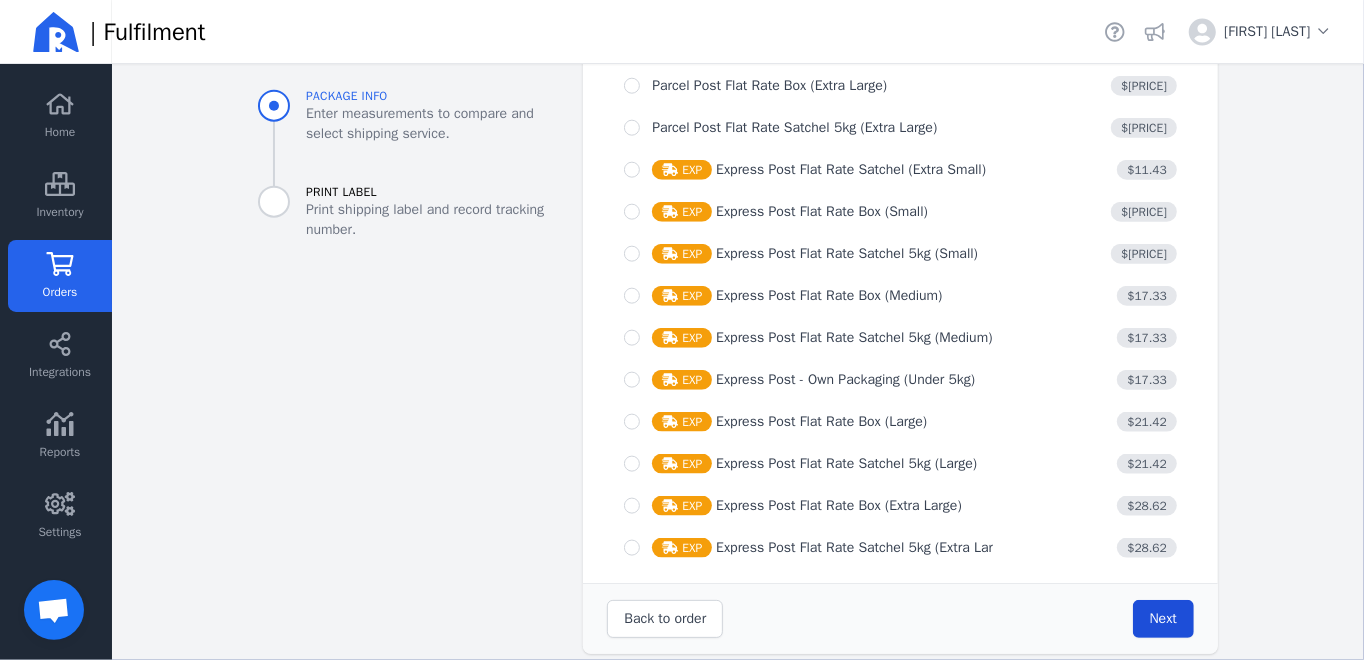 click on "Next" at bounding box center (1163, 618) 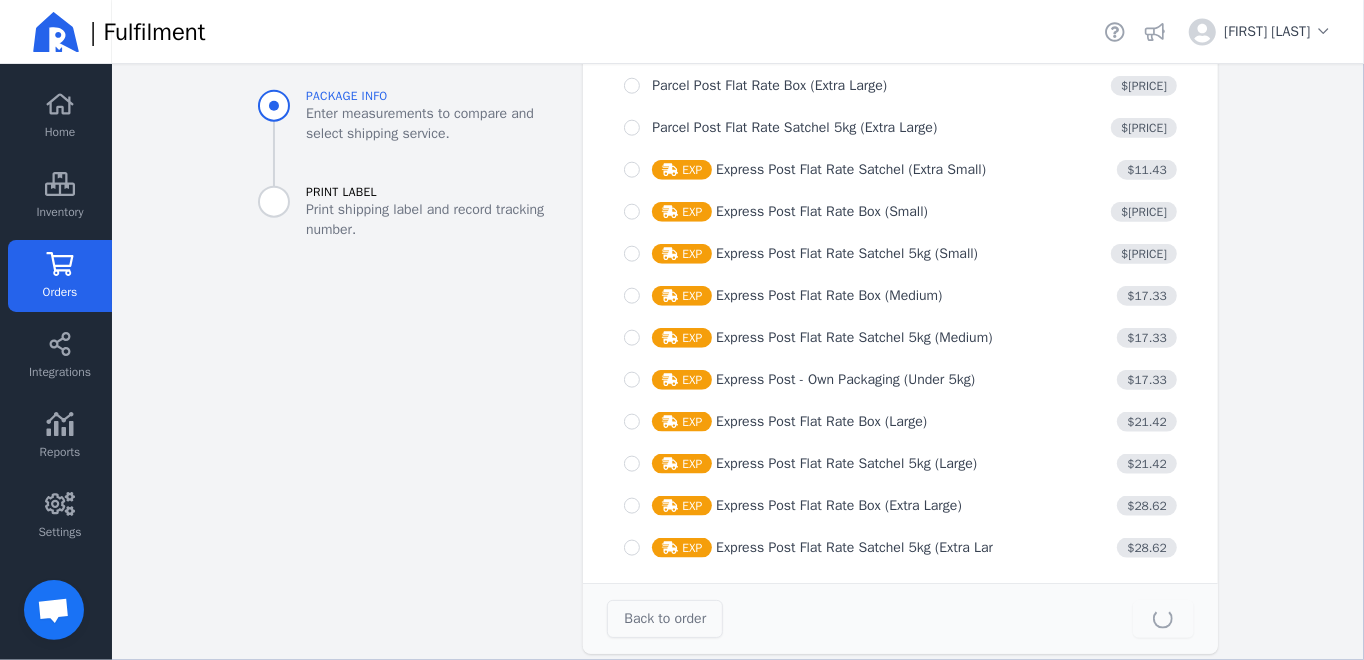 type on "23.0" 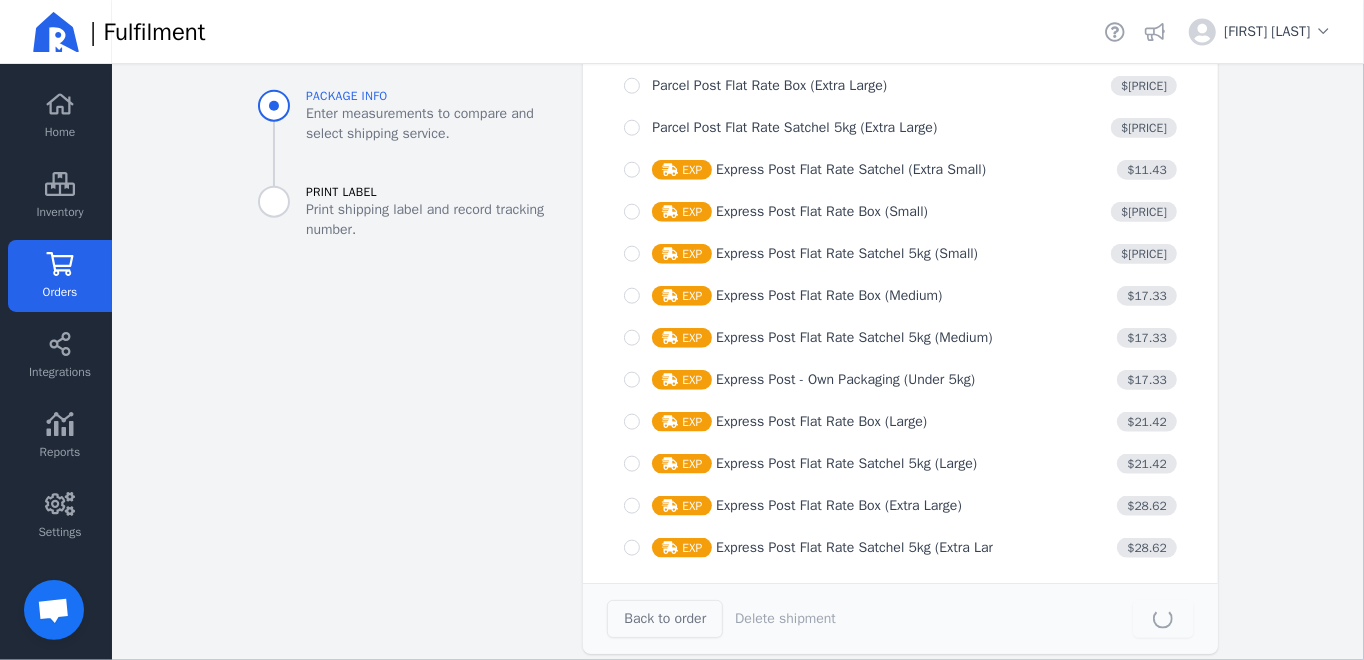 scroll, scrollTop: 0, scrollLeft: 0, axis: both 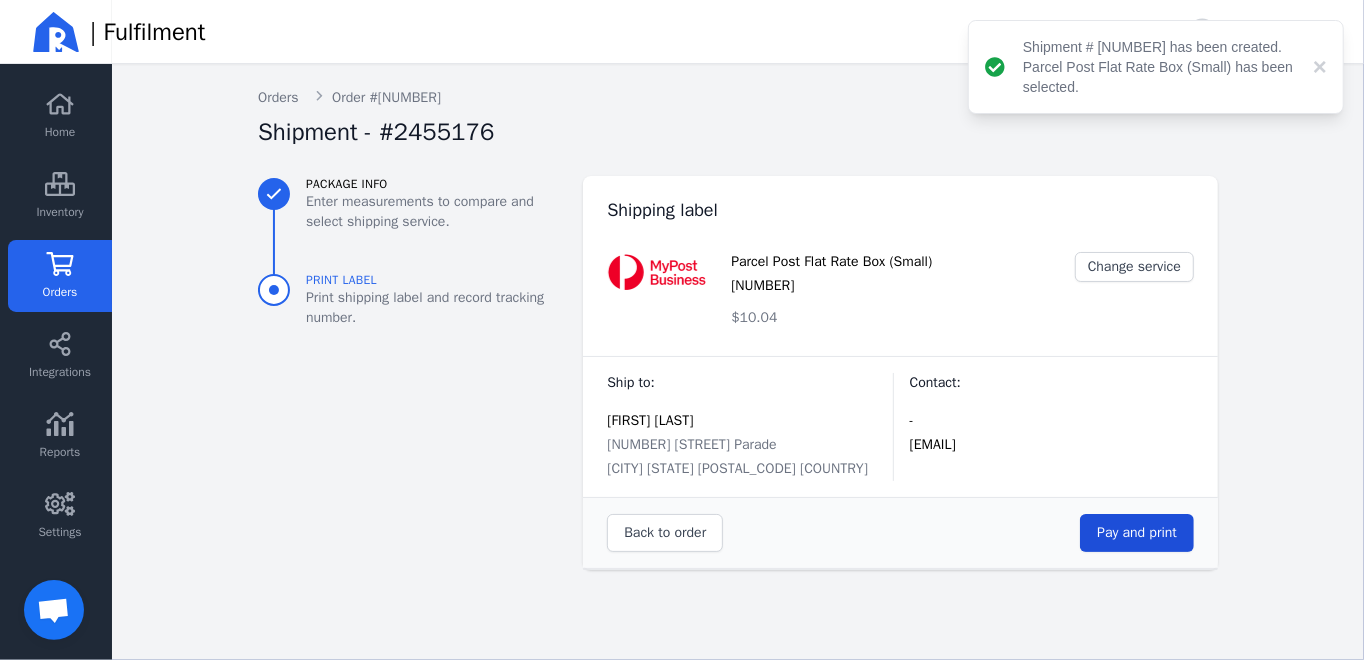 click on "Pay and print" at bounding box center [1137, 532] 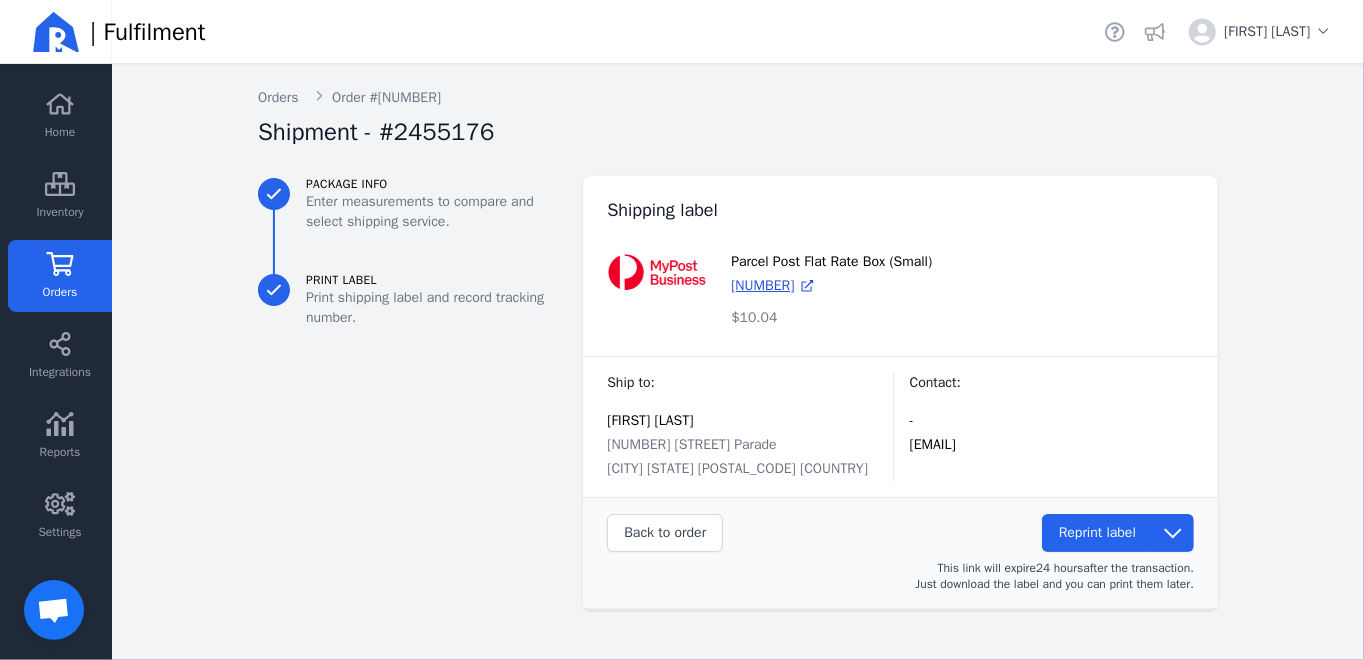 click 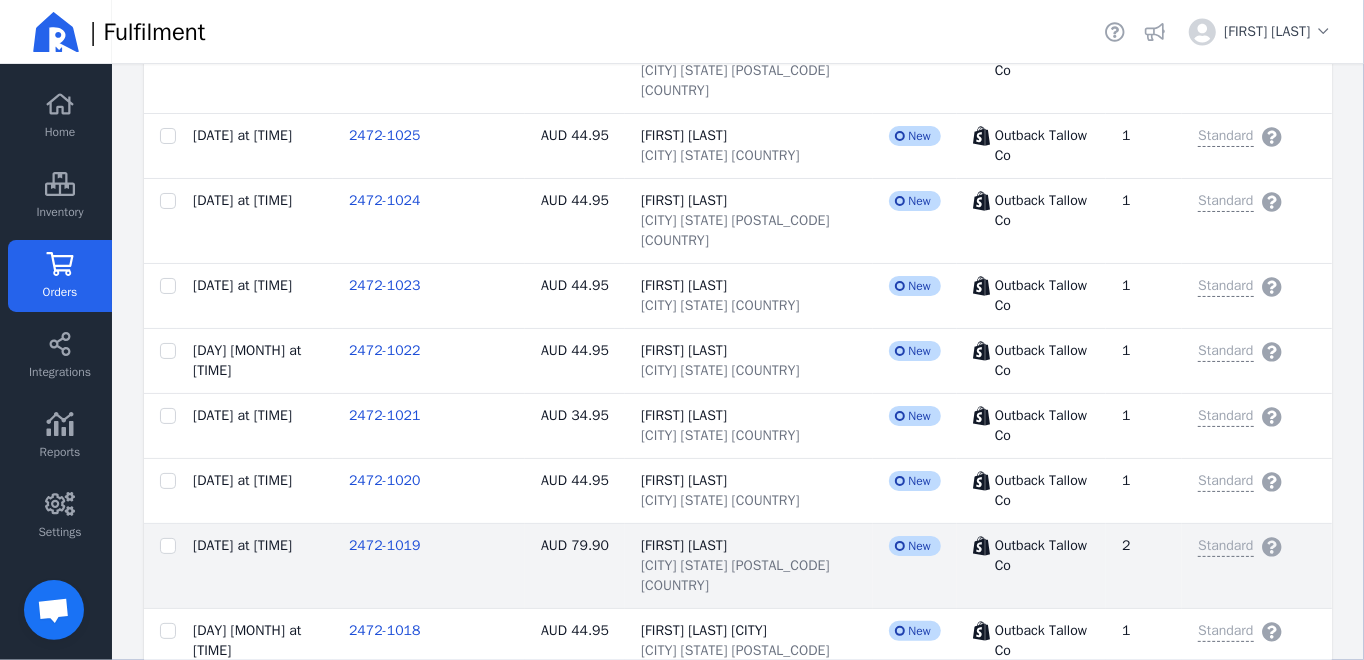 scroll, scrollTop: 2820, scrollLeft: 0, axis: vertical 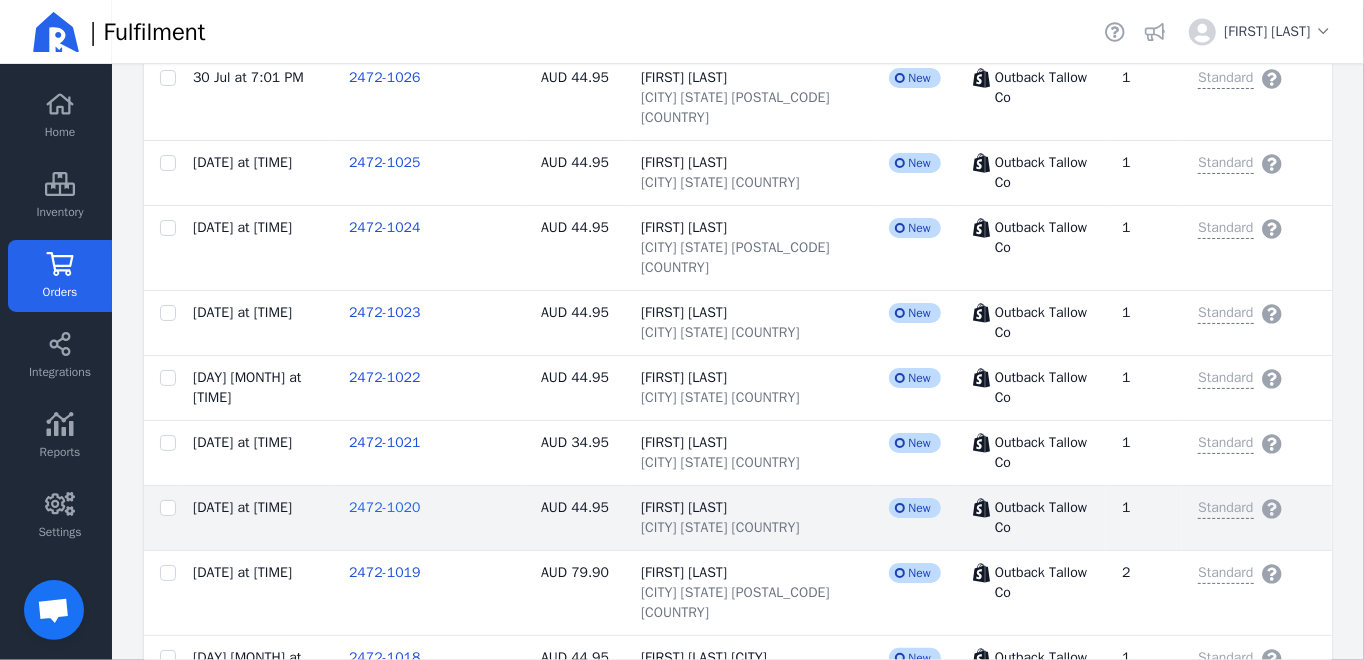 click on "2472-1020" 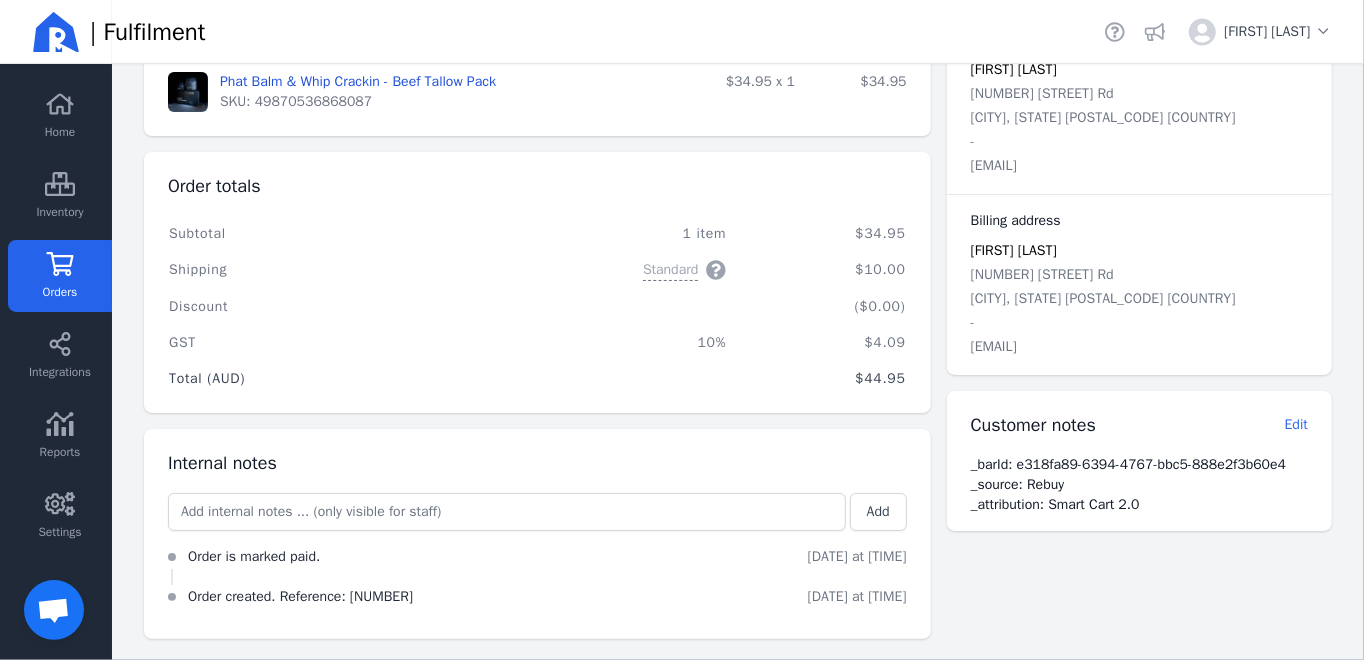 scroll, scrollTop: 0, scrollLeft: 0, axis: both 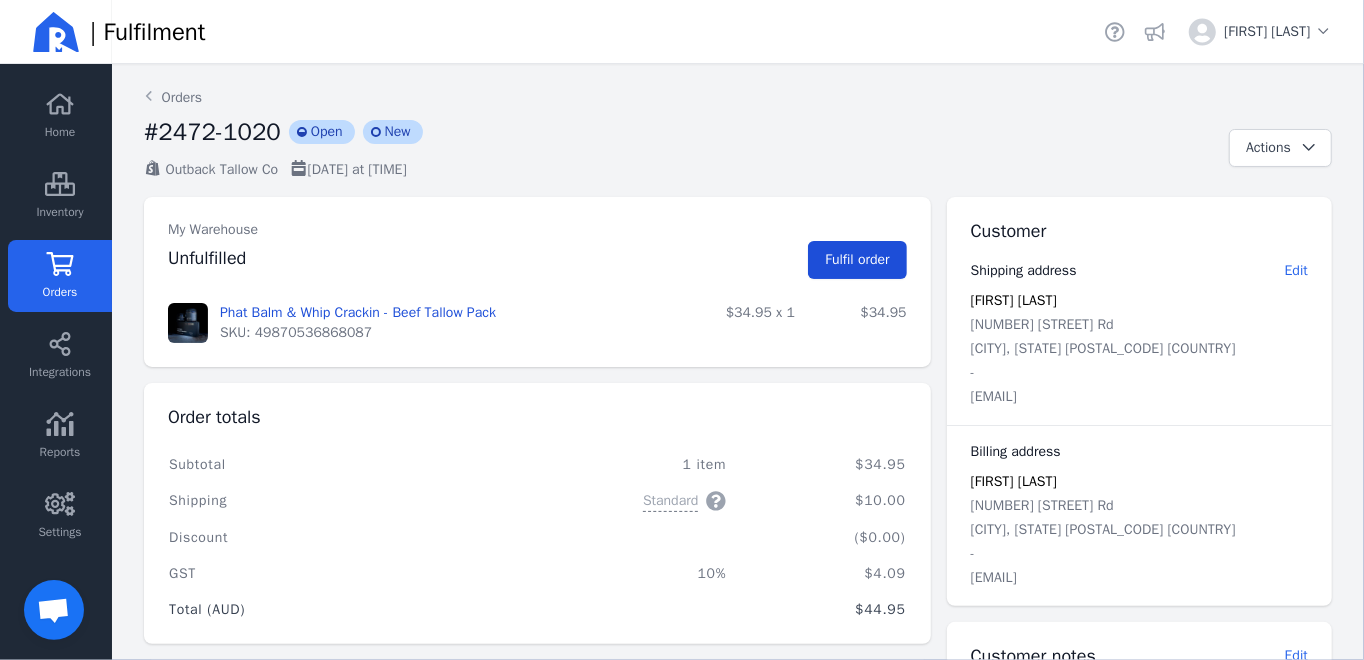 click on "Fulfil order" at bounding box center [857, 259] 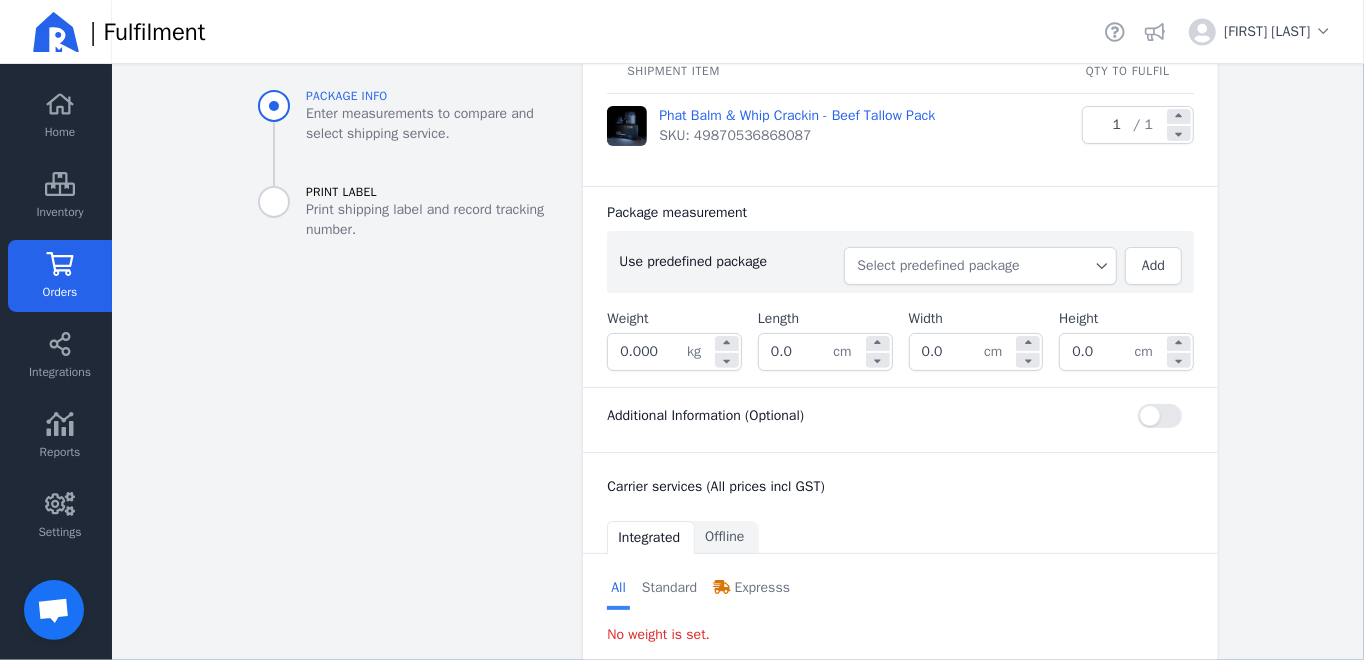 scroll, scrollTop: 391, scrollLeft: 0, axis: vertical 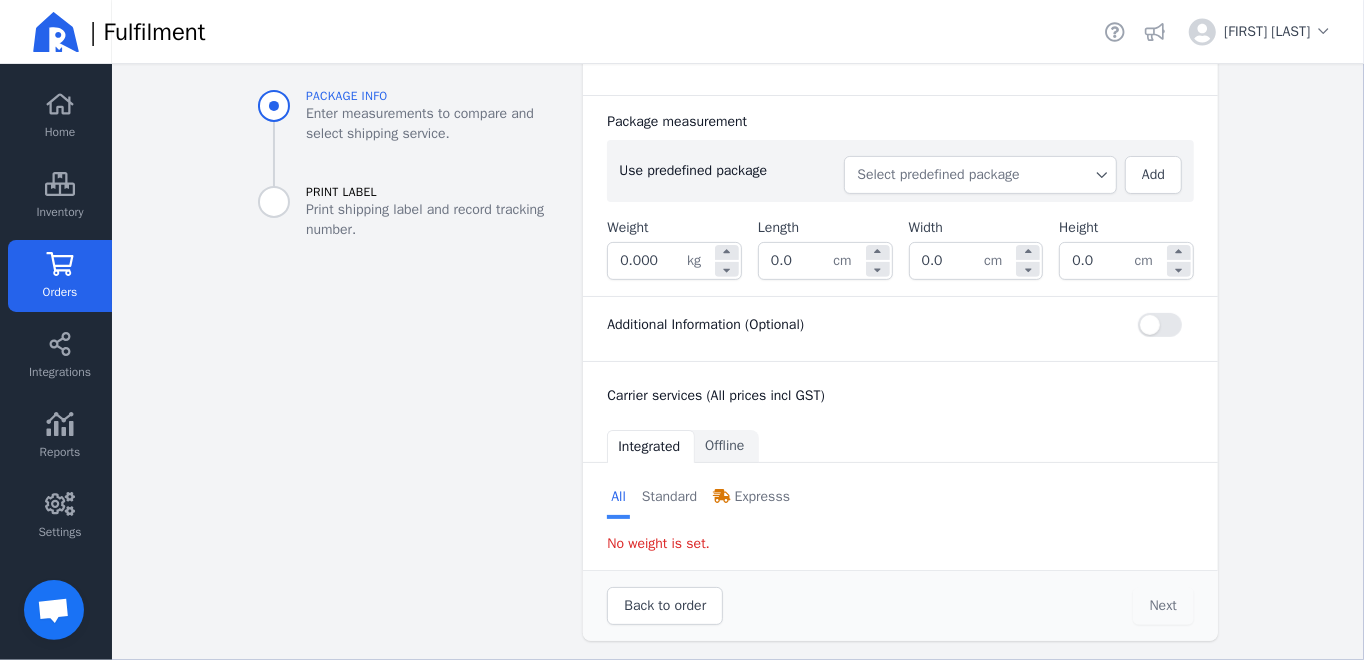 click on "Select predefined package" 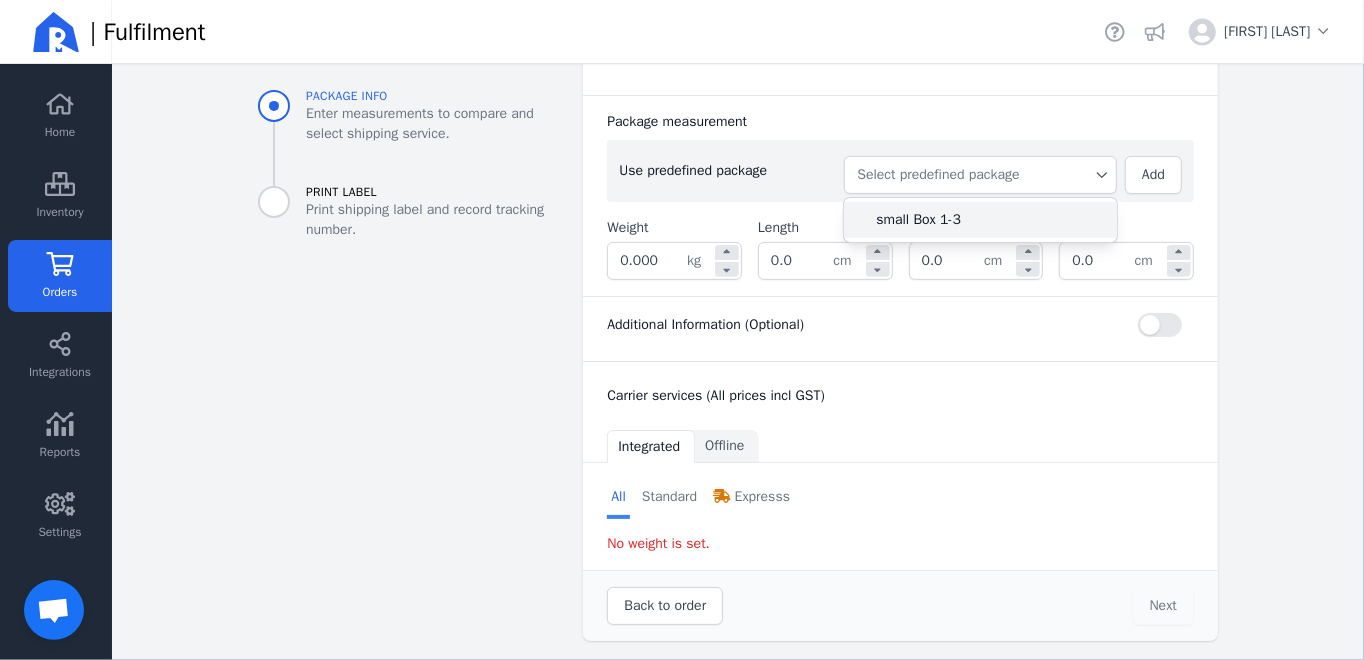 click on "small Box 1-3" at bounding box center (988, 220) 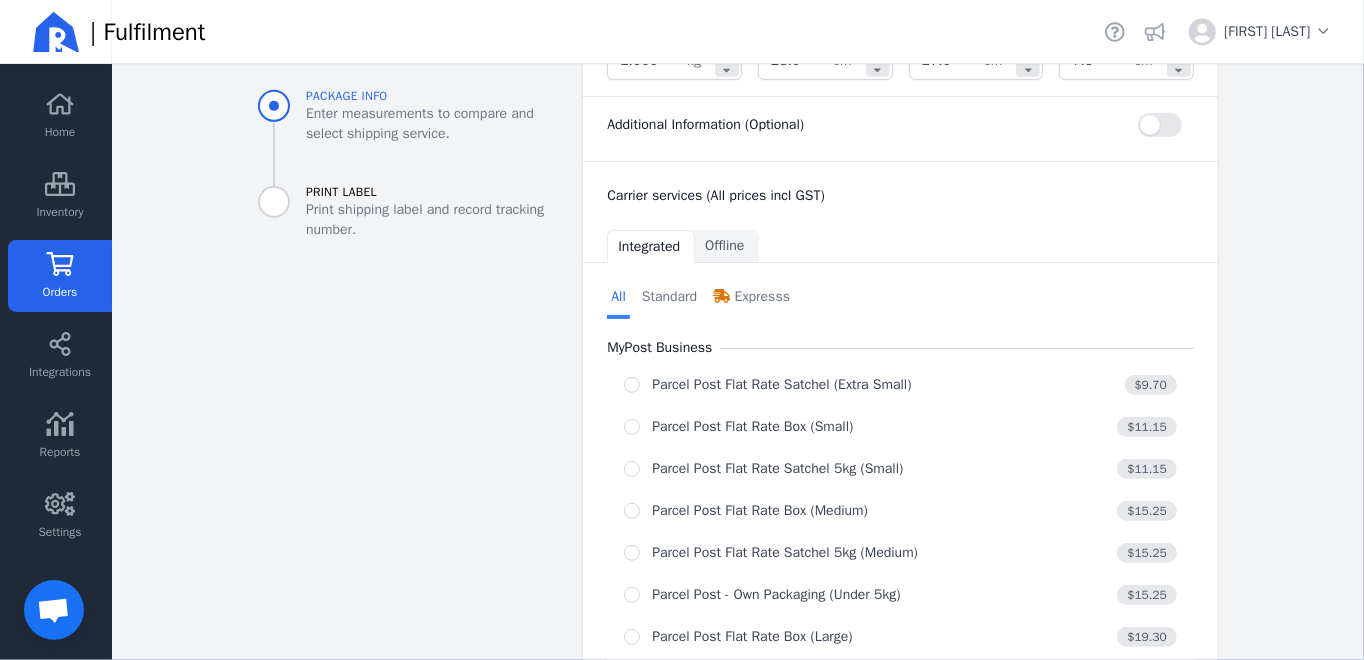 scroll, scrollTop: 691, scrollLeft: 0, axis: vertical 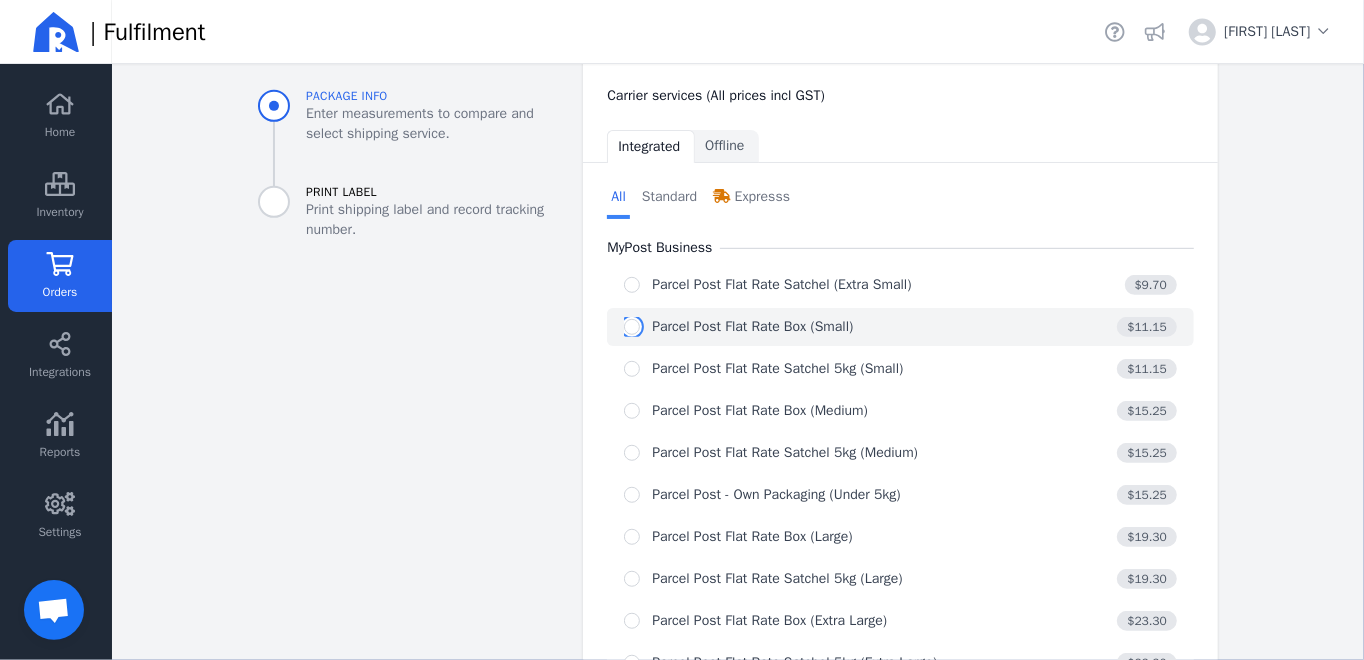 click at bounding box center (632, 327) 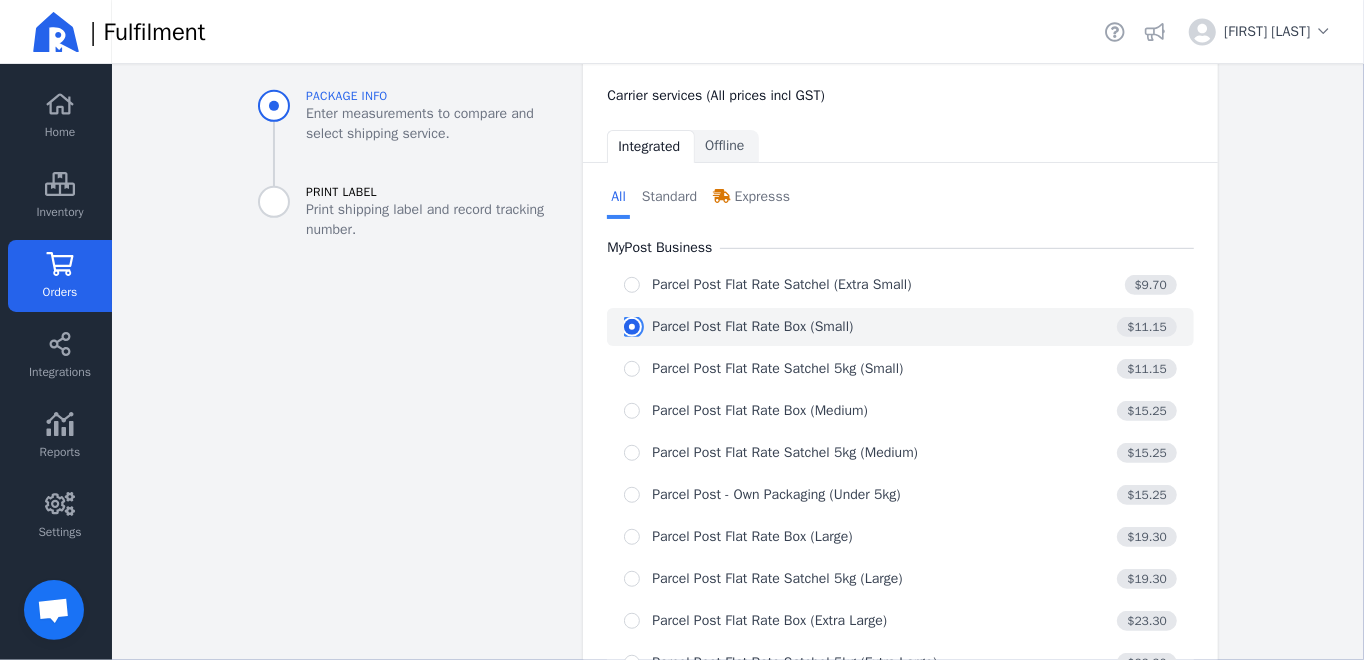 radio on "true" 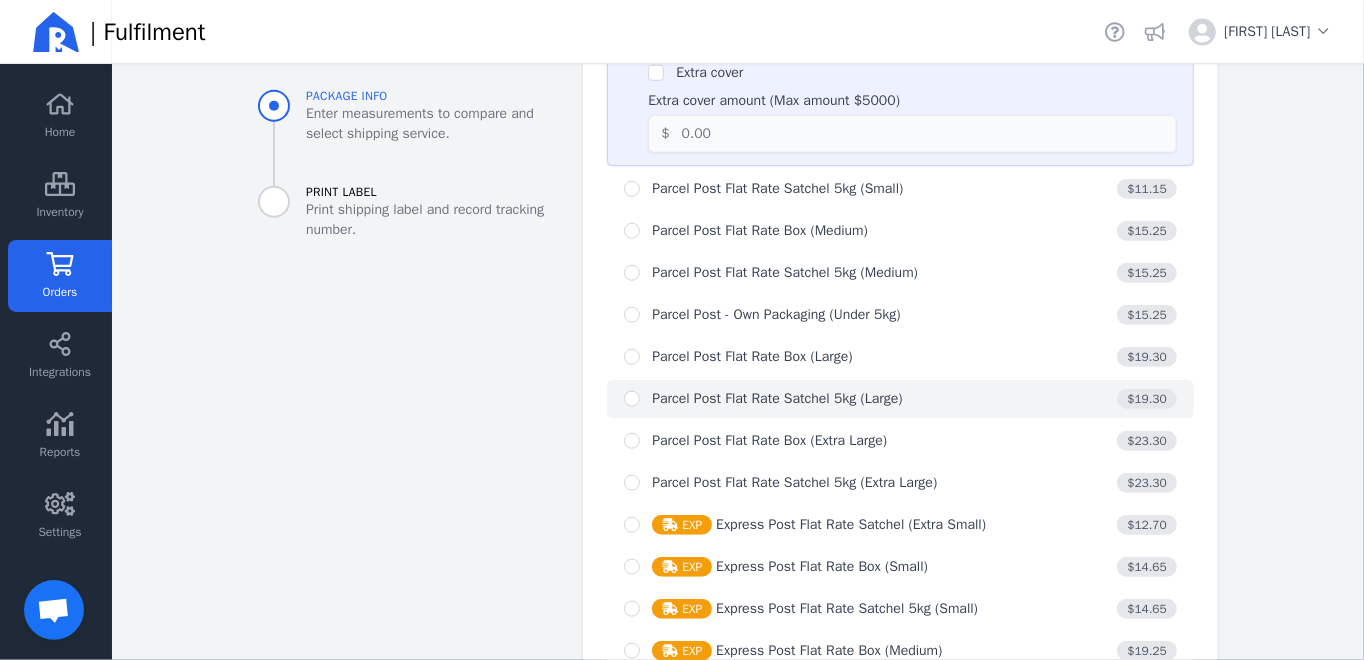scroll, scrollTop: 1446, scrollLeft: 0, axis: vertical 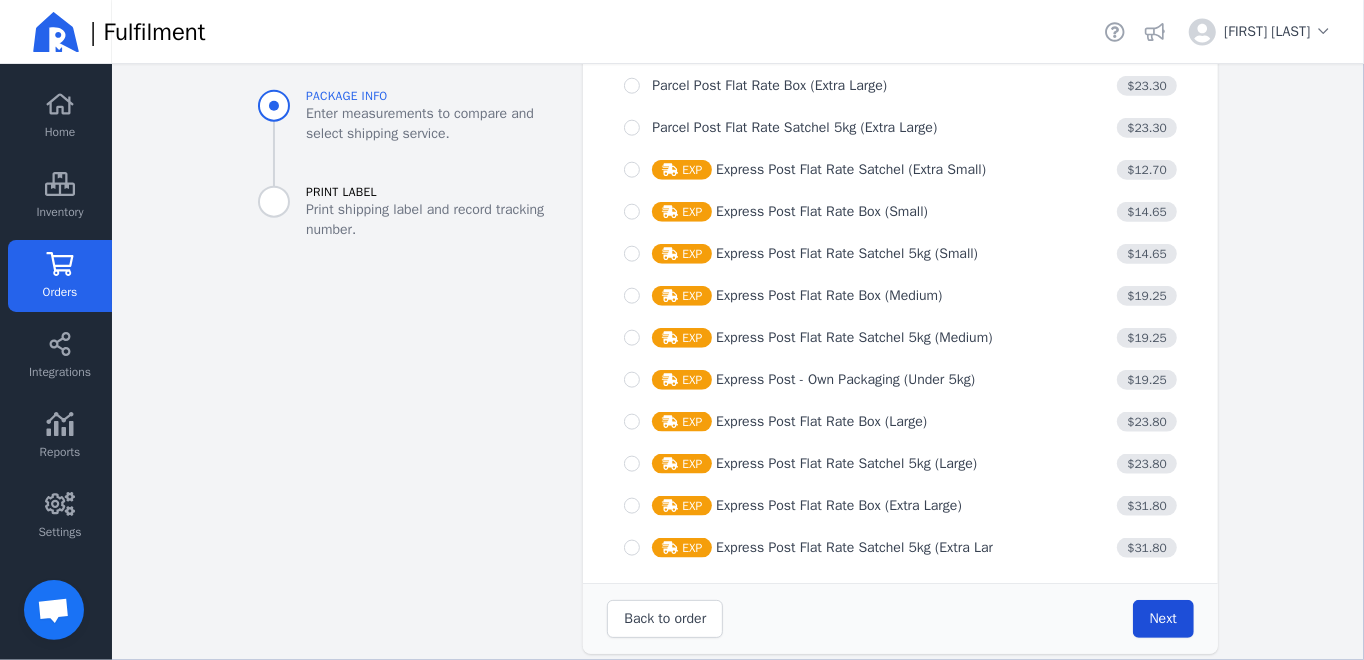 click on "Next" at bounding box center [1163, 618] 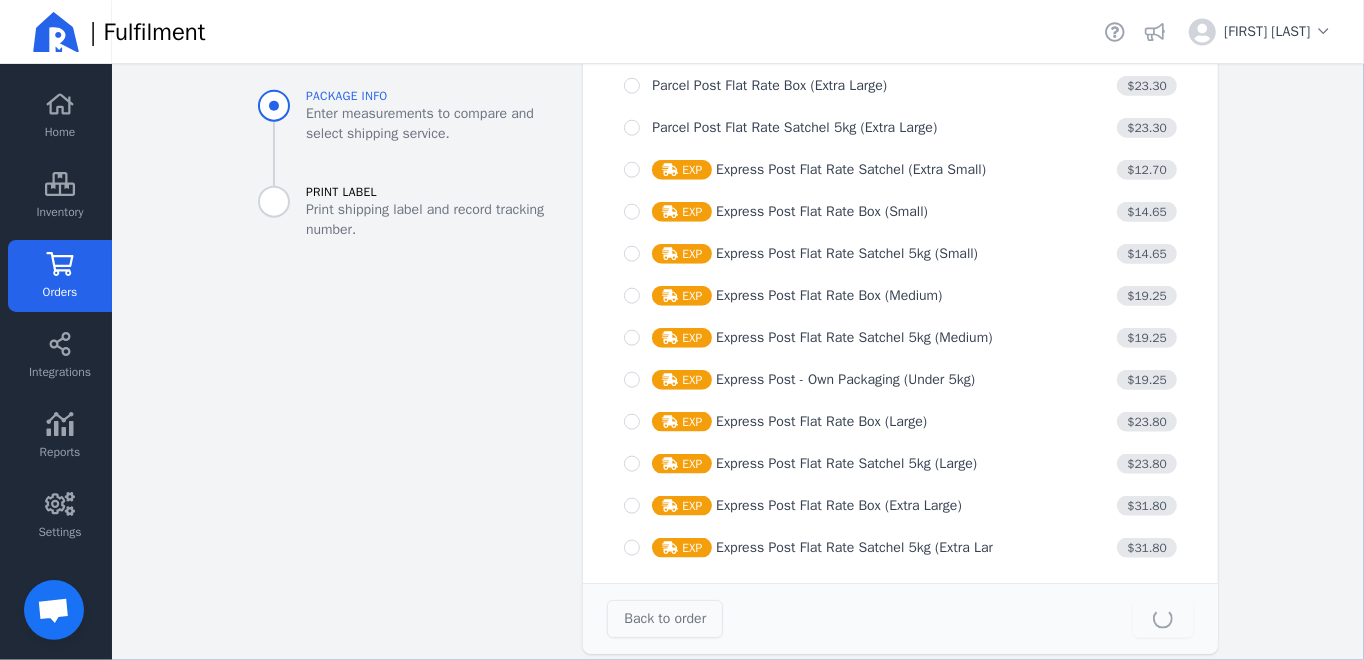 type on "23.0" 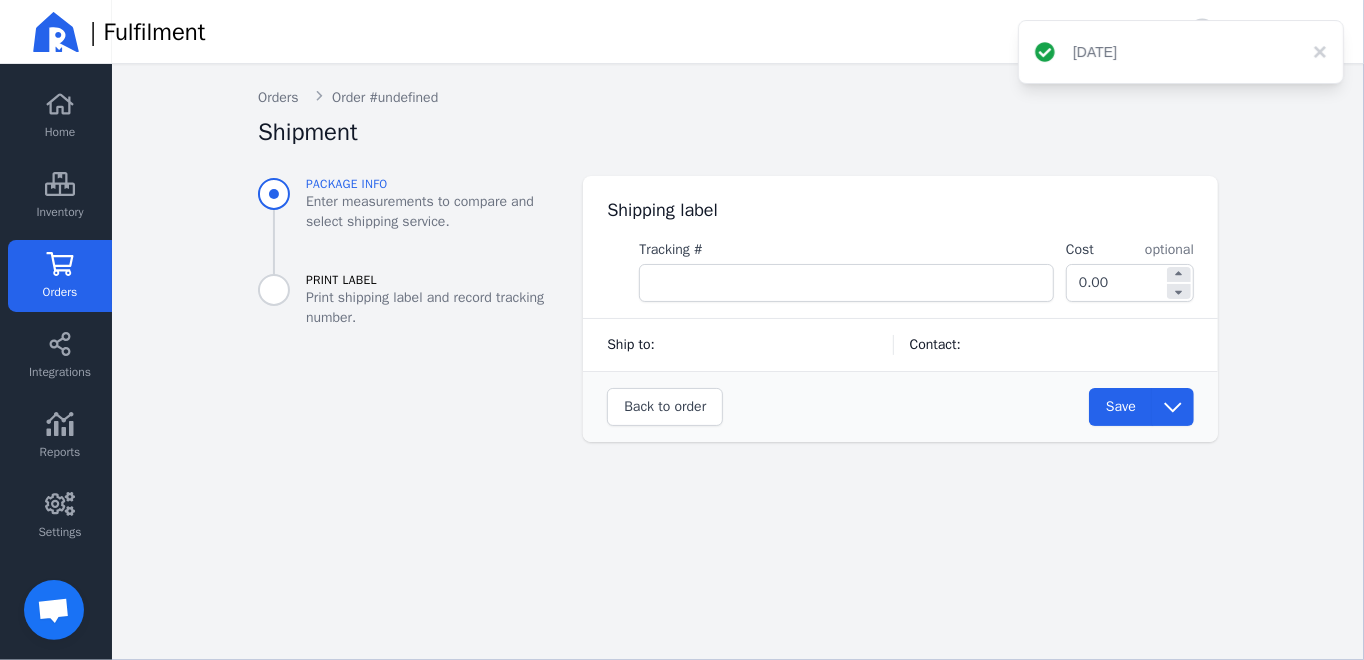 scroll, scrollTop: 0, scrollLeft: 0, axis: both 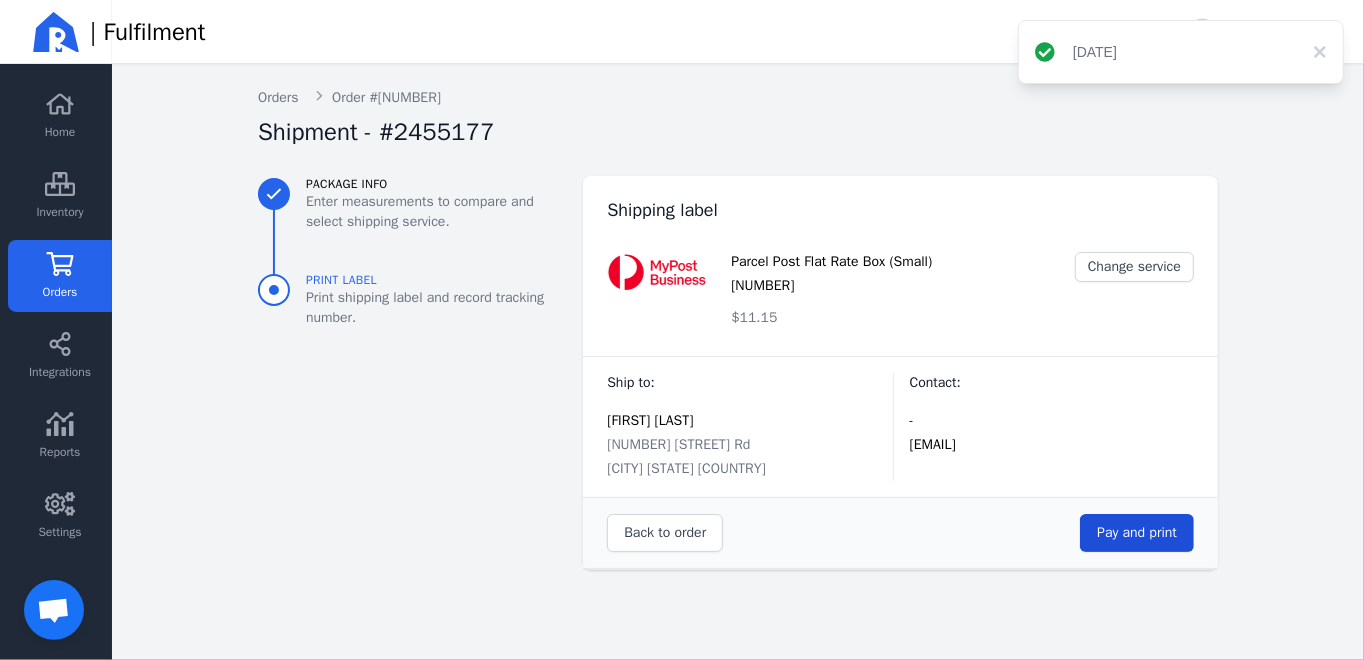 click on "Pay and print" at bounding box center [1137, 532] 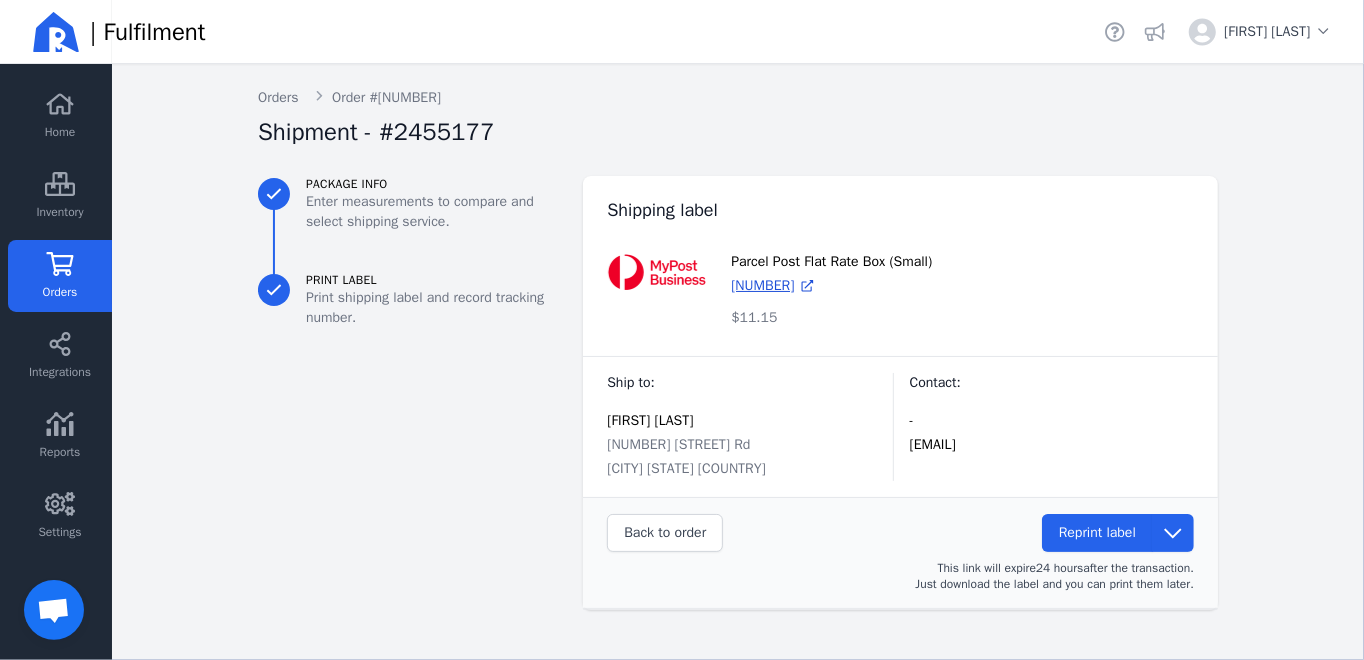 click 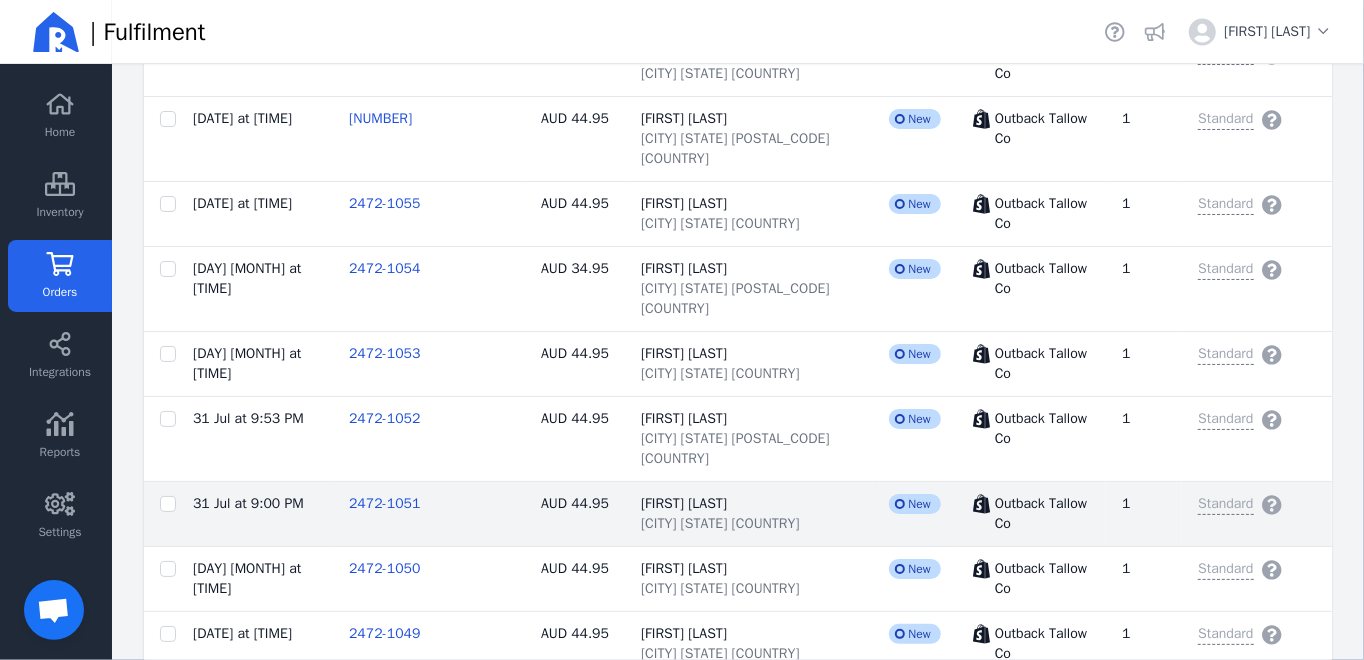 scroll, scrollTop: 600, scrollLeft: 0, axis: vertical 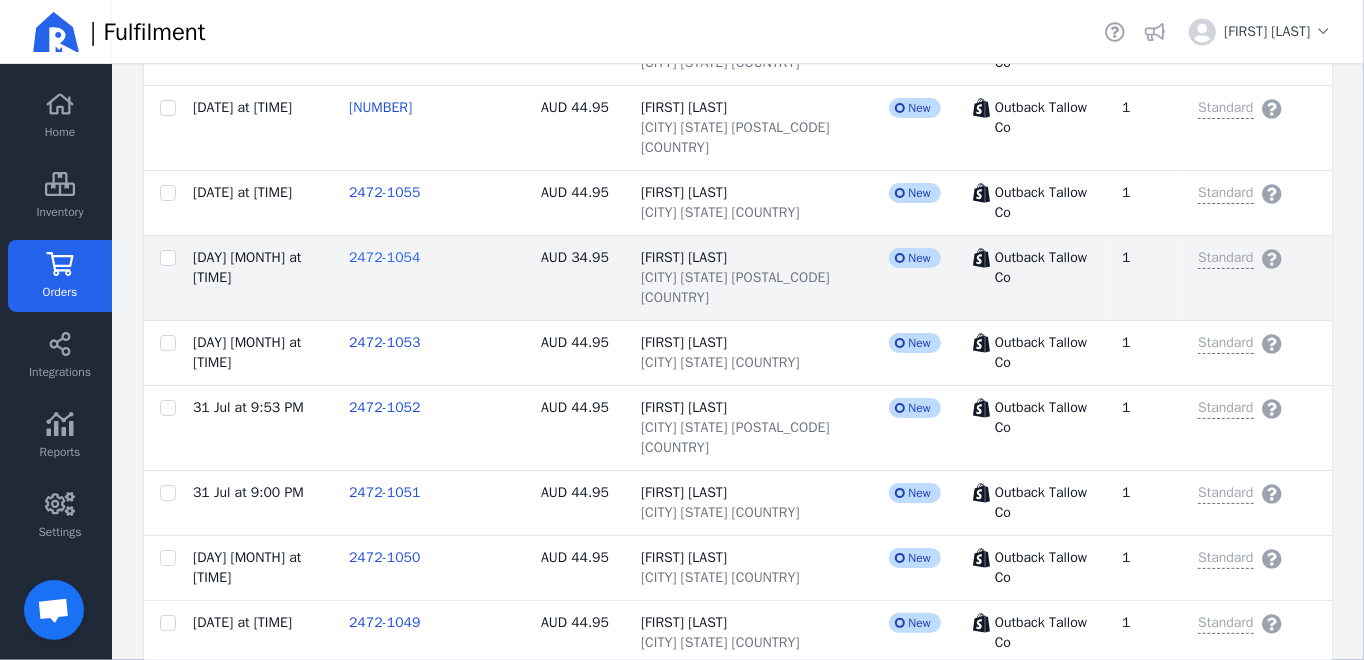 click on "2472-1054" 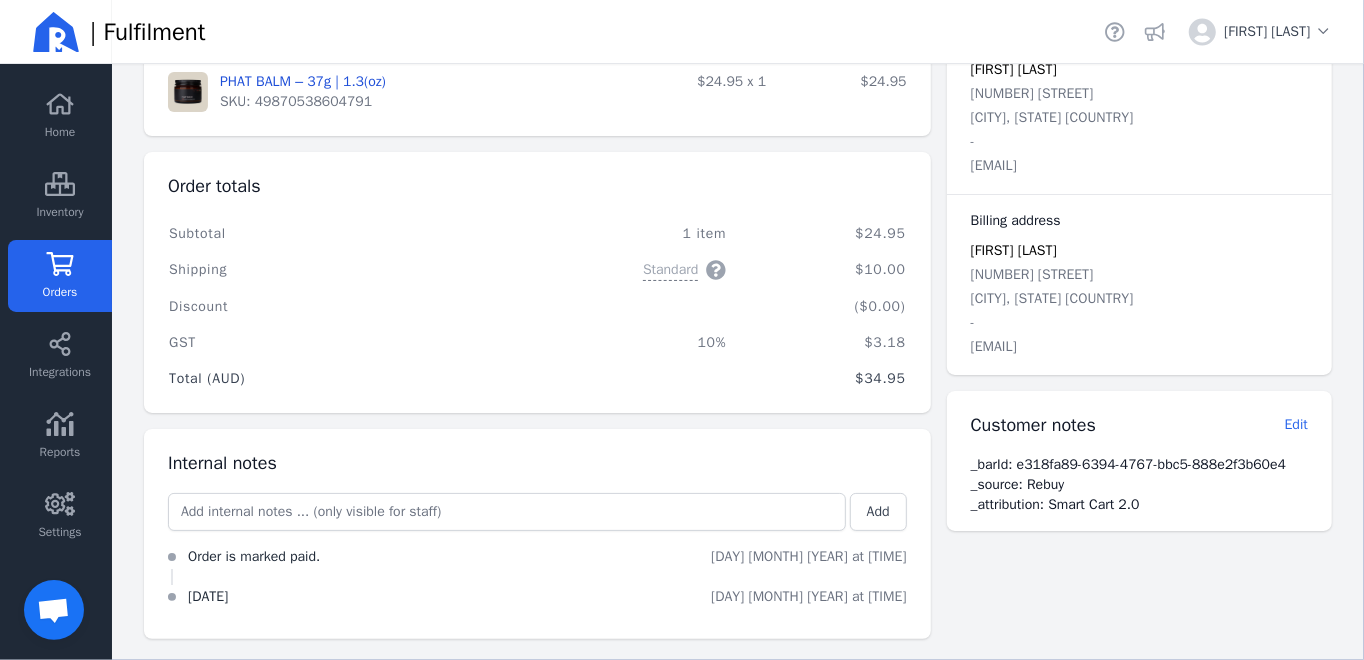 scroll, scrollTop: 0, scrollLeft: 0, axis: both 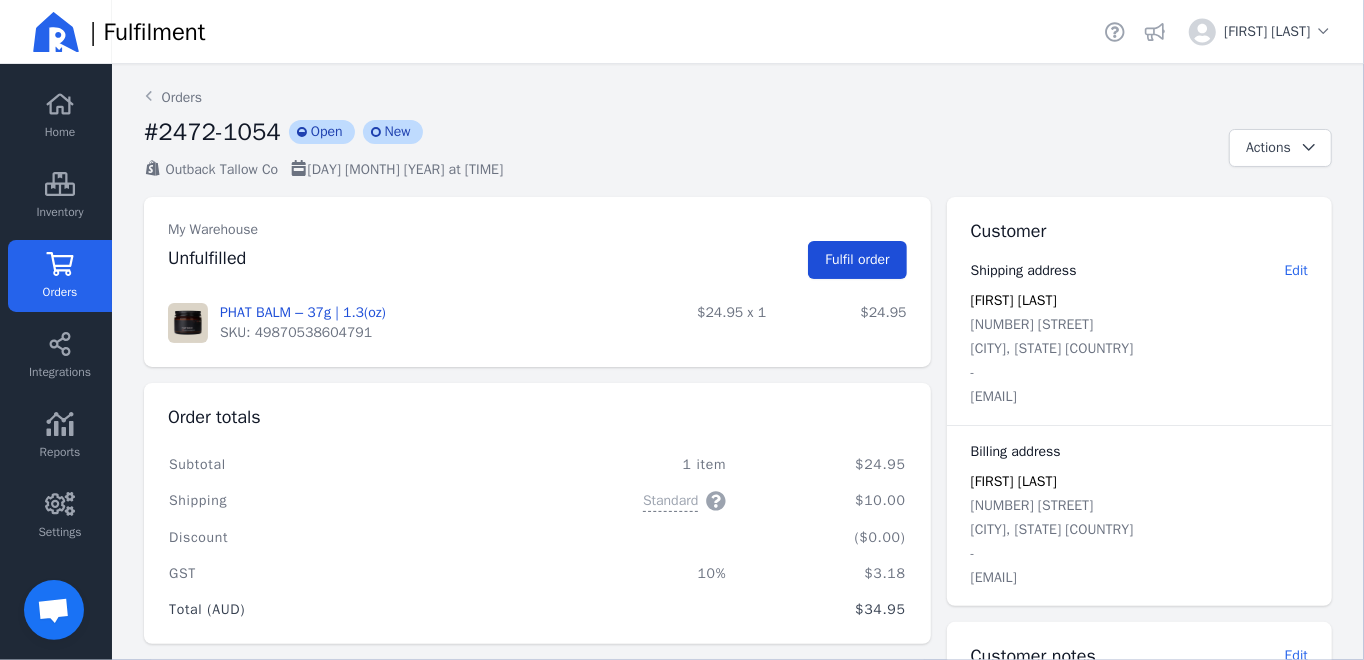 click on "Fulfil order" at bounding box center [857, 259] 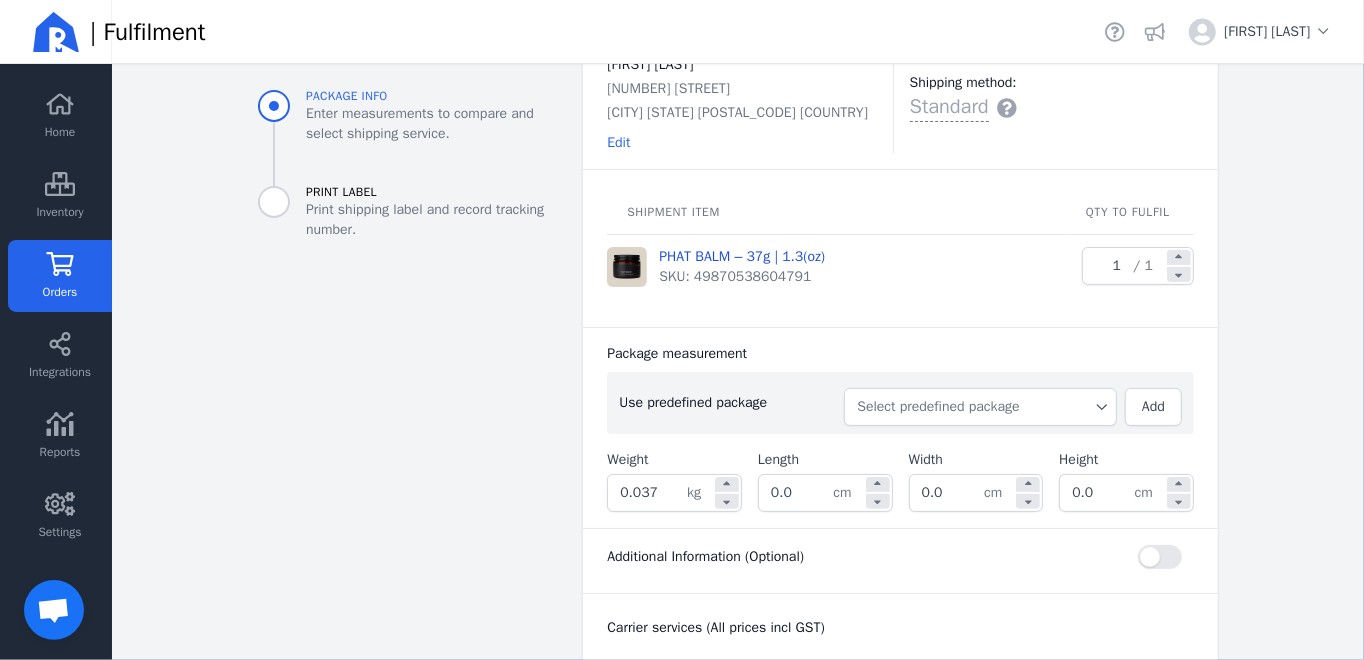 scroll, scrollTop: 300, scrollLeft: 0, axis: vertical 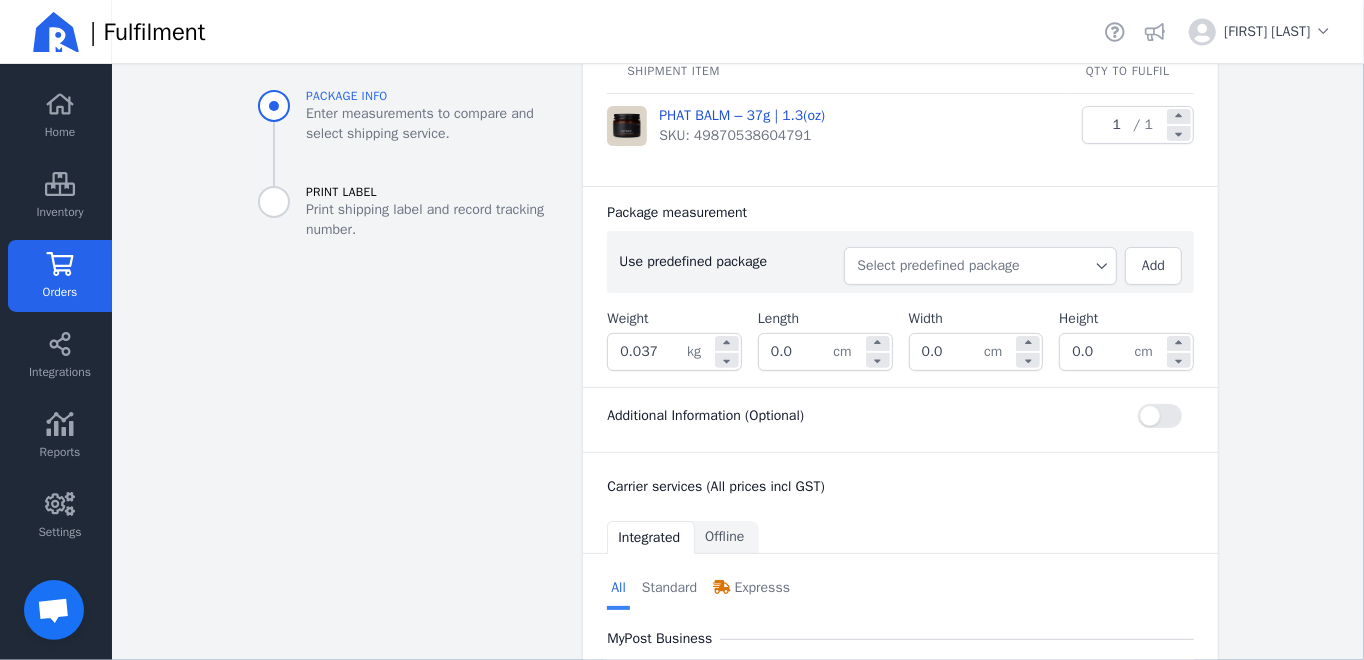click on "Select predefined package" 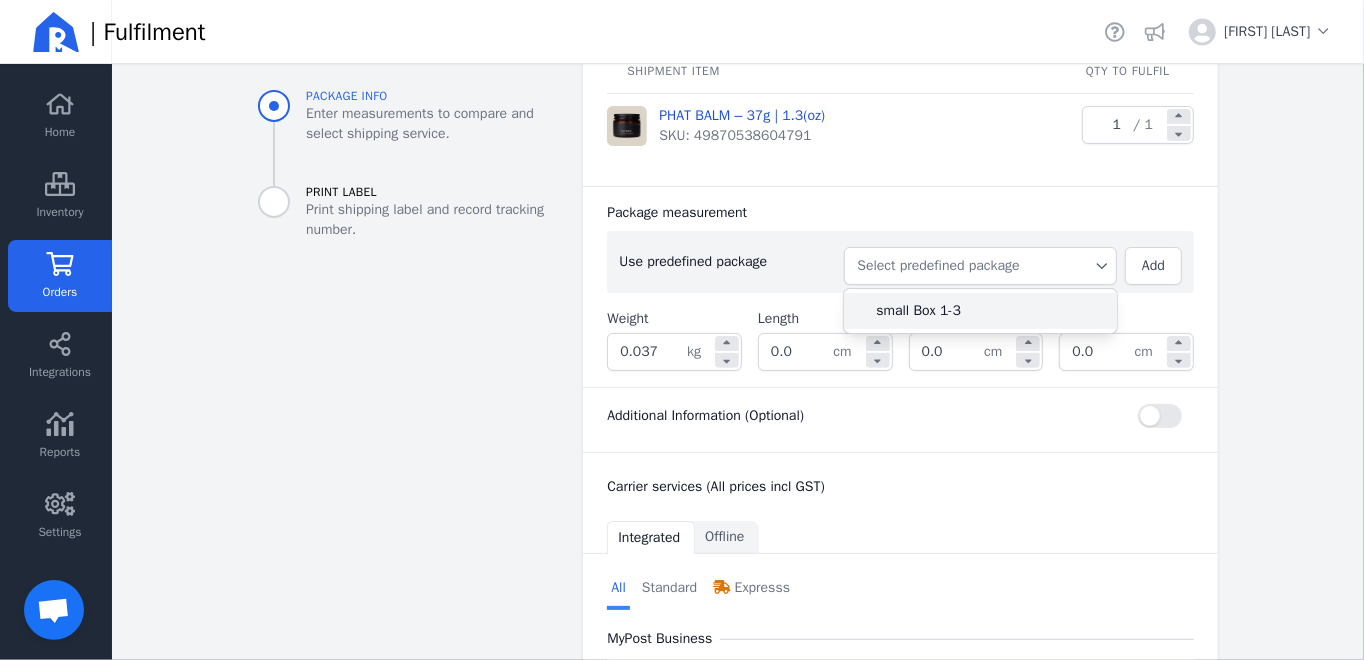 click on "small Box 1-3" at bounding box center (988, 311) 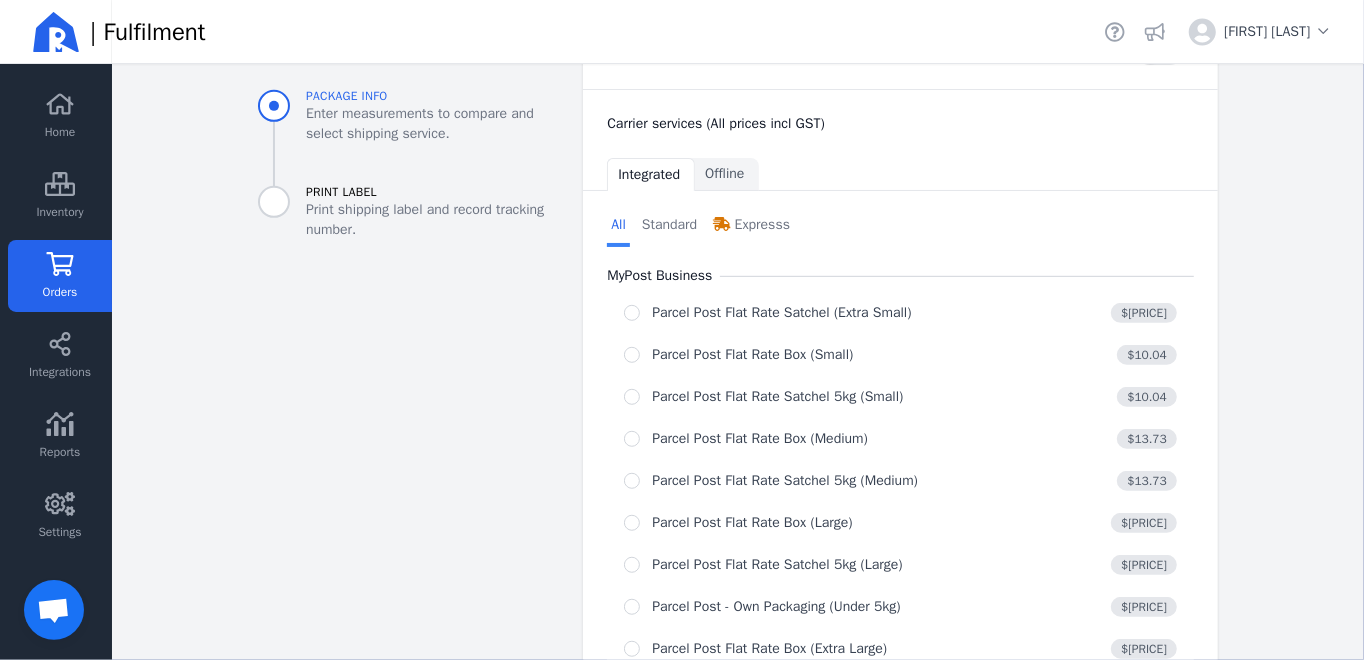 scroll, scrollTop: 691, scrollLeft: 0, axis: vertical 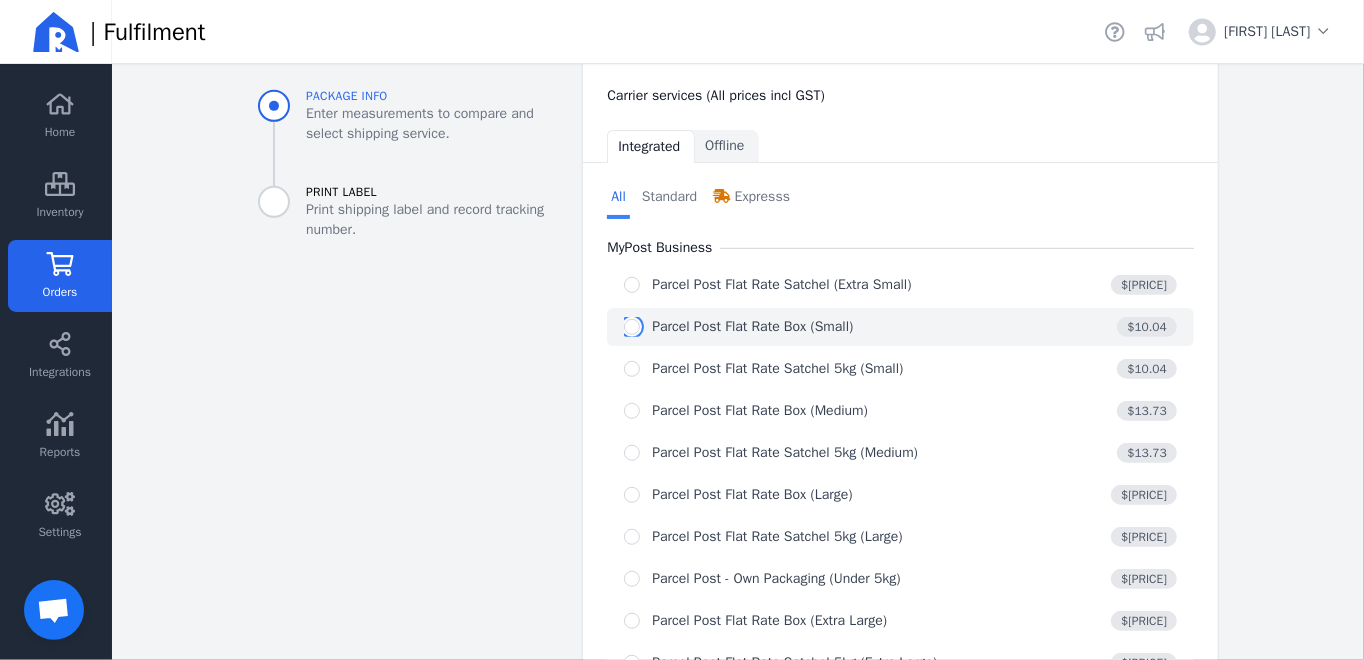 click at bounding box center (632, 327) 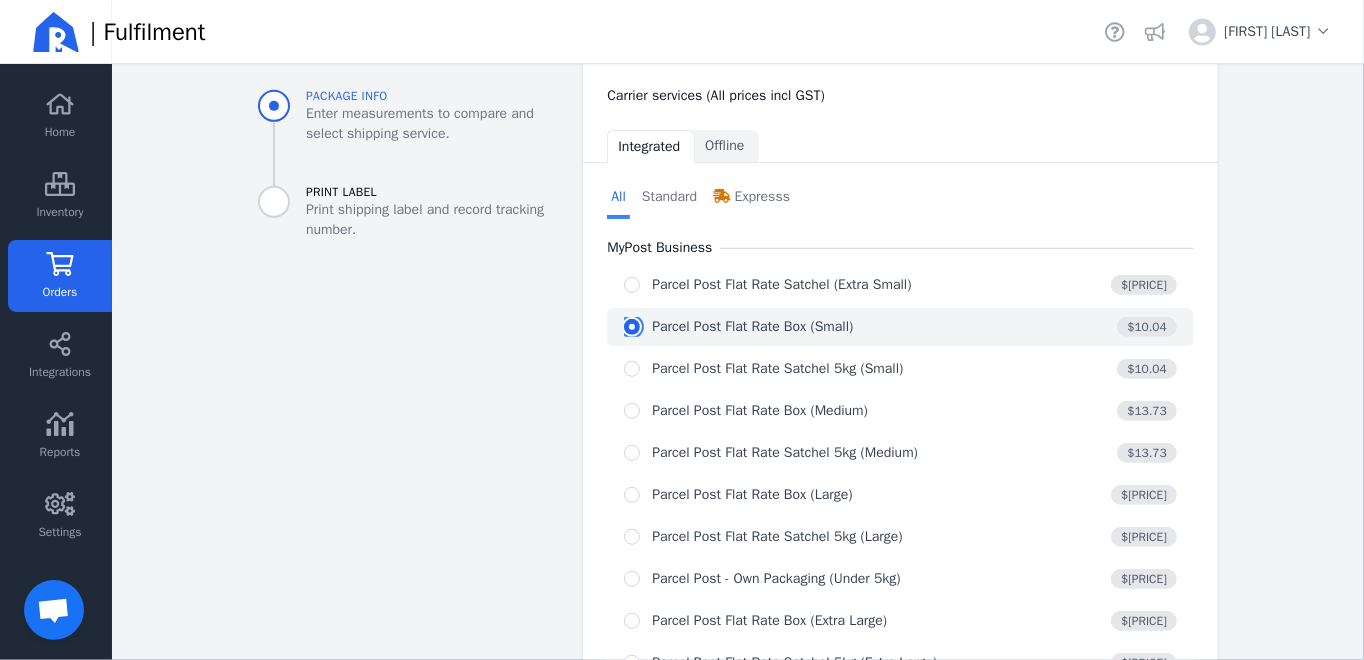radio on "true" 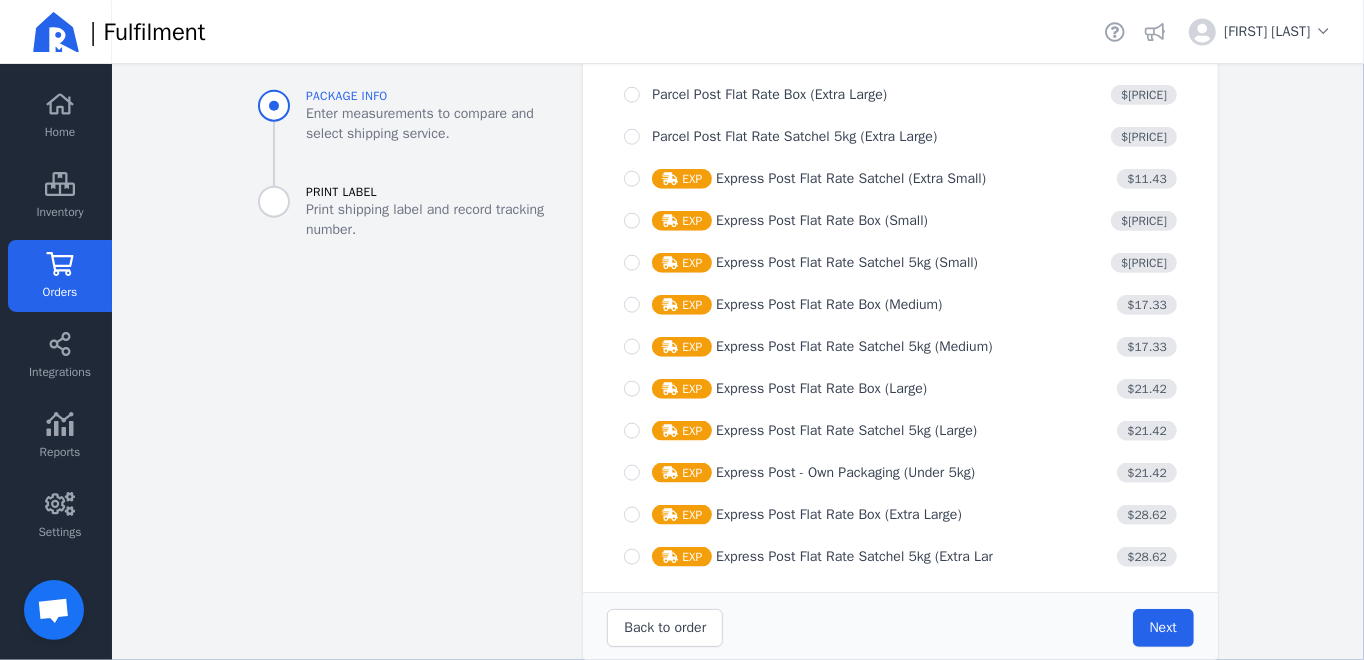 scroll, scrollTop: 1446, scrollLeft: 0, axis: vertical 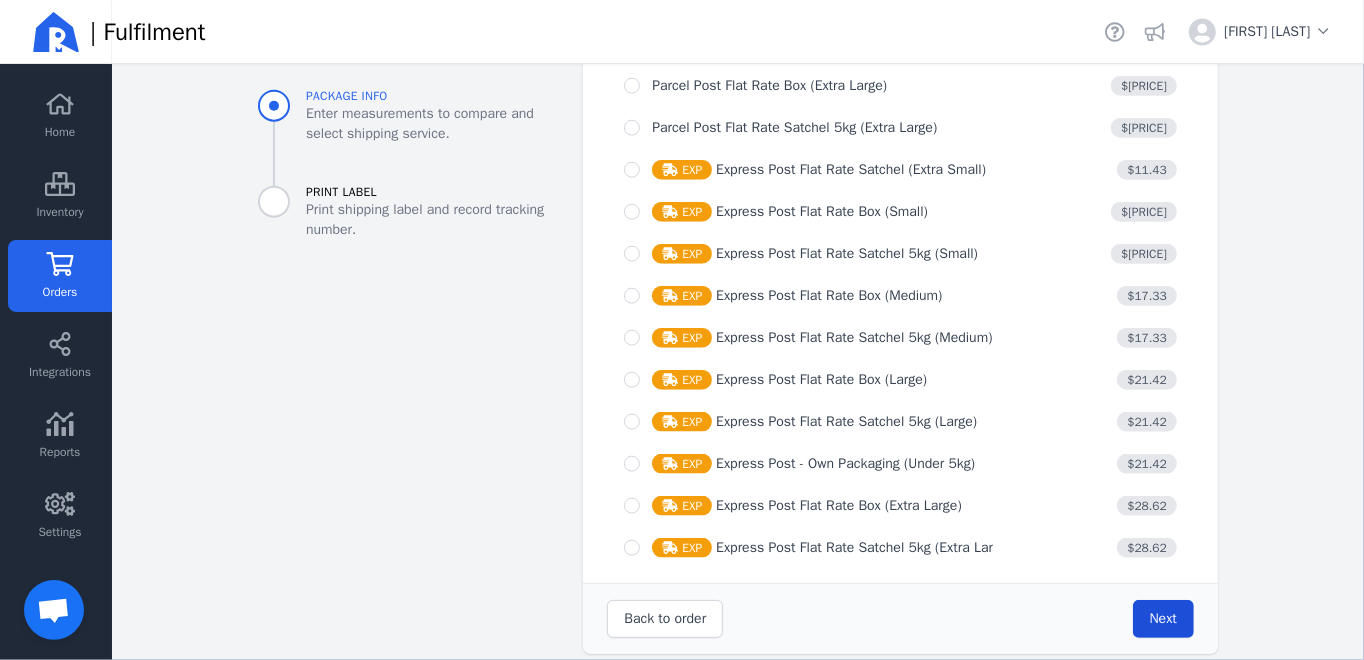 click on "Next" at bounding box center (1163, 618) 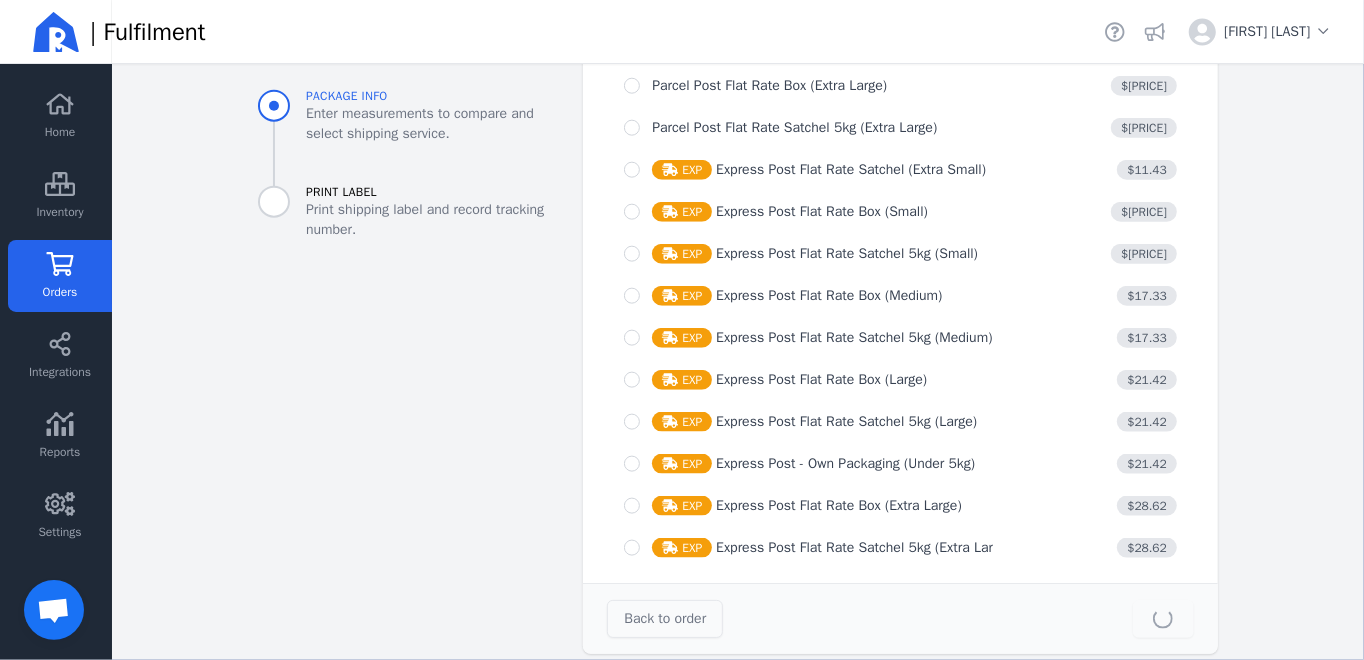 type on "23.0" 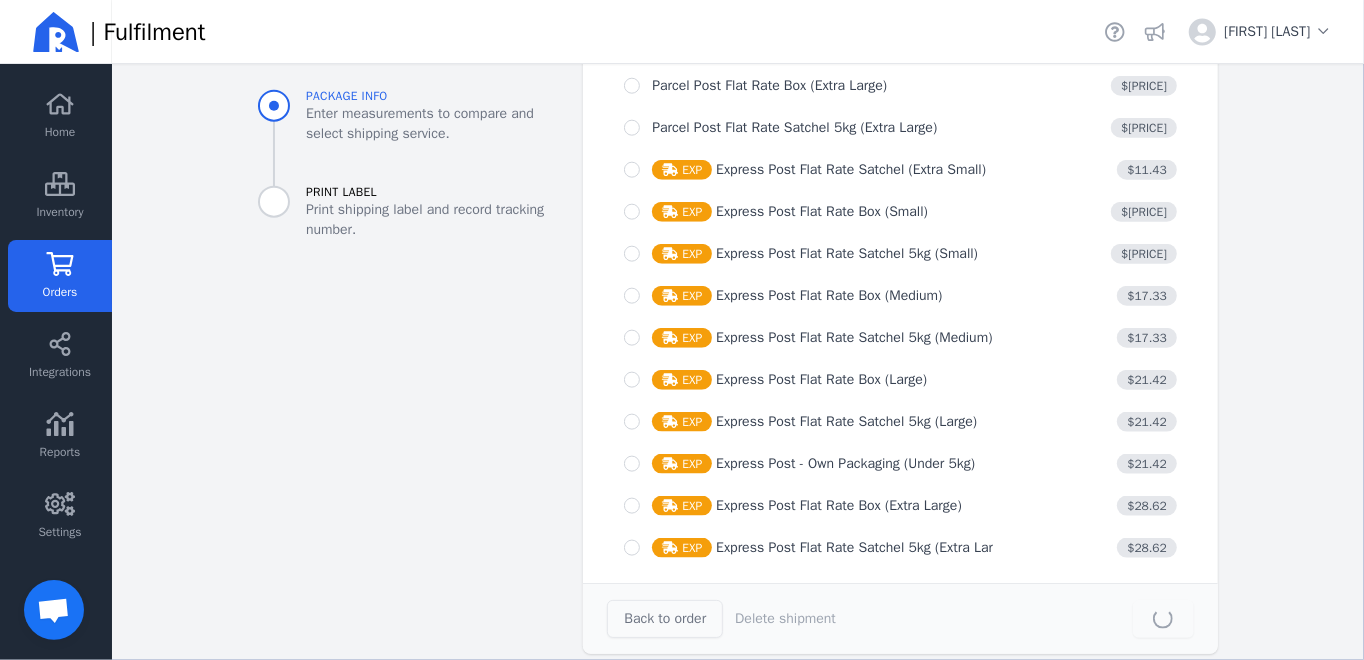 scroll, scrollTop: 0, scrollLeft: 0, axis: both 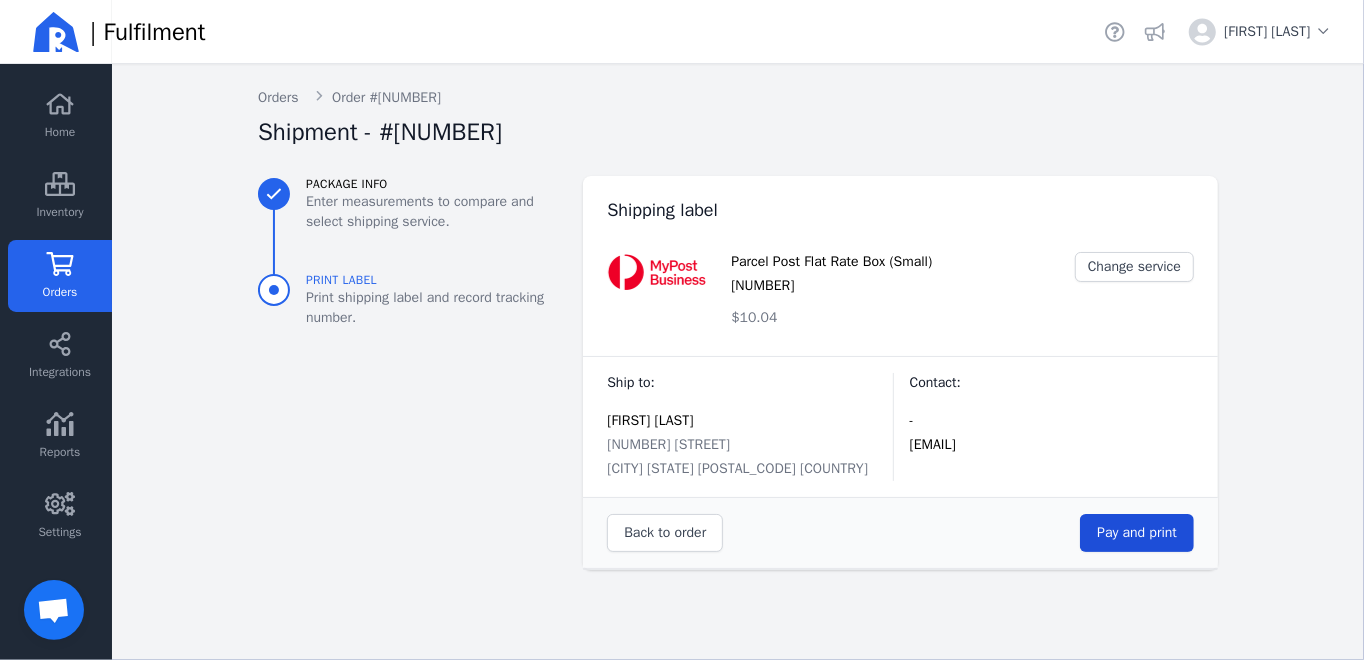 click on "Pay and print" at bounding box center [1137, 532] 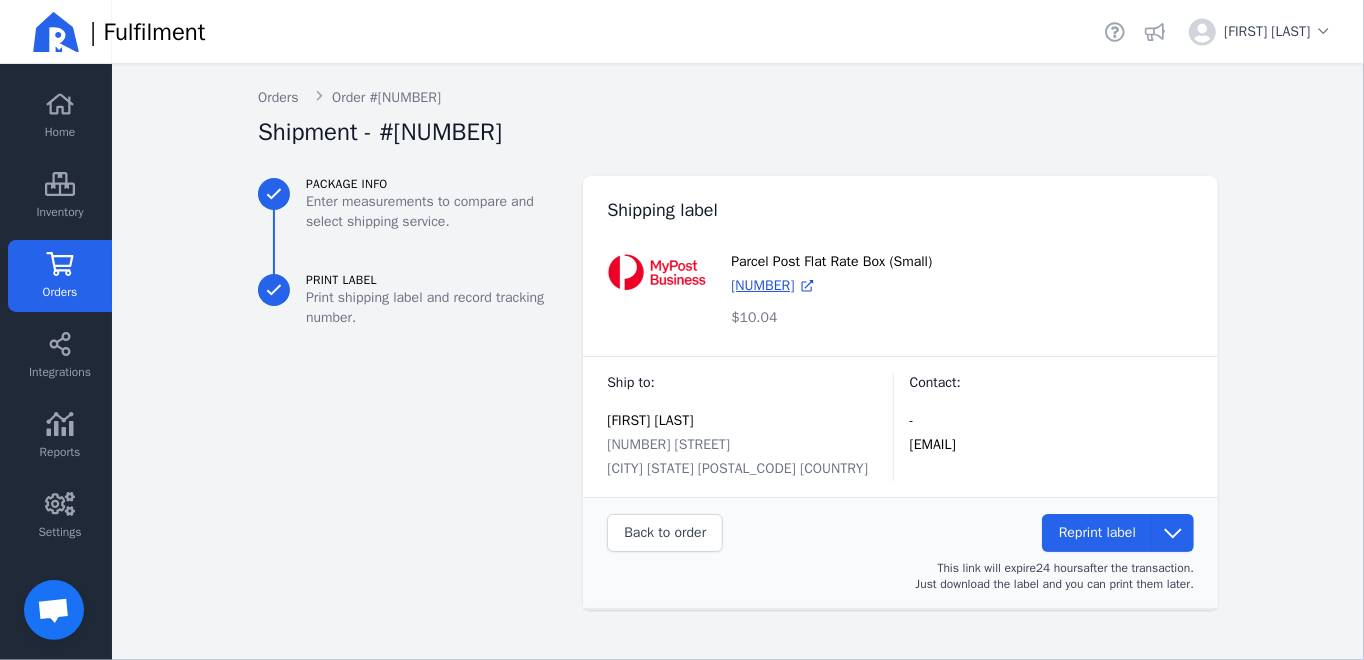 click on "Orders" 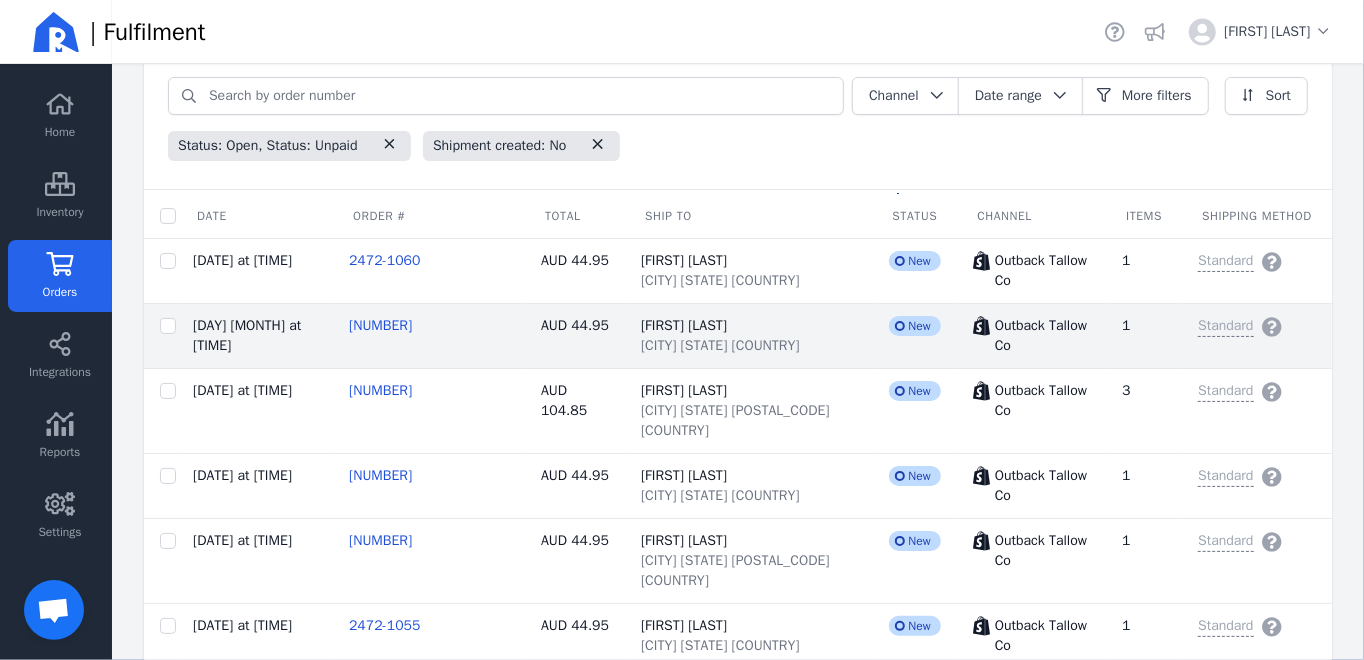 scroll, scrollTop: 200, scrollLeft: 0, axis: vertical 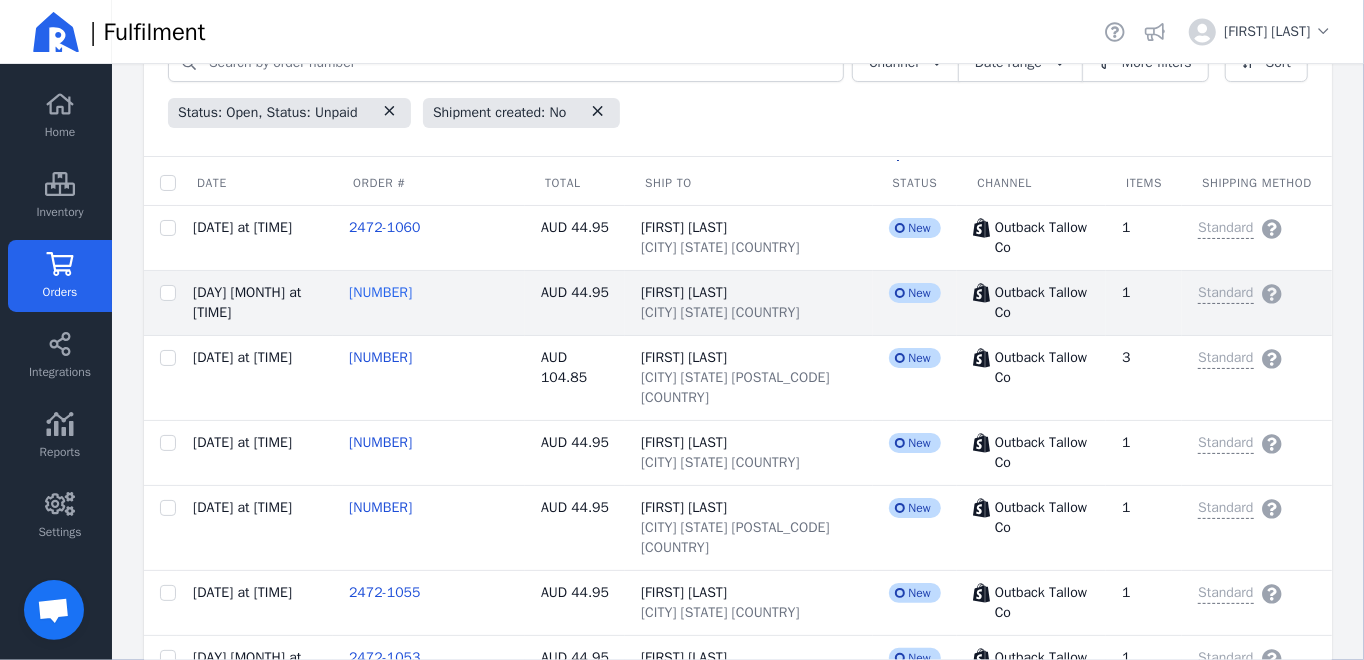 click on "[NUMBER]" 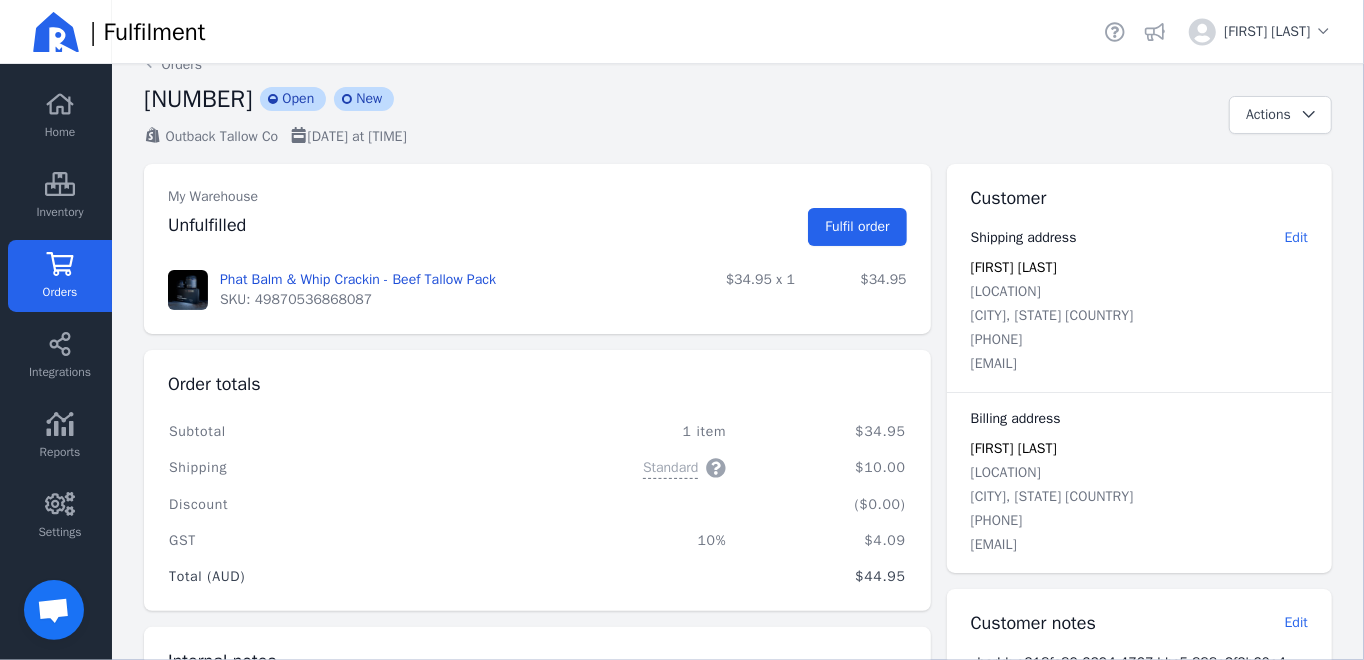 scroll, scrollTop: 31, scrollLeft: 0, axis: vertical 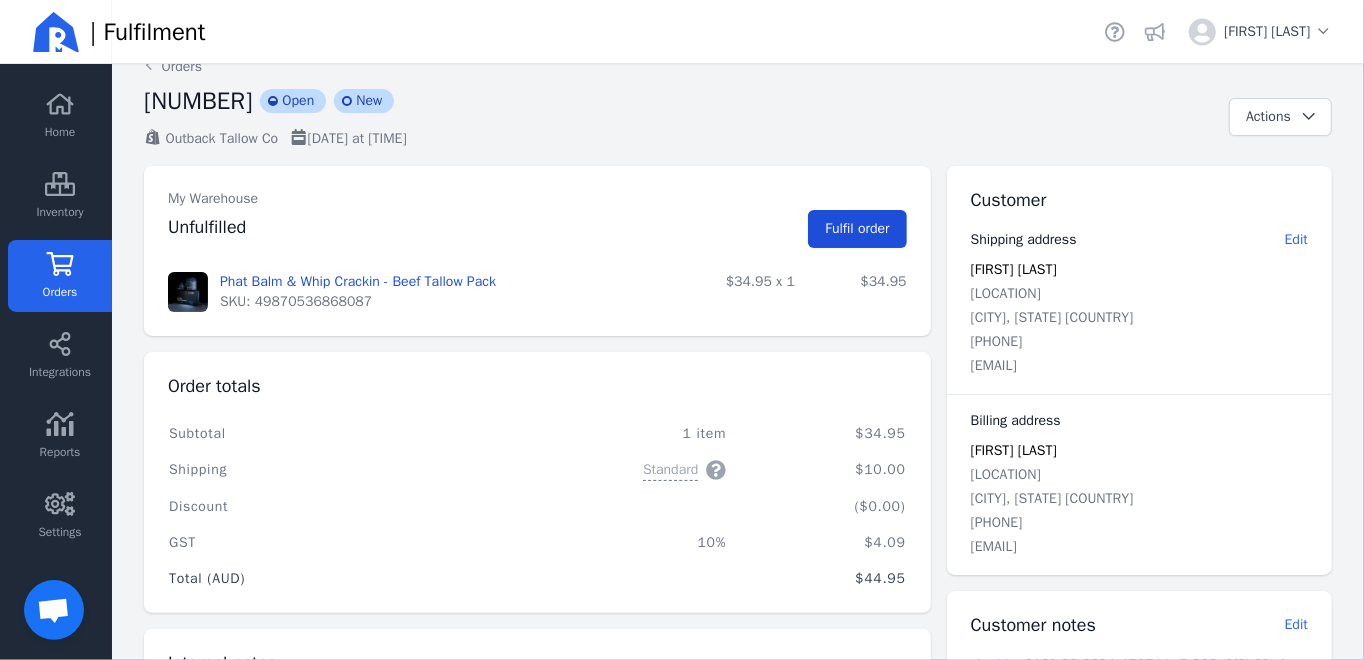 click on "Fulfil order" at bounding box center (857, 228) 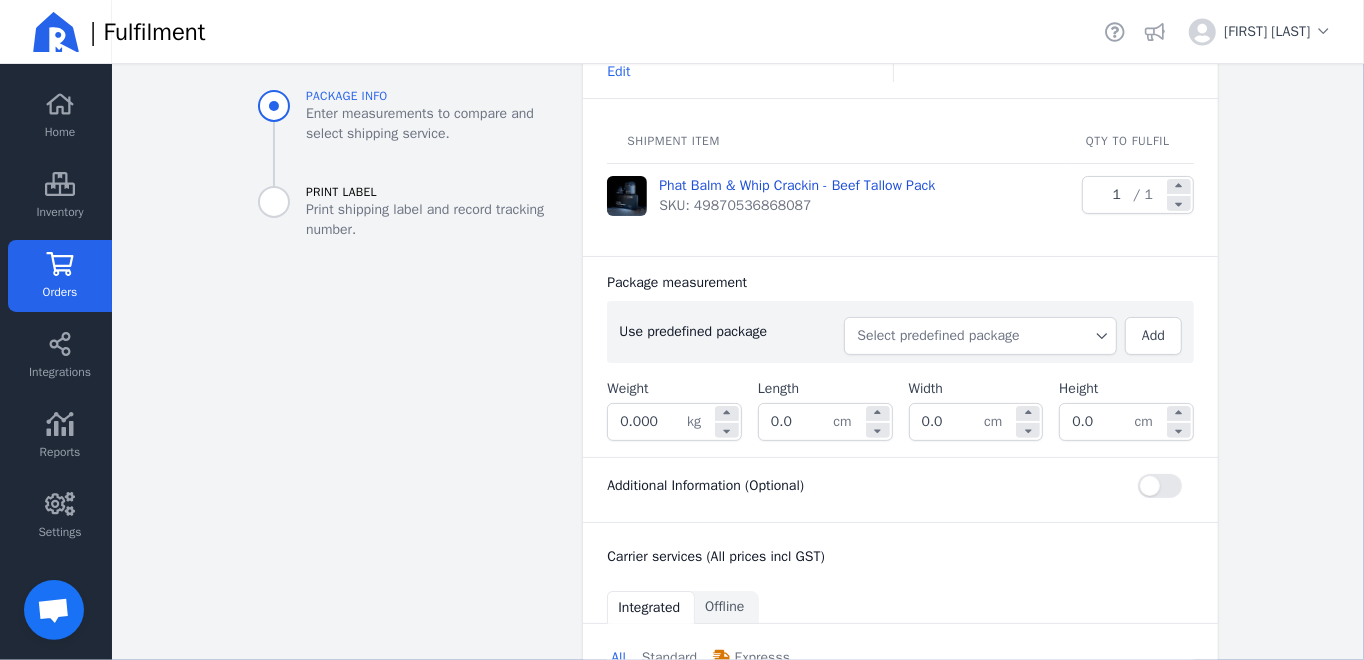 scroll, scrollTop: 231, scrollLeft: 0, axis: vertical 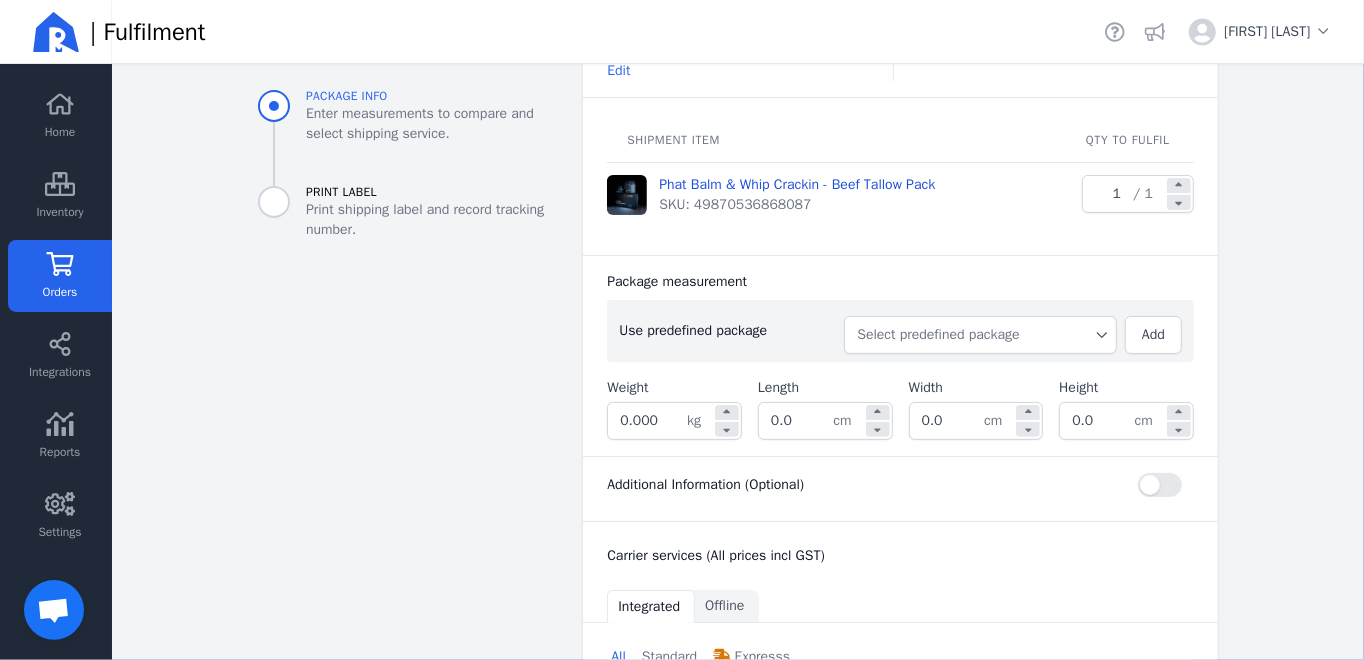 click on "Select predefined package" 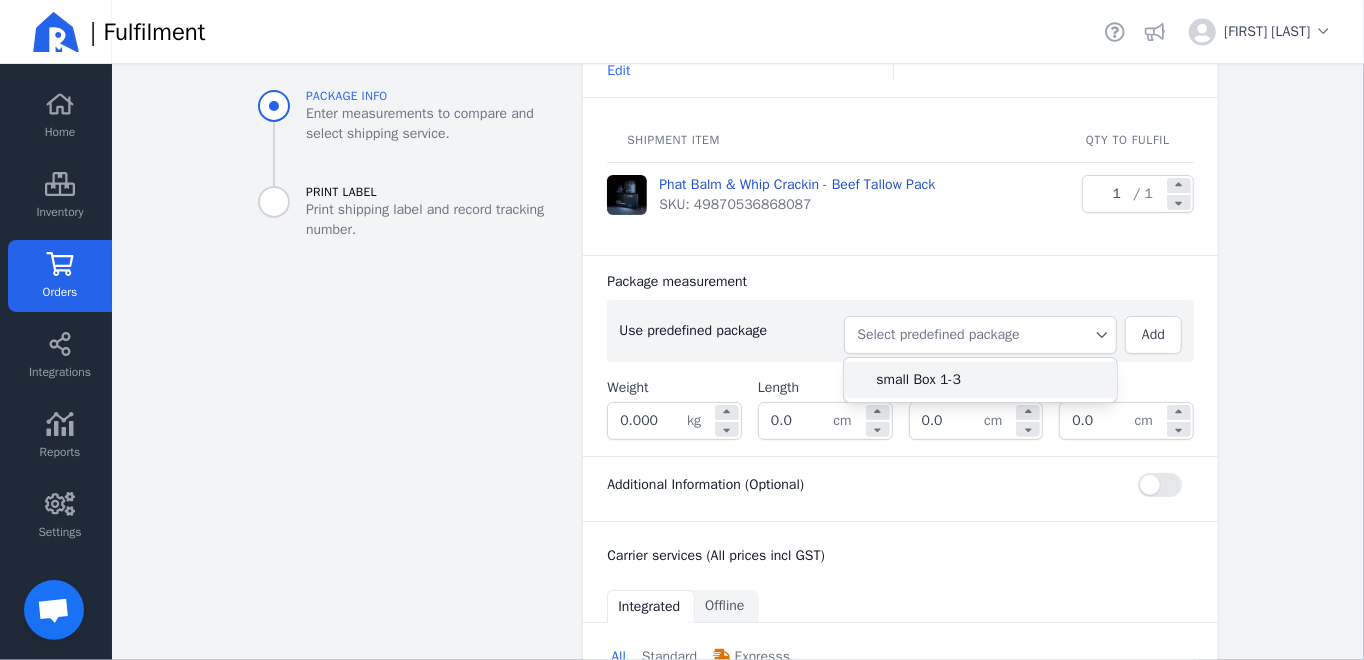 click on "small Box 1-3" at bounding box center [988, 380] 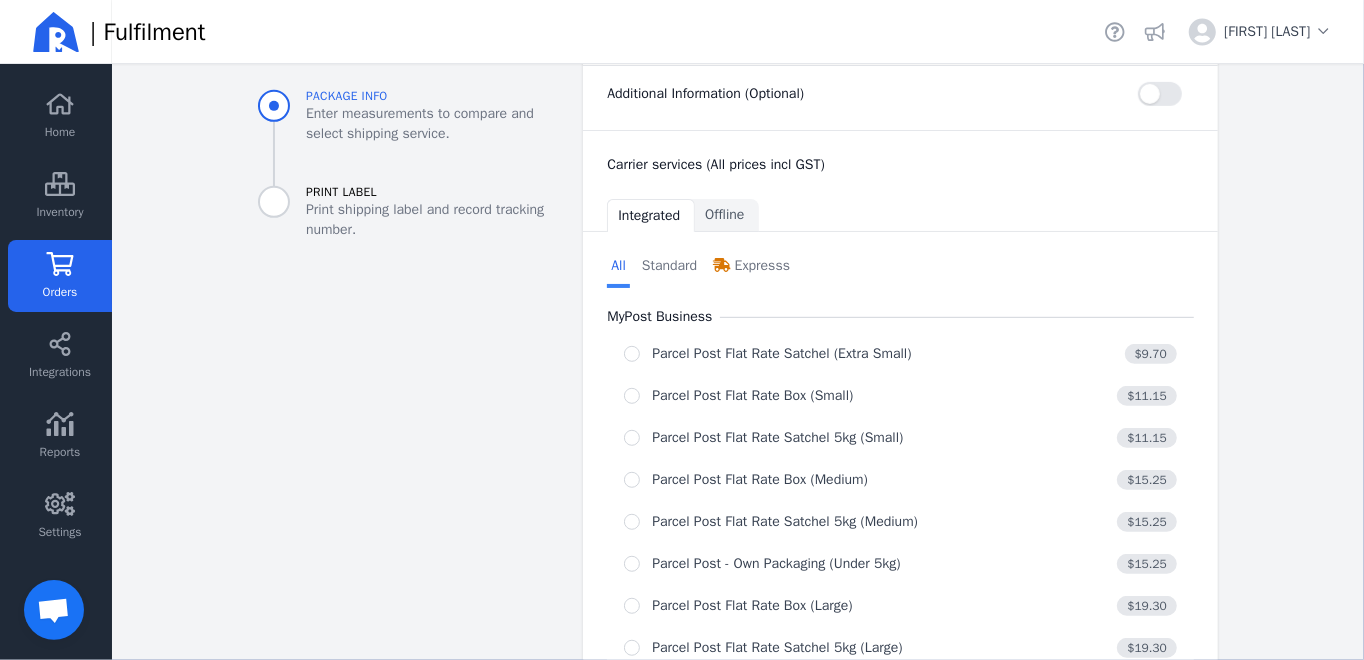 scroll, scrollTop: 631, scrollLeft: 0, axis: vertical 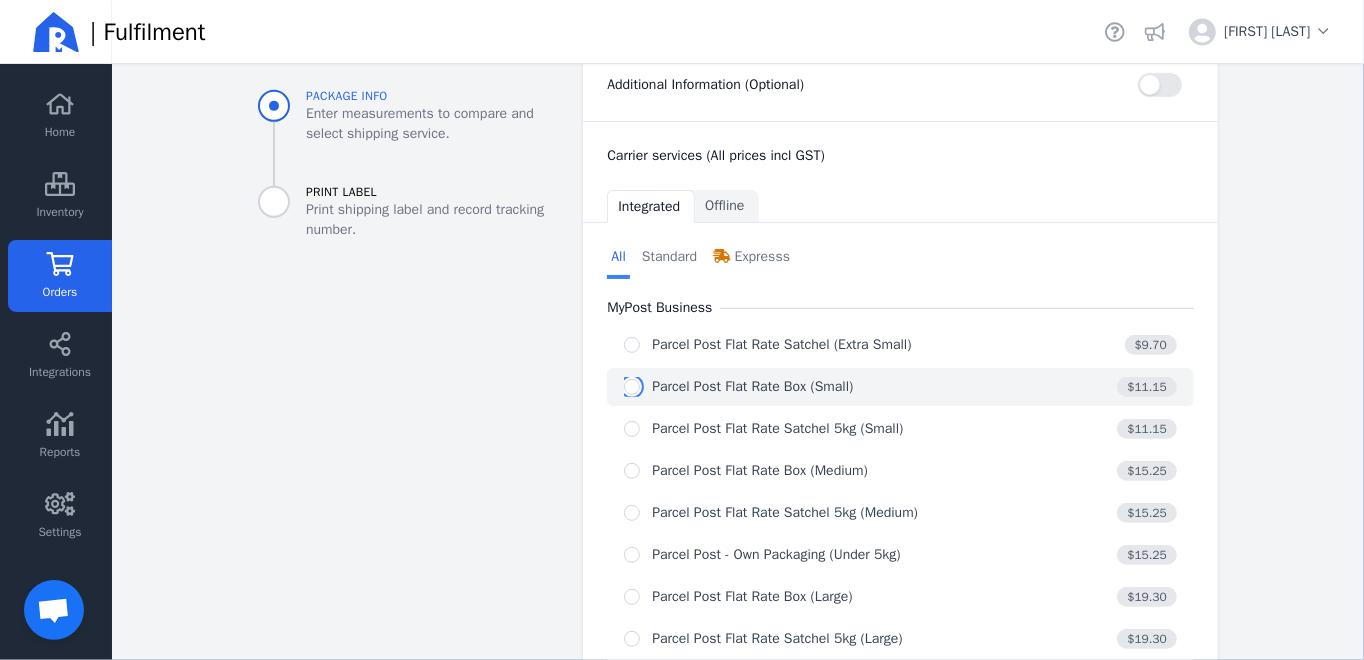 click at bounding box center (632, 387) 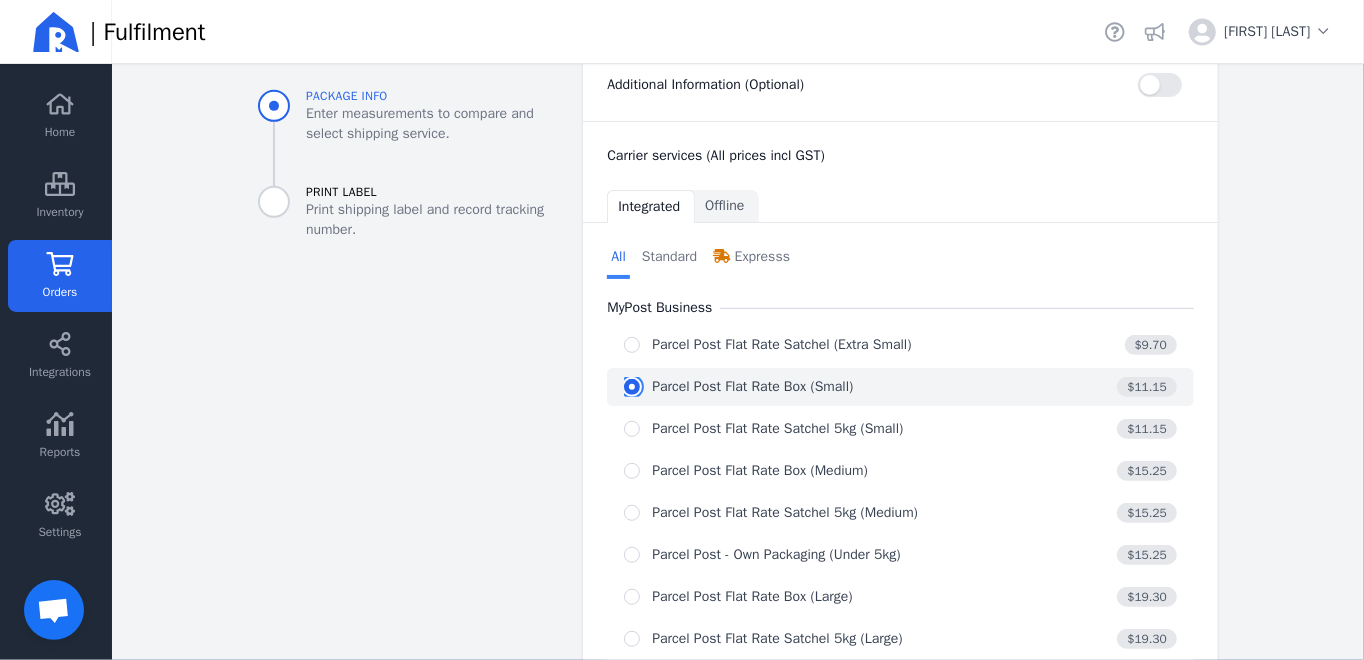 radio on "true" 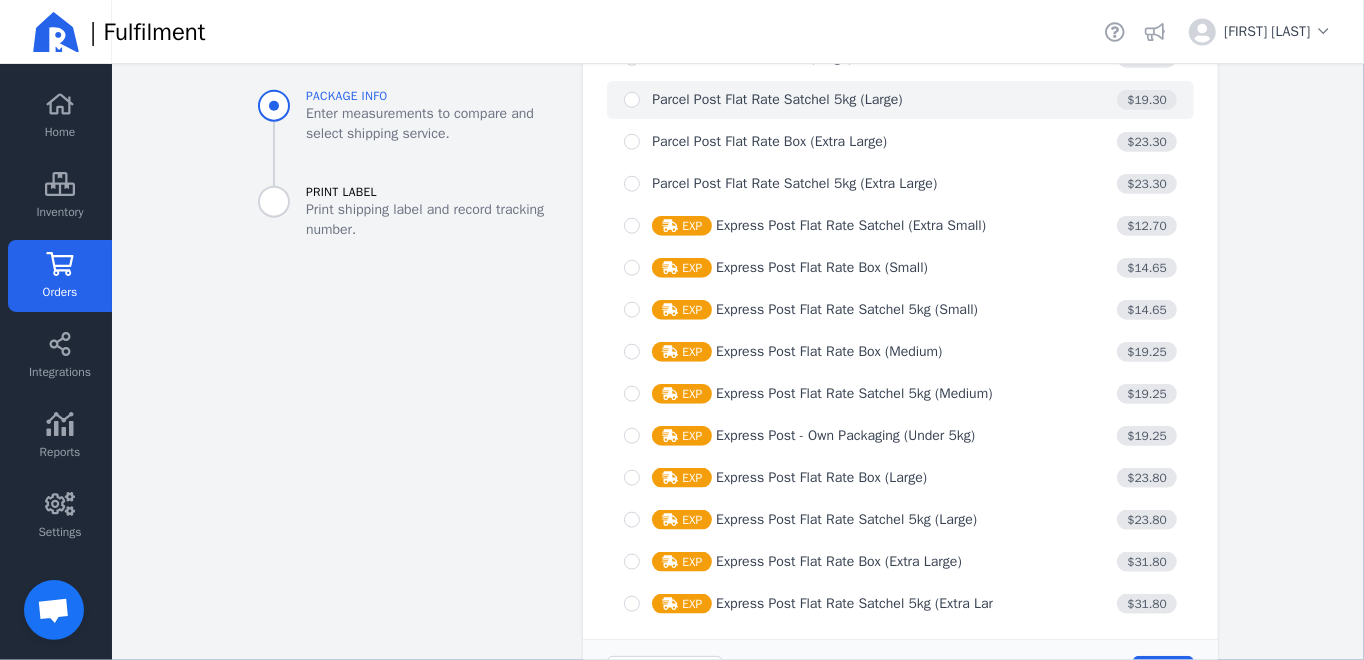 scroll, scrollTop: 1446, scrollLeft: 0, axis: vertical 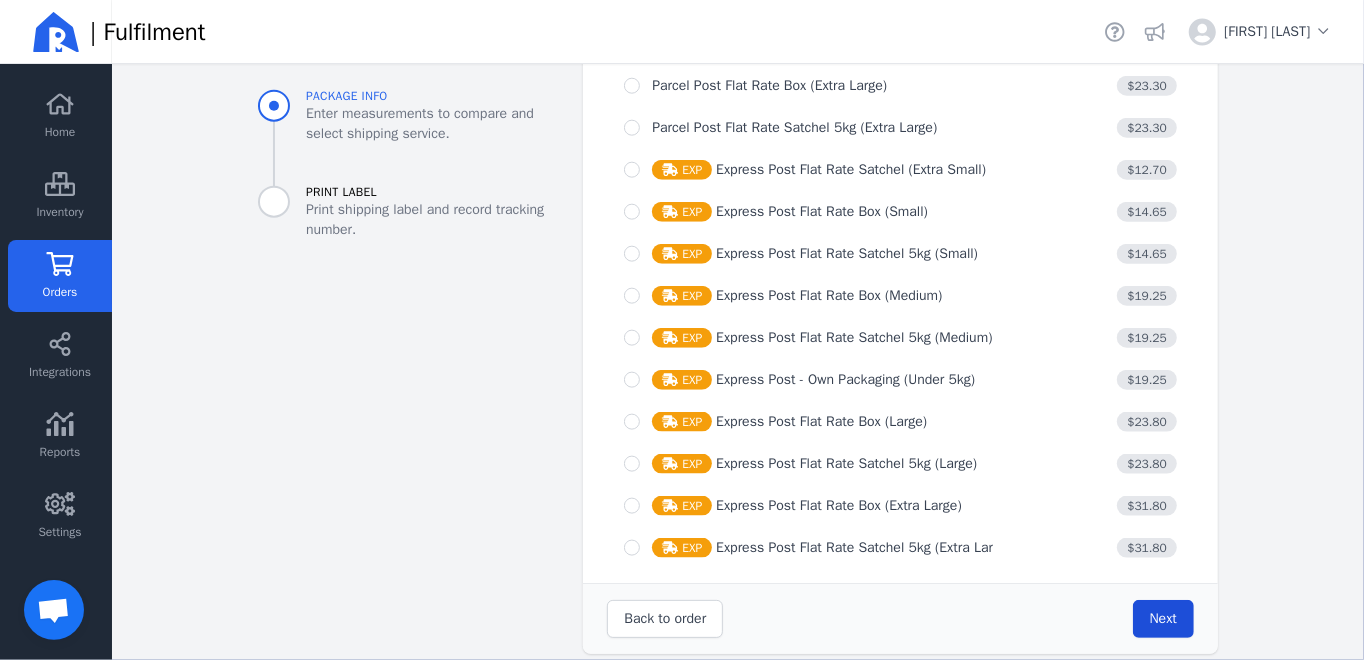 click on "Next" at bounding box center [1163, 618] 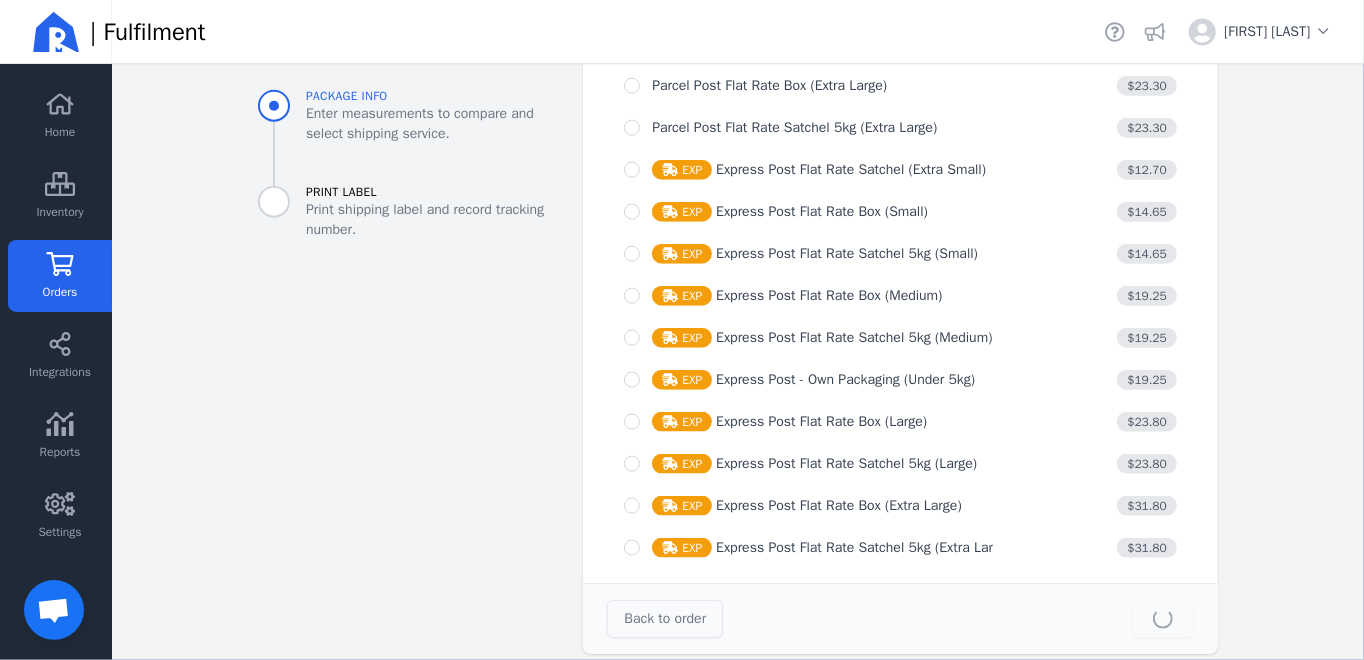 type on "23.0" 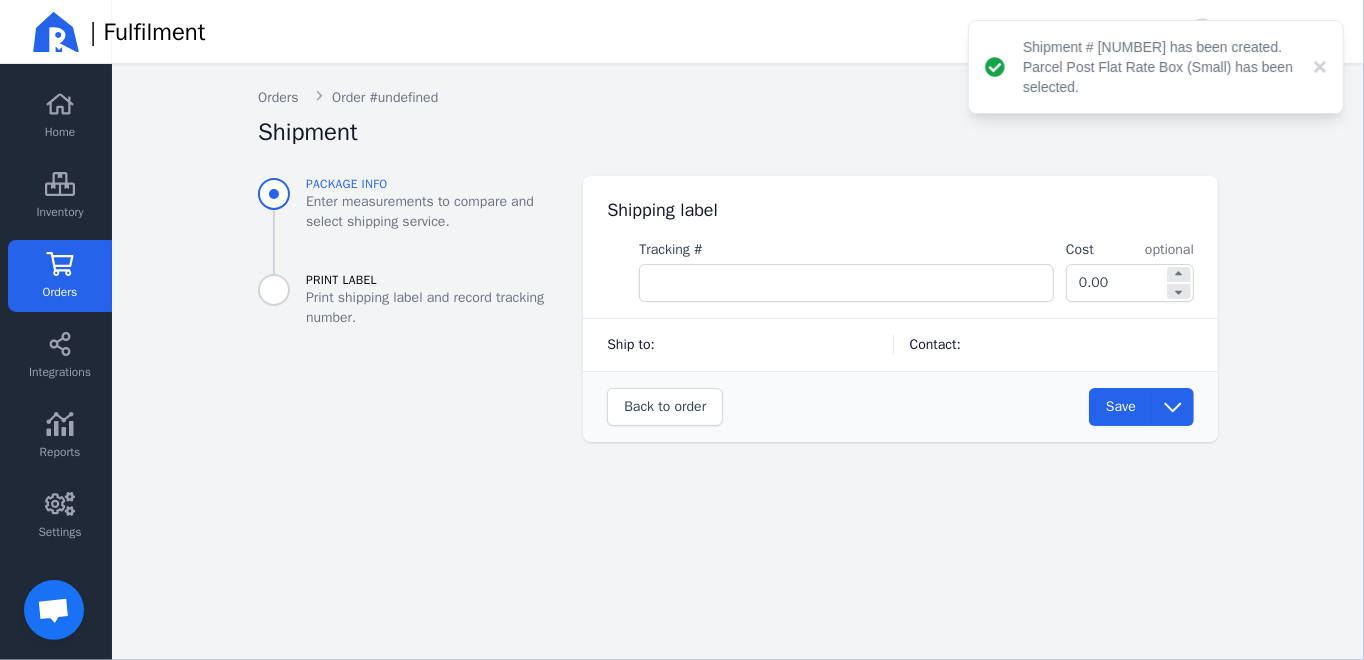 scroll, scrollTop: 0, scrollLeft: 0, axis: both 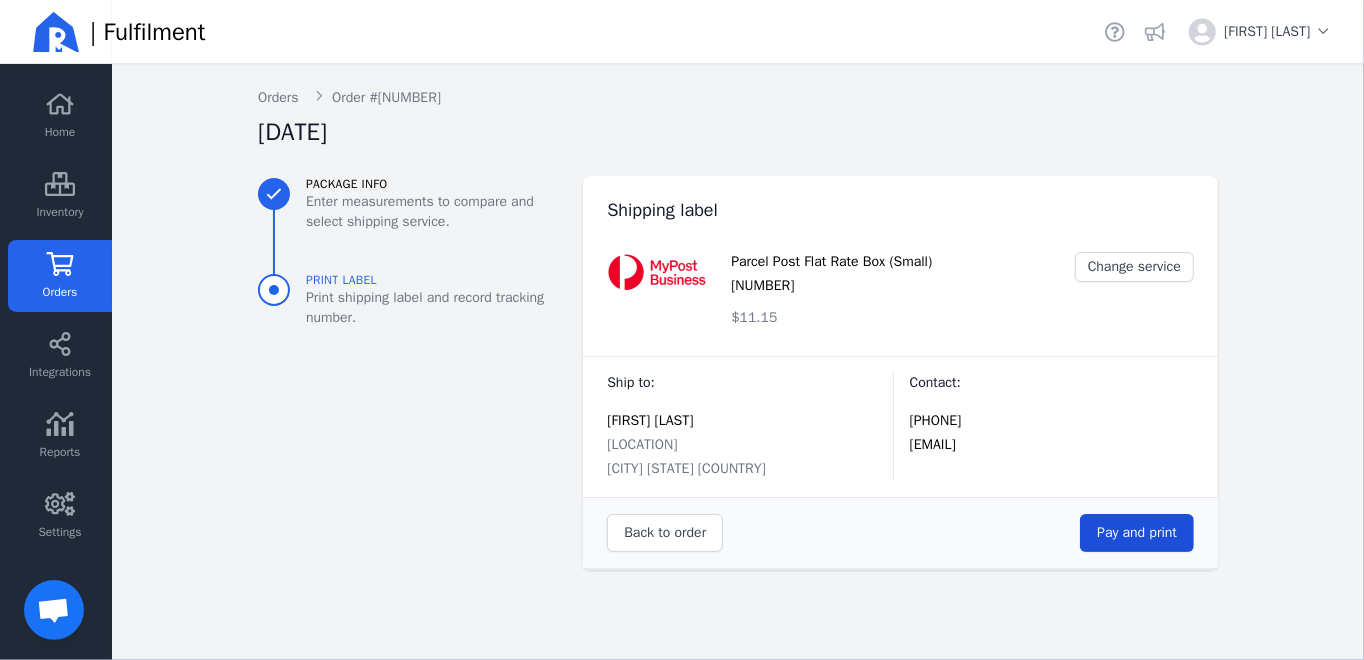 click on "Pay and print" at bounding box center (1137, 532) 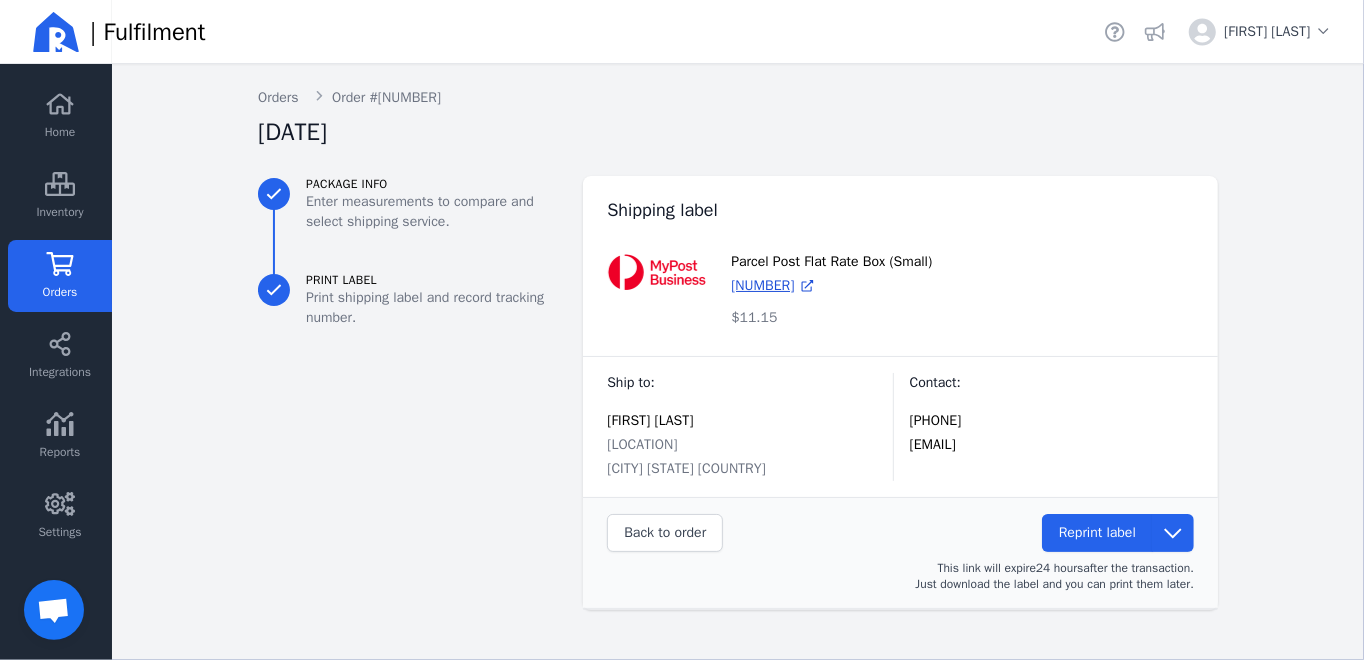 click on "Orders" 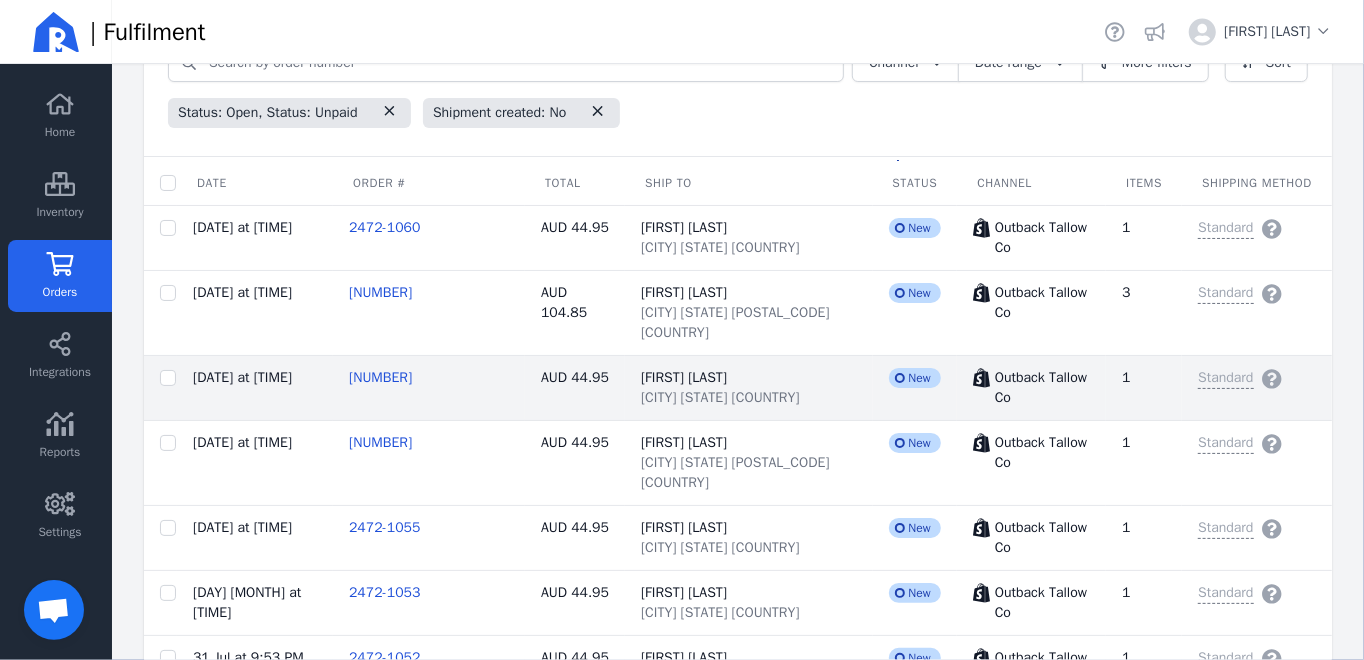 scroll, scrollTop: 300, scrollLeft: 0, axis: vertical 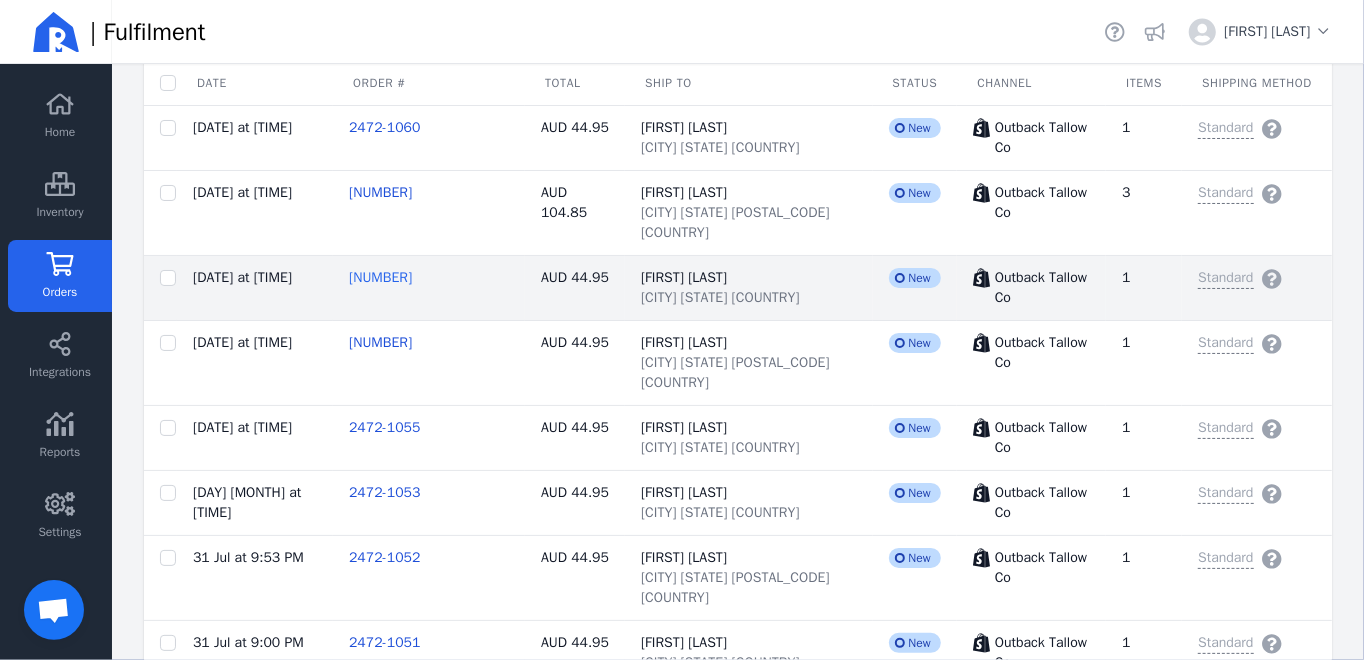 click on "[NUMBER]" 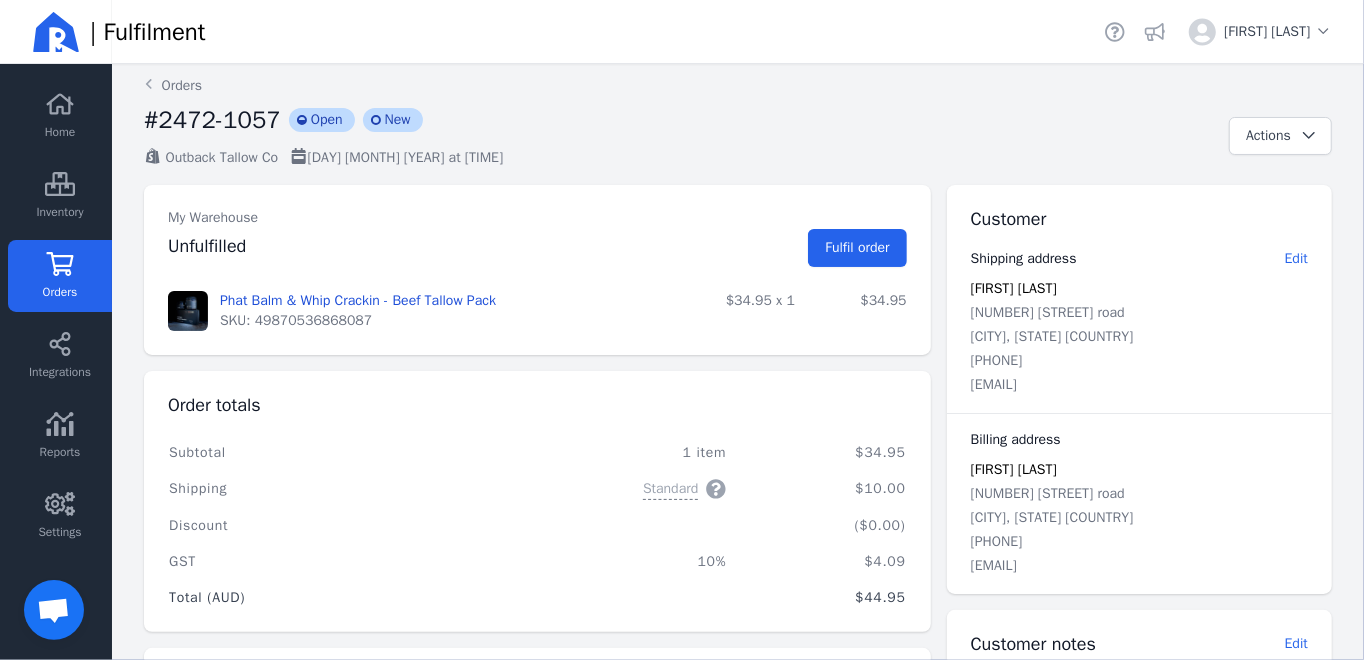 scroll, scrollTop: 0, scrollLeft: 0, axis: both 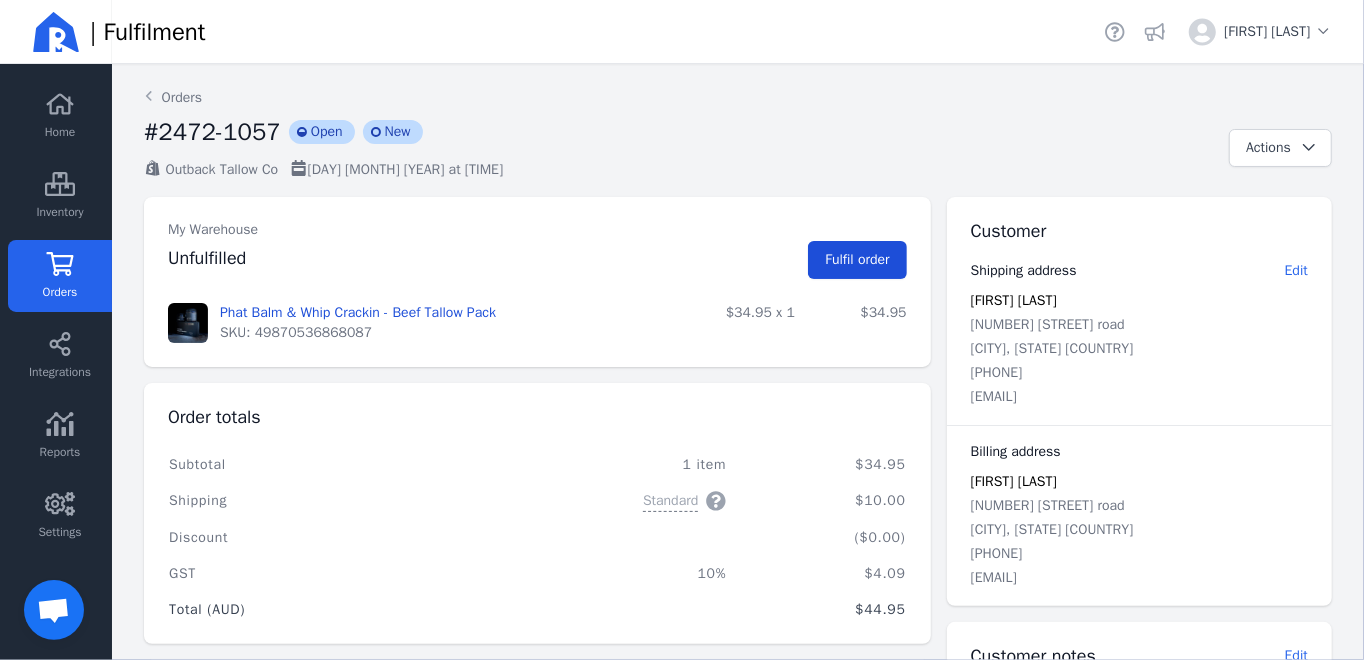 click on "Fulfil order" at bounding box center [857, 259] 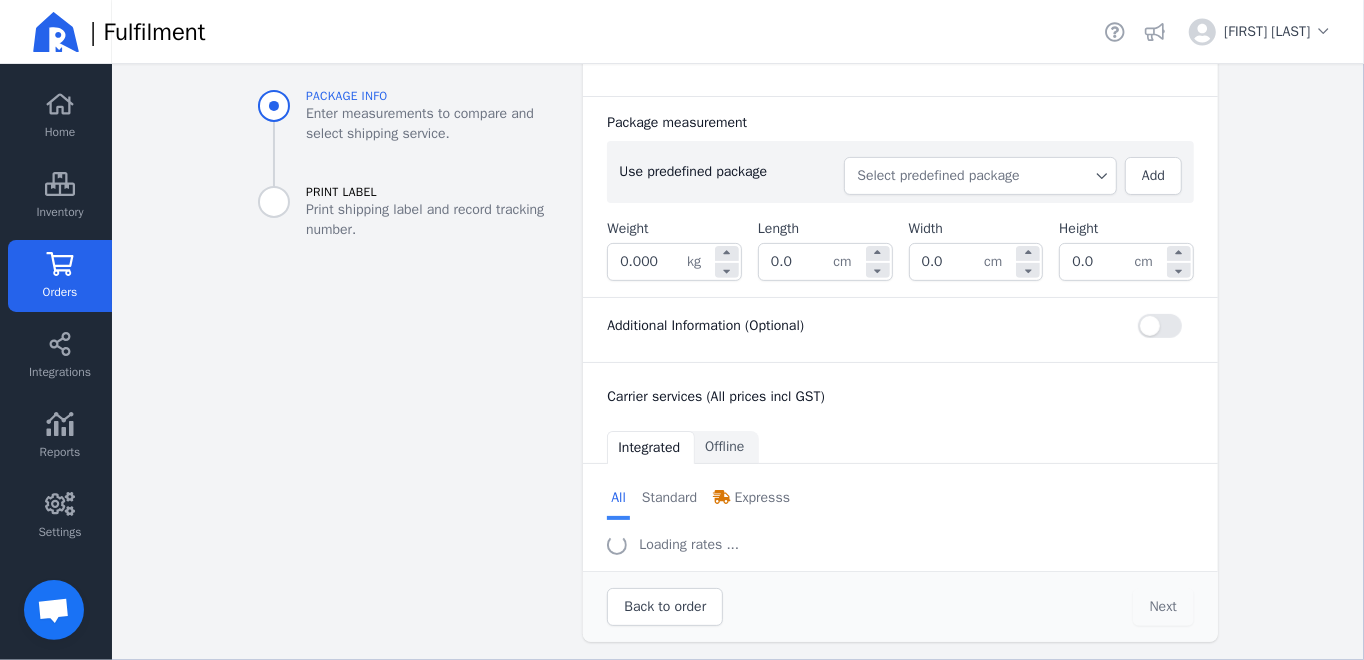 scroll, scrollTop: 391, scrollLeft: 0, axis: vertical 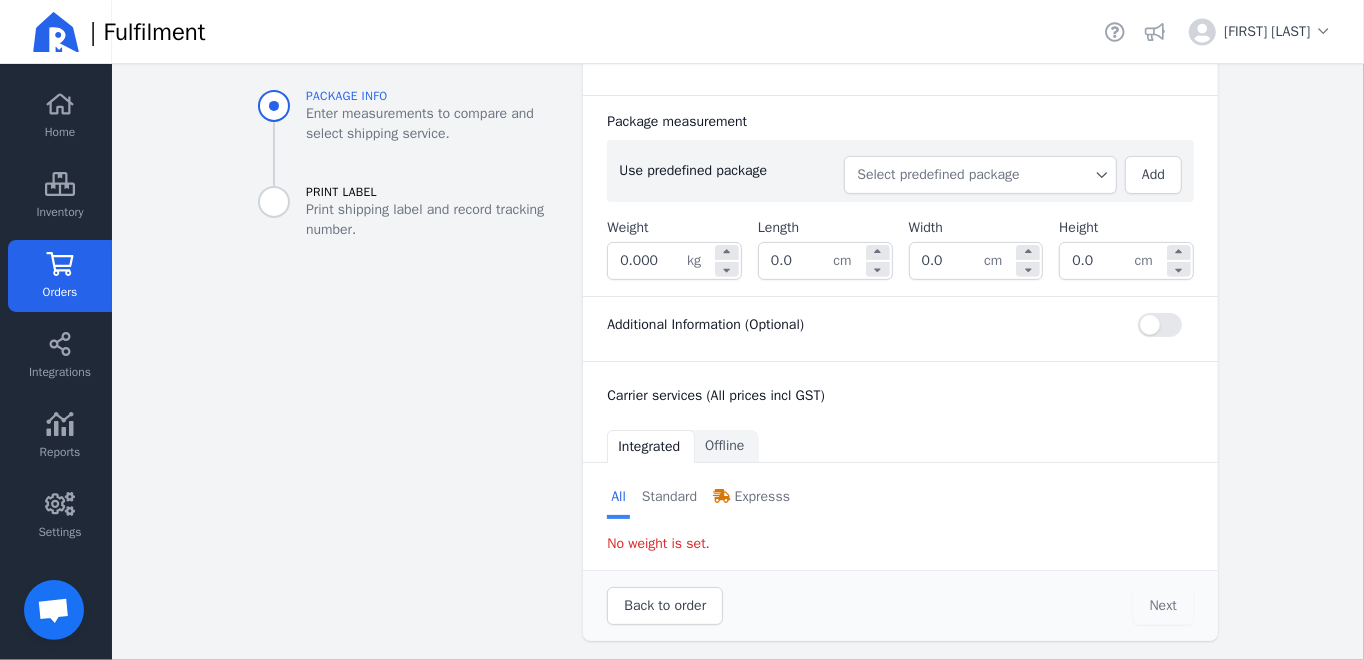 click on "Select predefined package" at bounding box center (980, 175) 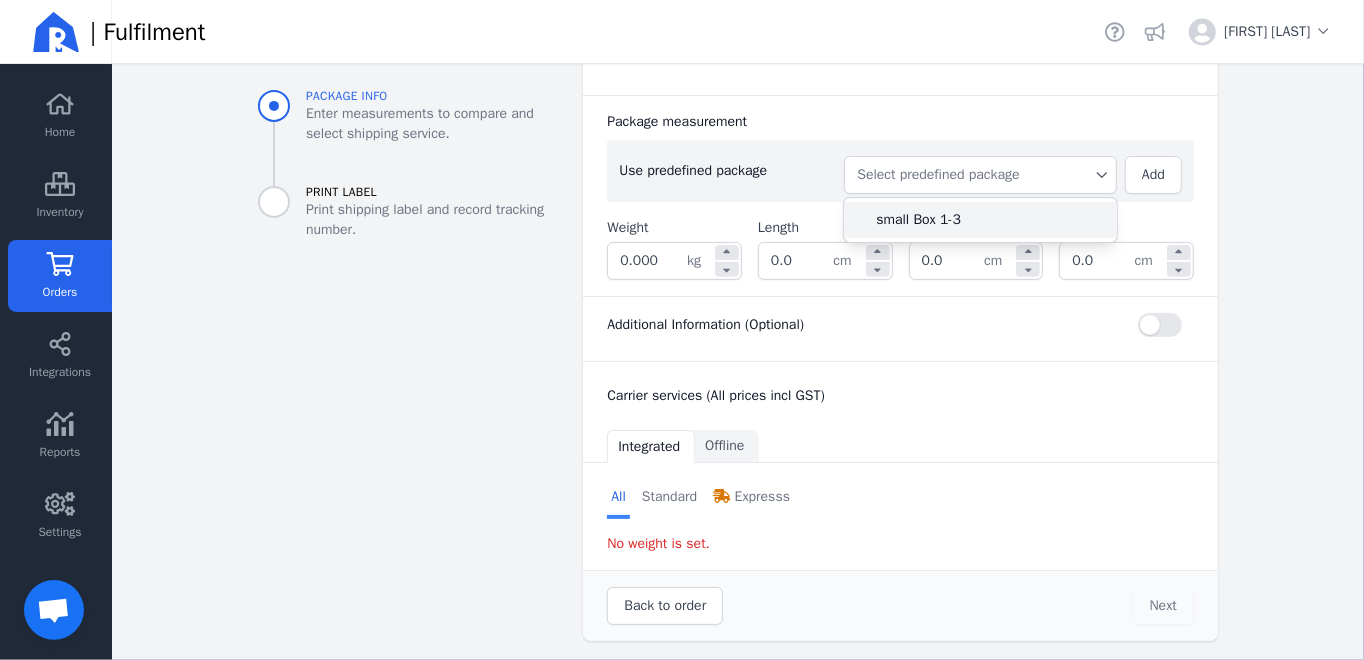 click on "small Box 1-3" at bounding box center (988, 220) 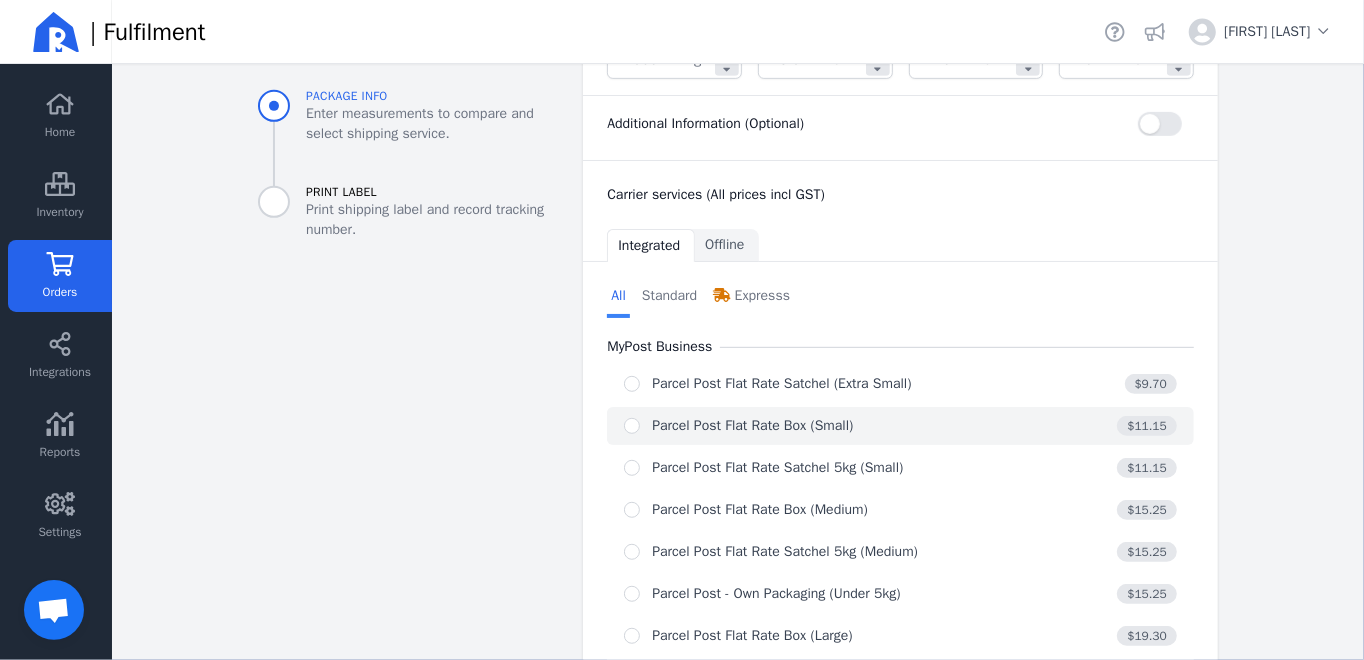 scroll, scrollTop: 691, scrollLeft: 0, axis: vertical 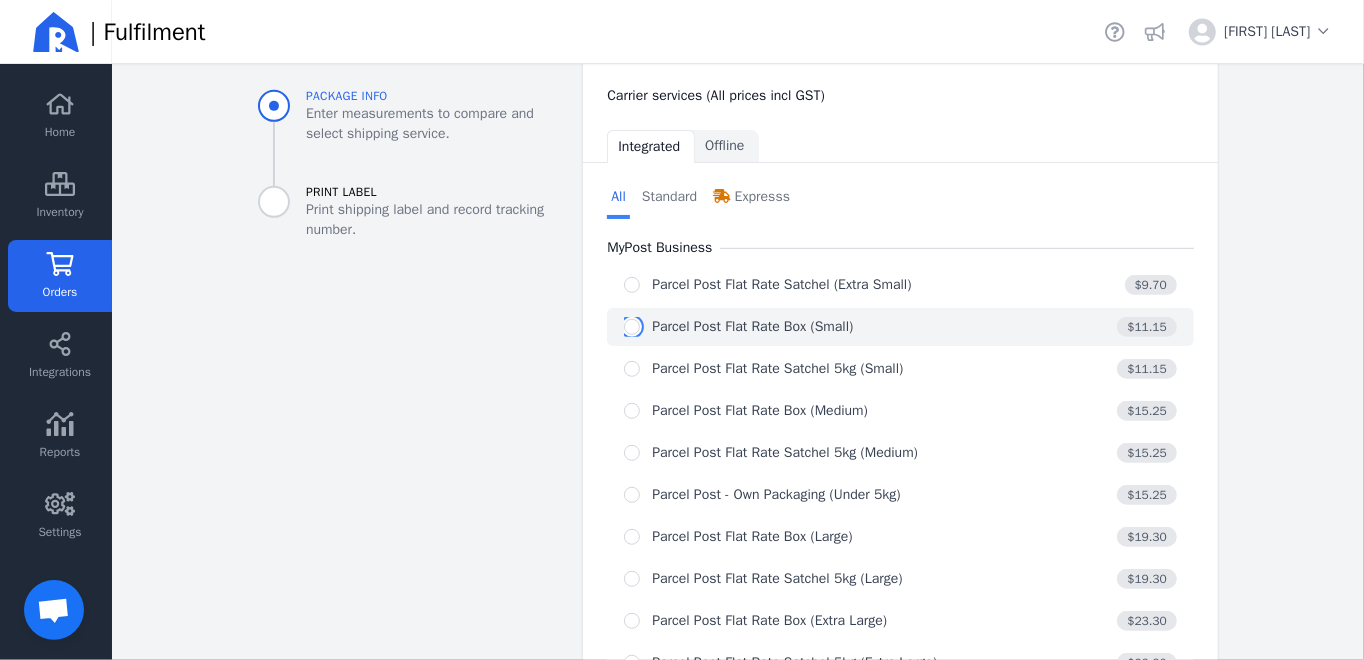 click at bounding box center (632, 327) 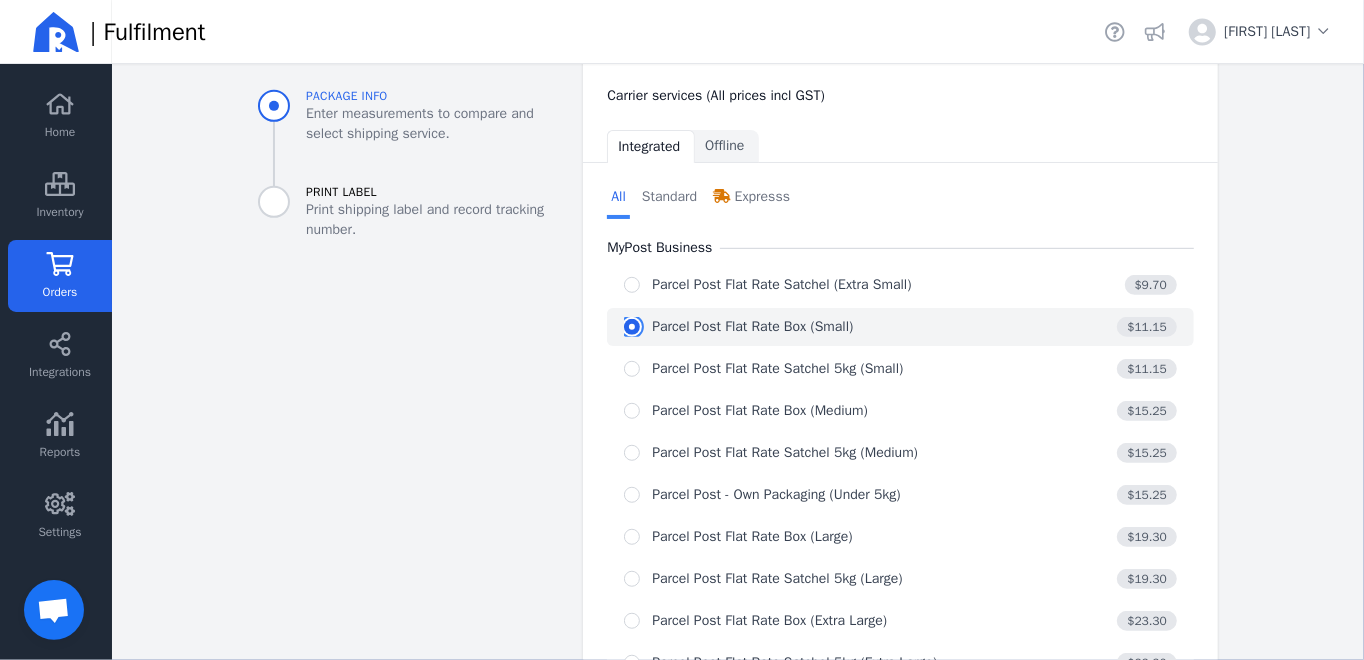 radio on "true" 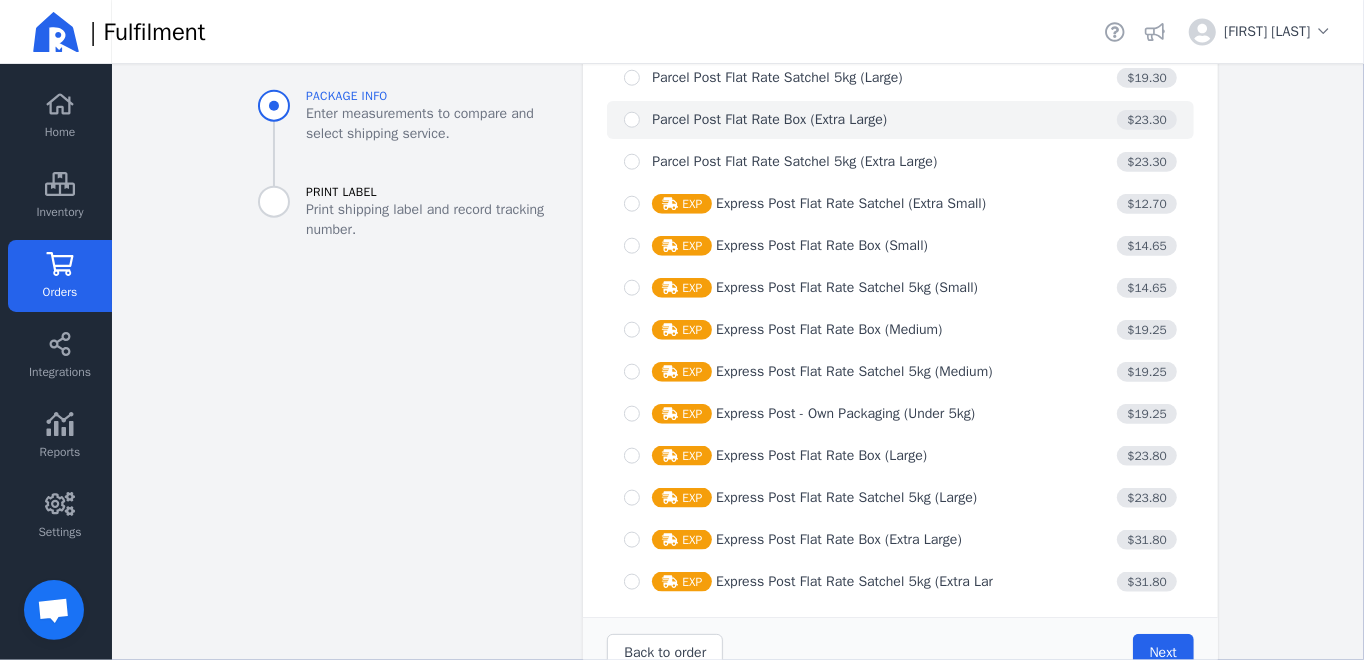 scroll, scrollTop: 1446, scrollLeft: 0, axis: vertical 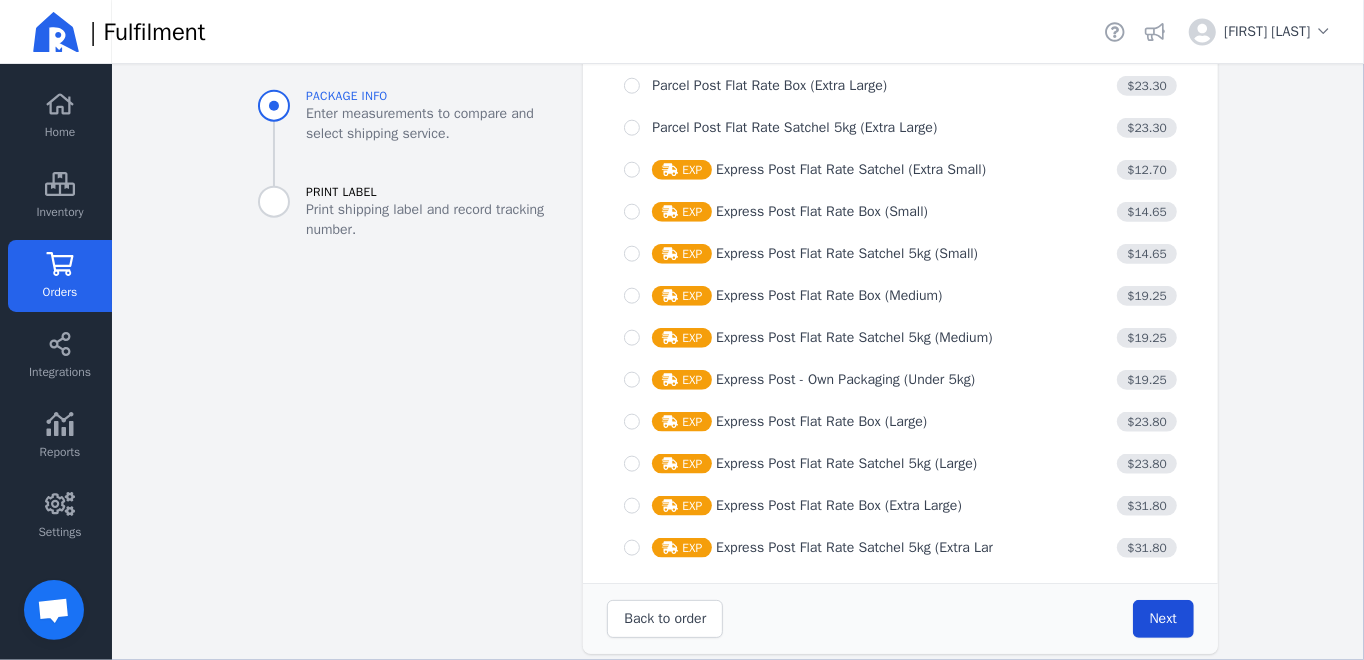click on "Next" at bounding box center [1163, 618] 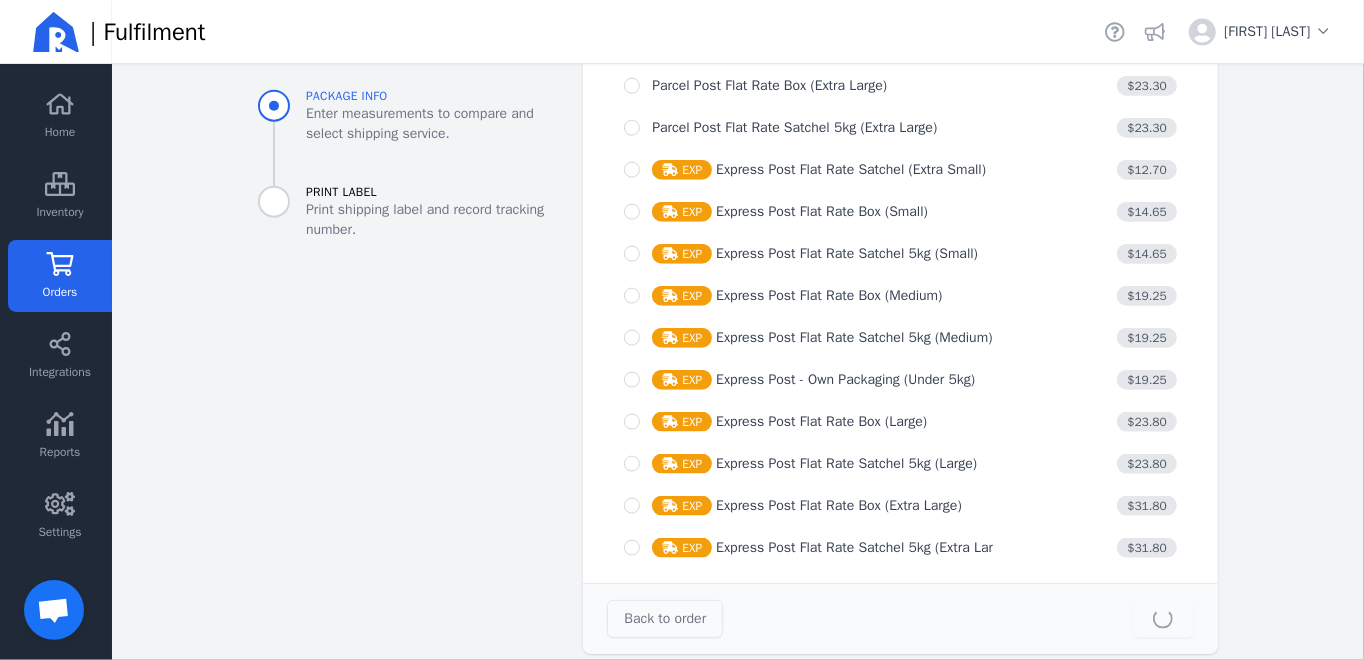 type on "23.0" 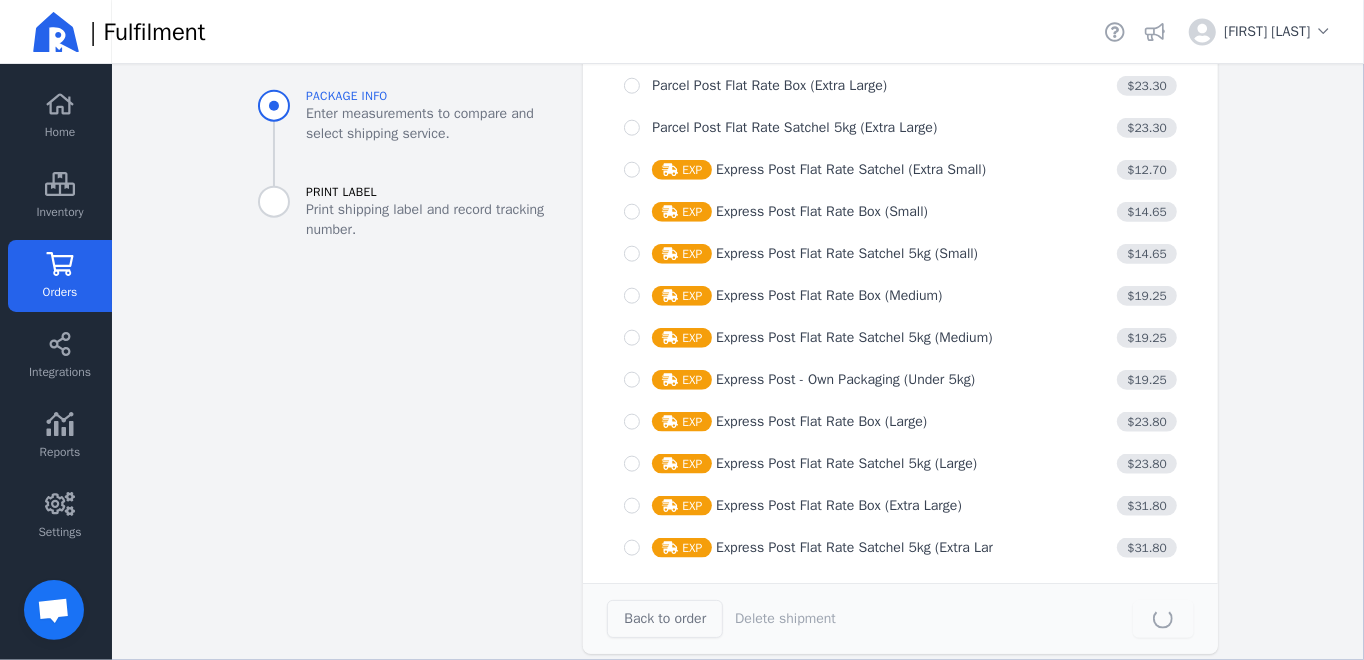 scroll, scrollTop: 0, scrollLeft: 0, axis: both 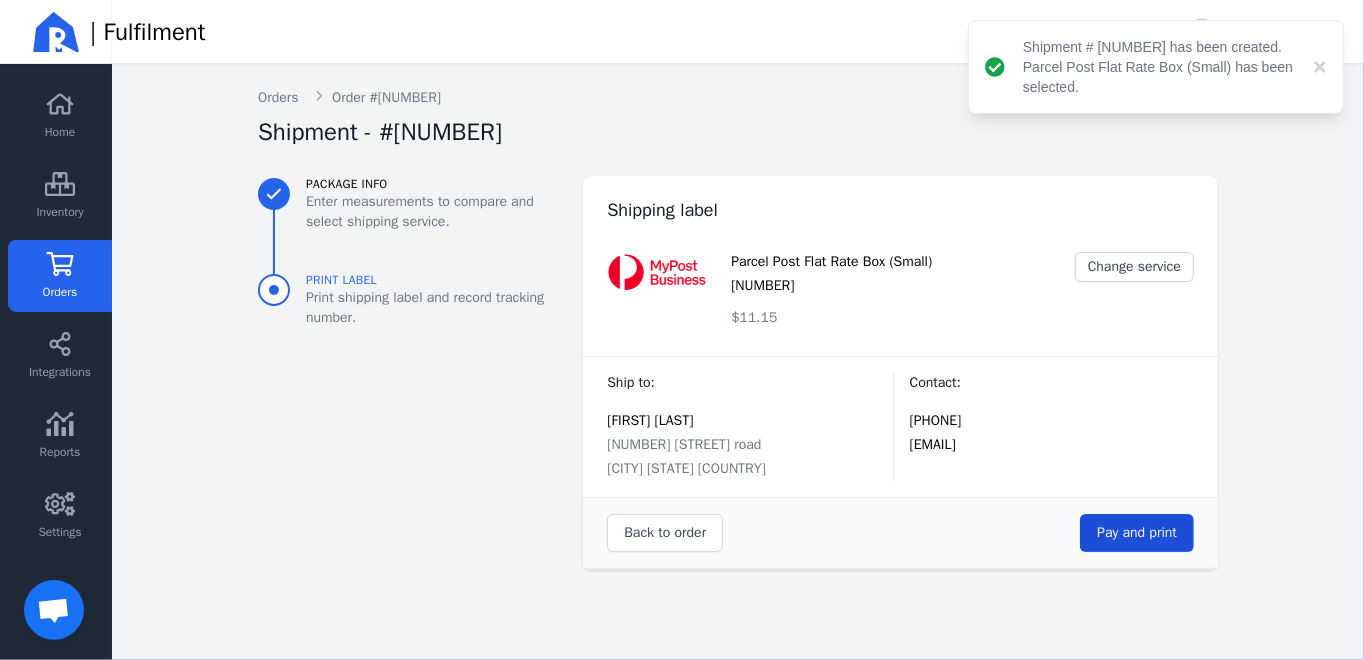 click on "Pay and print" at bounding box center (1137, 532) 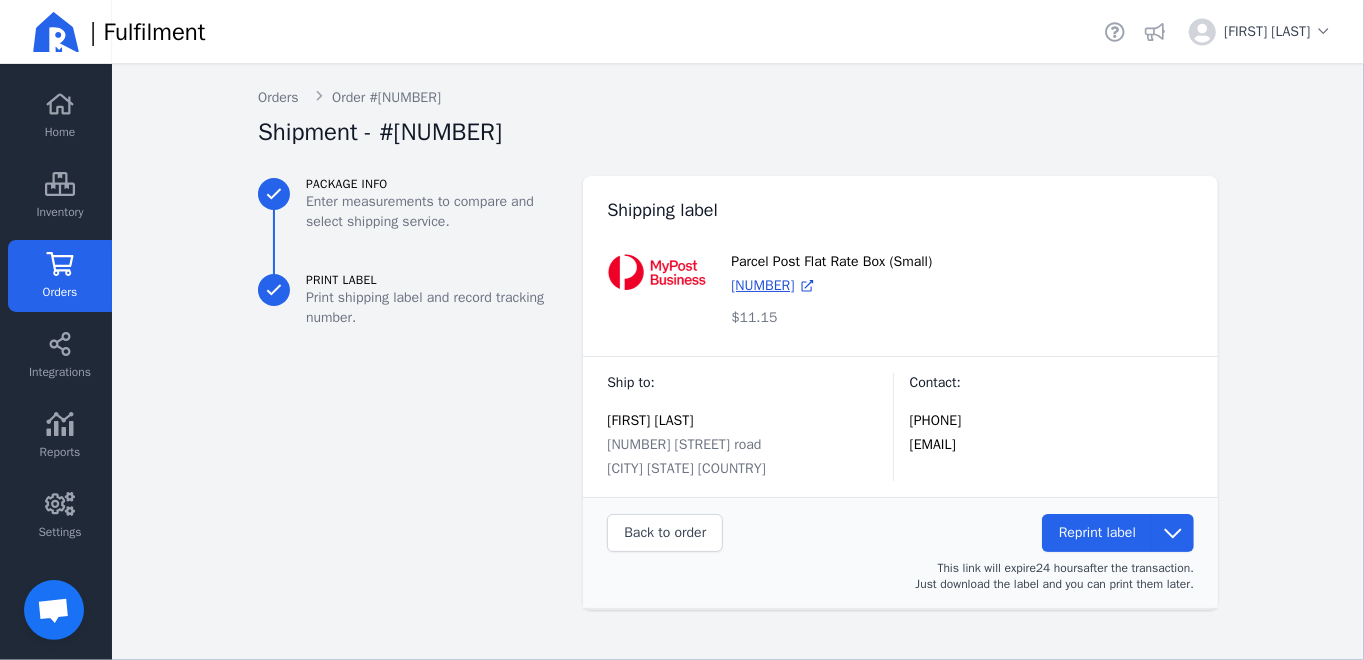 click 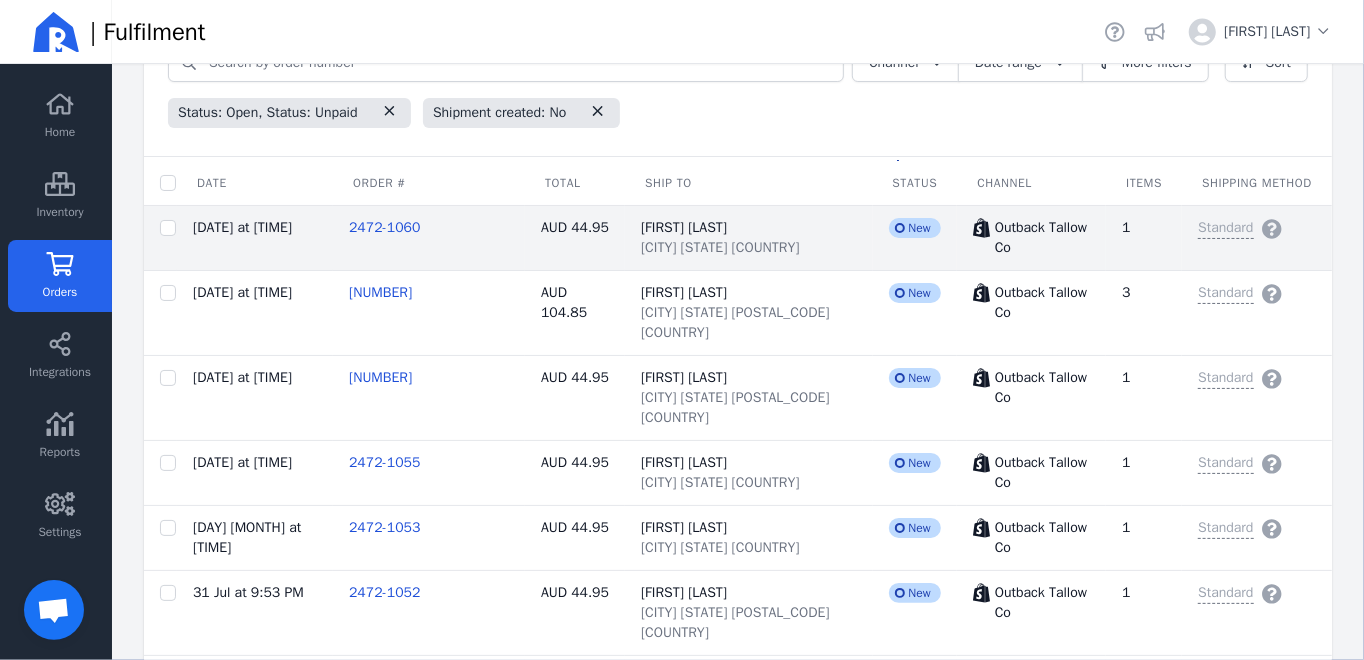 scroll, scrollTop: 300, scrollLeft: 0, axis: vertical 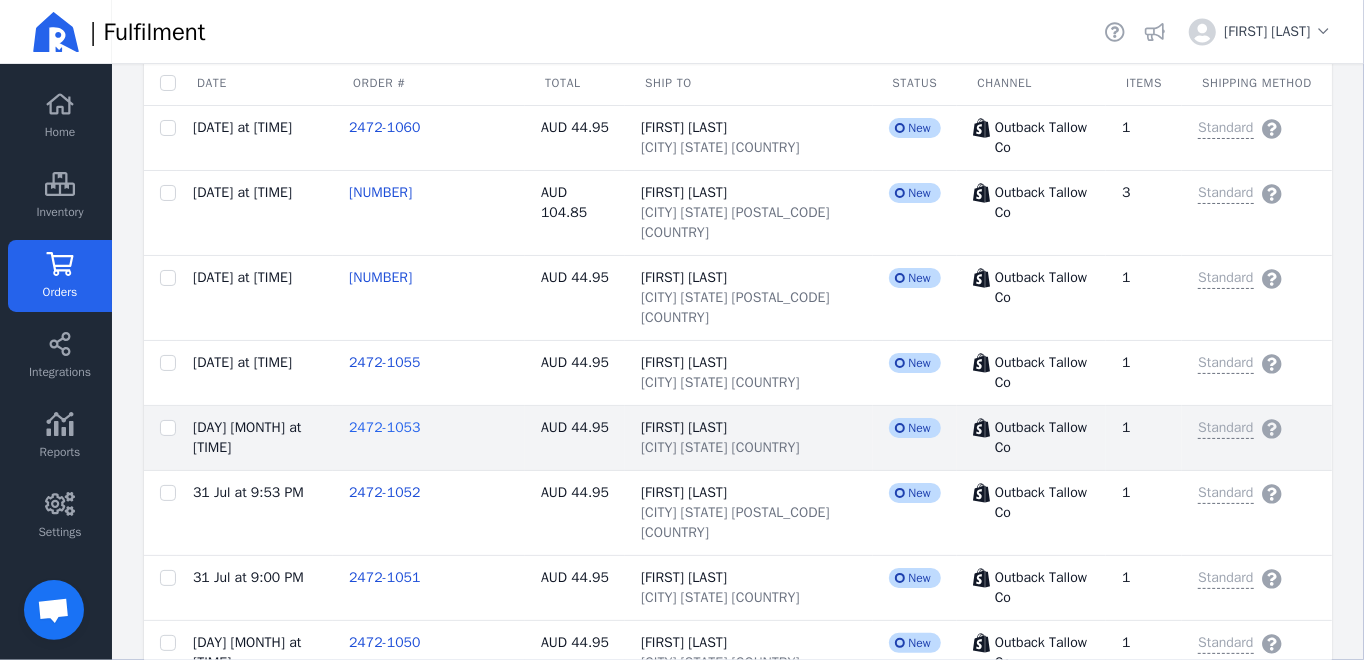 click on "2472-1053" 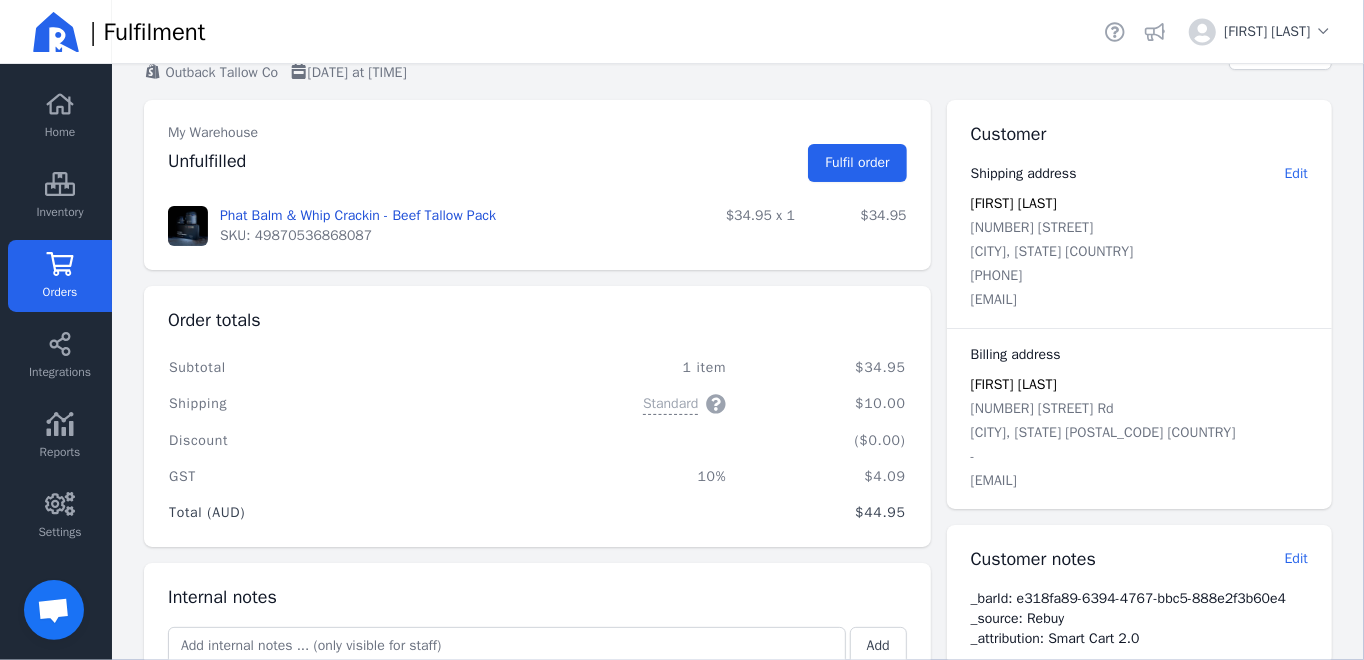 scroll, scrollTop: 0, scrollLeft: 0, axis: both 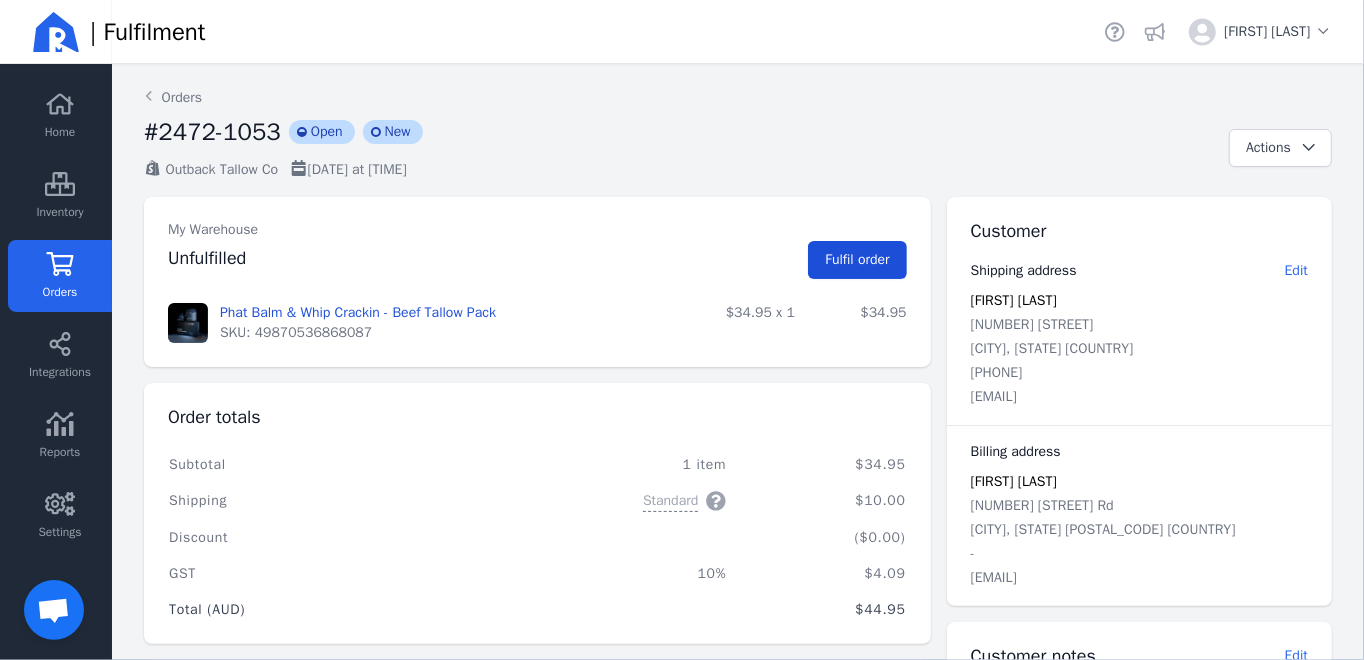 click on "Fulfil order" at bounding box center [857, 259] 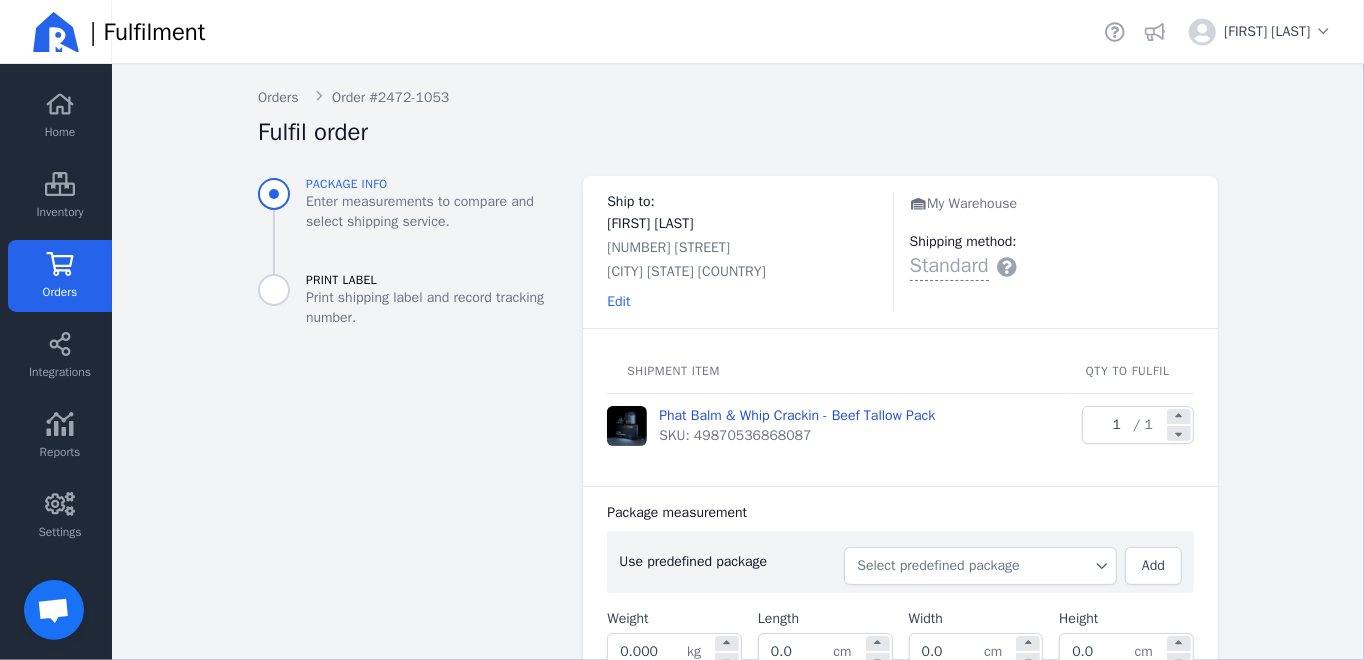 click on "Select predefined package" at bounding box center (980, 566) 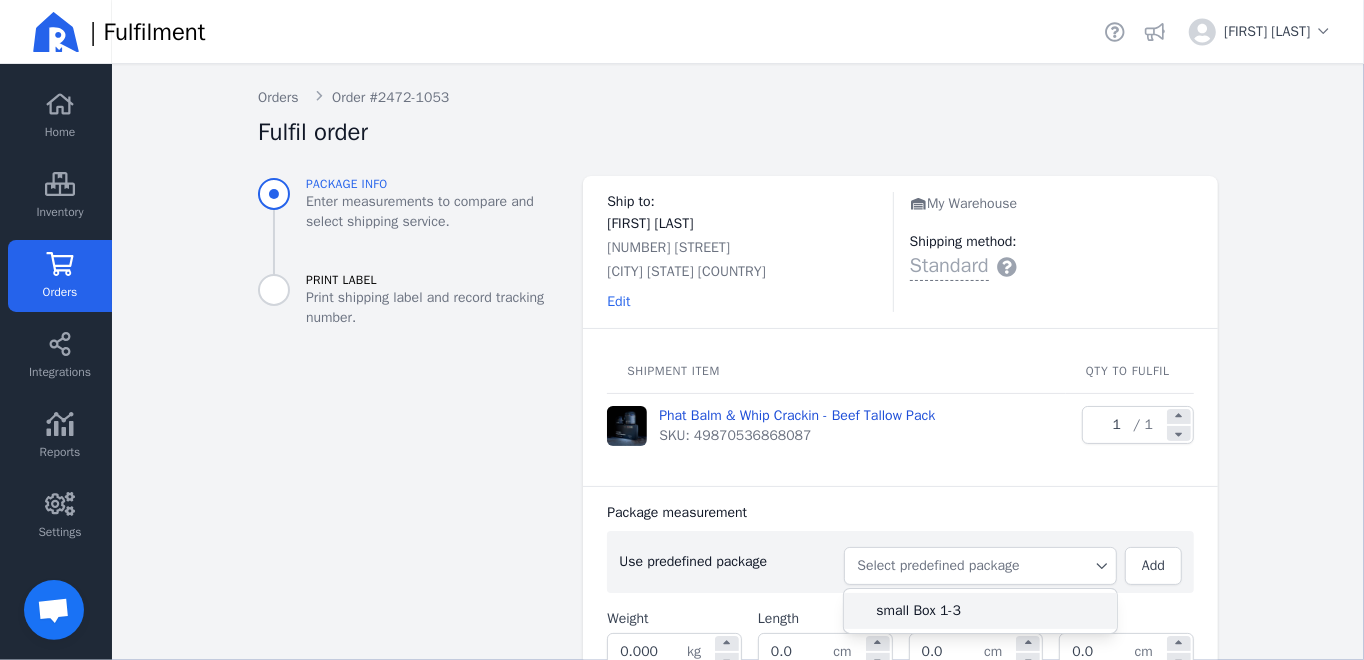 click on "small Box 1-3" 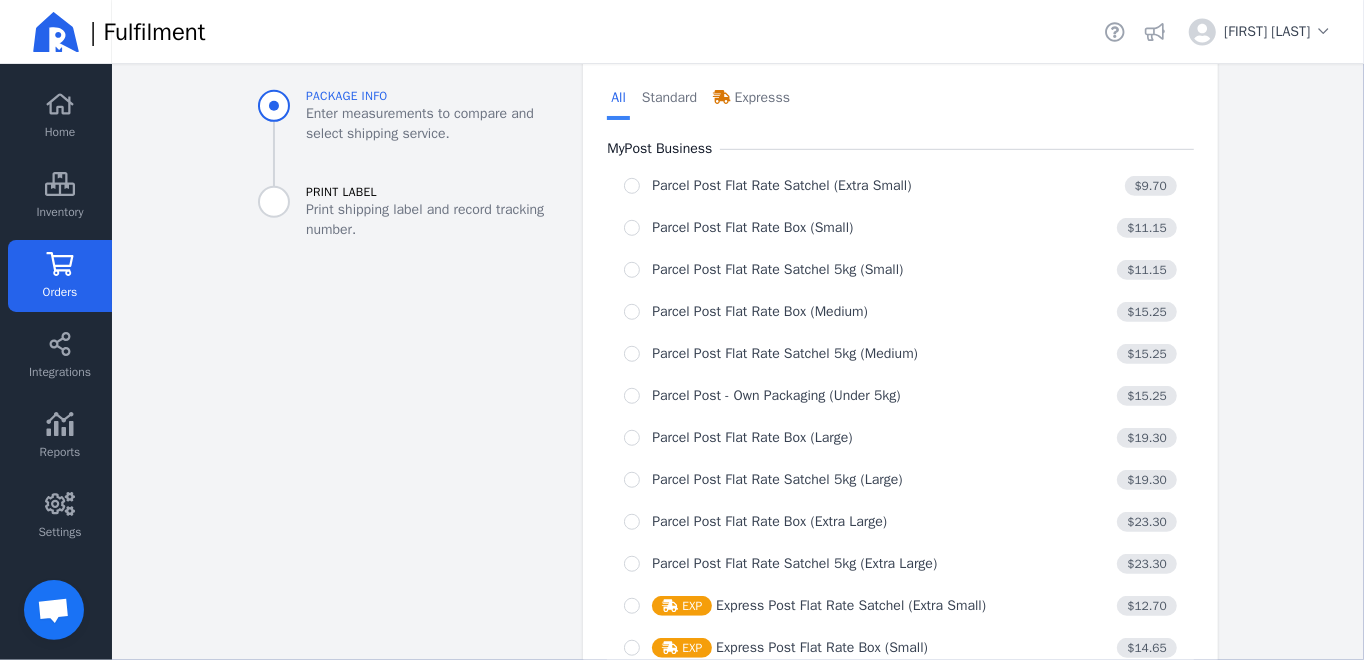 scroll, scrollTop: 791, scrollLeft: 0, axis: vertical 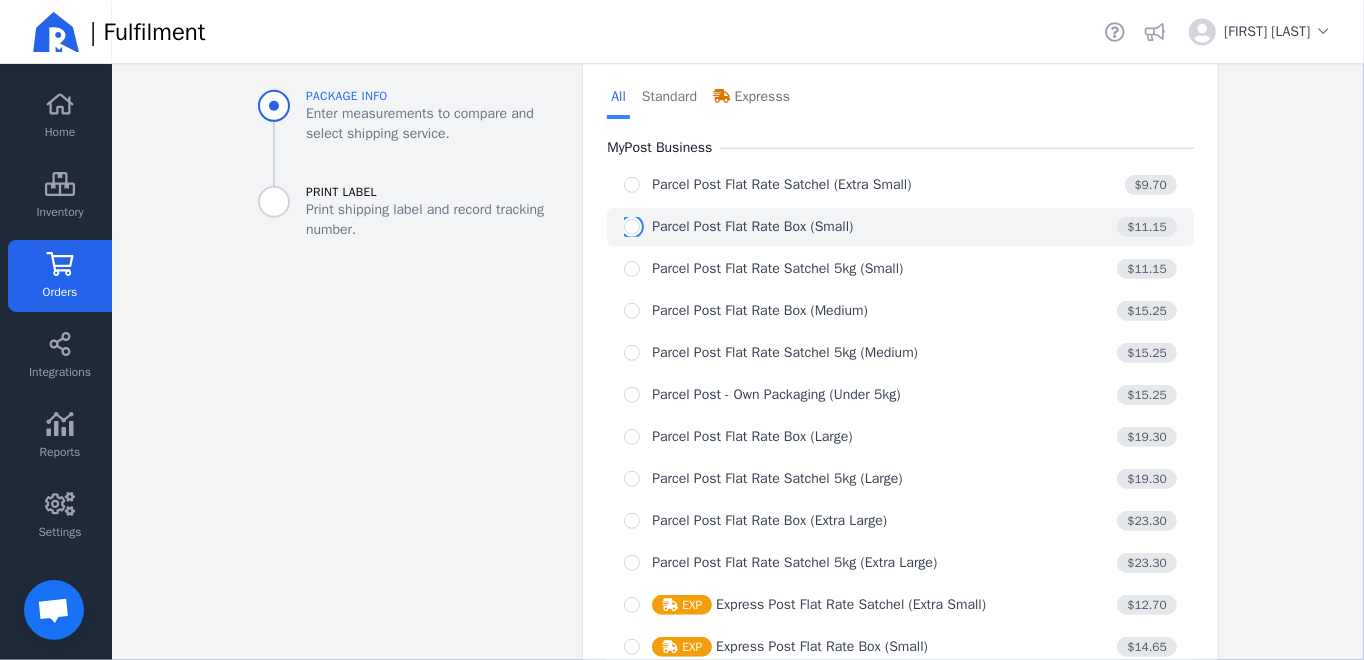 click at bounding box center (632, 227) 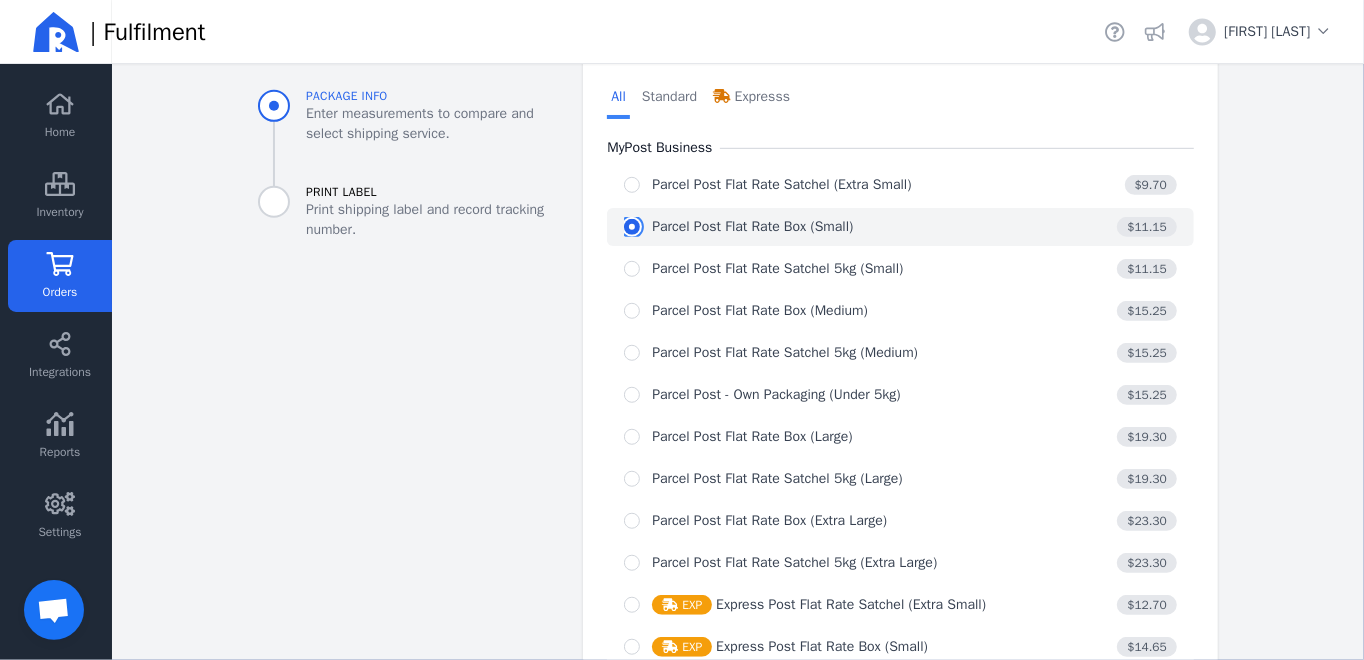radio on "true" 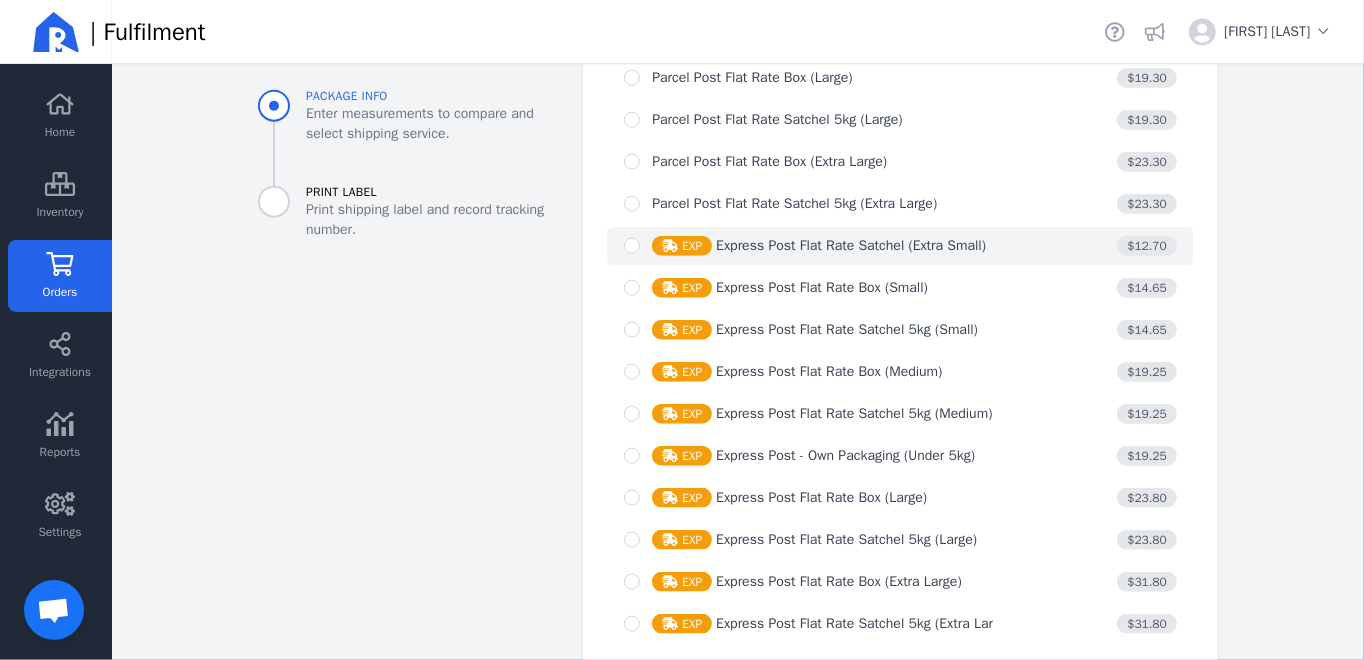 scroll, scrollTop: 1446, scrollLeft: 0, axis: vertical 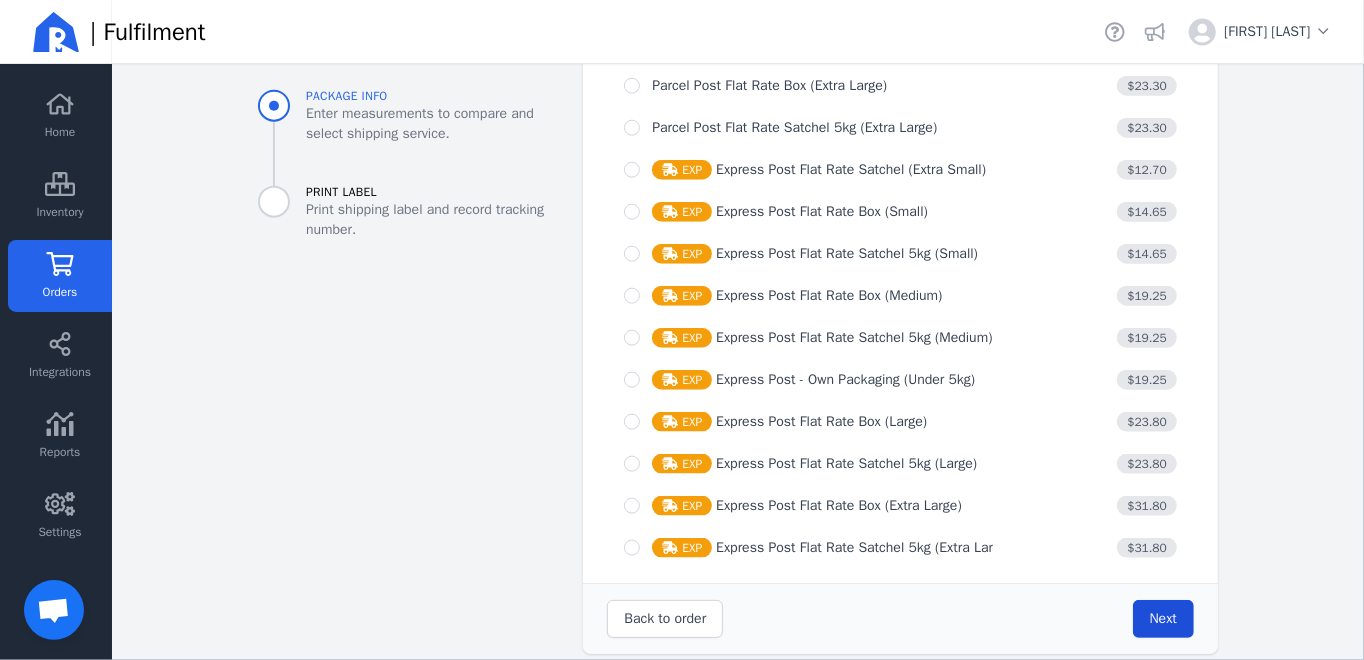 click on "Next" at bounding box center [1163, 618] 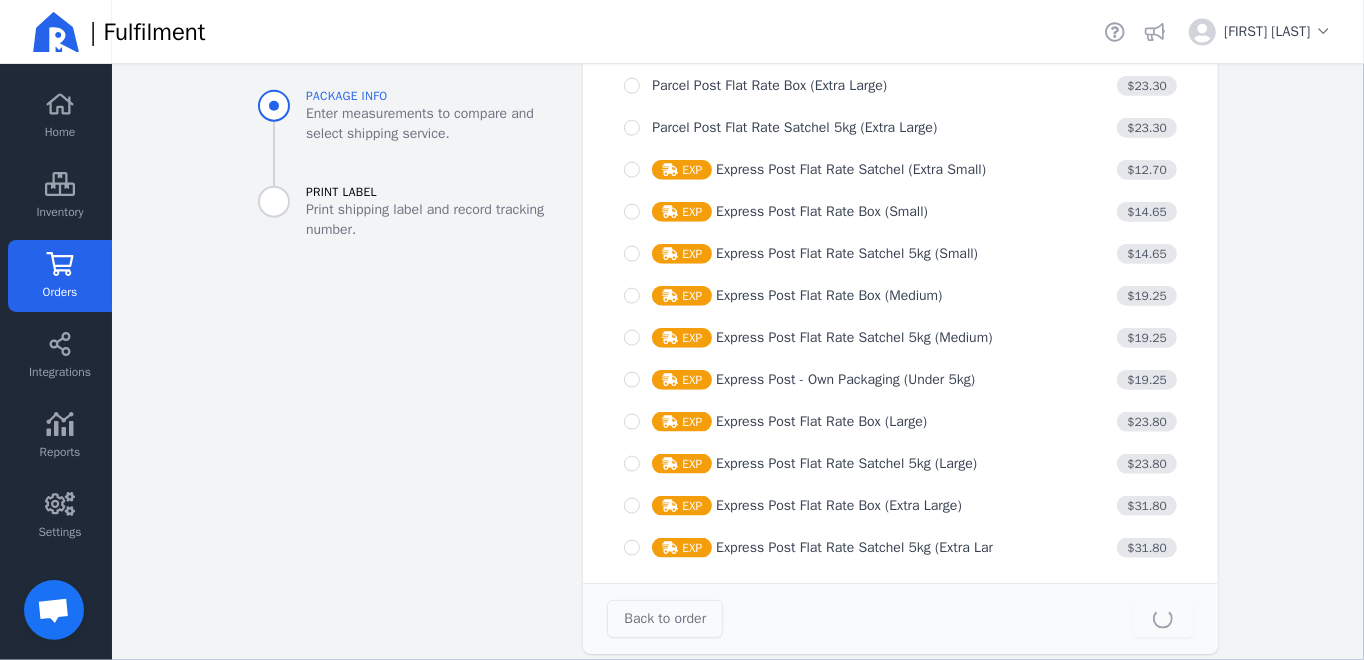 type on "23.0" 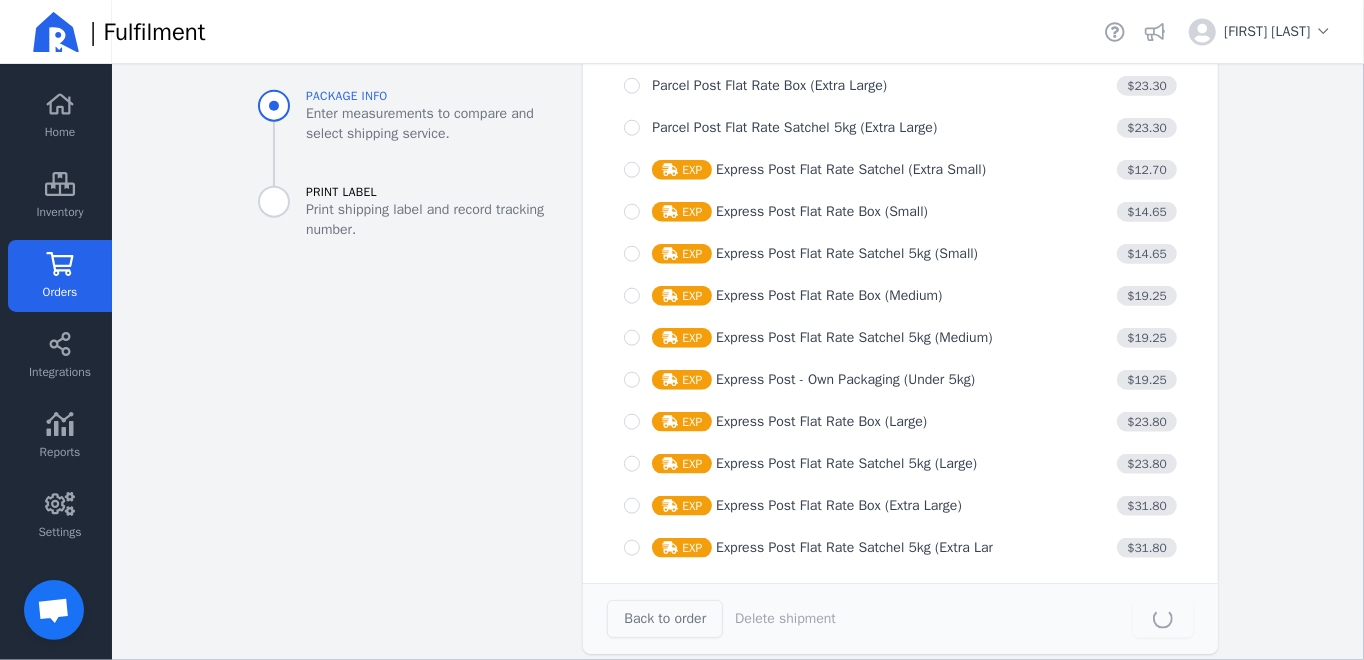 scroll, scrollTop: 0, scrollLeft: 0, axis: both 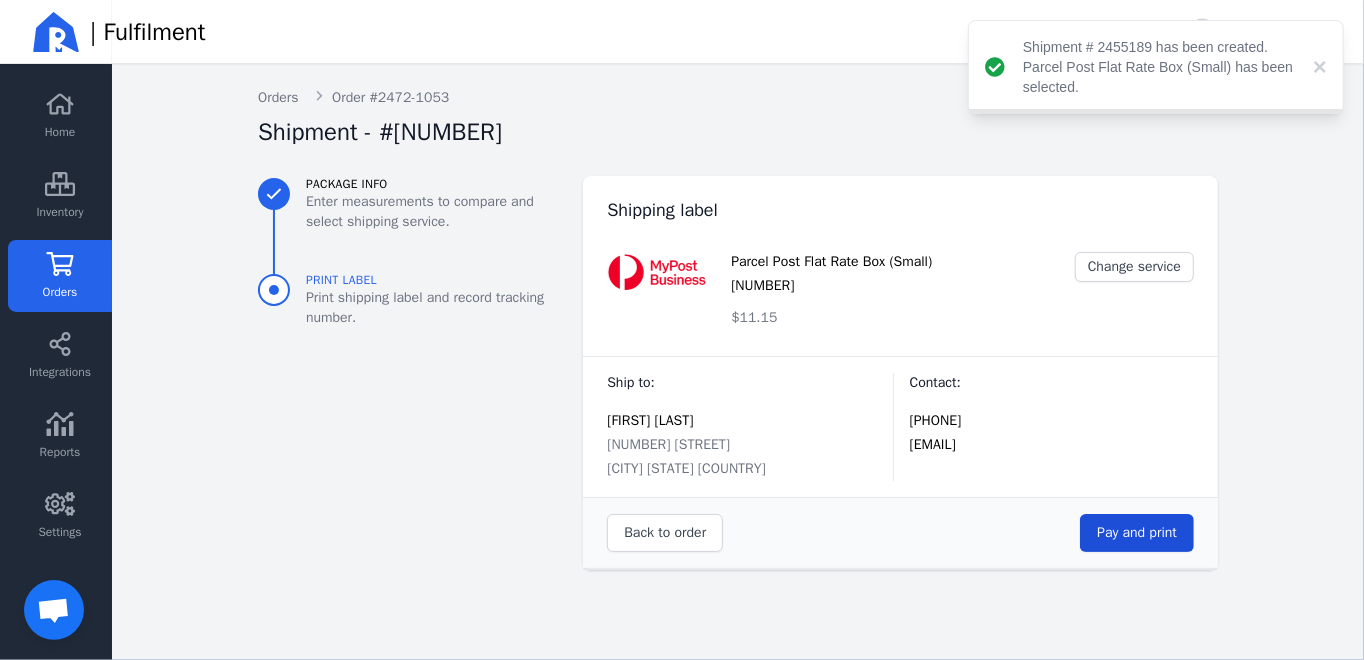 click on "Pay and print" at bounding box center (1137, 532) 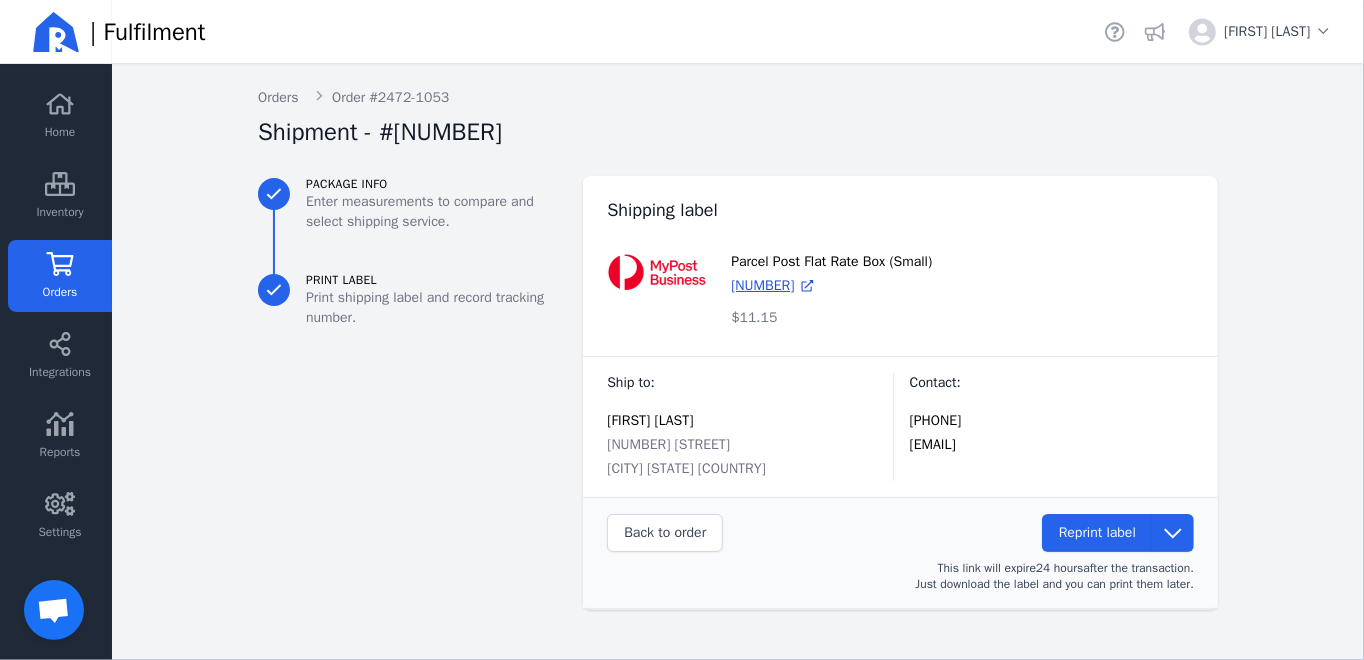 click on "Orders" at bounding box center [60, 292] 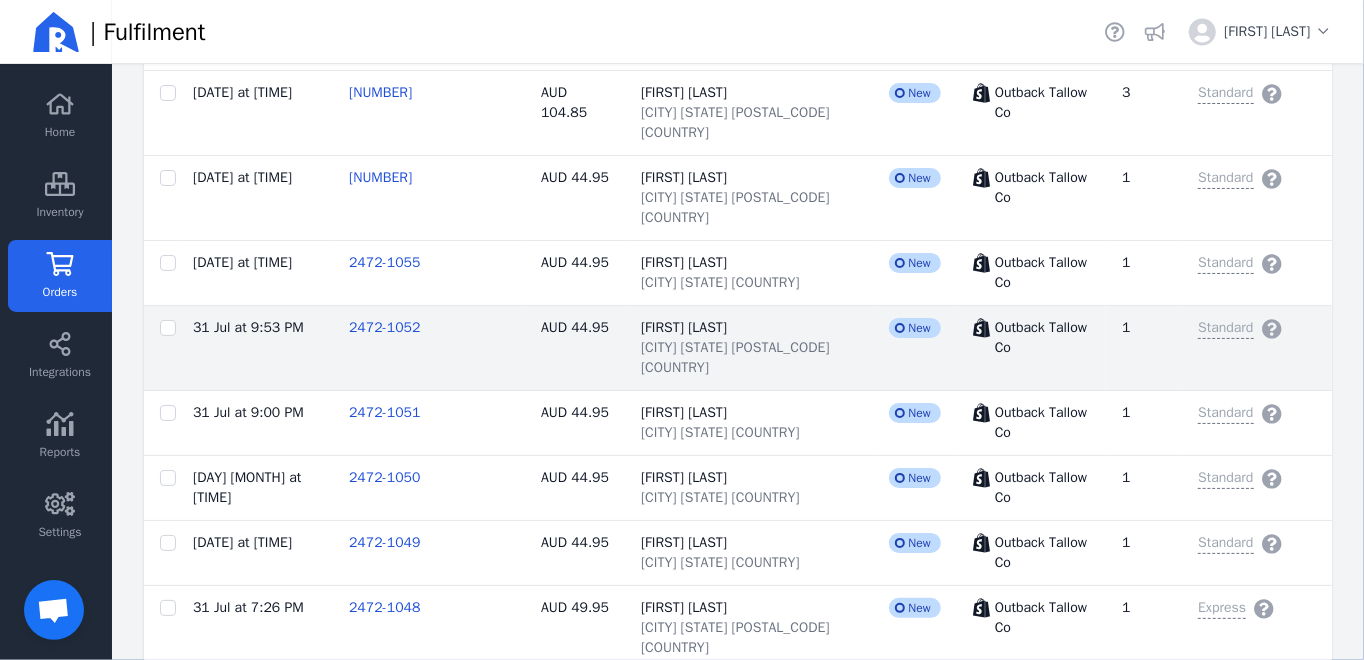 scroll, scrollTop: 500, scrollLeft: 0, axis: vertical 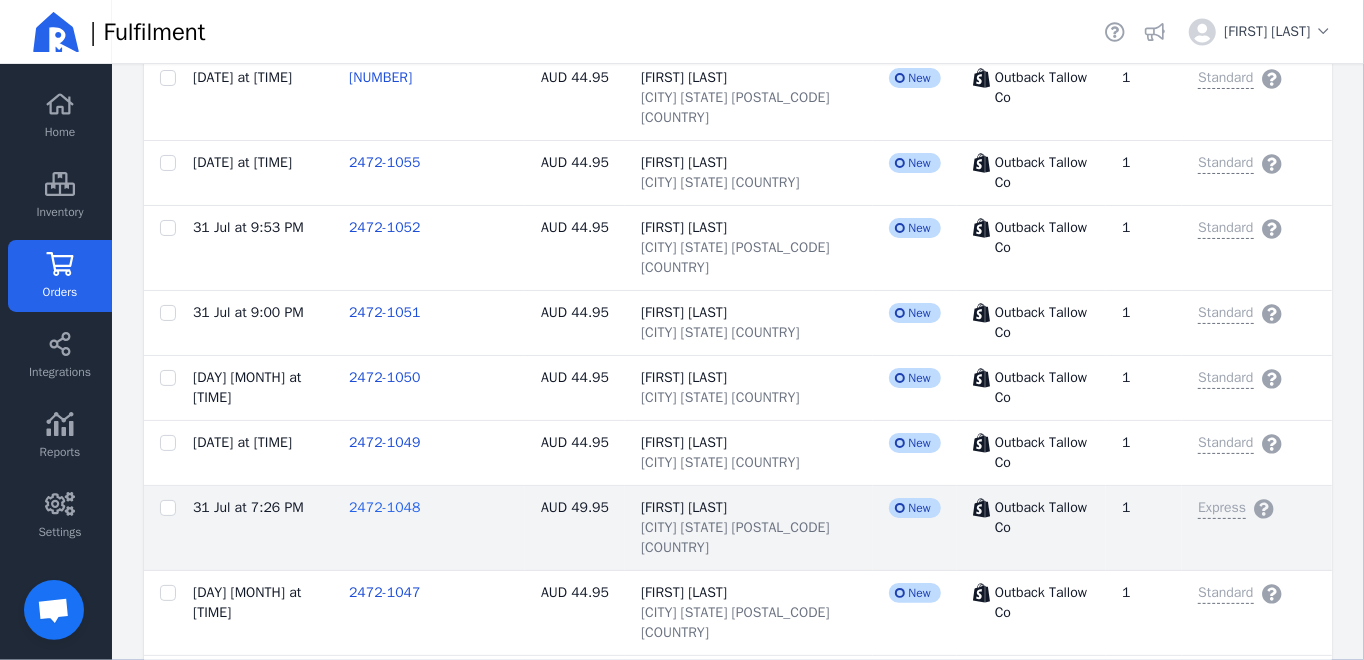 click on "2472-1048" 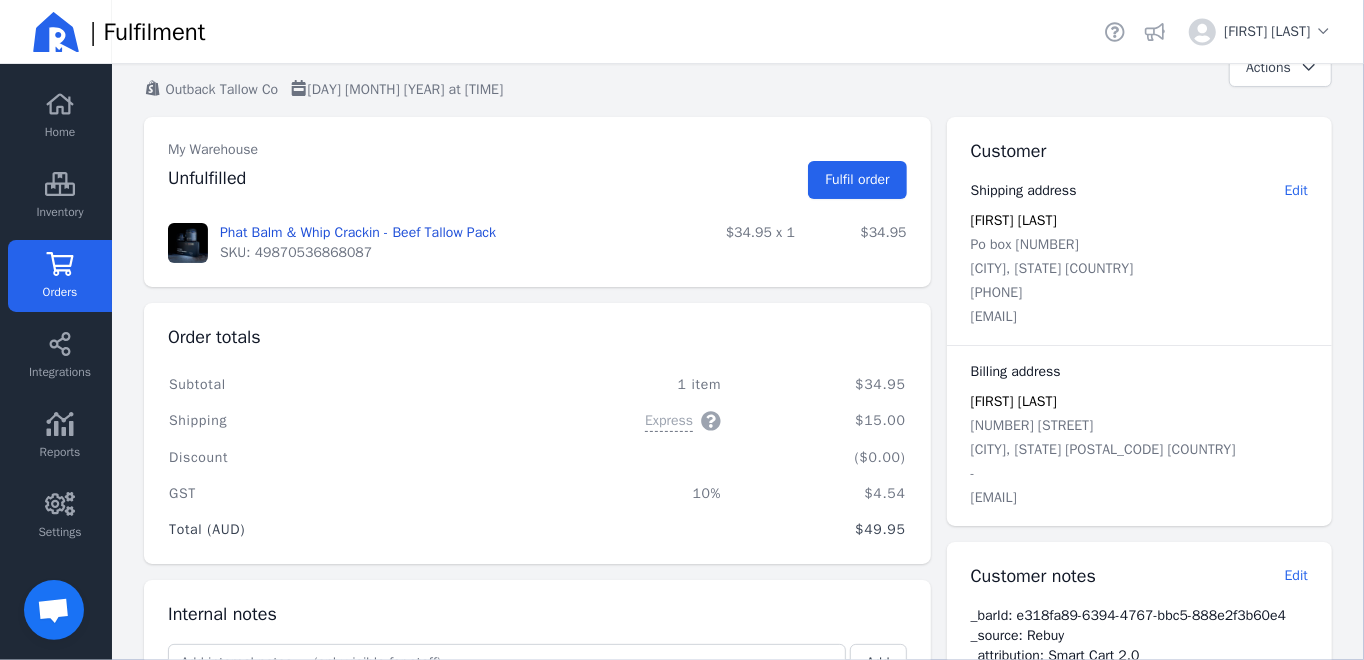 scroll, scrollTop: 31, scrollLeft: 0, axis: vertical 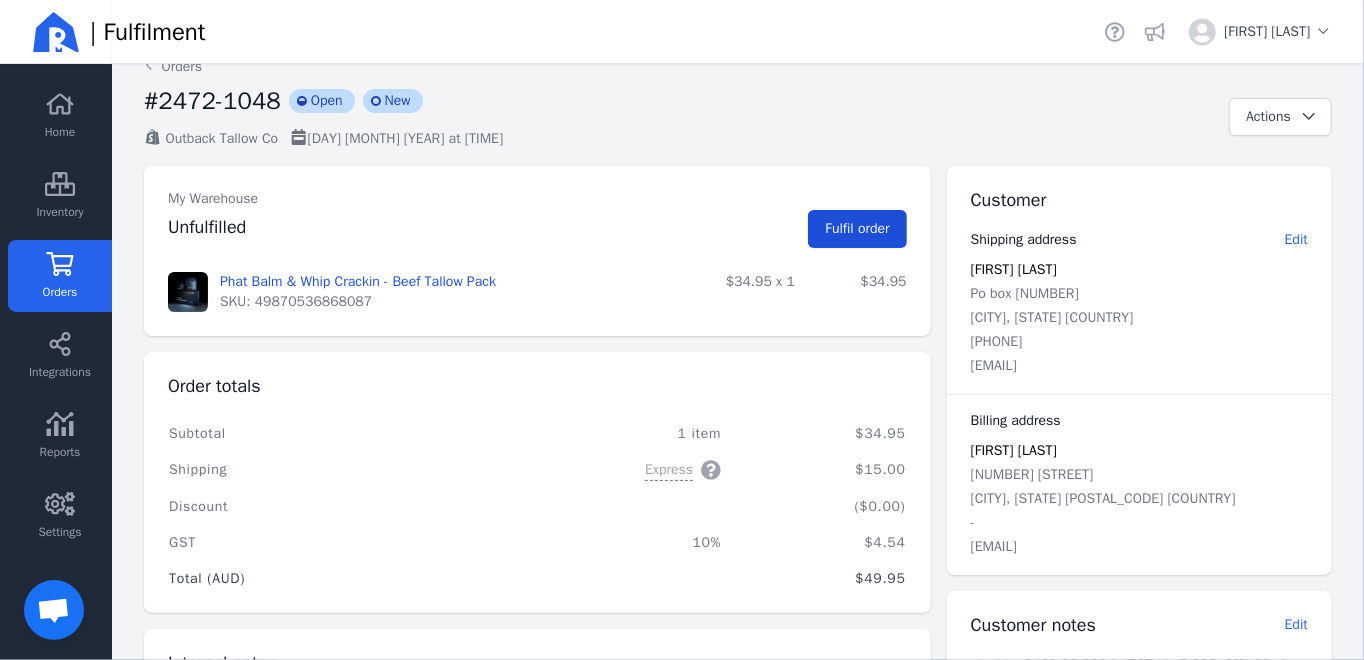 click on "Fulfil order" at bounding box center (857, 228) 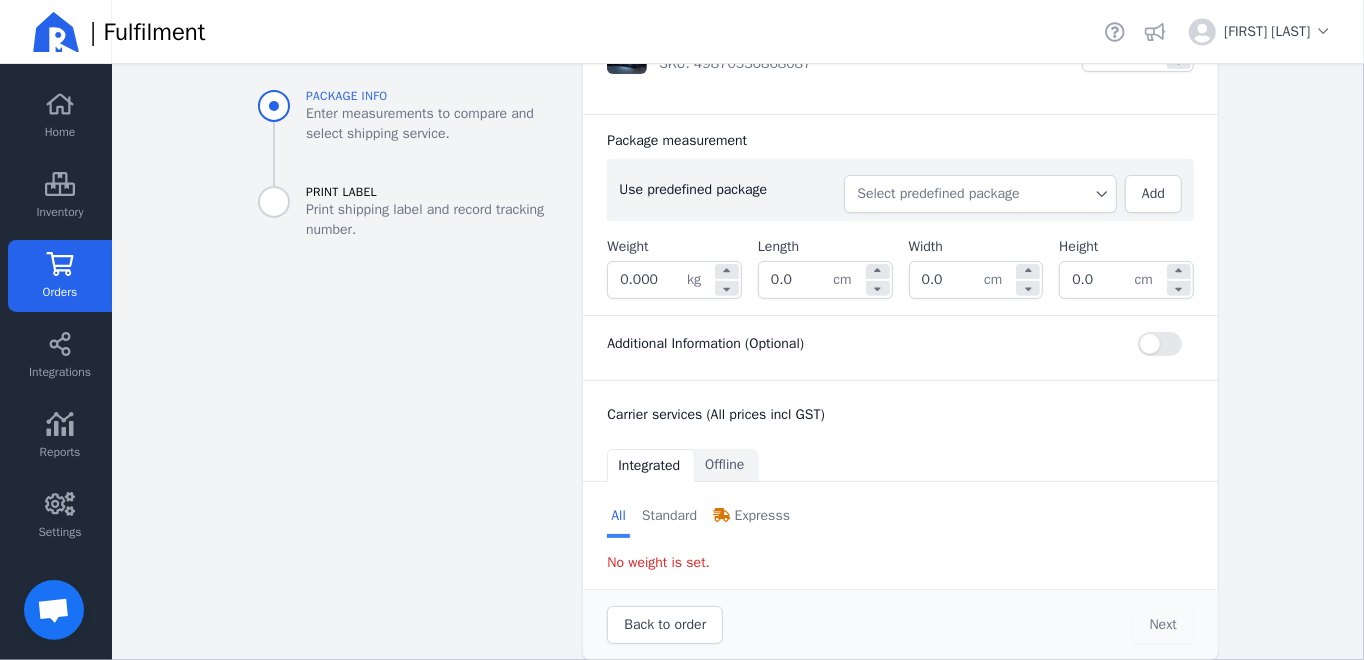 scroll, scrollTop: 391, scrollLeft: 0, axis: vertical 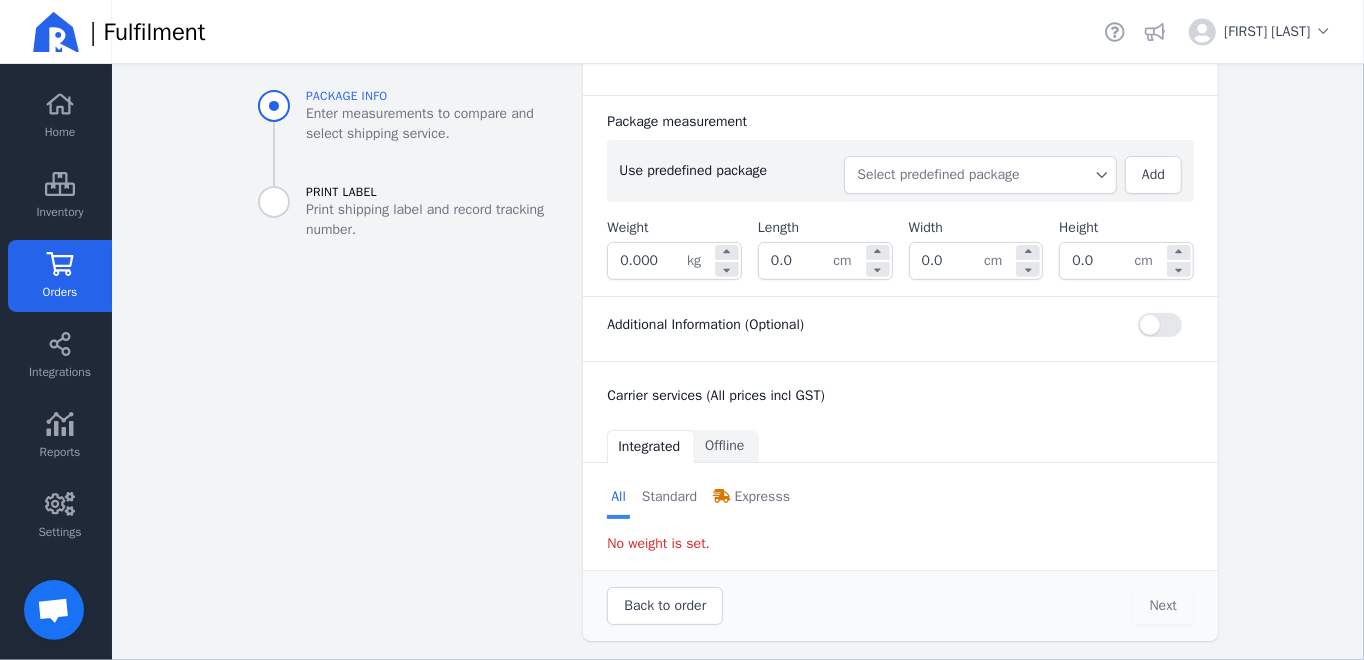 click on "Select predefined package" 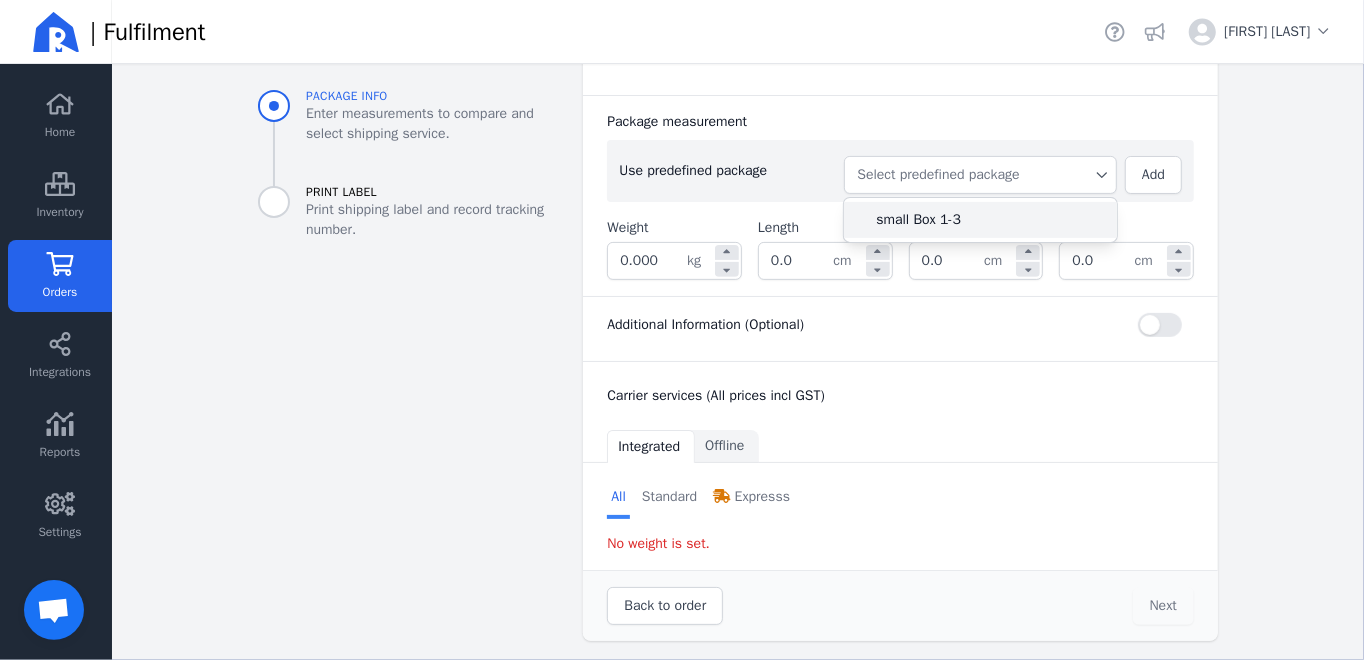 click on "small Box 1-3" at bounding box center (988, 220) 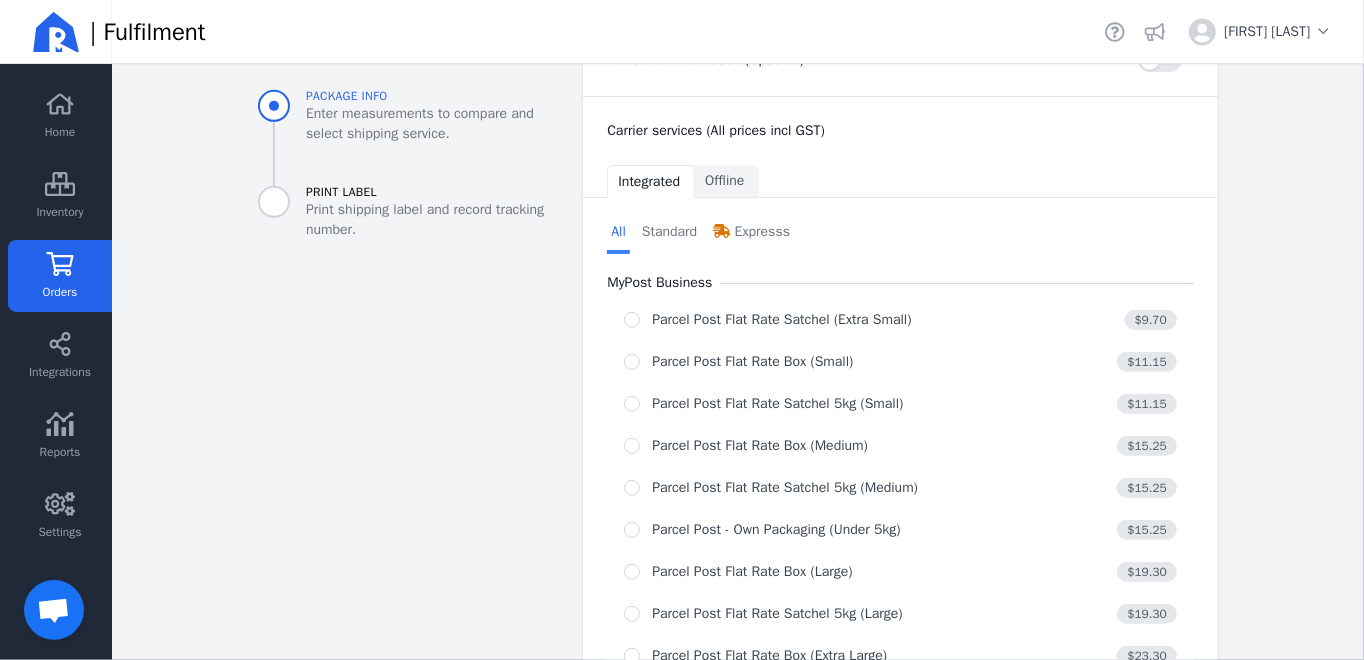 scroll, scrollTop: 691, scrollLeft: 0, axis: vertical 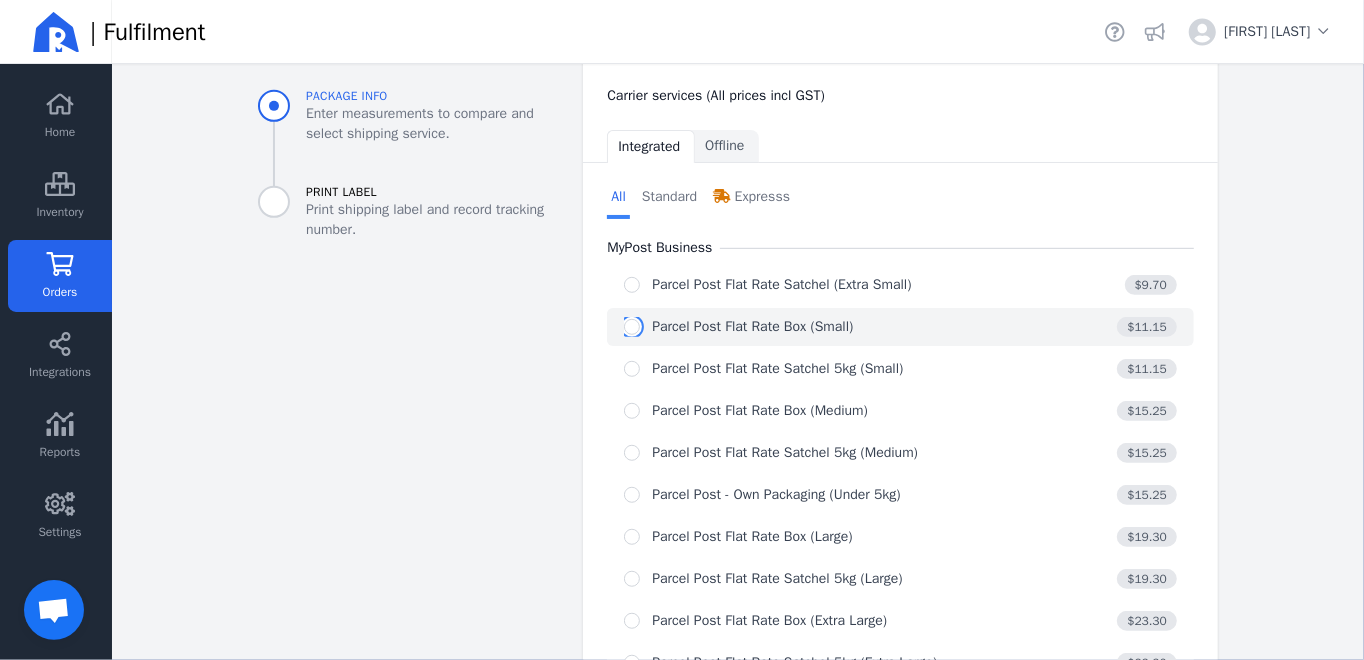 click at bounding box center [632, 327] 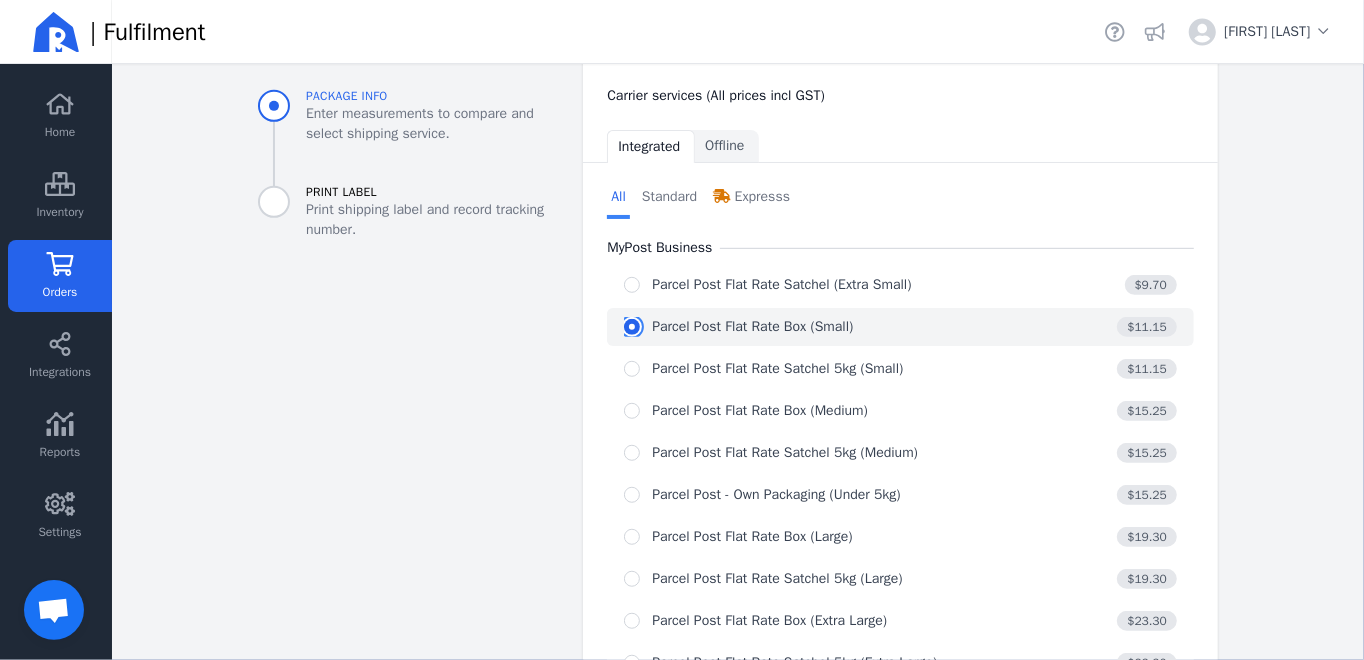 radio on "true" 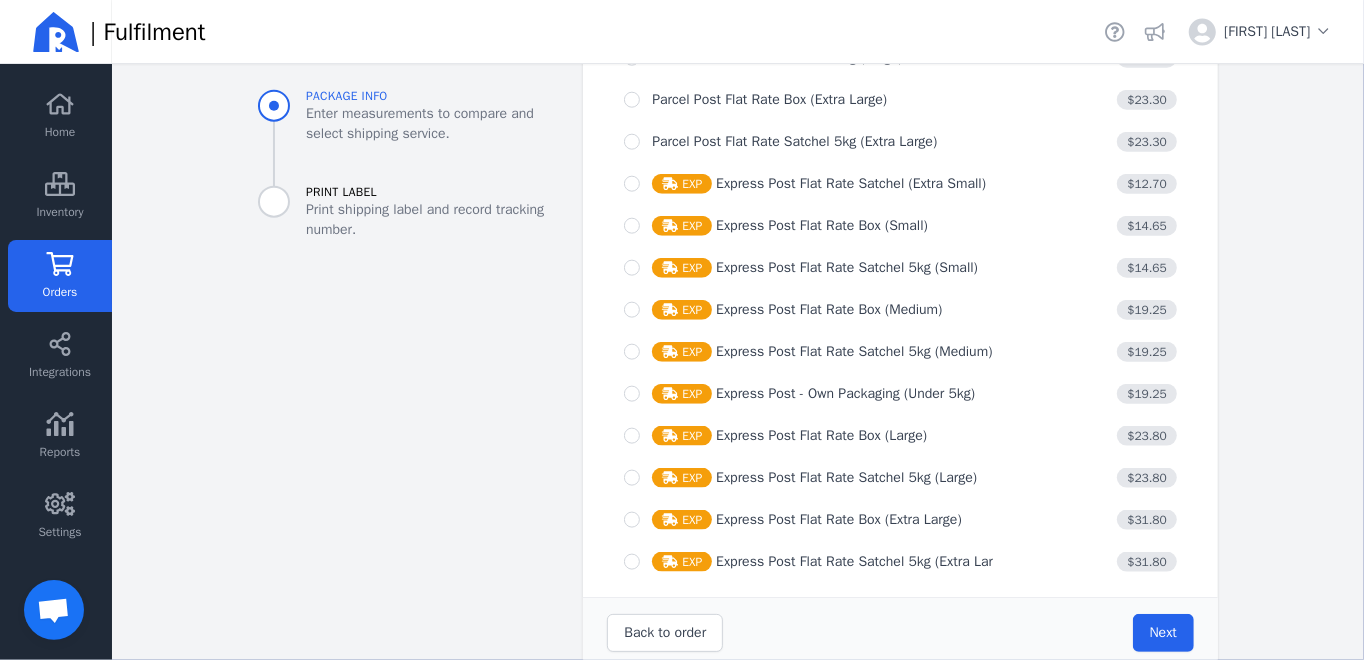 scroll, scrollTop: 1446, scrollLeft: 0, axis: vertical 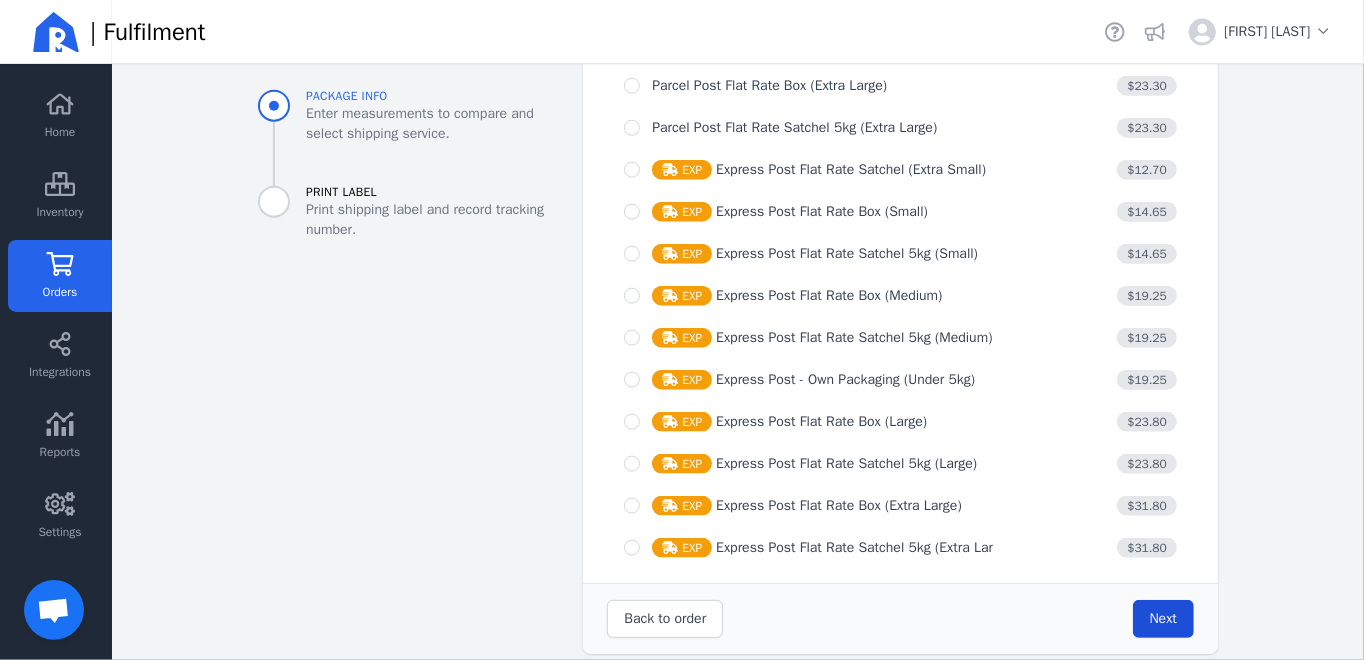 click on "Next" at bounding box center (1163, 618) 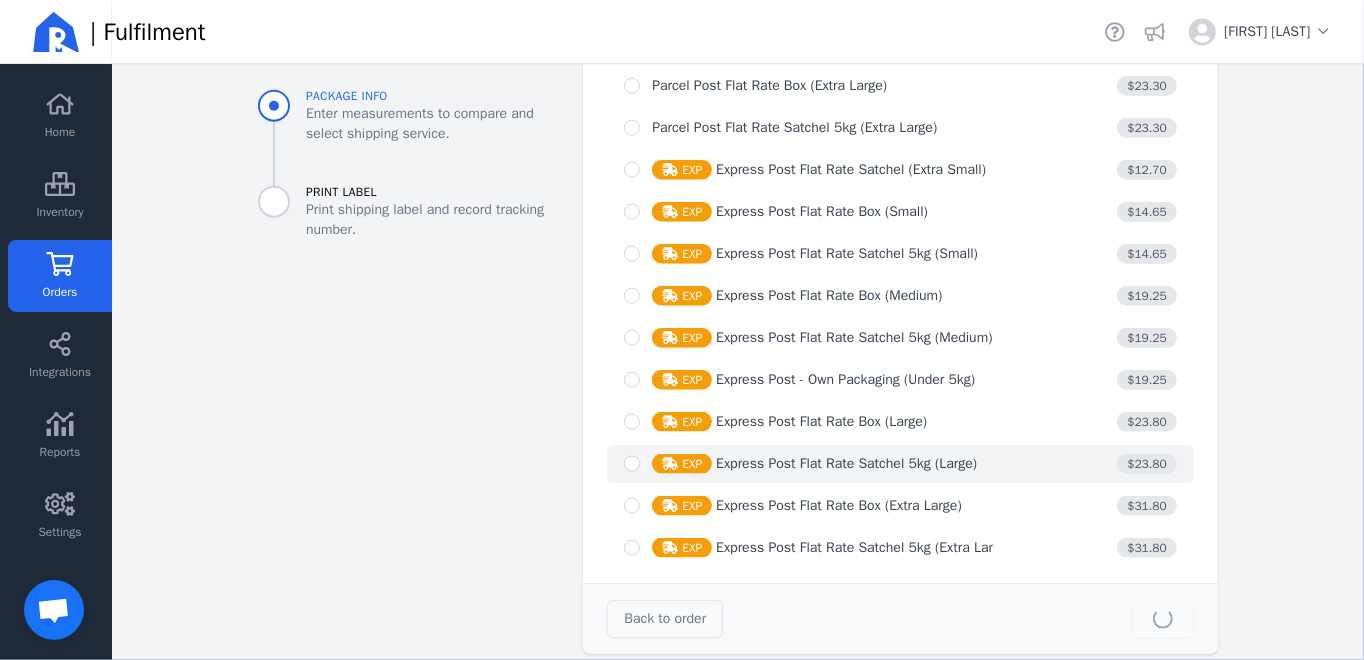 type on "23.0" 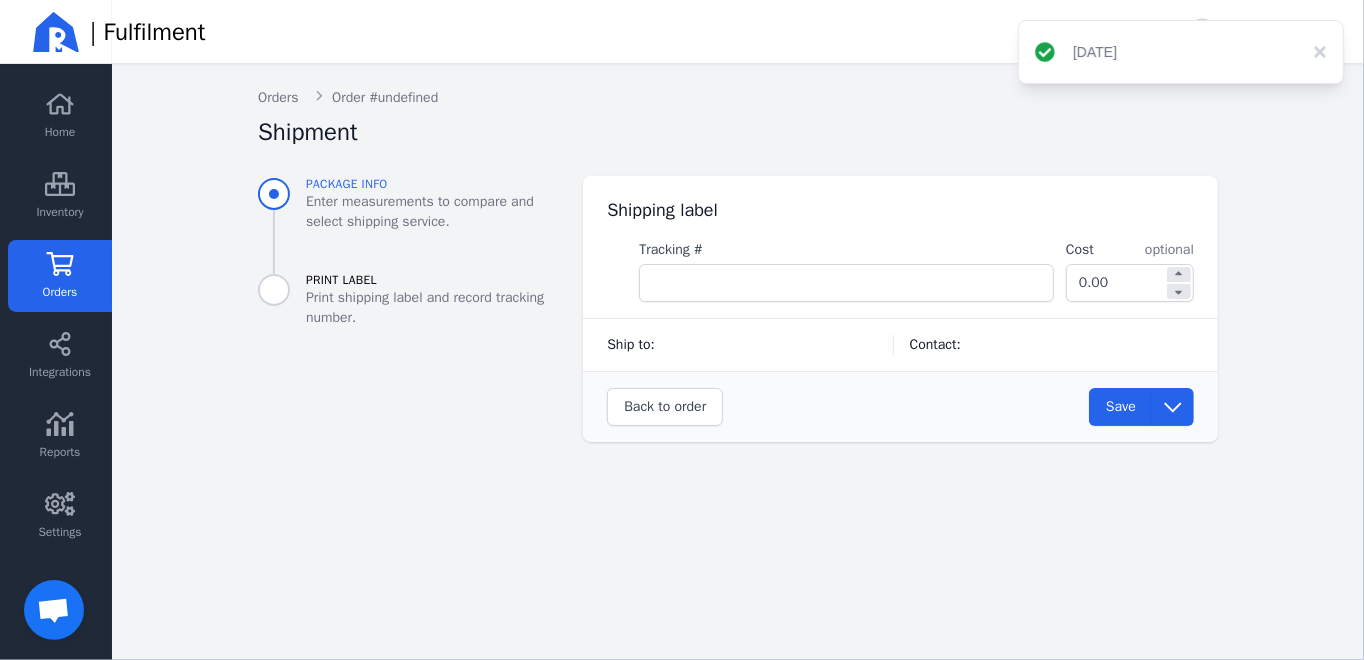 scroll, scrollTop: 0, scrollLeft: 0, axis: both 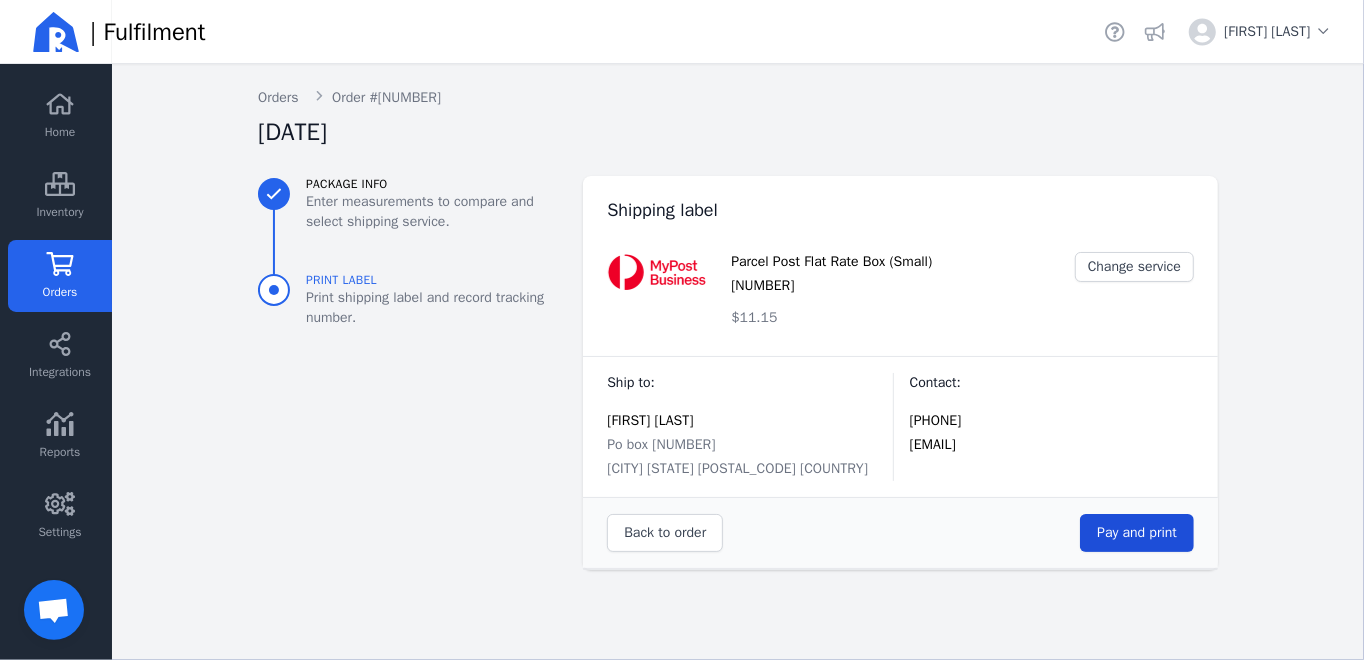 click on "Pay and print" at bounding box center [1137, 532] 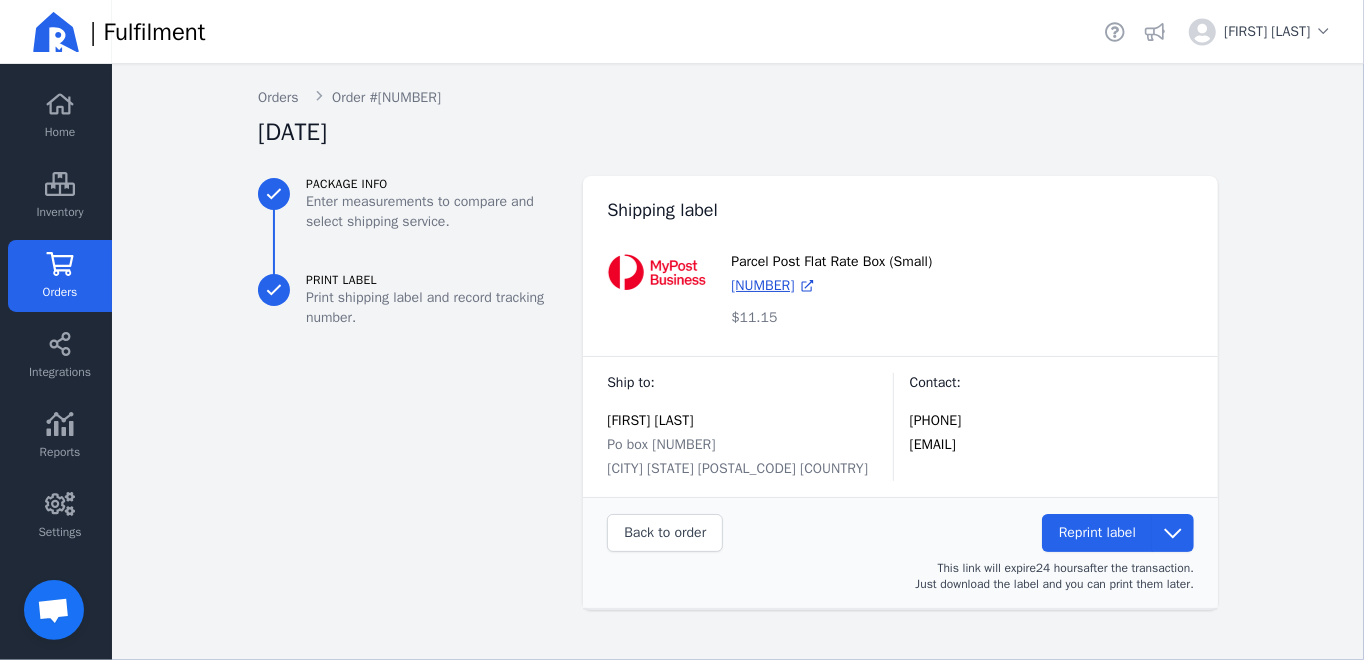 click 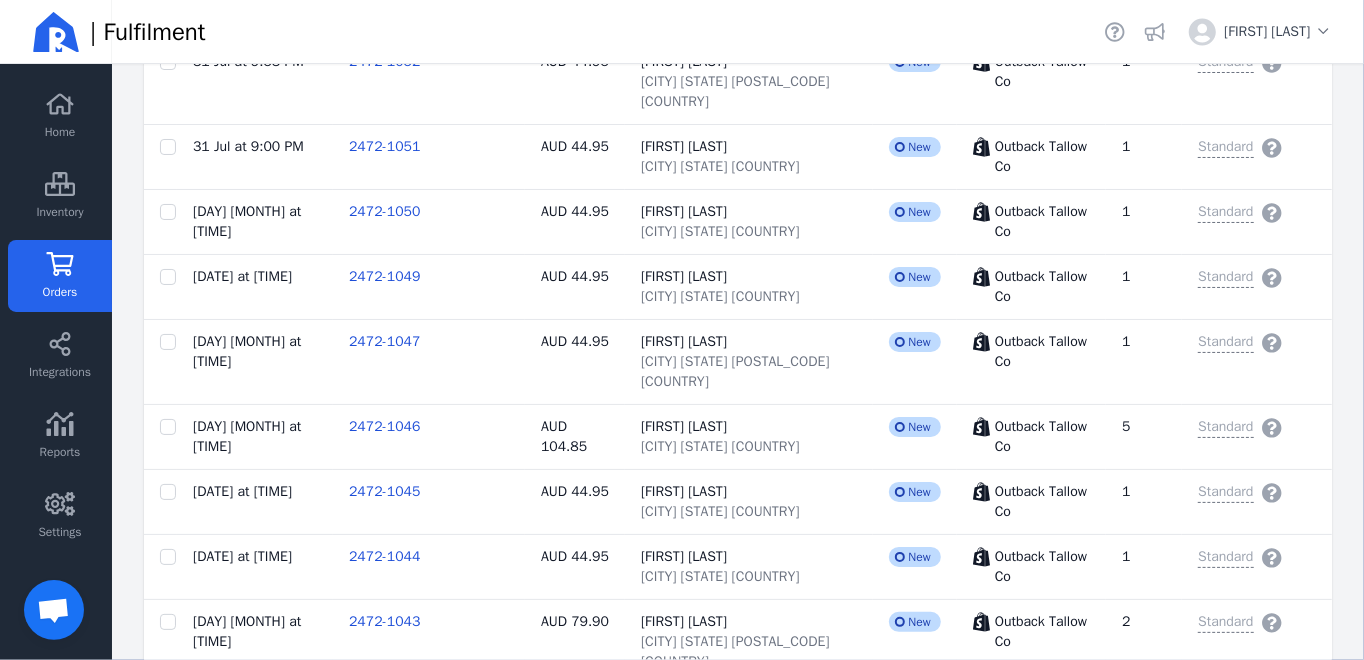 scroll, scrollTop: 700, scrollLeft: 0, axis: vertical 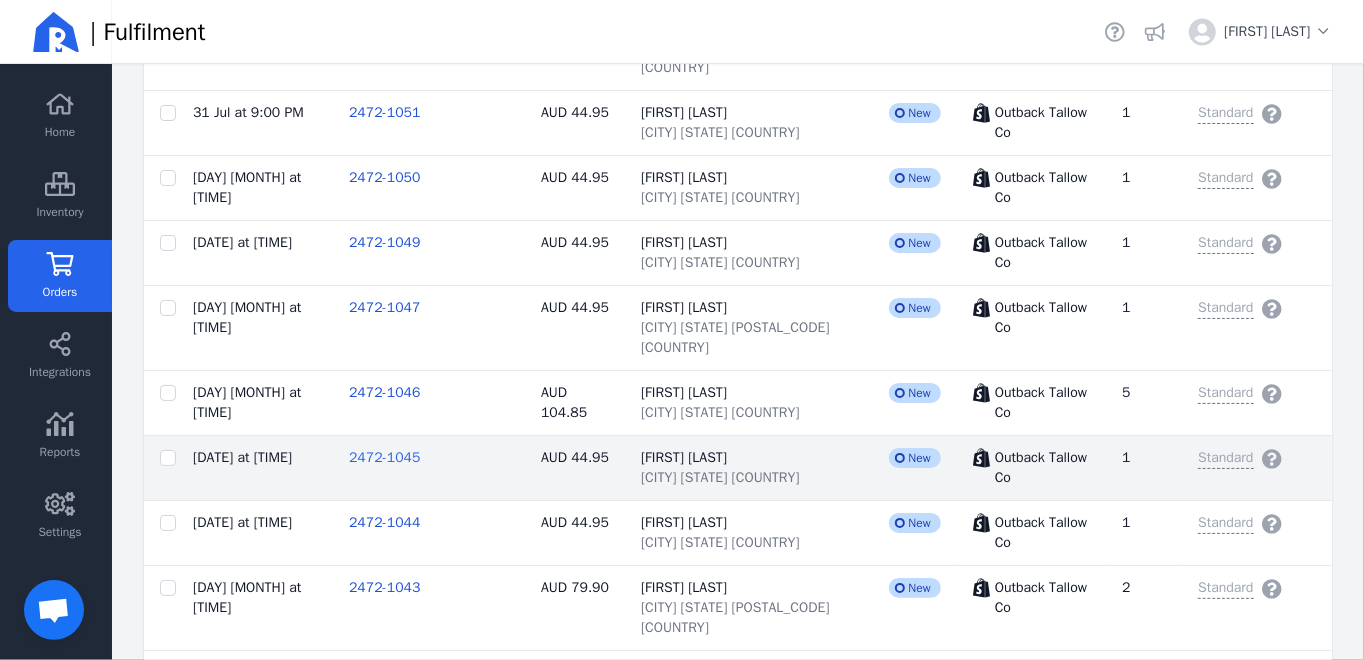 click on "2472-1045" 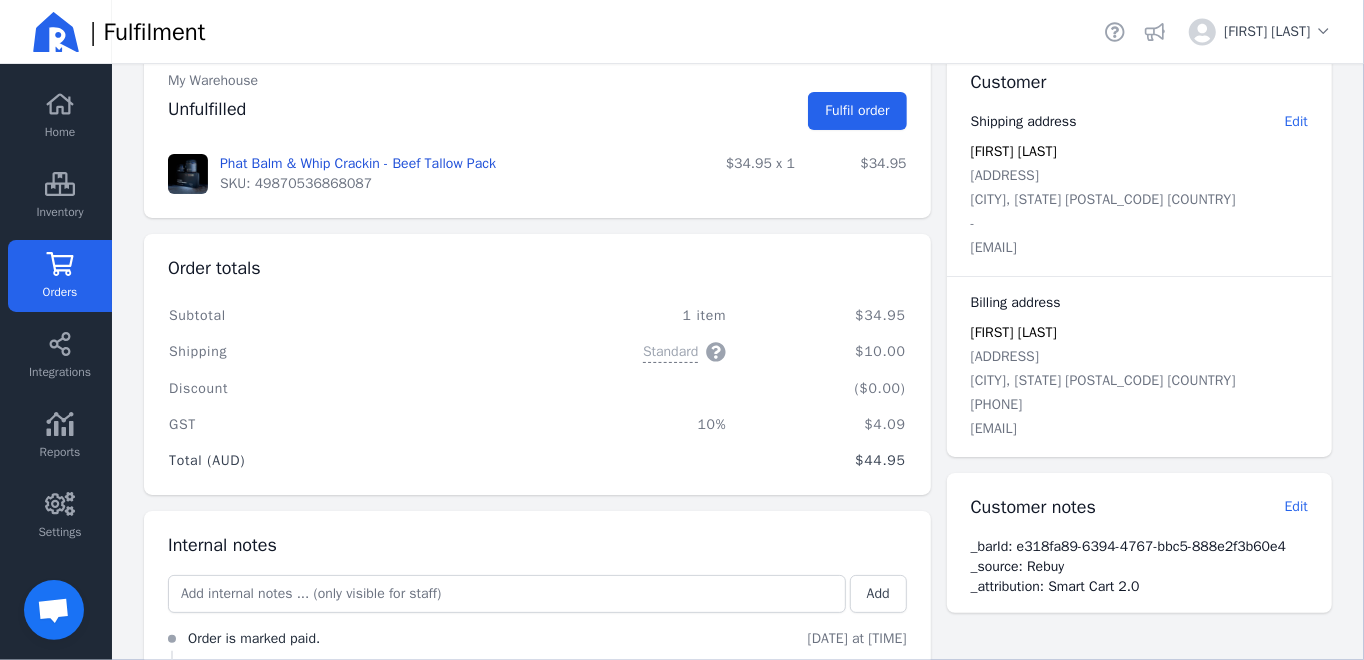 scroll, scrollTop: 31, scrollLeft: 0, axis: vertical 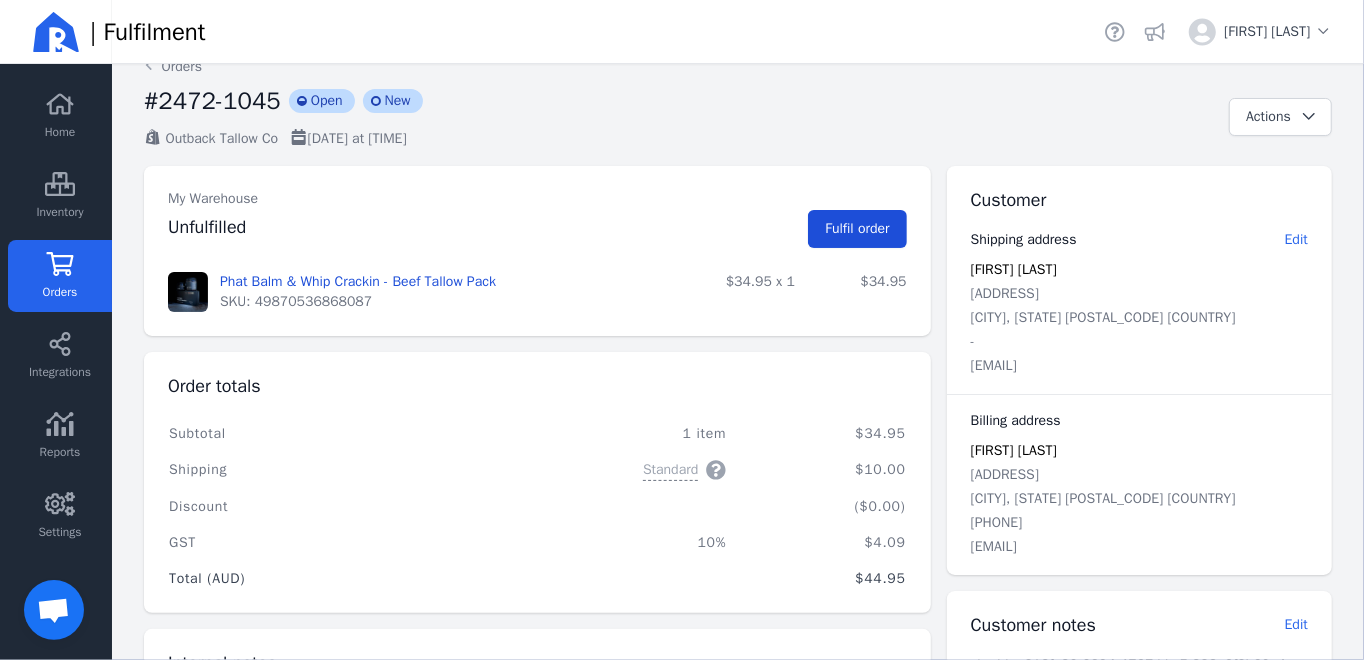 click on "Fulfil order" at bounding box center [857, 228] 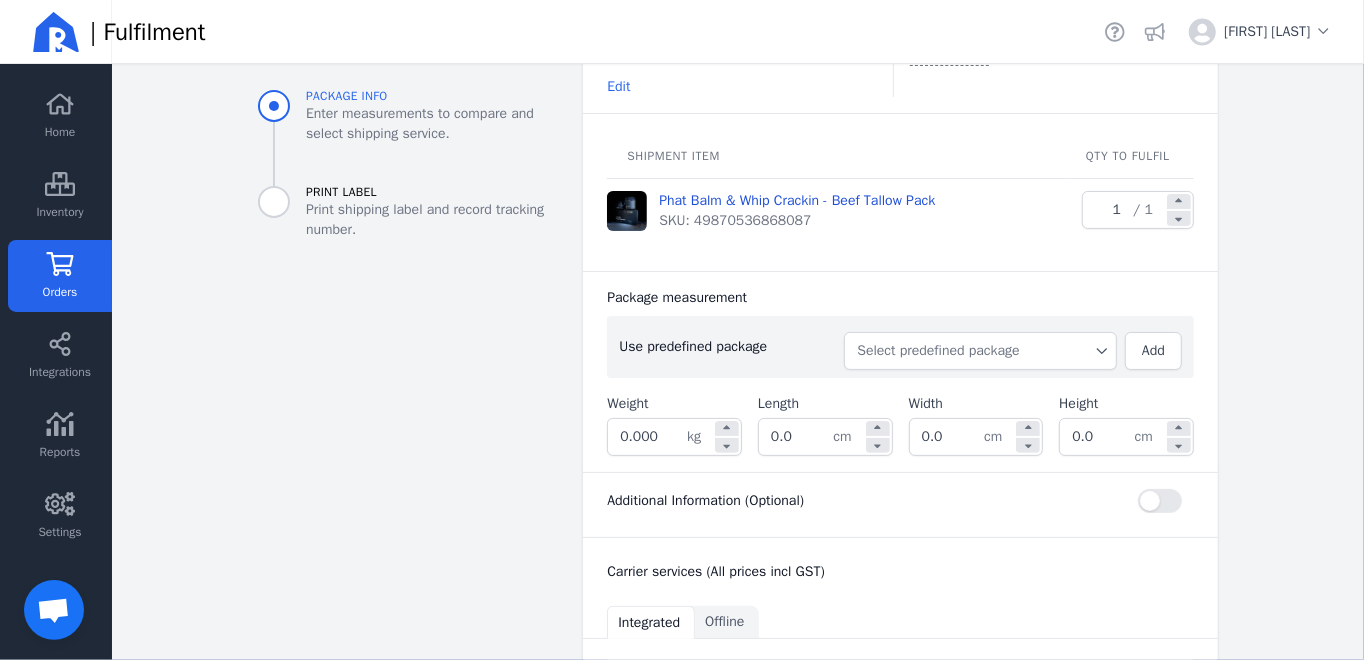 scroll, scrollTop: 231, scrollLeft: 0, axis: vertical 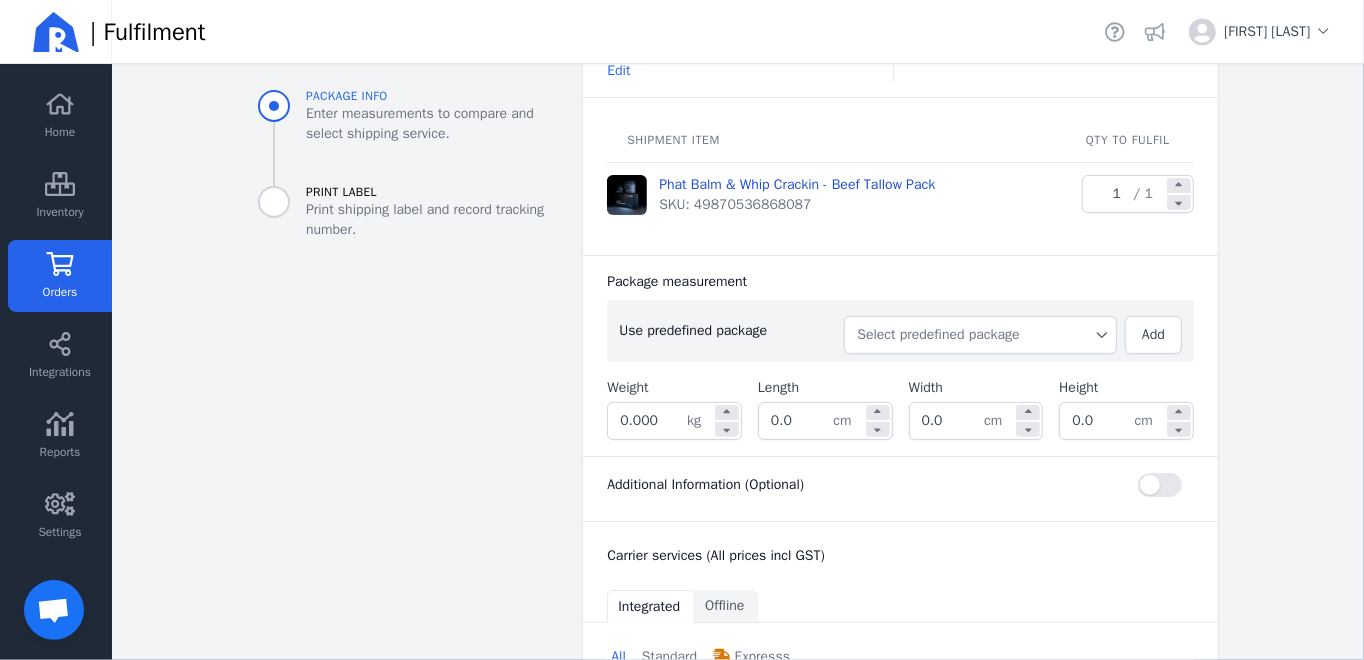 click on "Select predefined package" at bounding box center [980, 335] 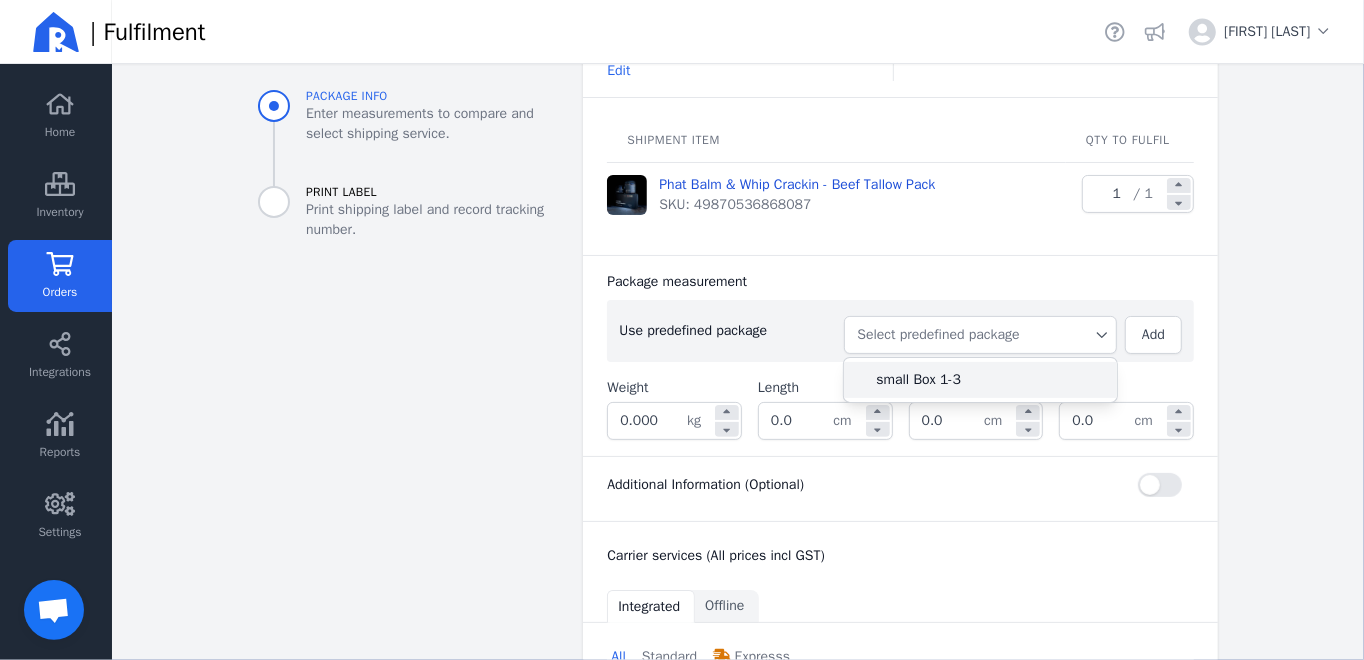 click on "small Box 1-3" at bounding box center (988, 380) 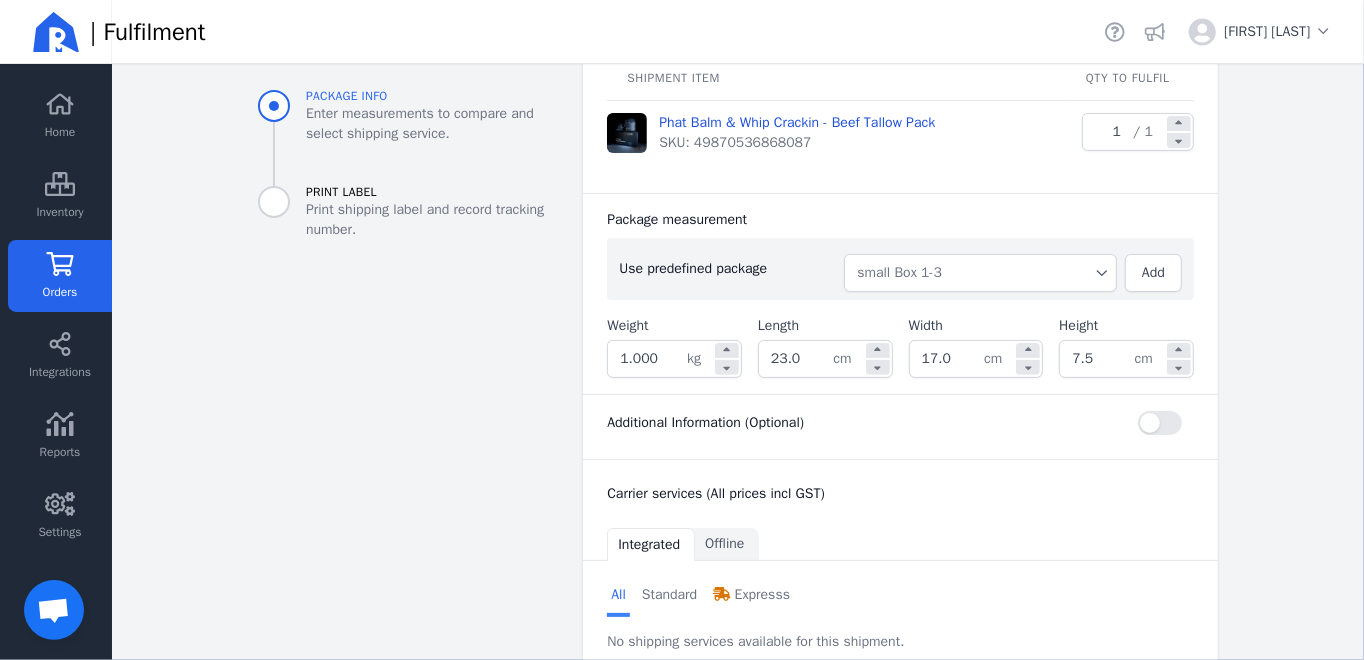 scroll, scrollTop: 391, scrollLeft: 0, axis: vertical 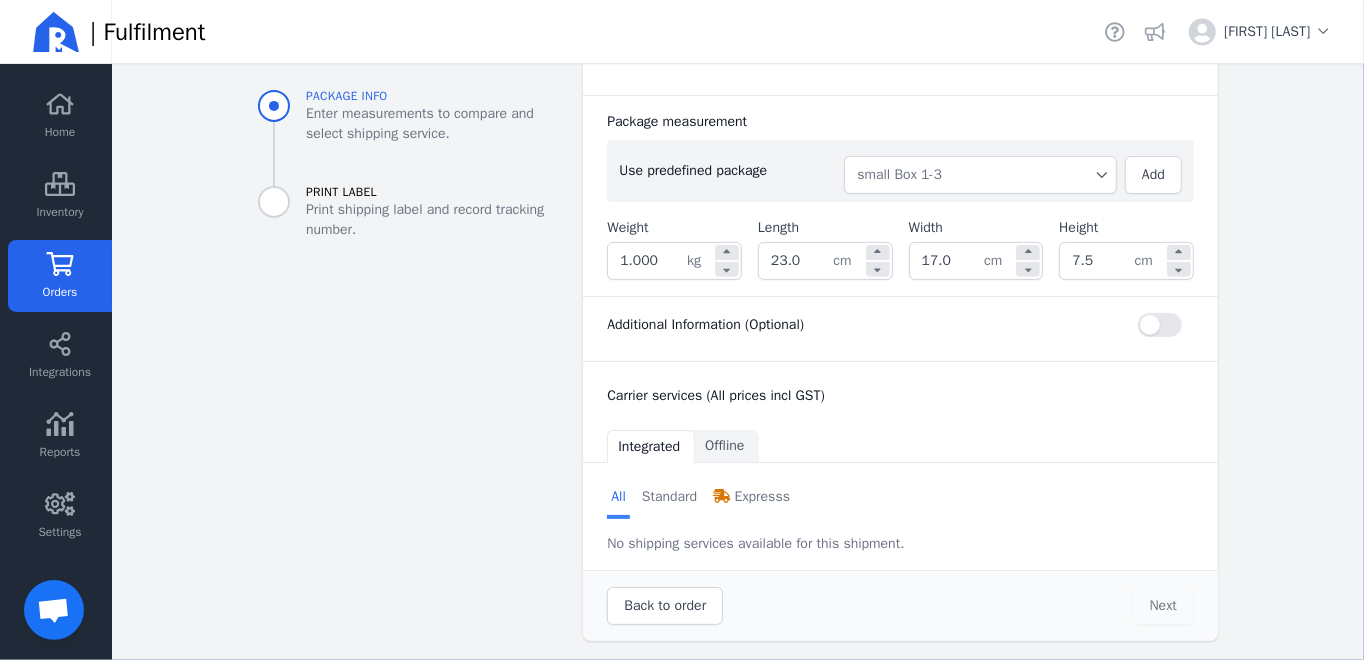 click on "small Box 1-3" at bounding box center [980, 175] 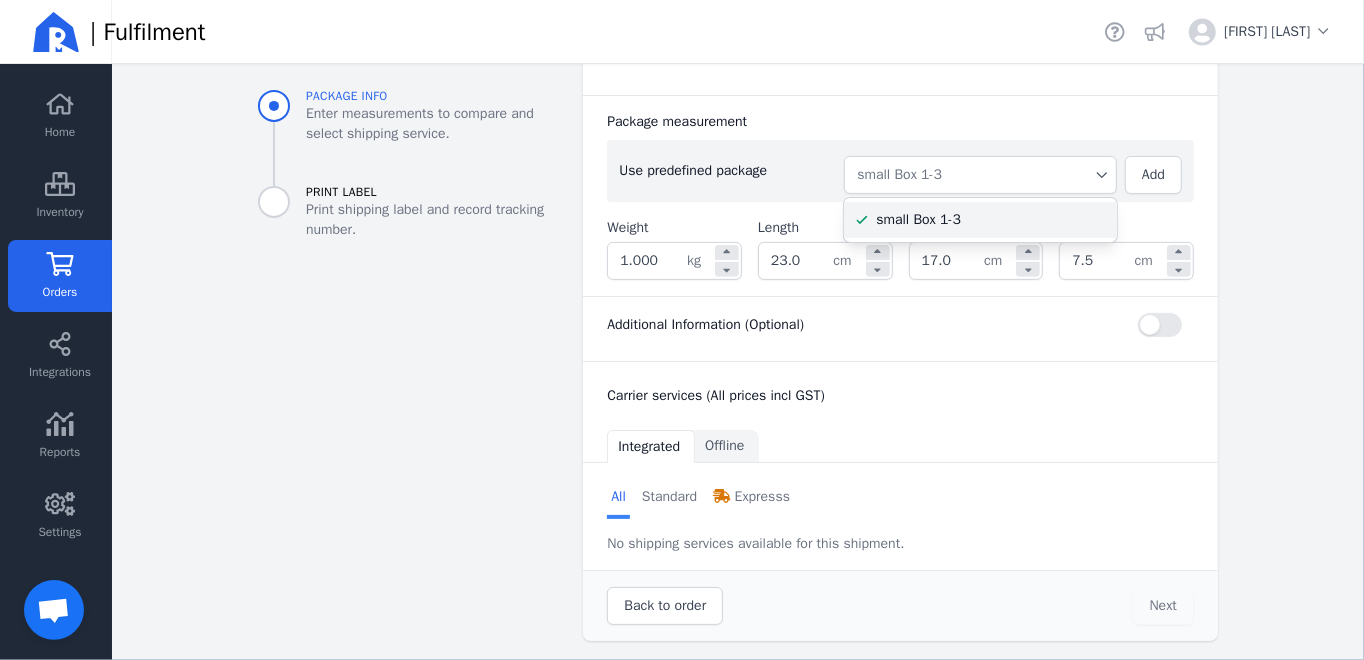 click on "small Box 1-3" at bounding box center [988, 220] 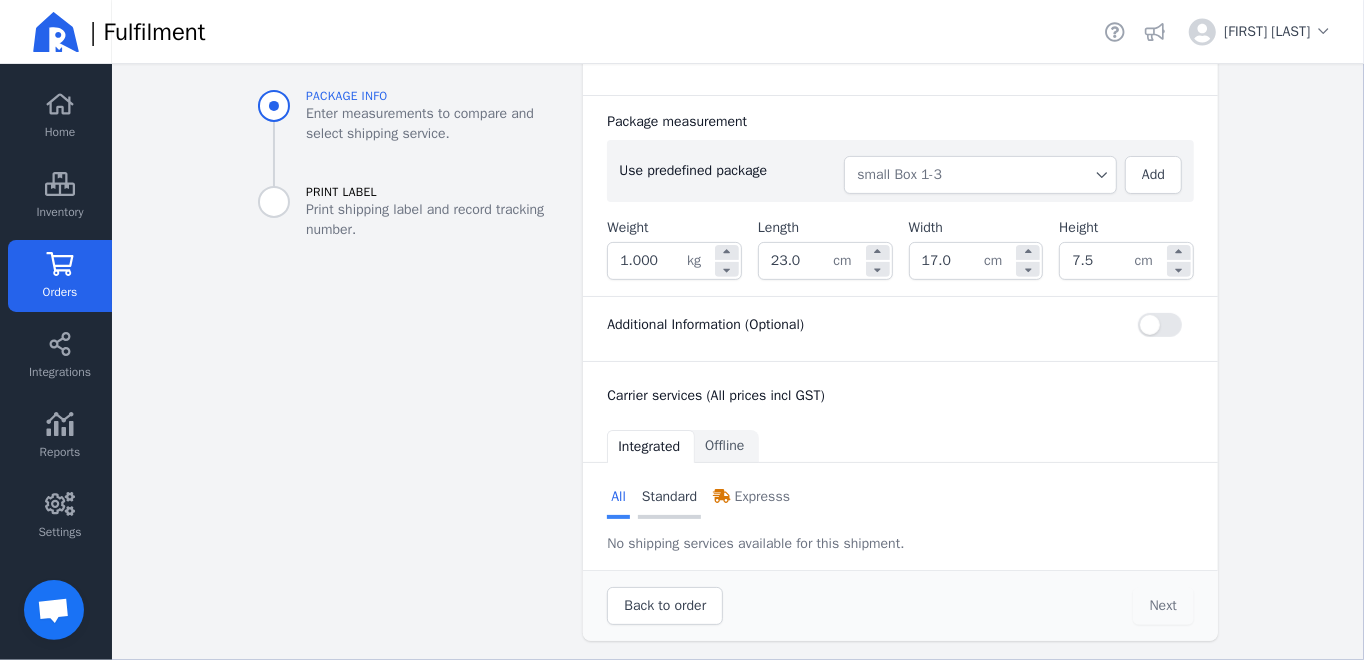 click on "Standard" 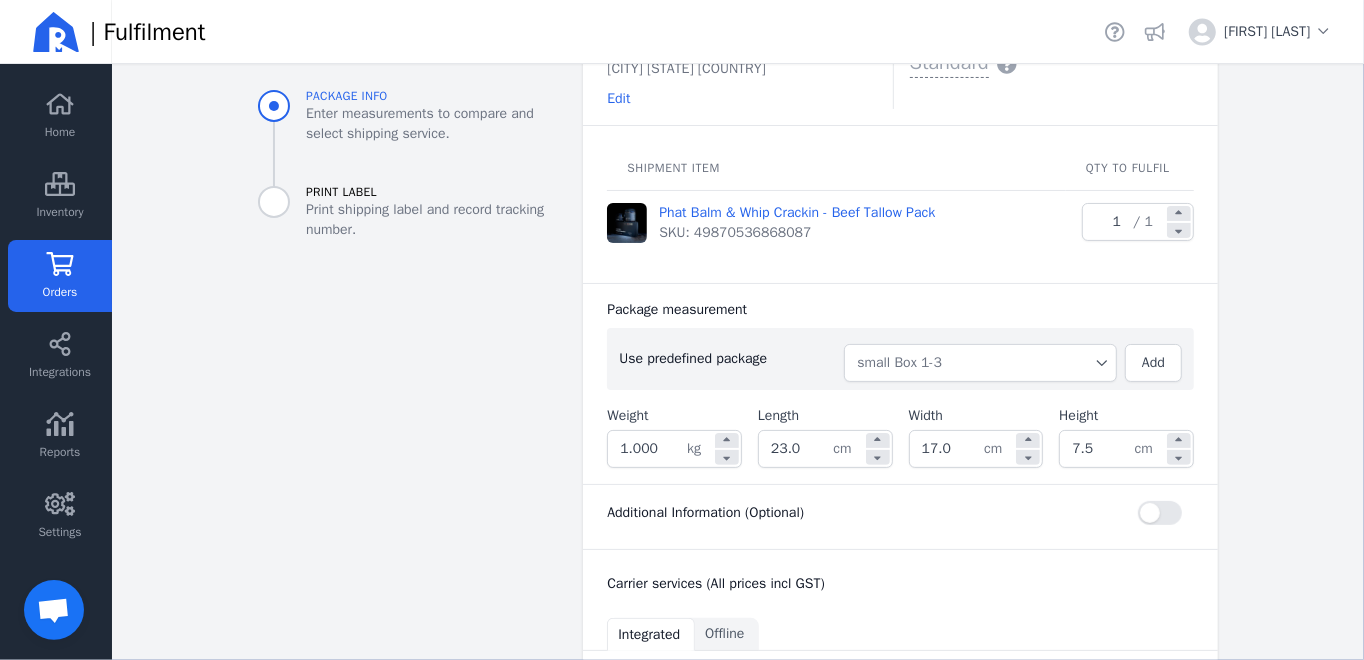scroll, scrollTop: 391, scrollLeft: 0, axis: vertical 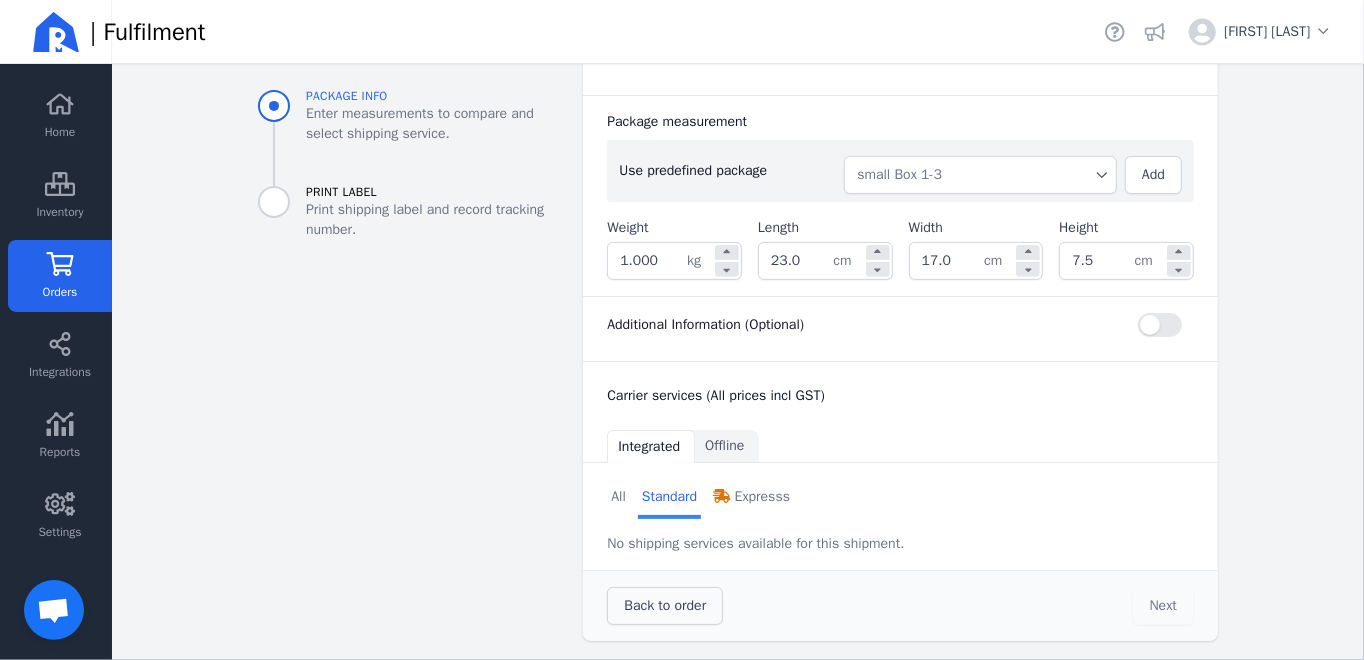 click on "Back to order" at bounding box center [665, 605] 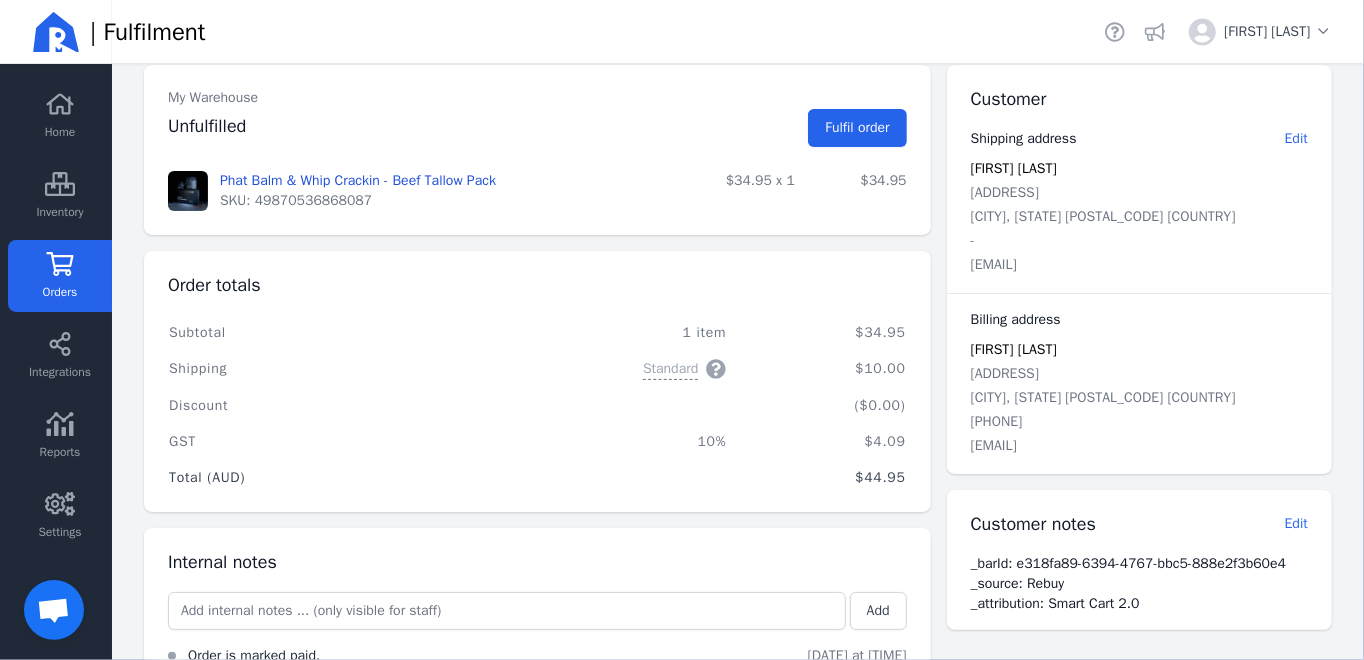 scroll, scrollTop: 31, scrollLeft: 0, axis: vertical 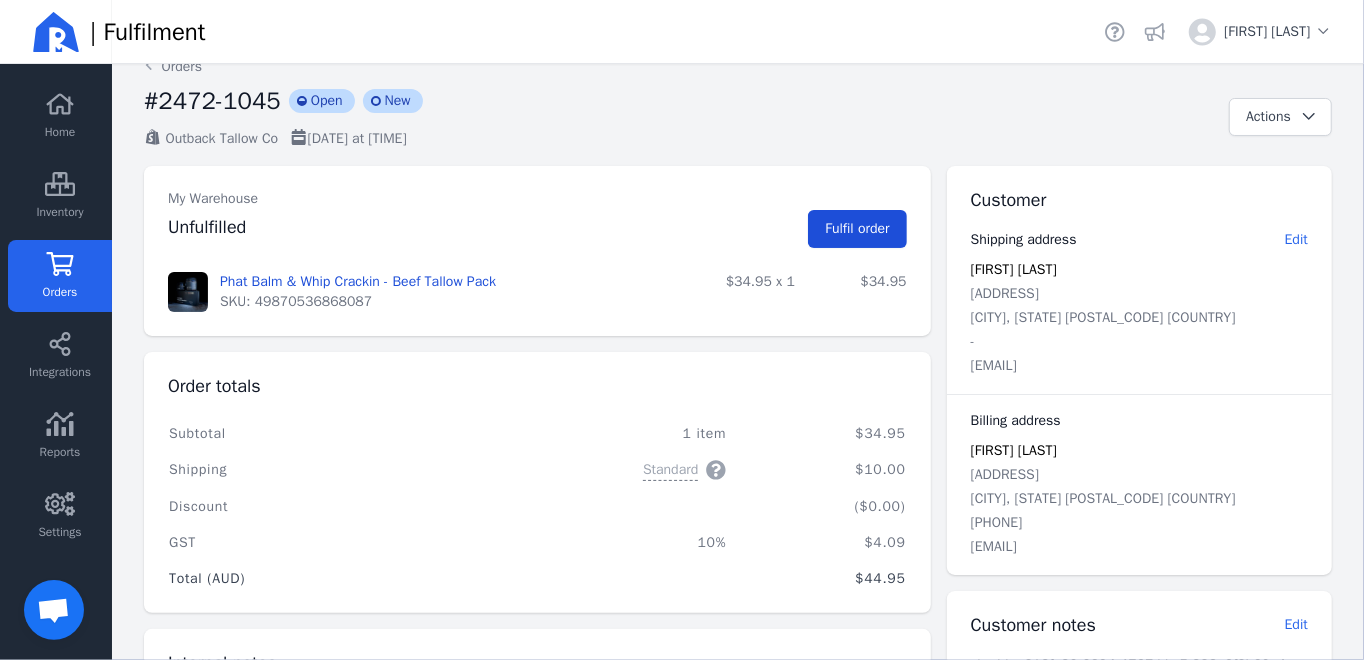 click on "Fulfil order" at bounding box center [857, 228] 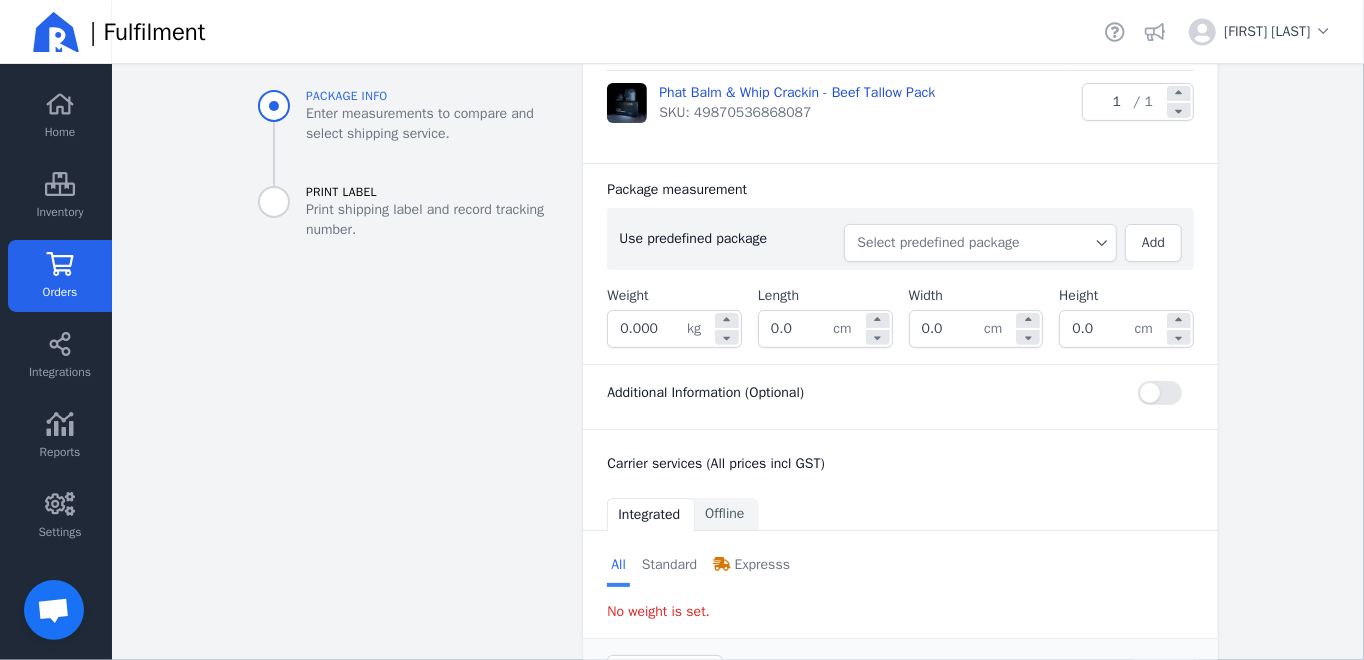 scroll, scrollTop: 291, scrollLeft: 0, axis: vertical 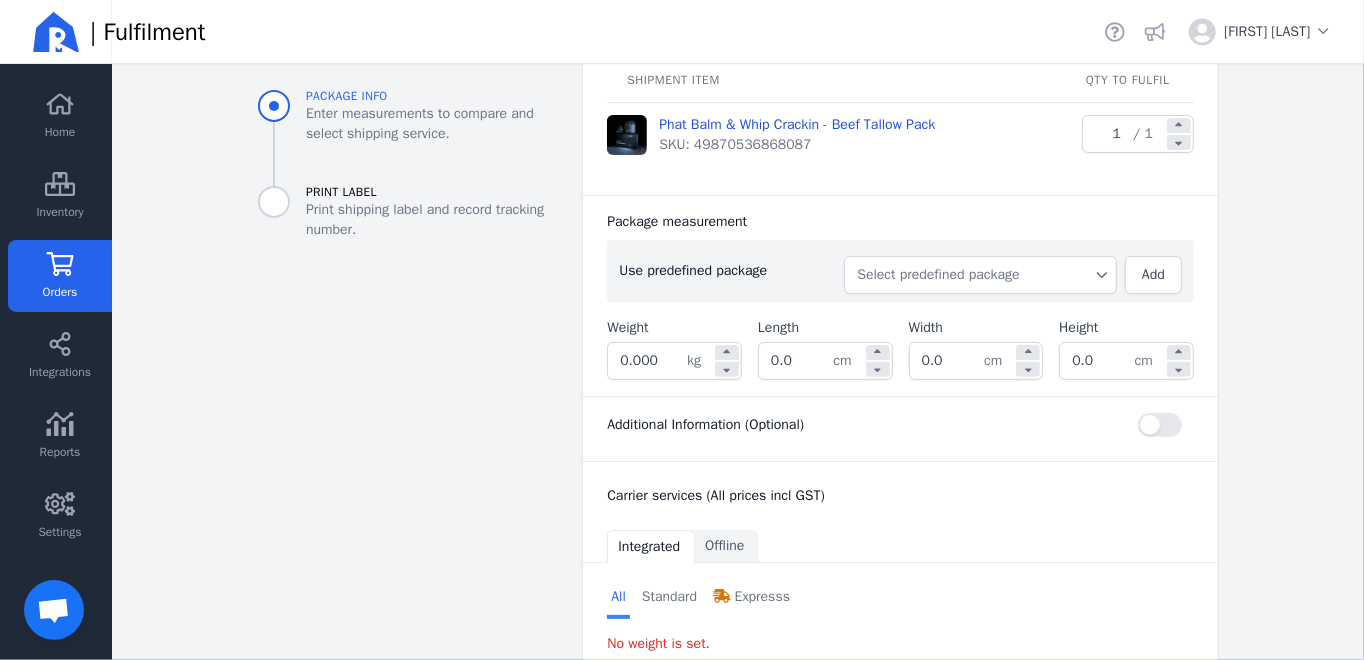 click on "Select predefined package" 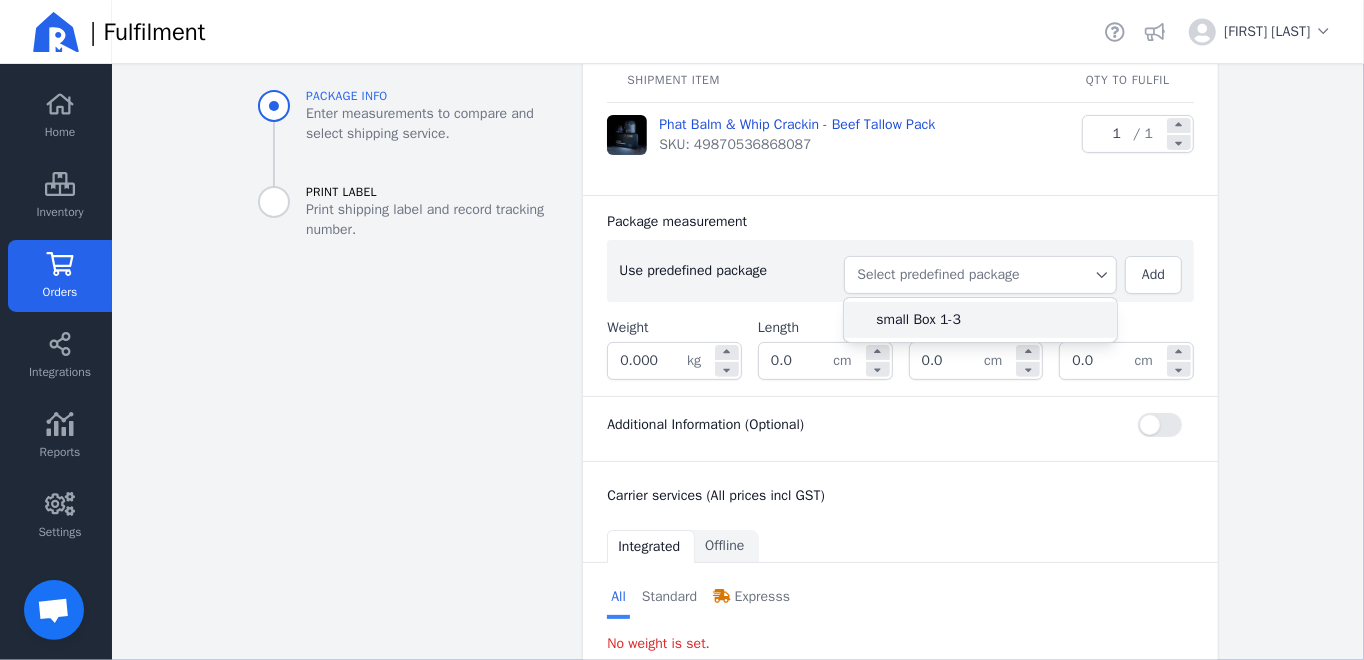 click on "small Box 1-3" at bounding box center [988, 320] 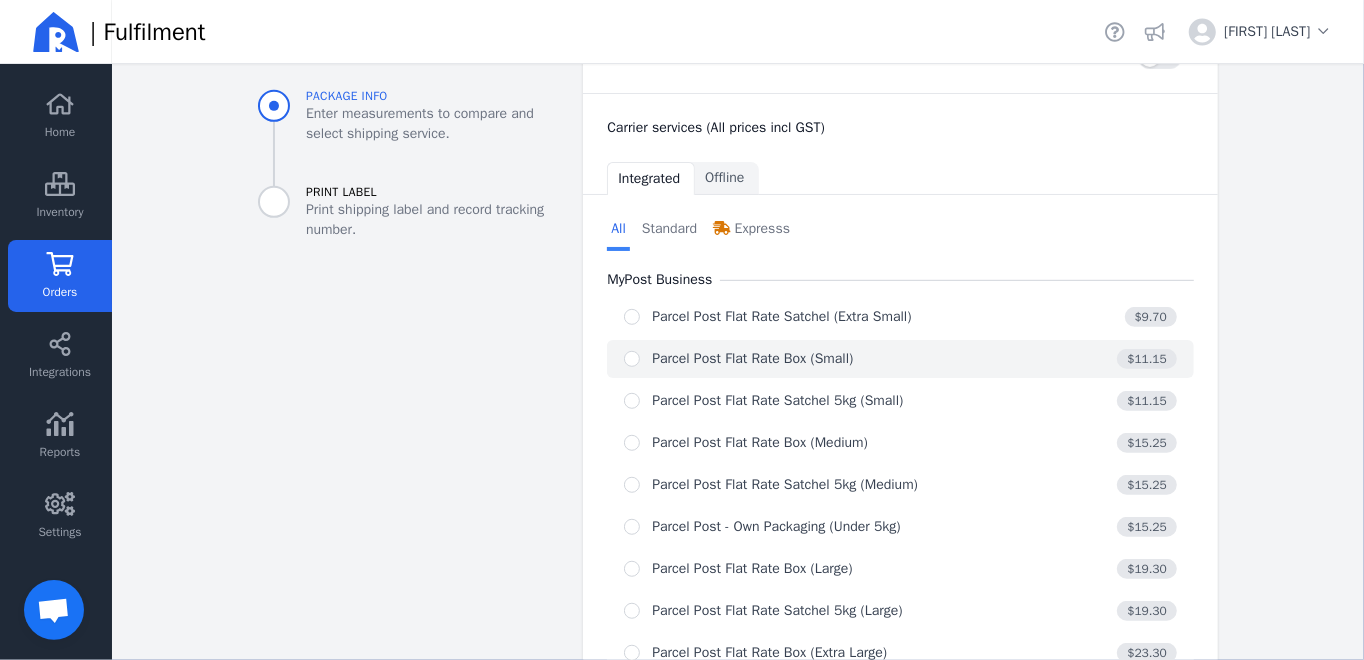 scroll, scrollTop: 691, scrollLeft: 0, axis: vertical 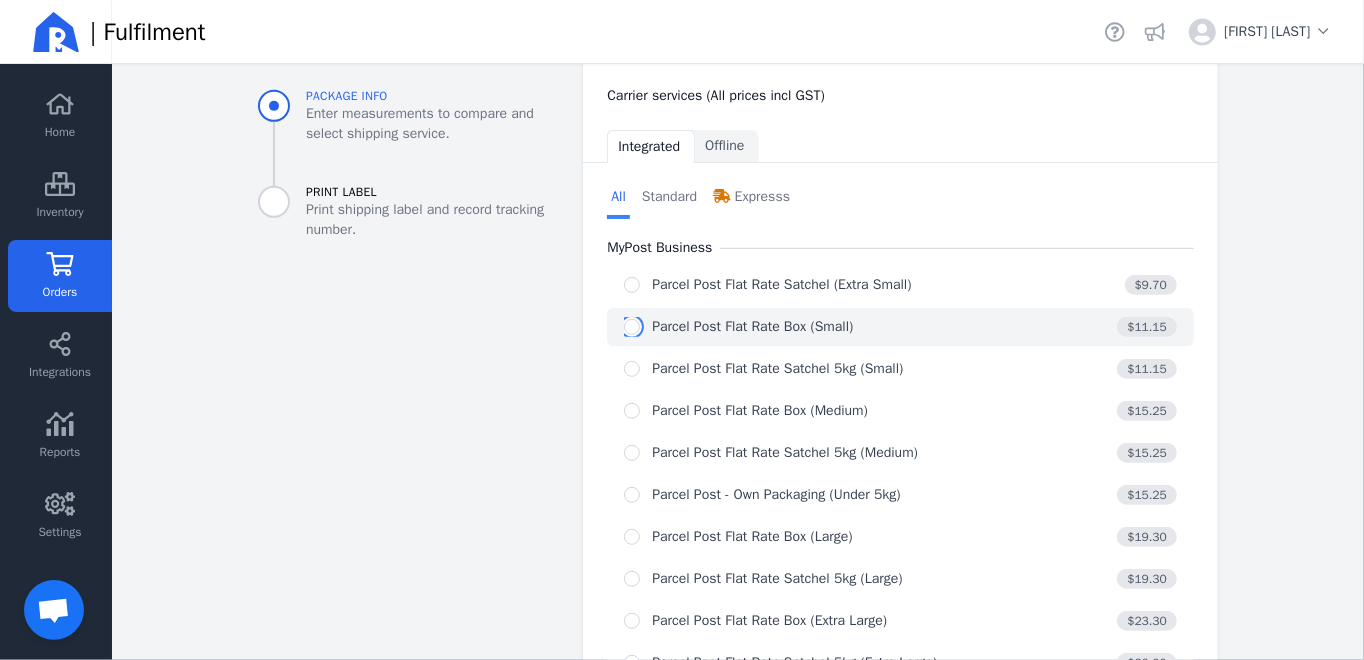 click at bounding box center (632, 327) 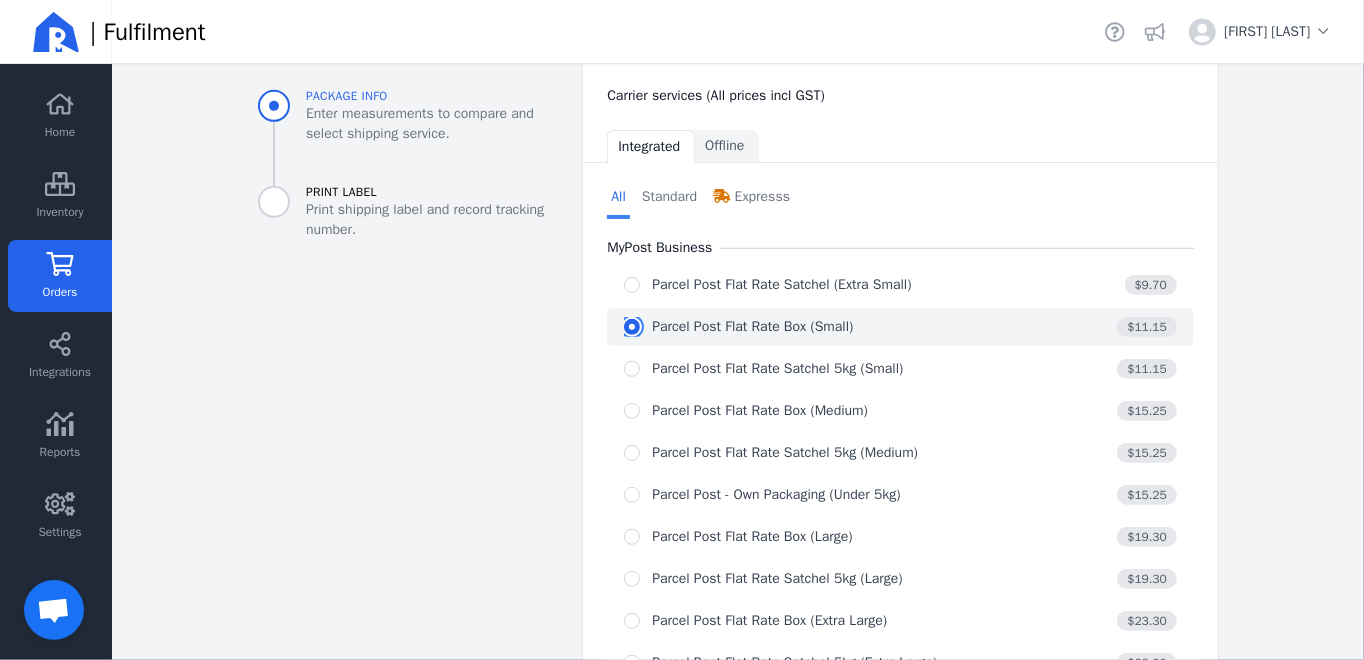 radio on "true" 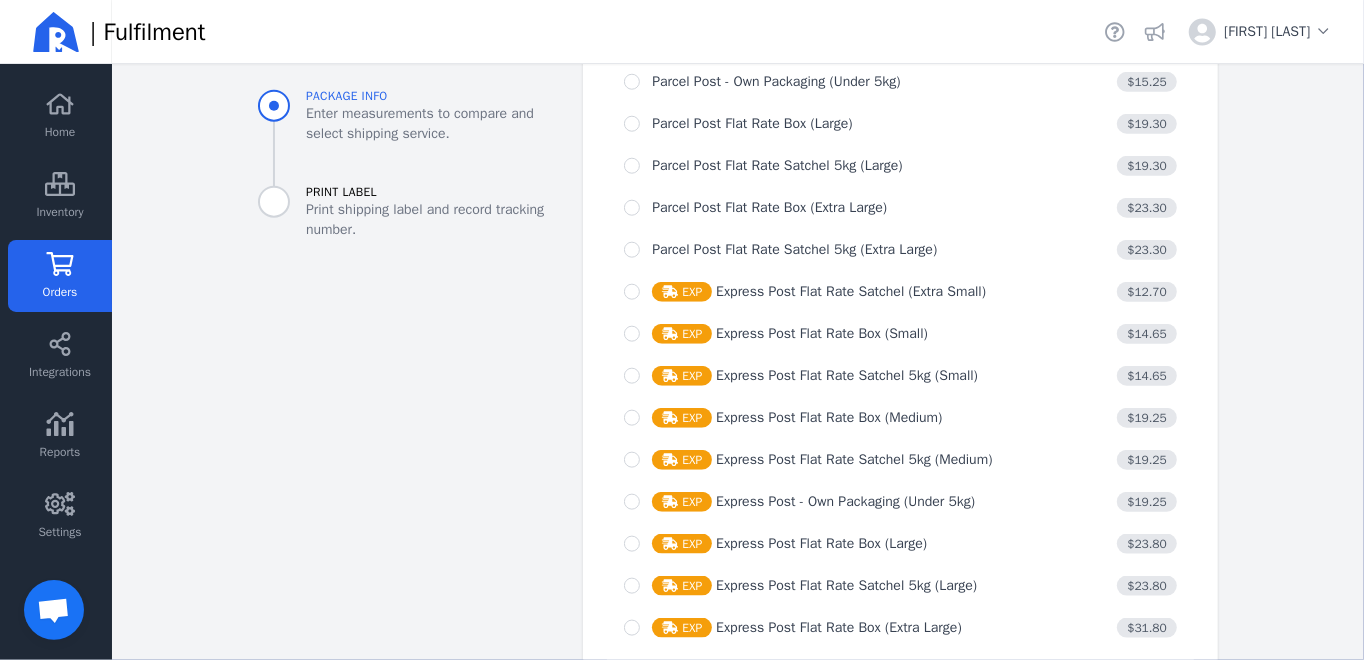 scroll, scrollTop: 1446, scrollLeft: 0, axis: vertical 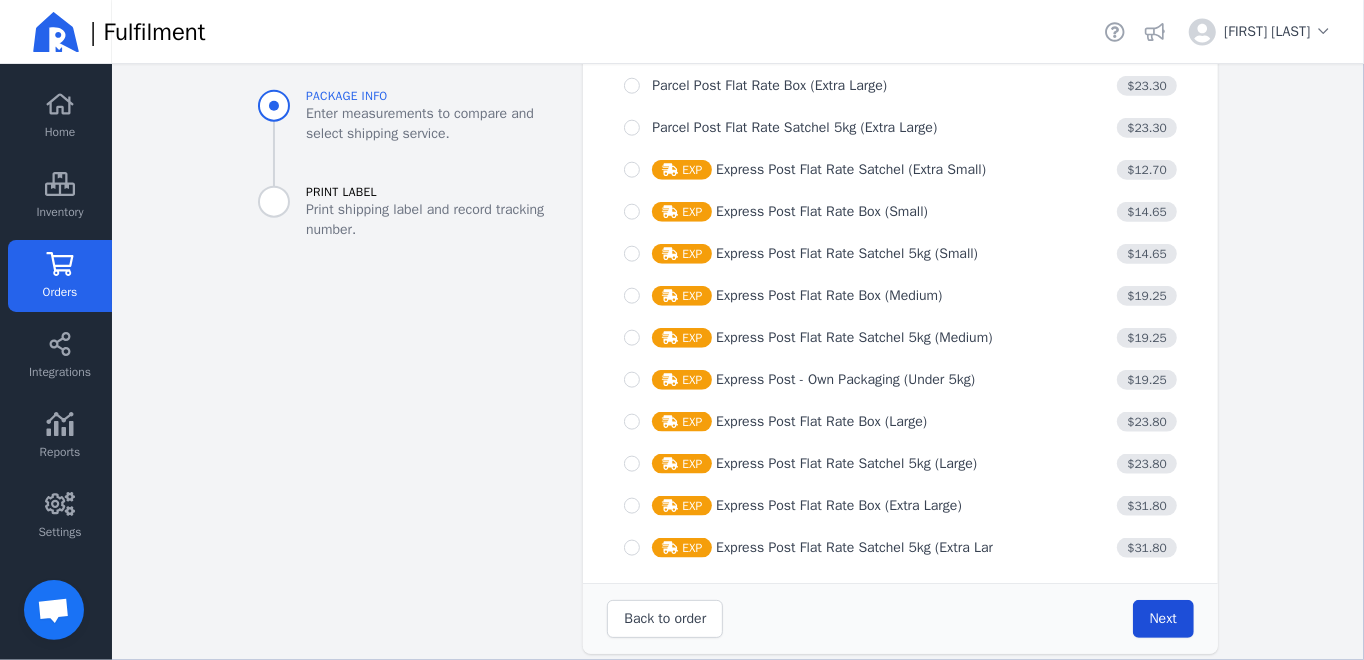 click on "Next" at bounding box center (1163, 618) 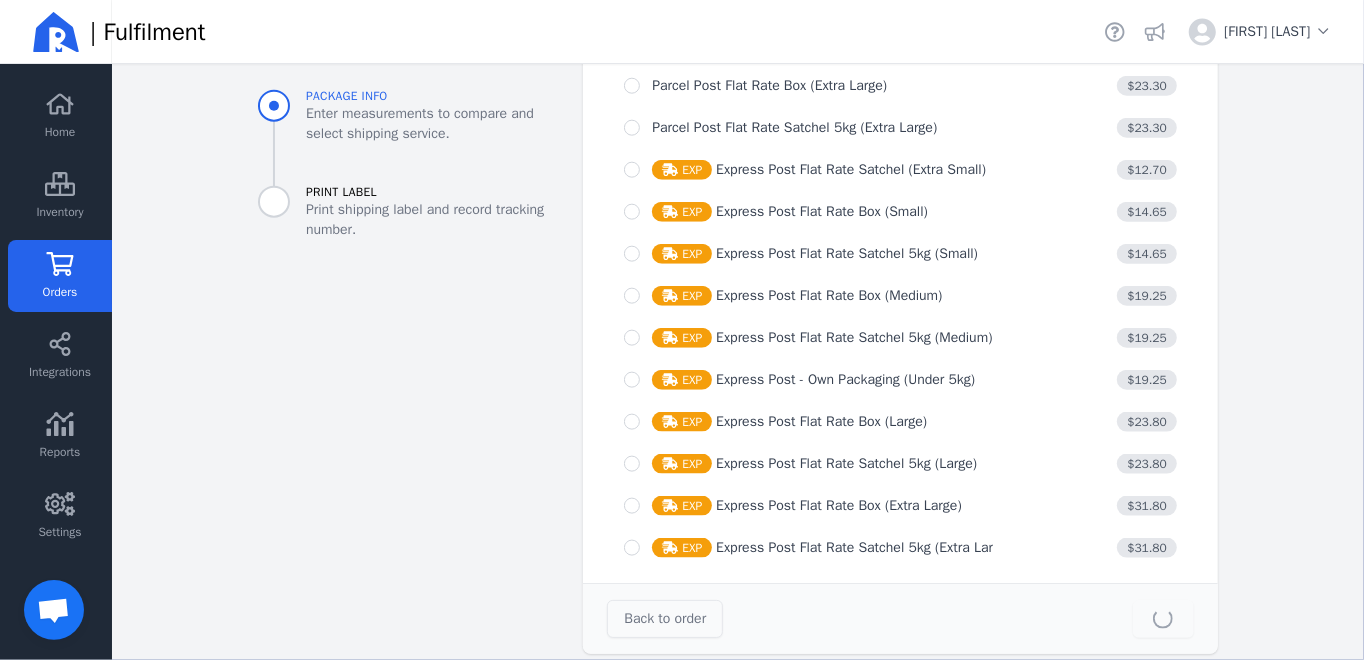 type on "23.0" 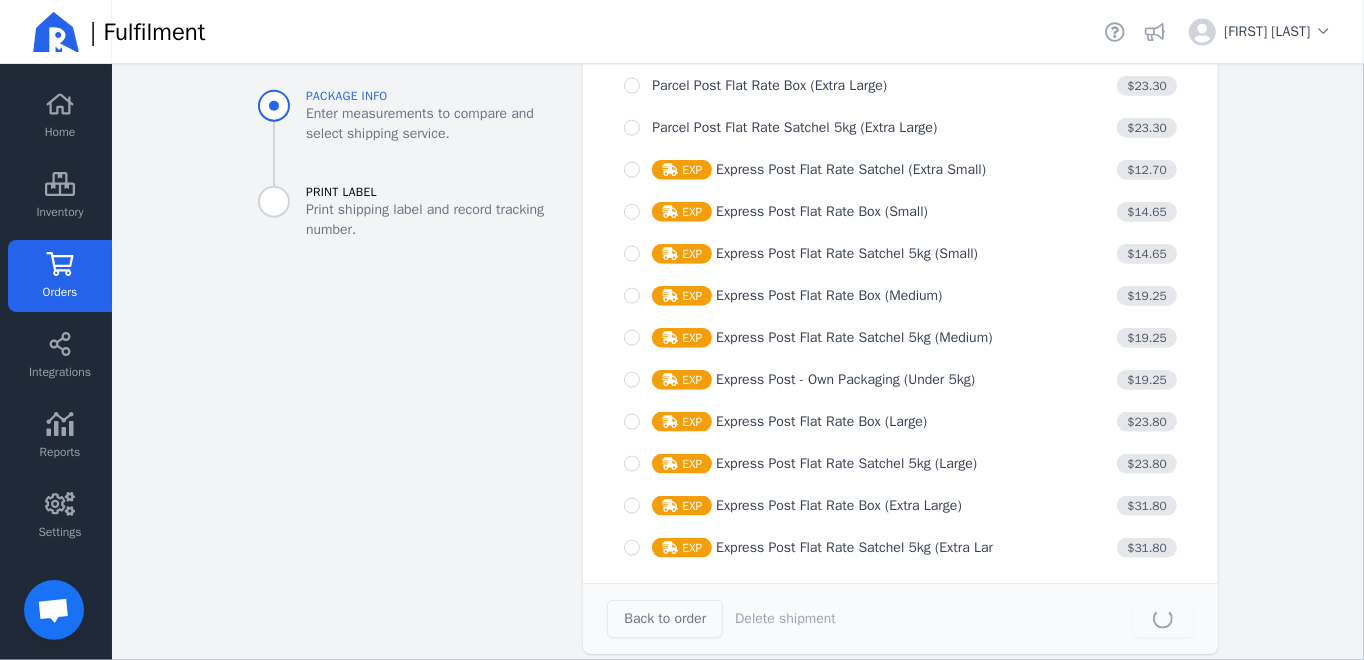 scroll, scrollTop: 0, scrollLeft: 0, axis: both 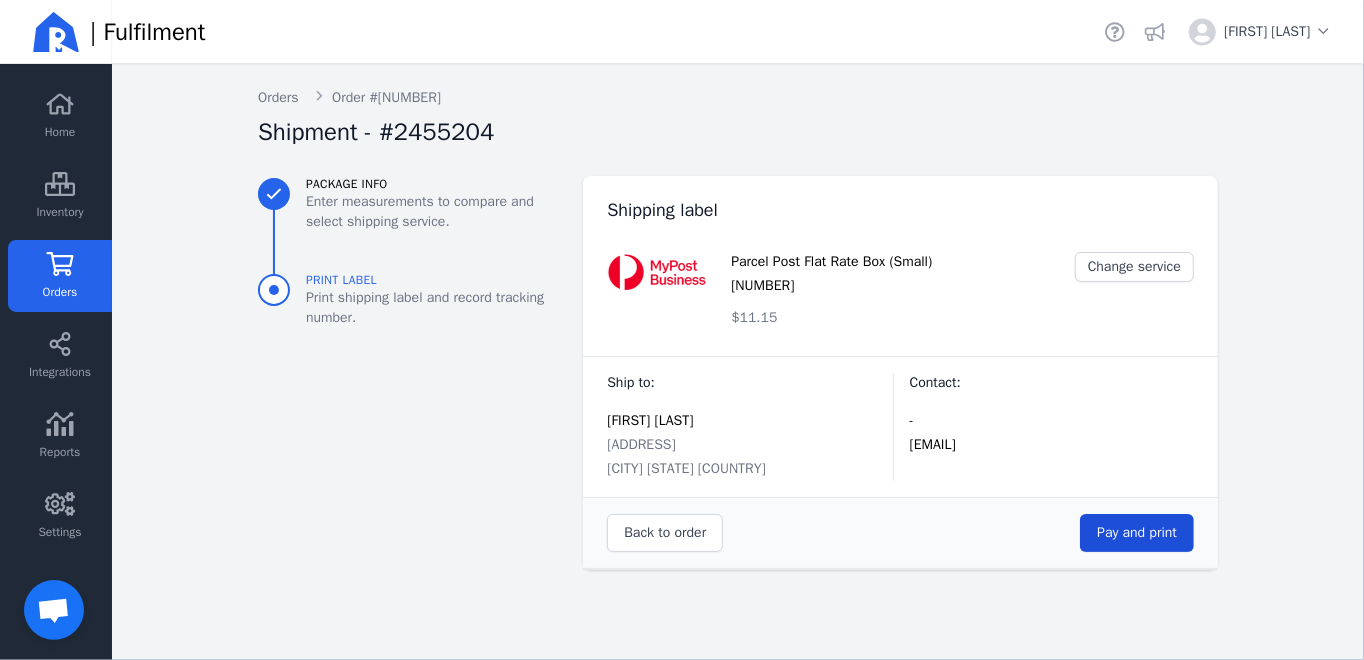 click on "Pay and print" at bounding box center [1137, 532] 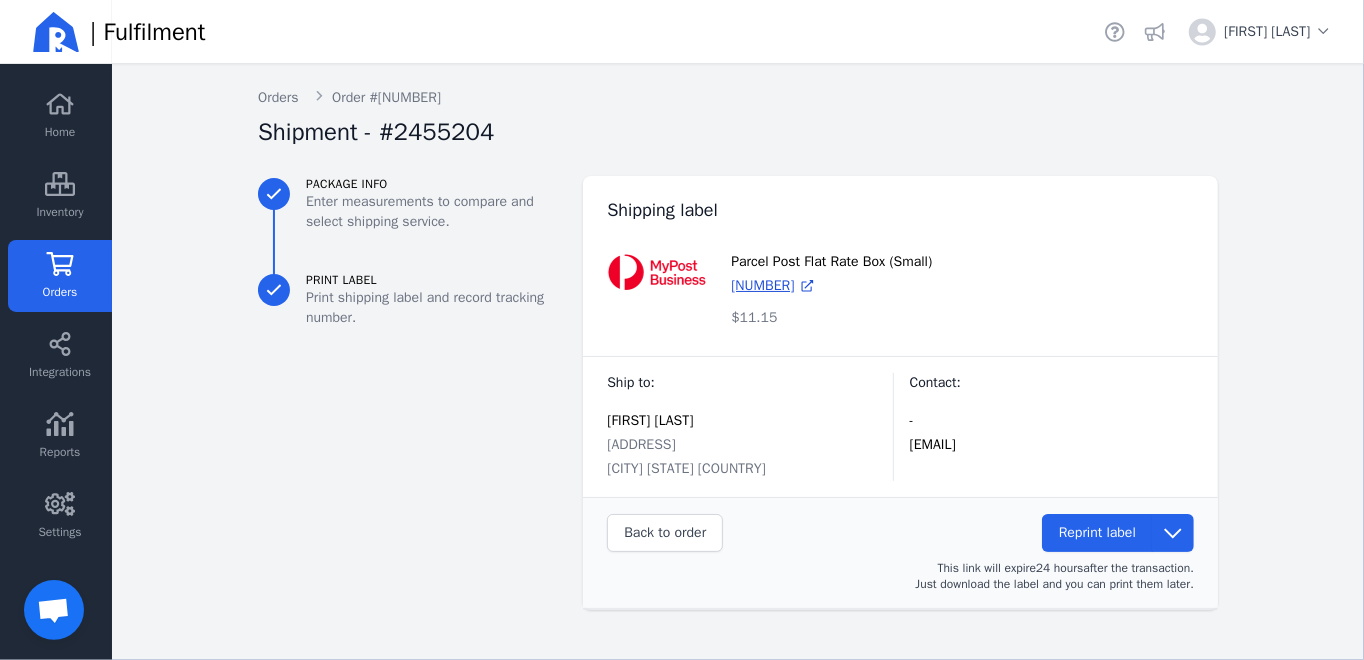 click on "Orders" 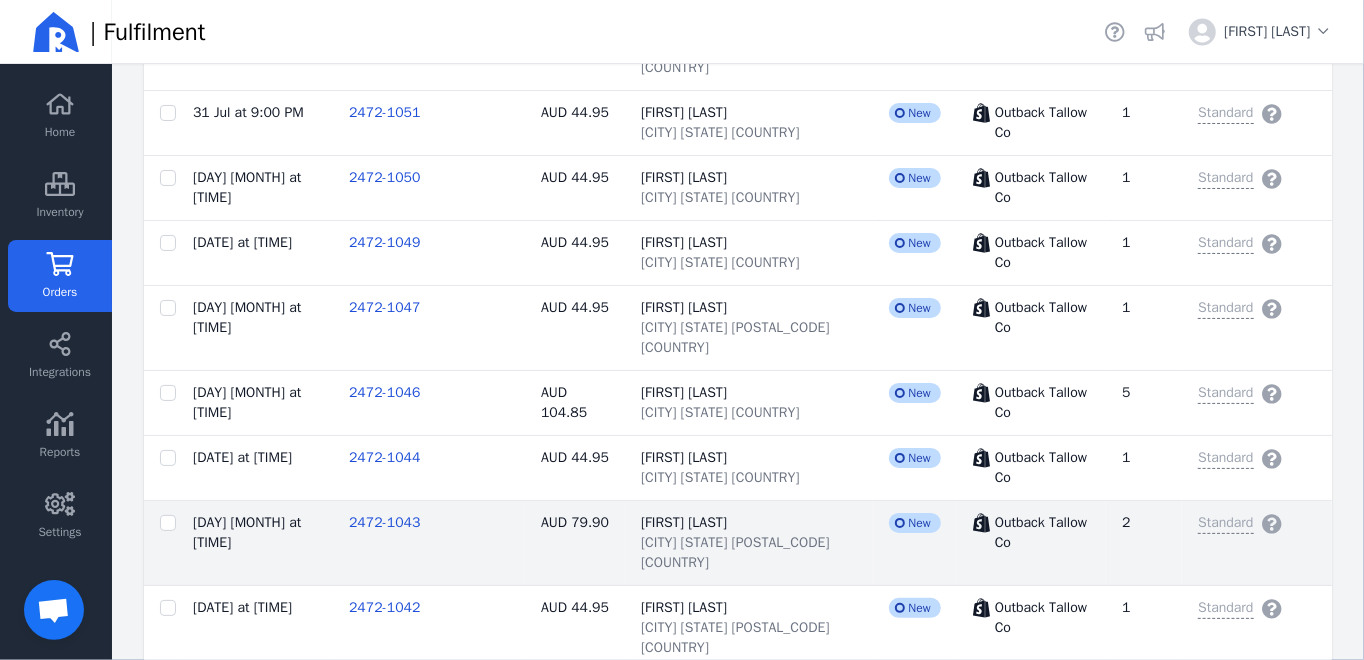 scroll, scrollTop: 800, scrollLeft: 0, axis: vertical 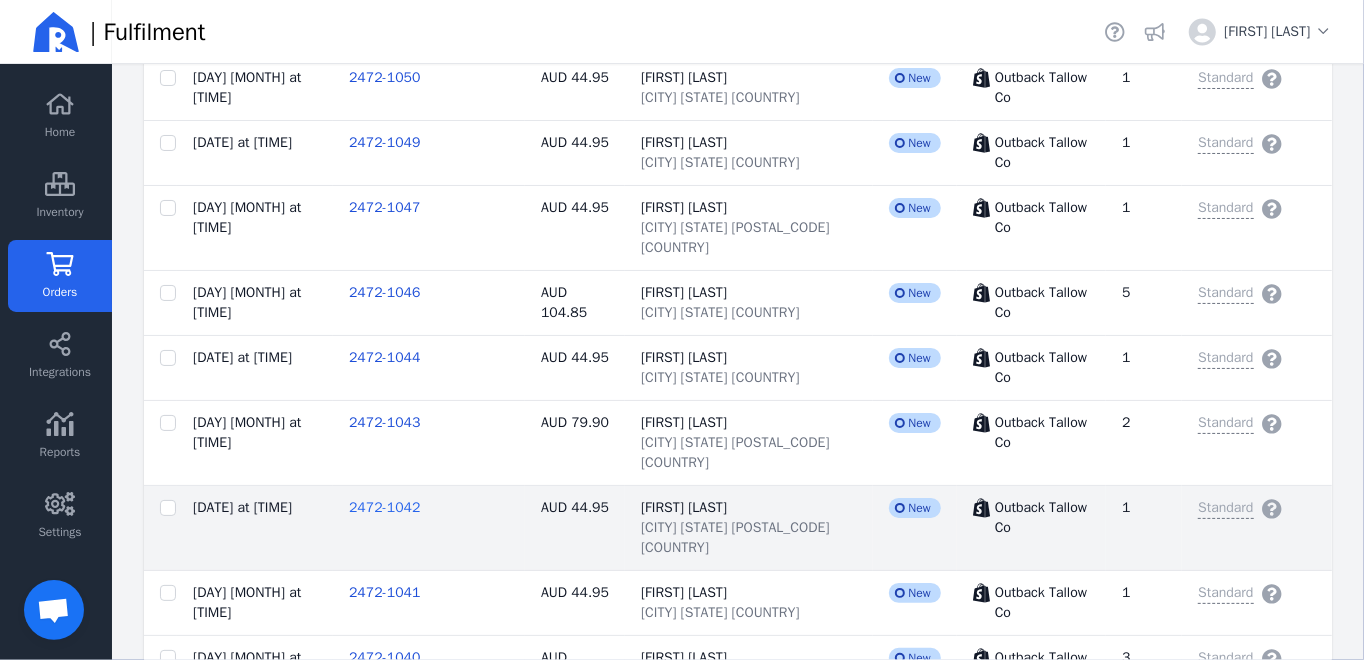 click on "2472-1042" 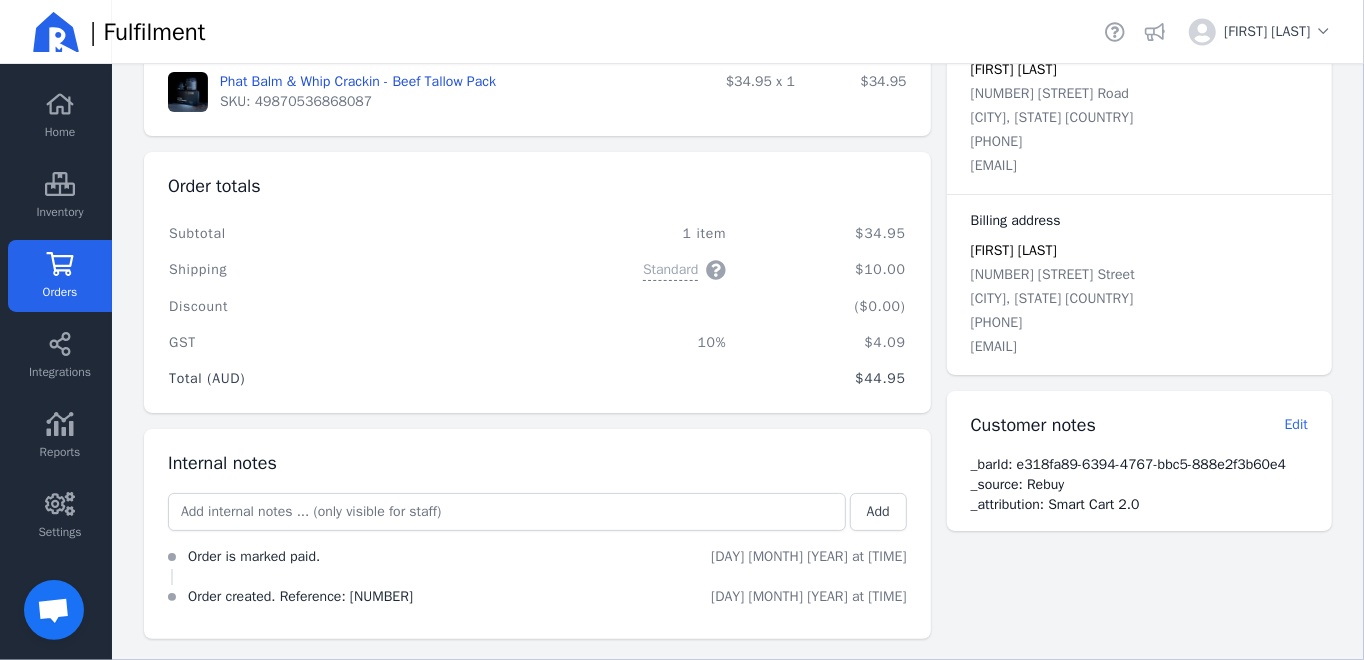 scroll, scrollTop: 31, scrollLeft: 0, axis: vertical 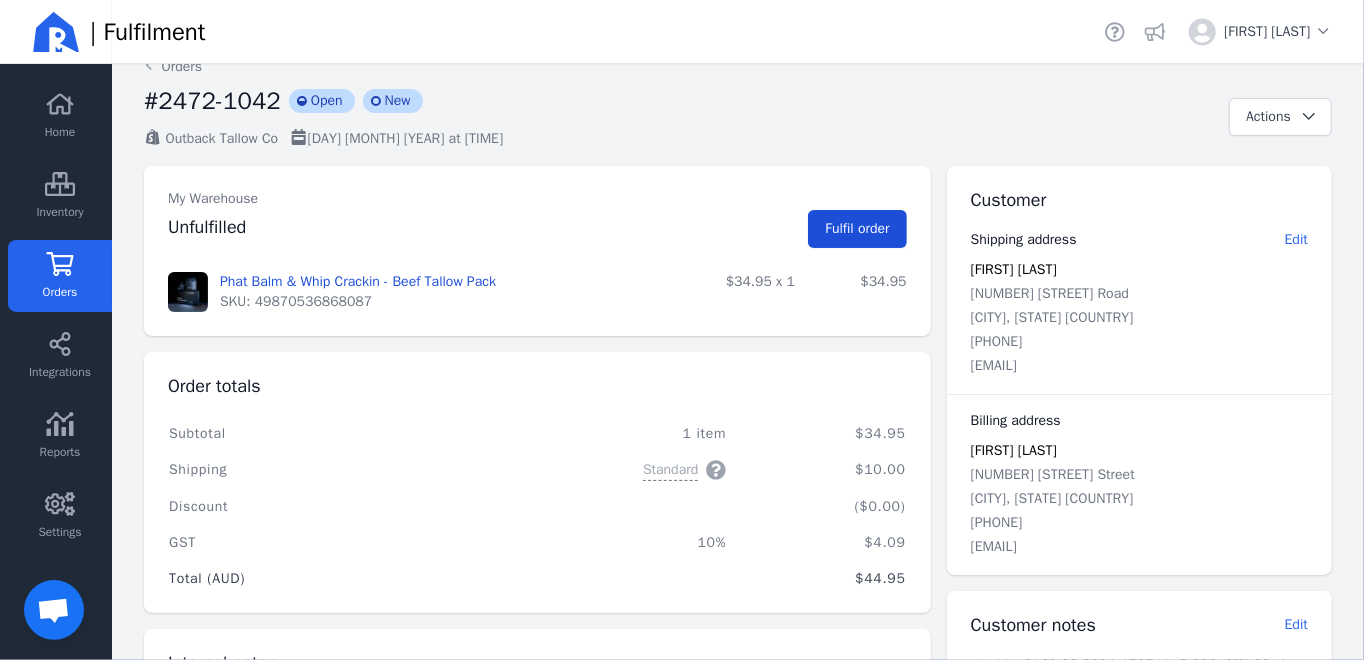 click on "Fulfil order" at bounding box center [857, 228] 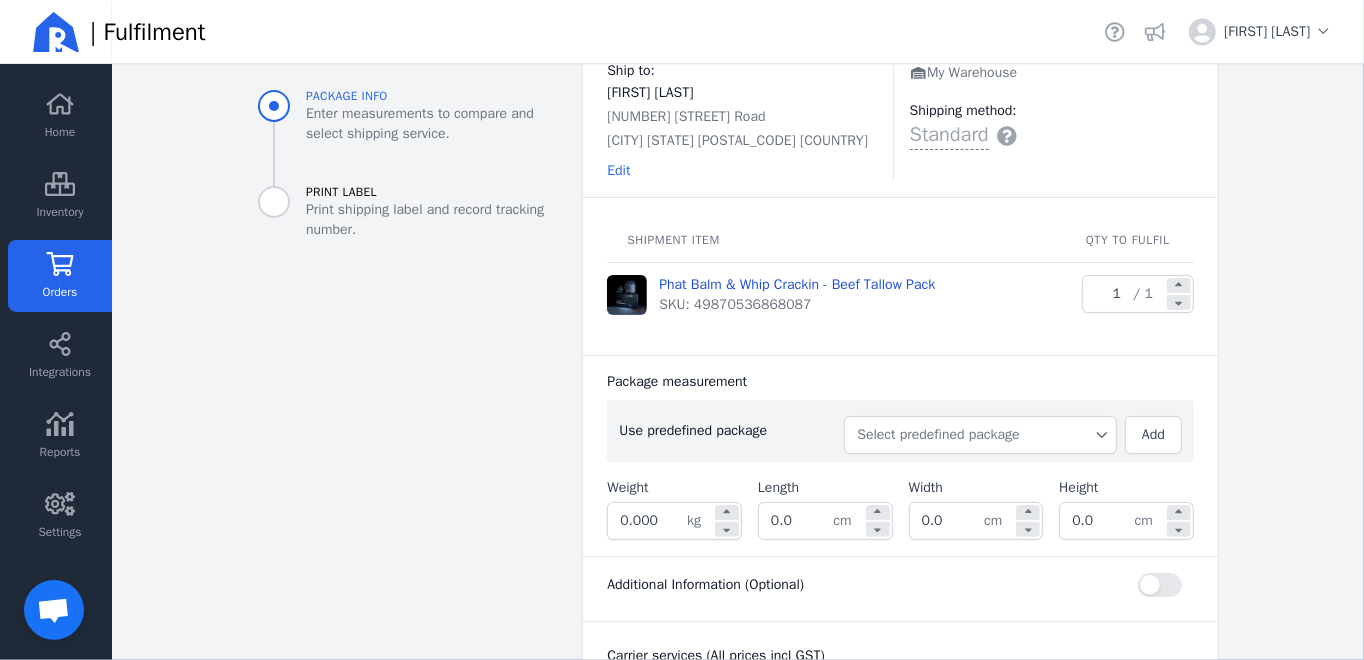 scroll, scrollTop: 231, scrollLeft: 0, axis: vertical 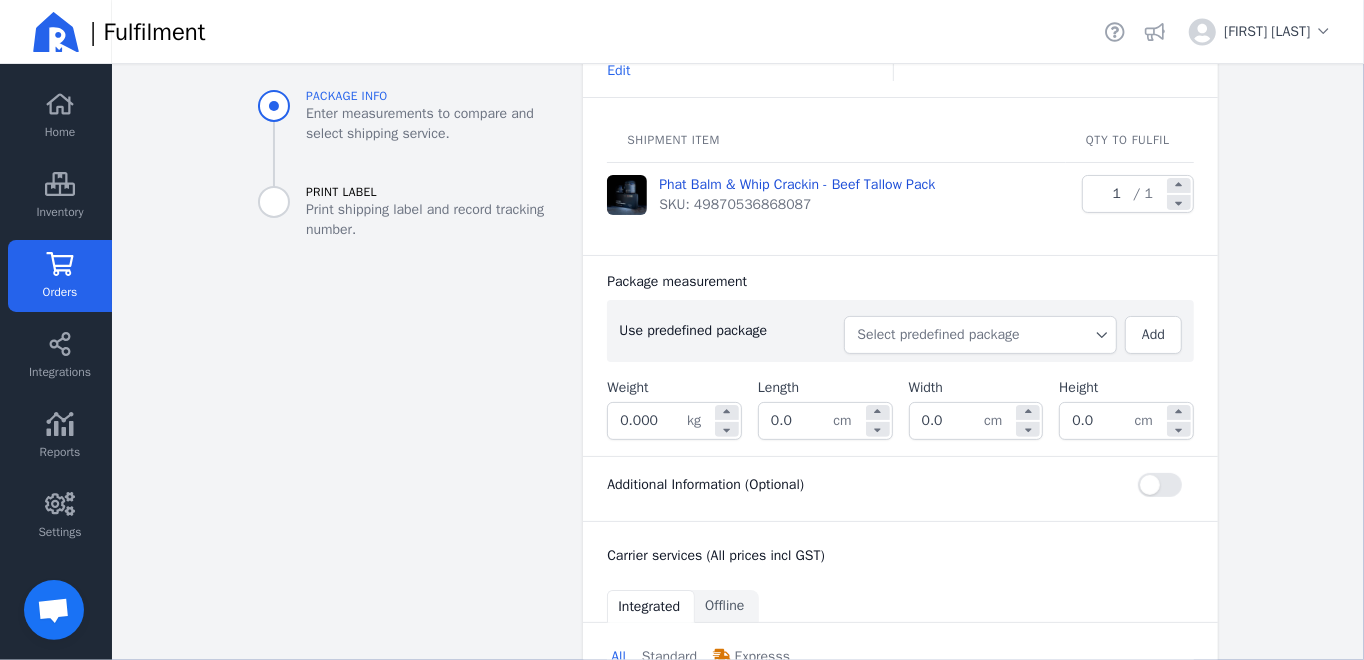click on "Select predefined package" at bounding box center (980, 335) 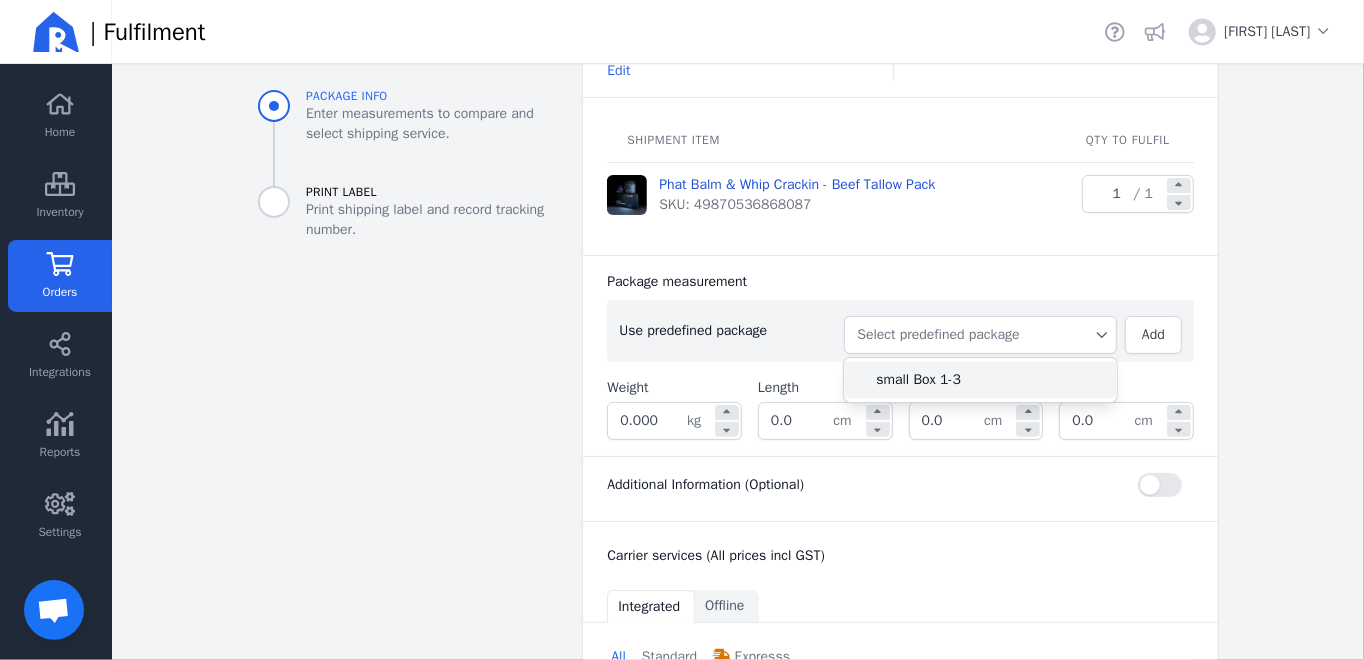 click on "small Box 1-3" at bounding box center (988, 380) 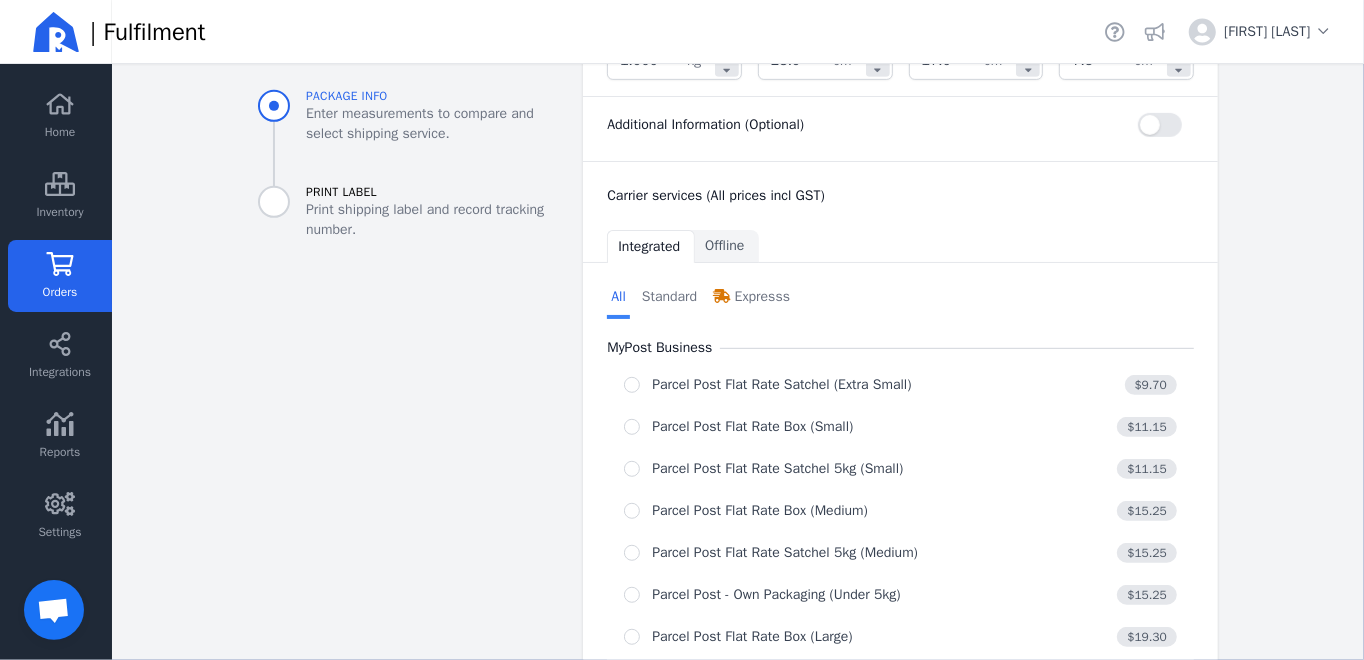 scroll, scrollTop: 691, scrollLeft: 0, axis: vertical 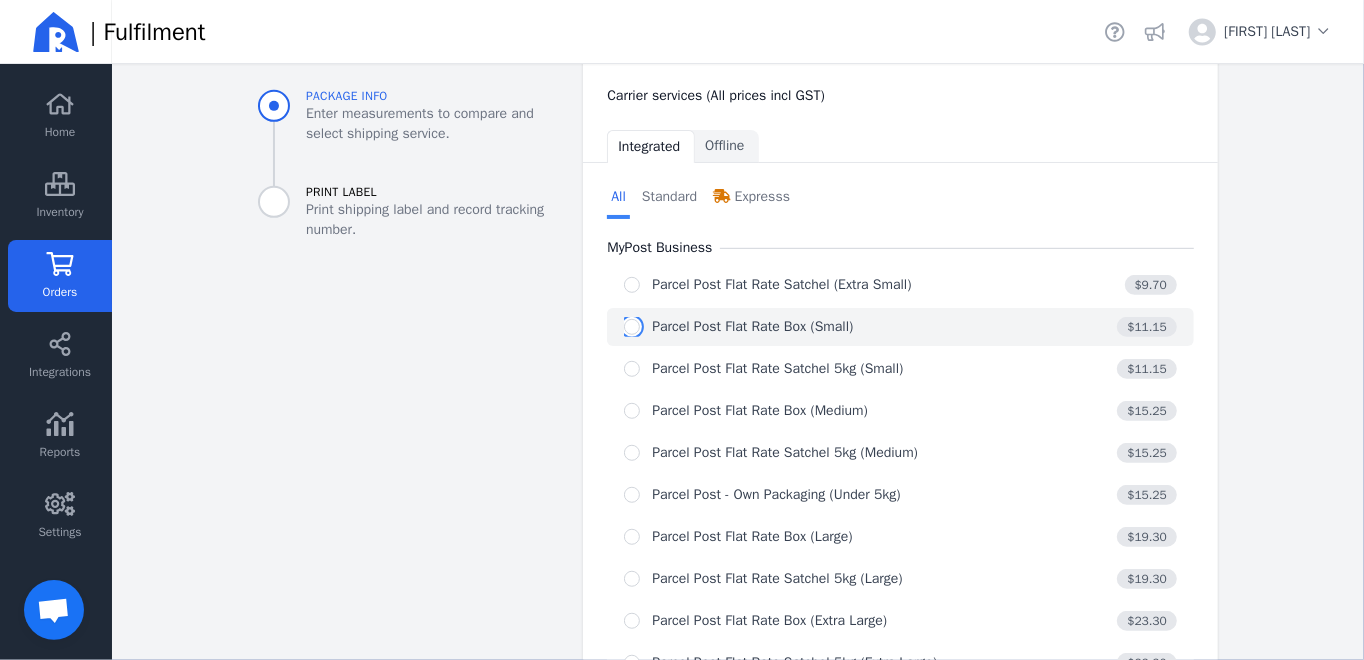 click at bounding box center [632, 327] 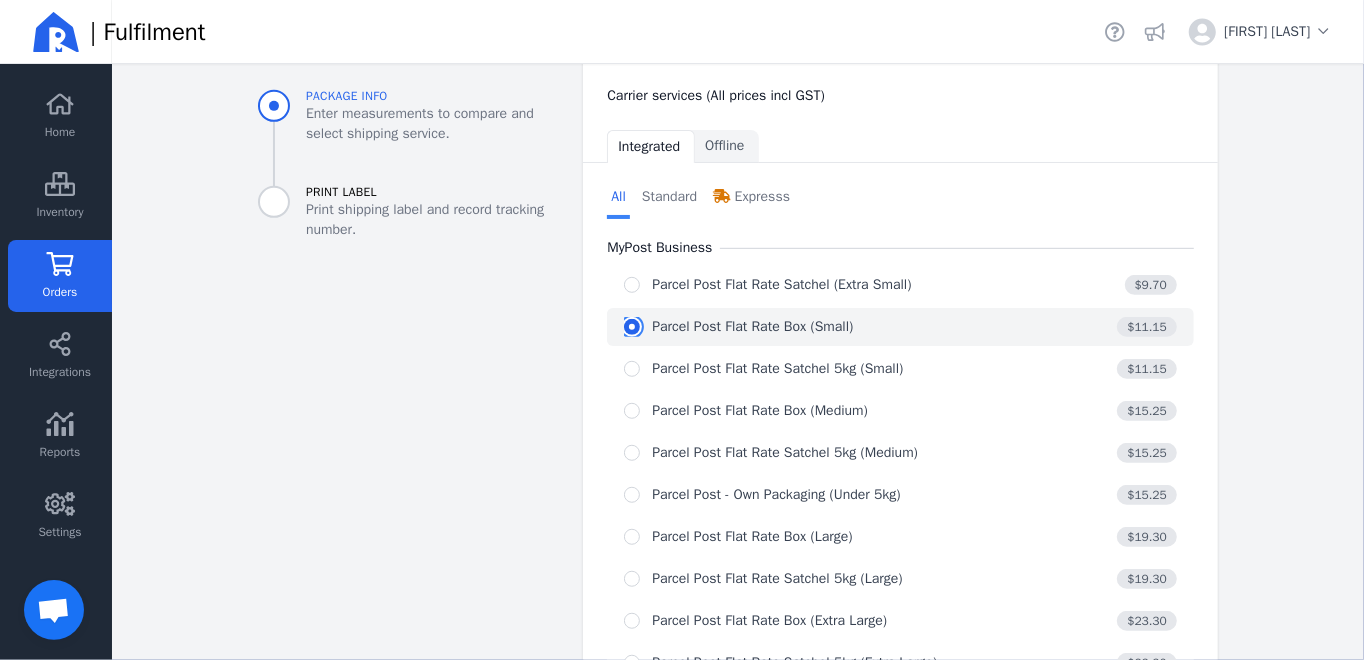 radio on "true" 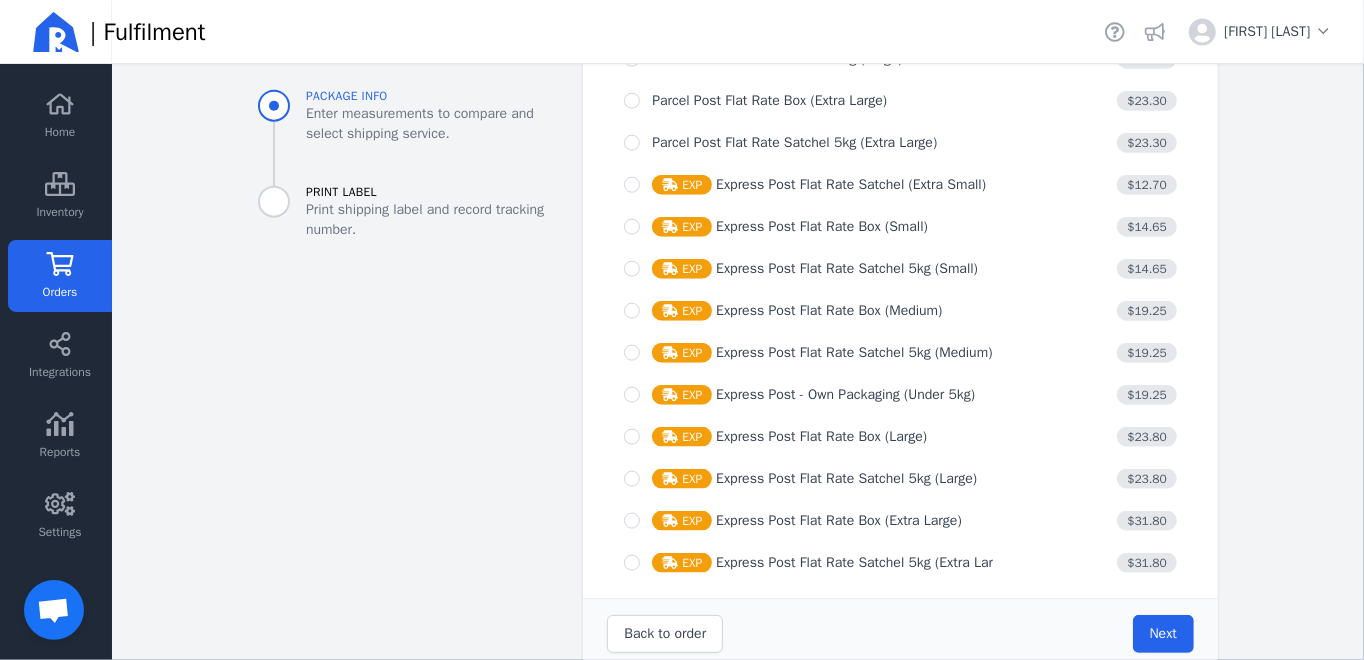 scroll, scrollTop: 1446, scrollLeft: 0, axis: vertical 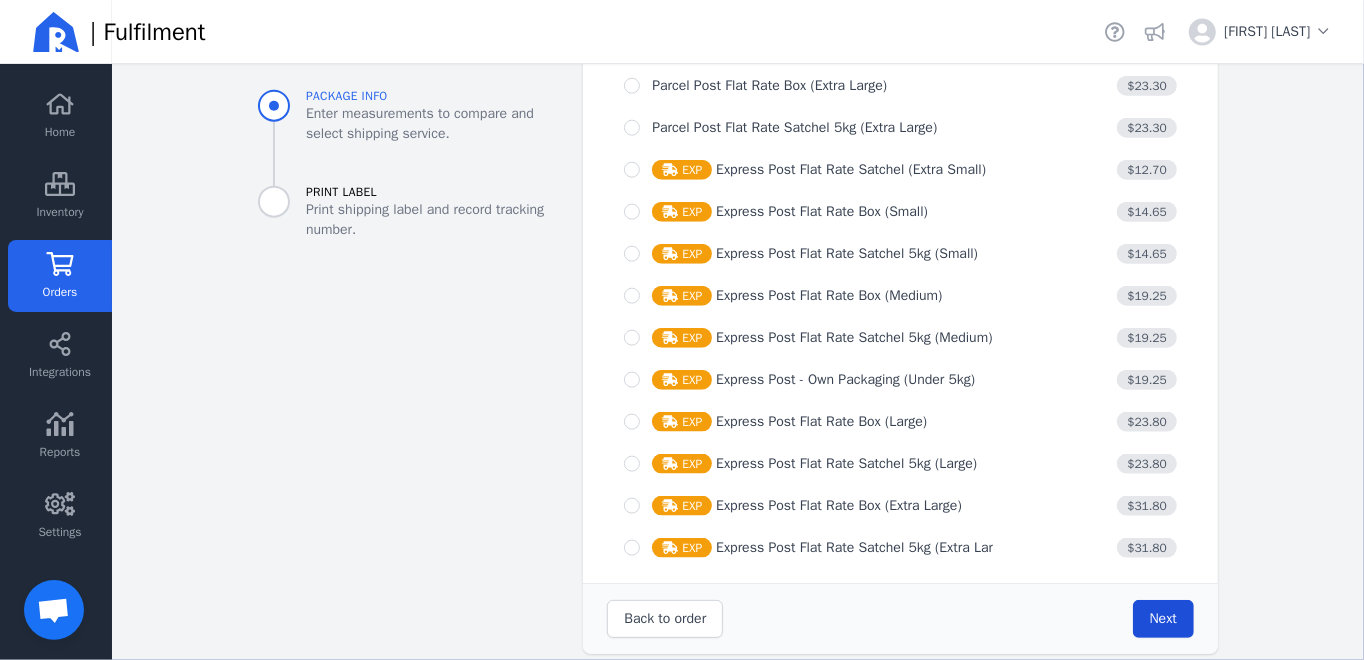 click on "Next" at bounding box center [1163, 618] 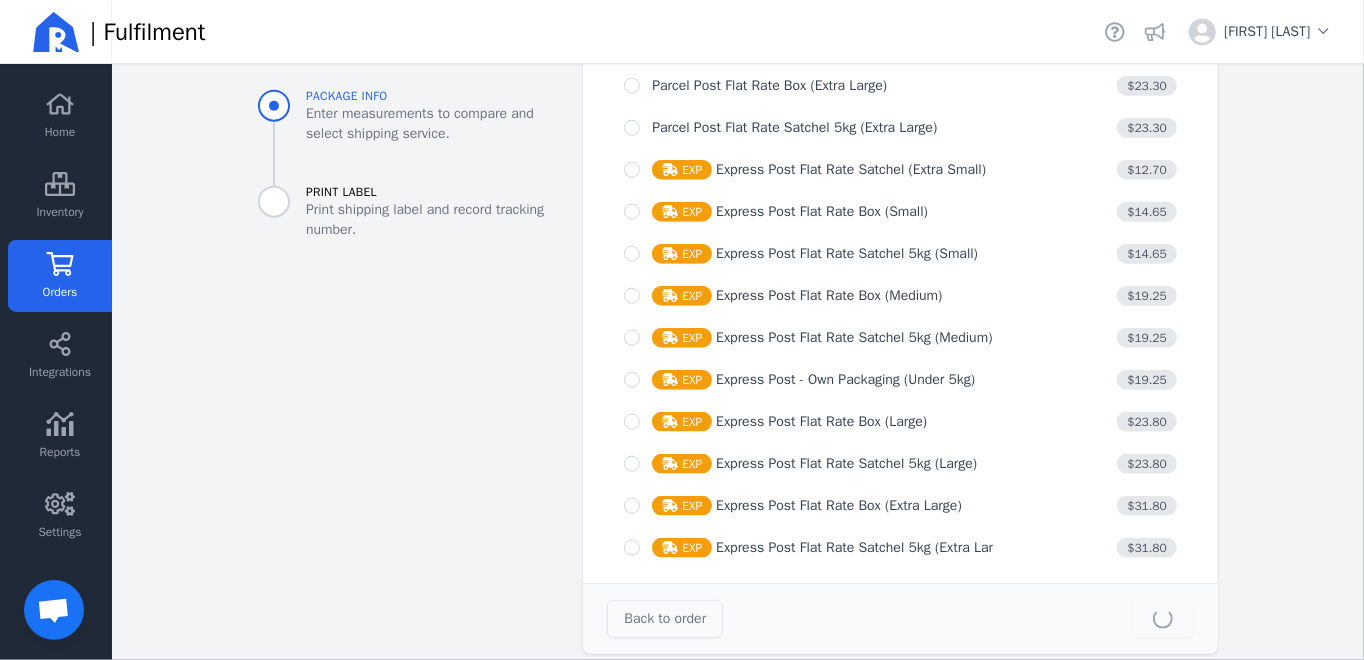 type on "23.0" 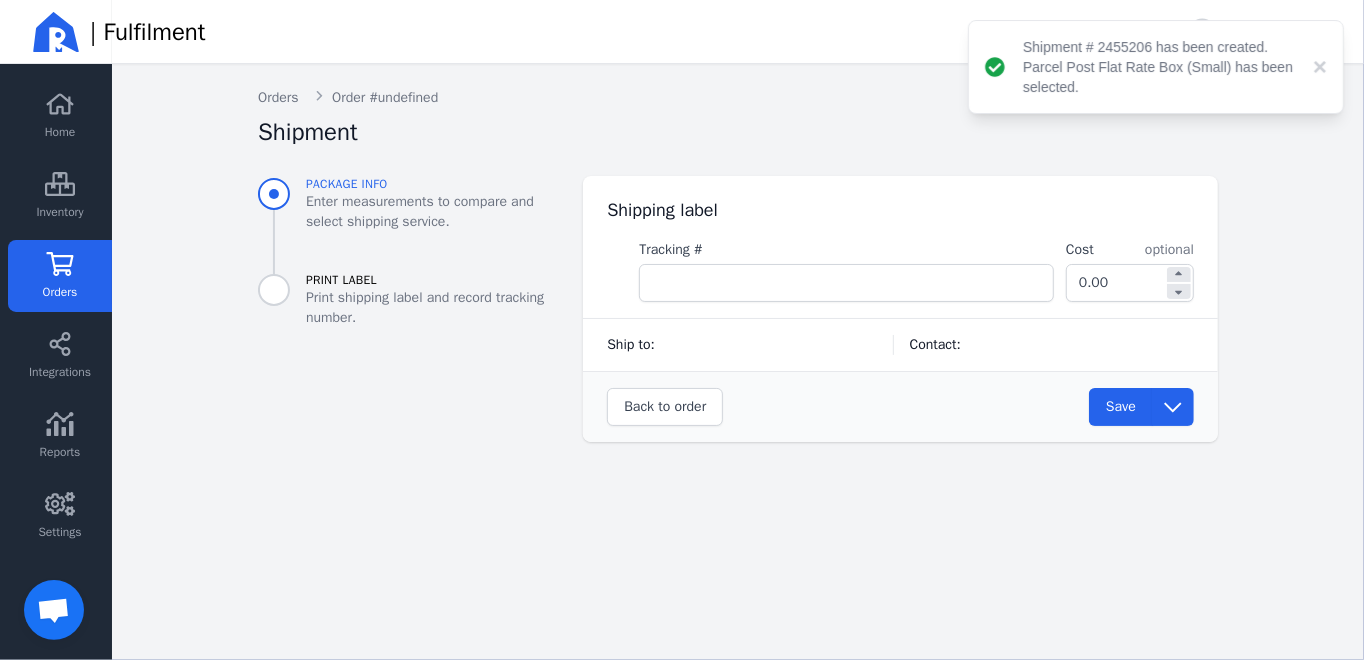 scroll, scrollTop: 0, scrollLeft: 0, axis: both 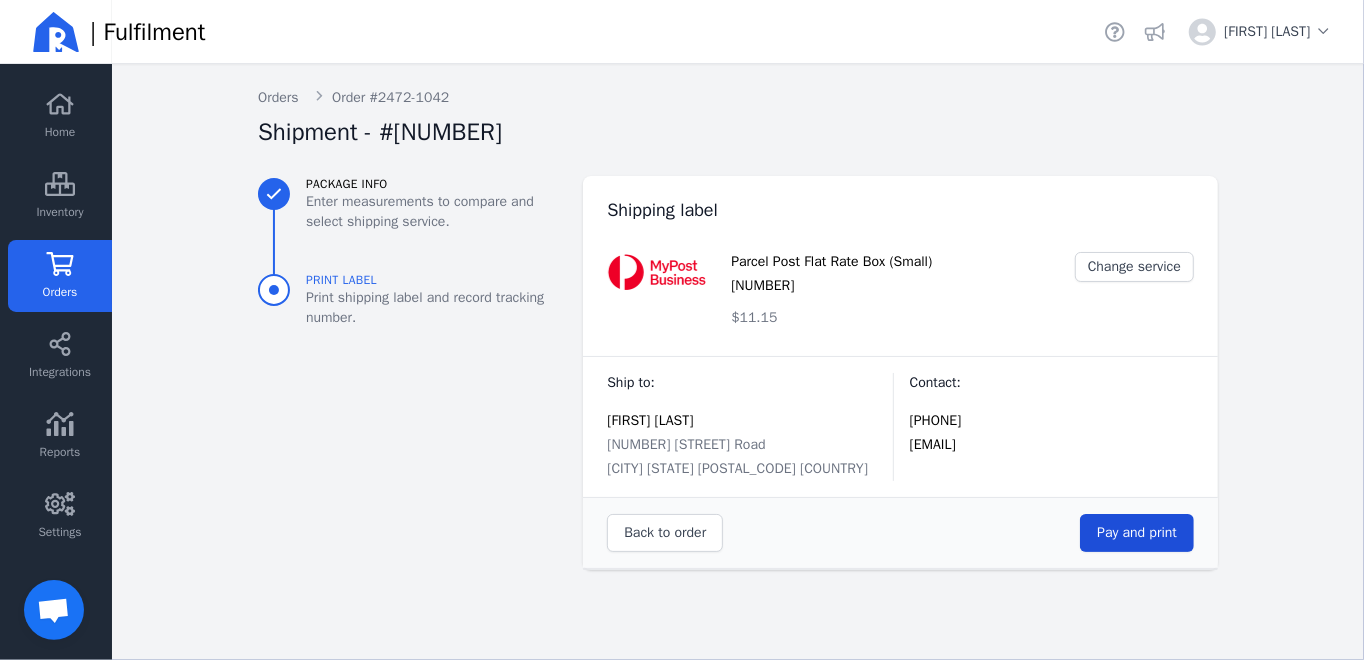 click on "Pay and print" at bounding box center (1137, 532) 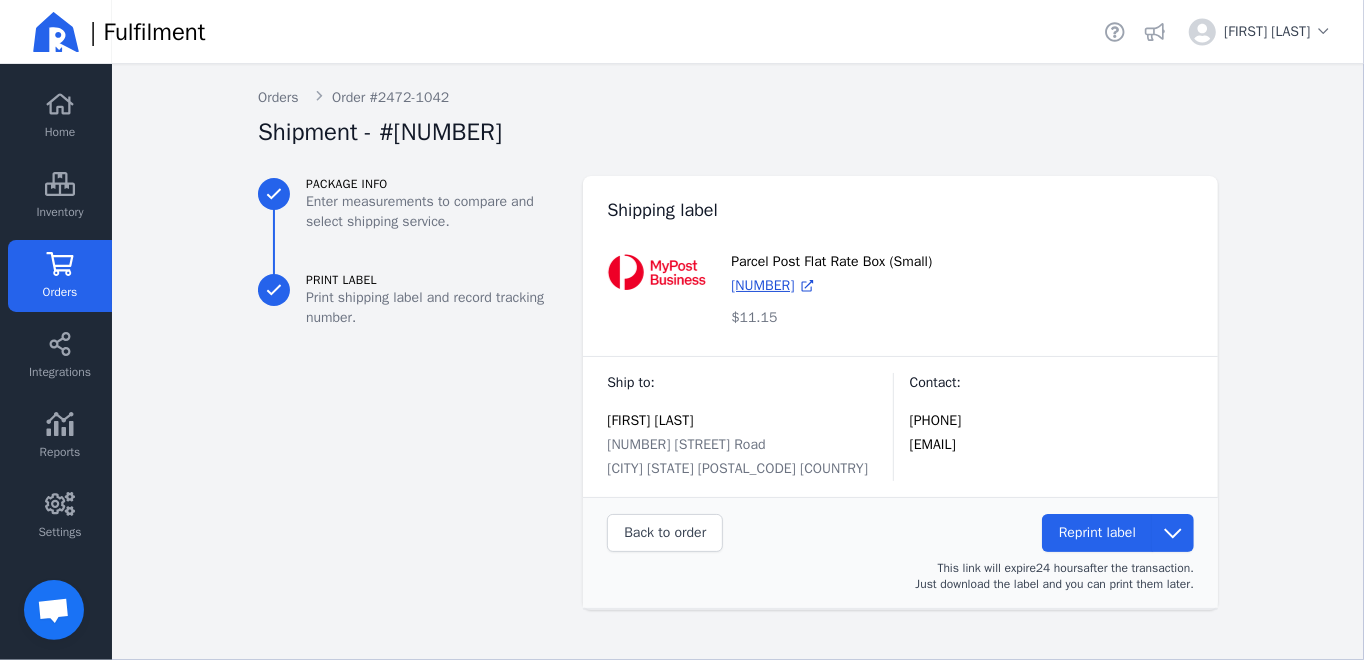 click on "Orders" at bounding box center (60, 292) 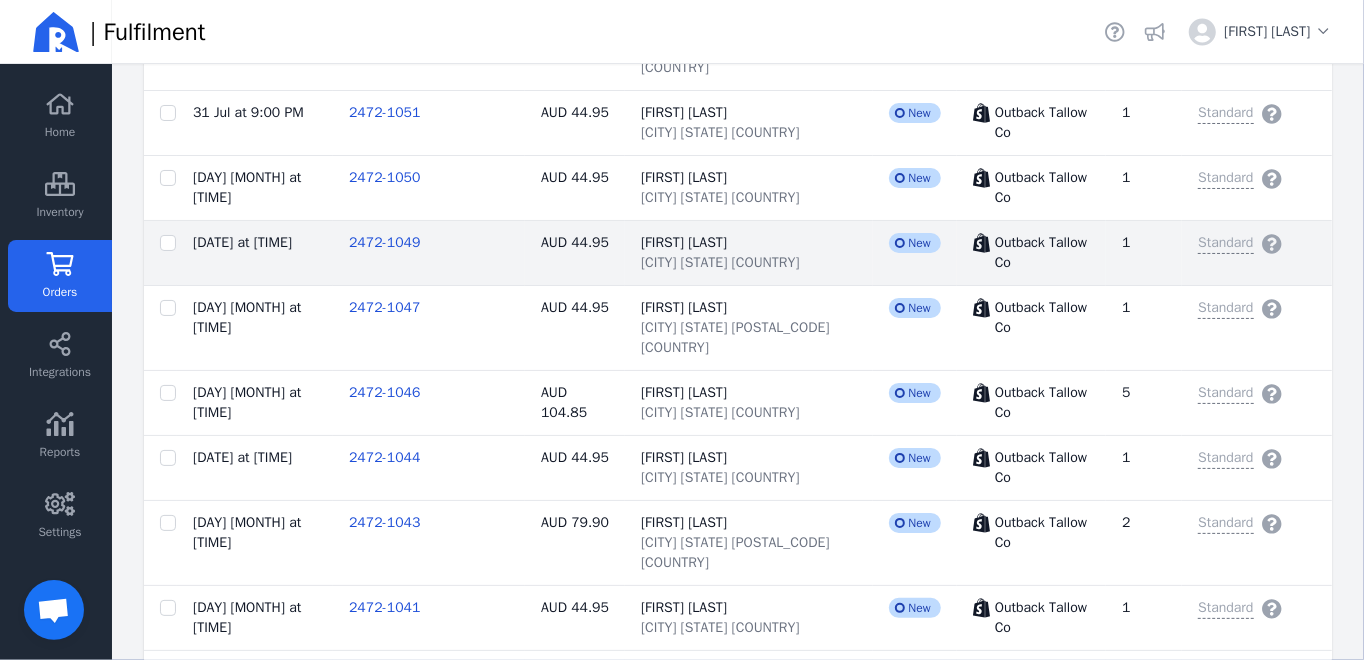 scroll, scrollTop: 800, scrollLeft: 0, axis: vertical 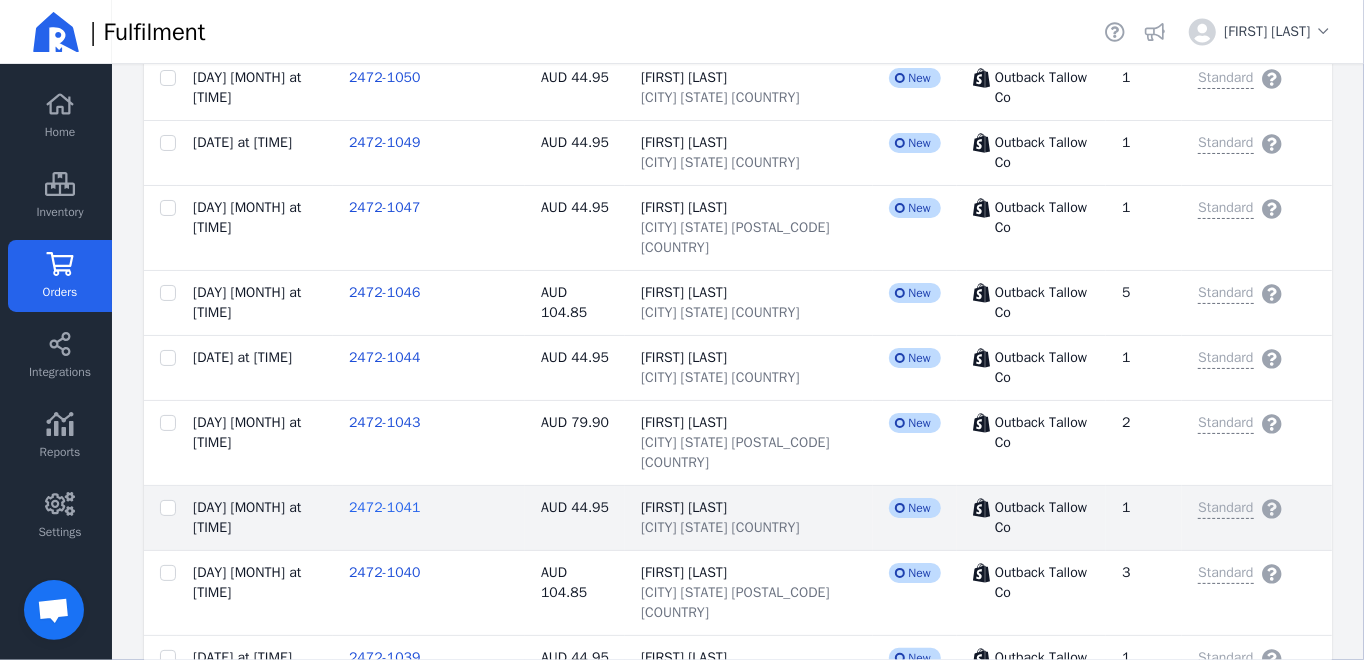 click on "2472-1041" 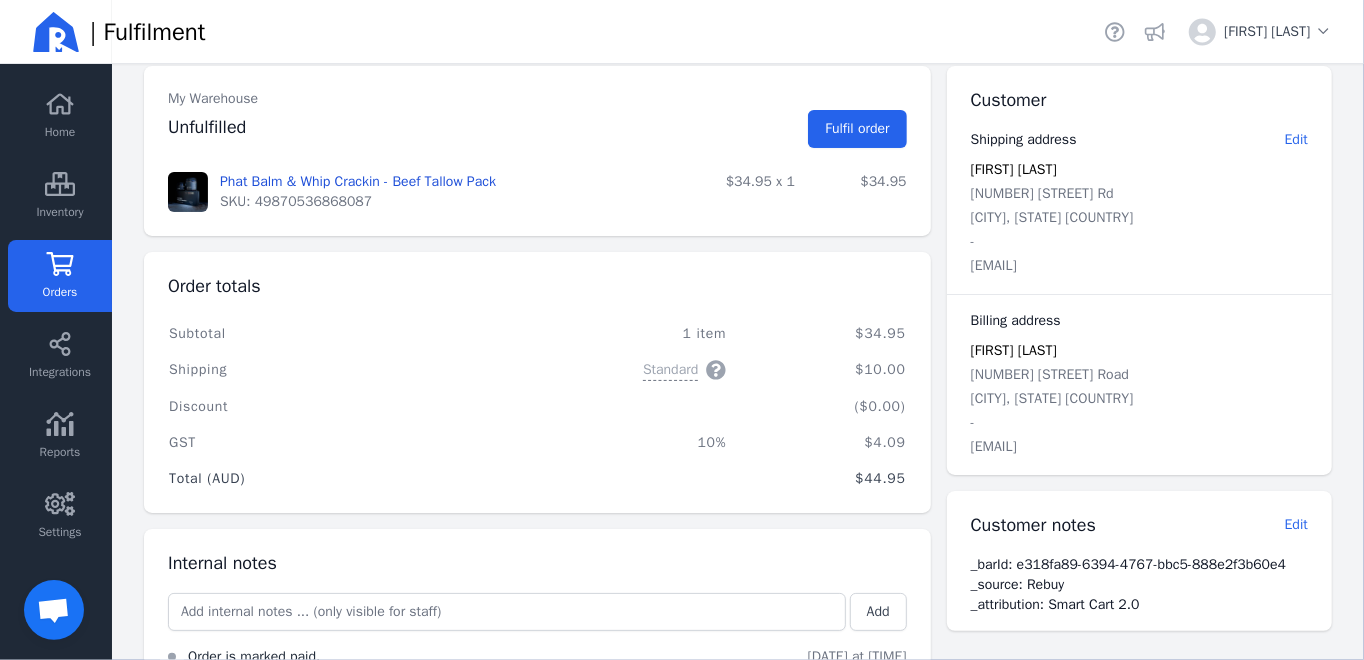 scroll, scrollTop: 31, scrollLeft: 0, axis: vertical 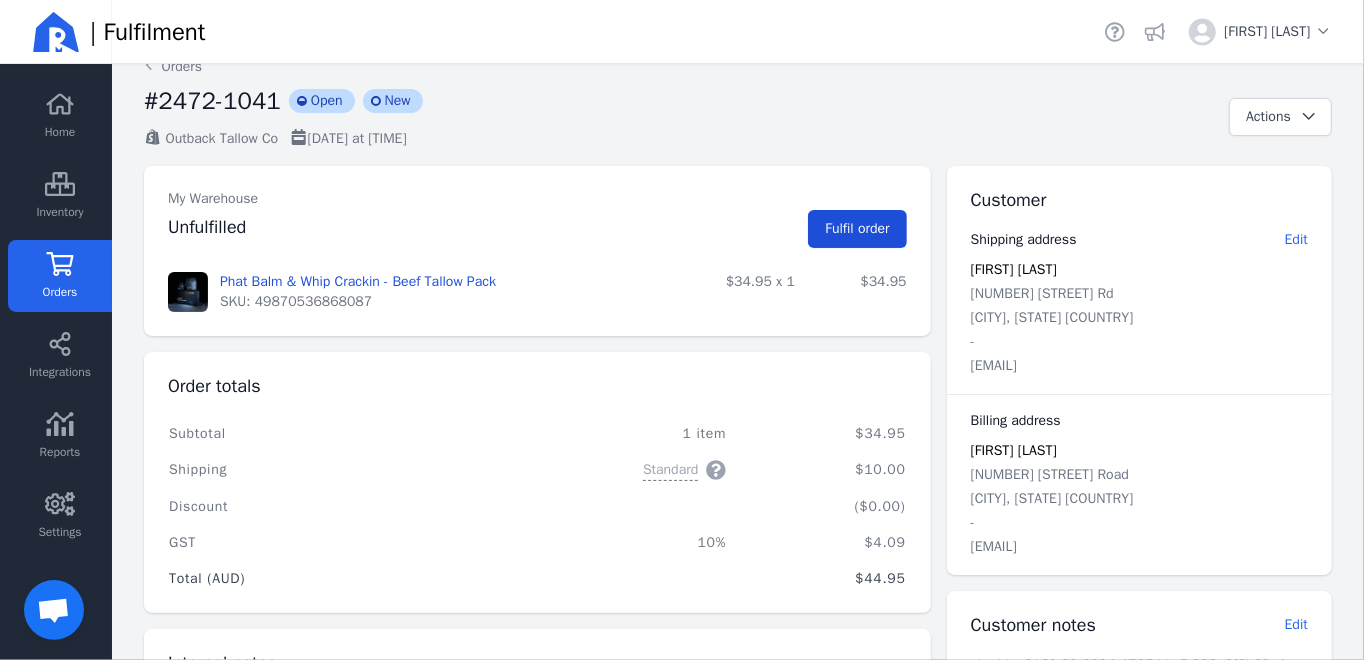 click on "Fulfil order" at bounding box center (857, 228) 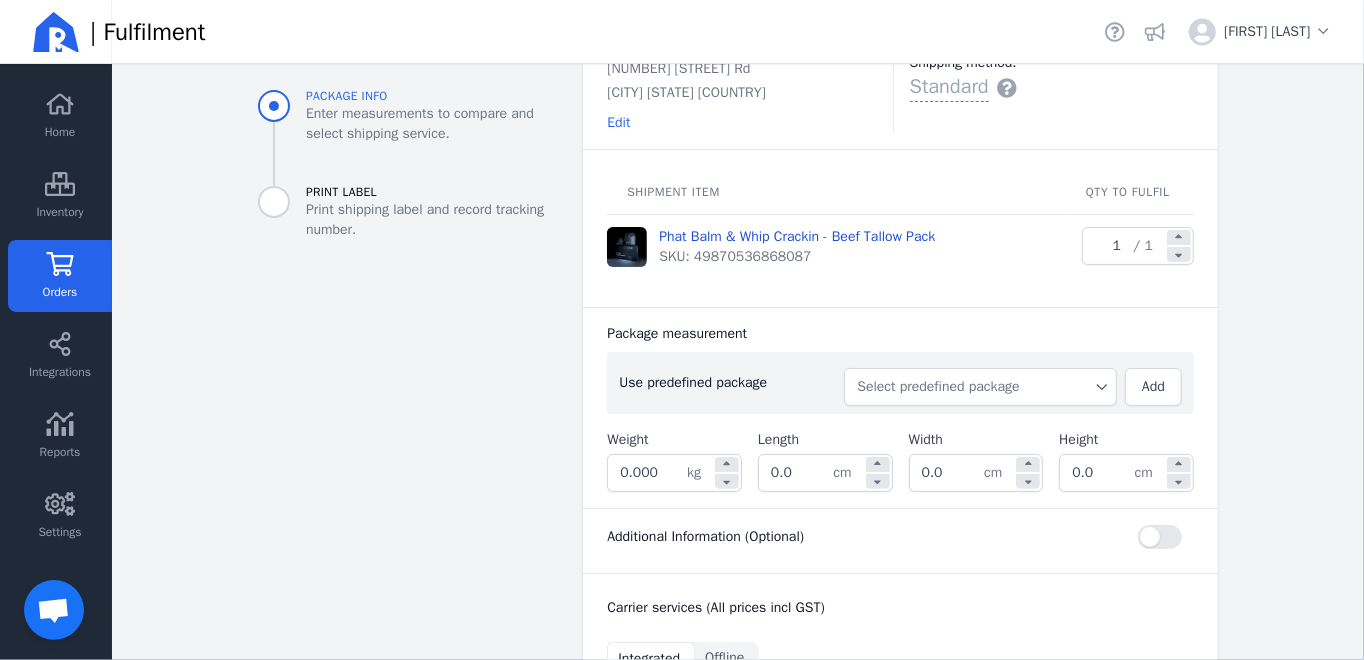 scroll, scrollTop: 331, scrollLeft: 0, axis: vertical 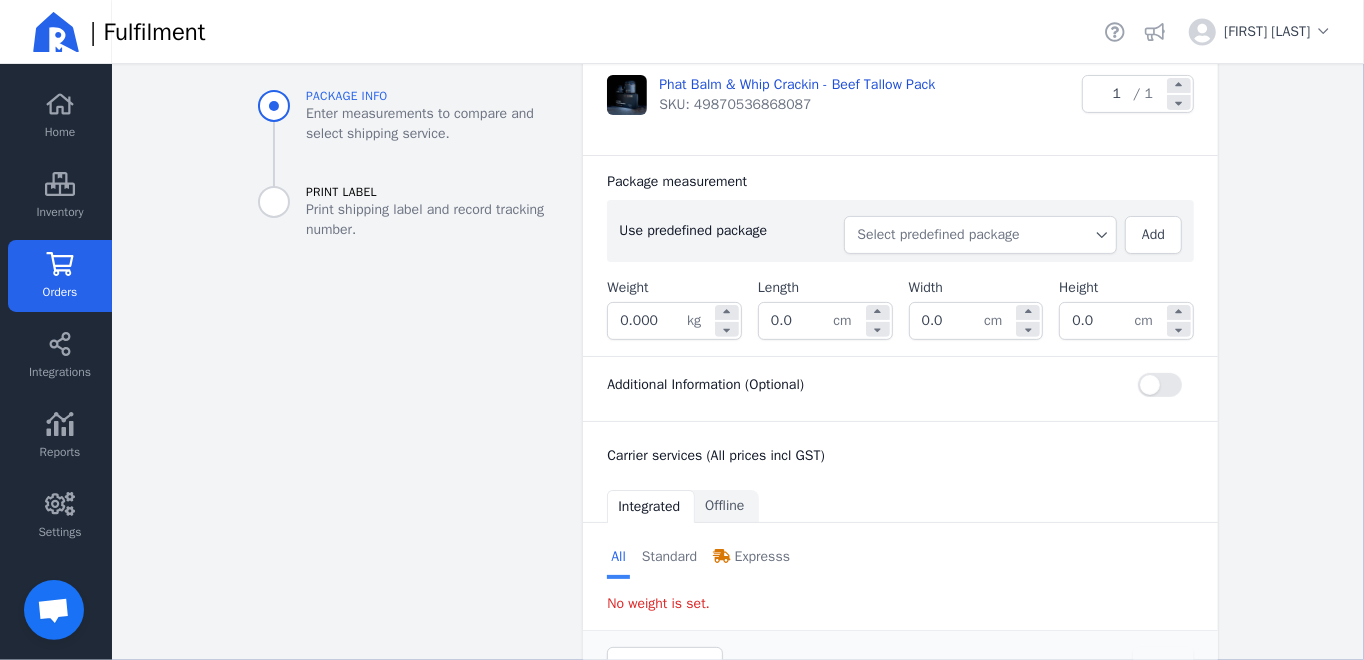 click on "Select predefined package" 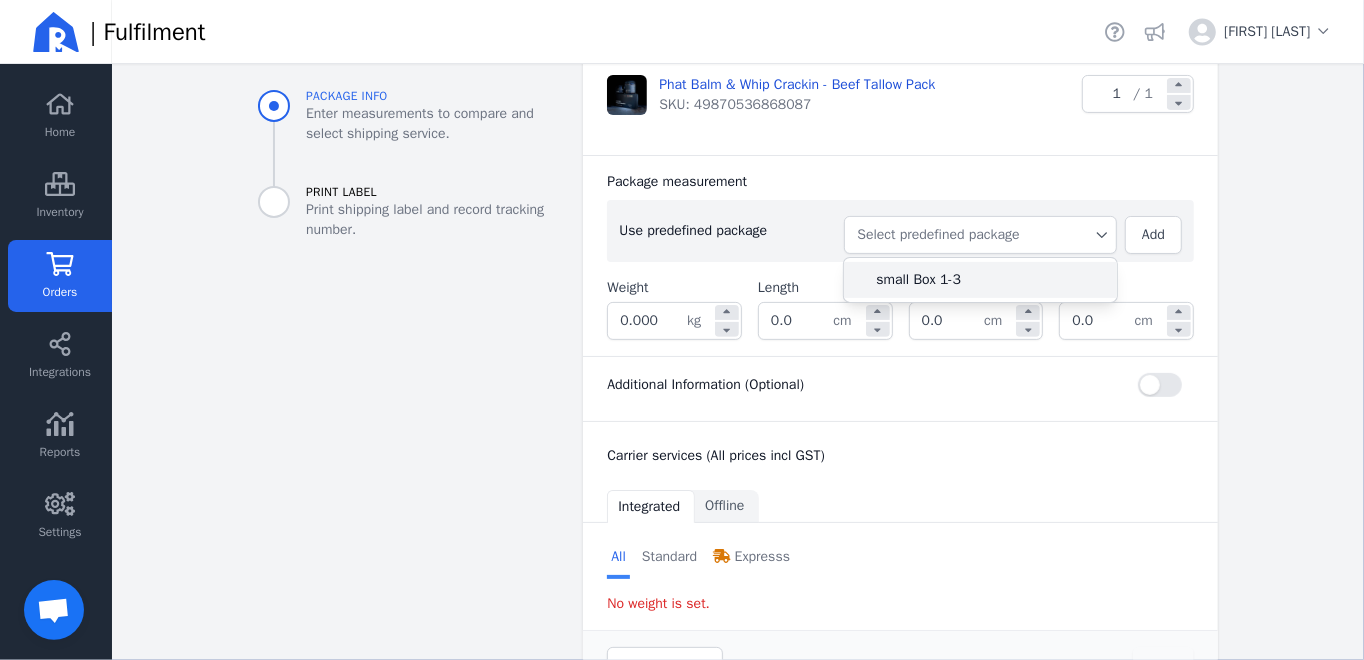 click on "small Box 1-3" at bounding box center (988, 280) 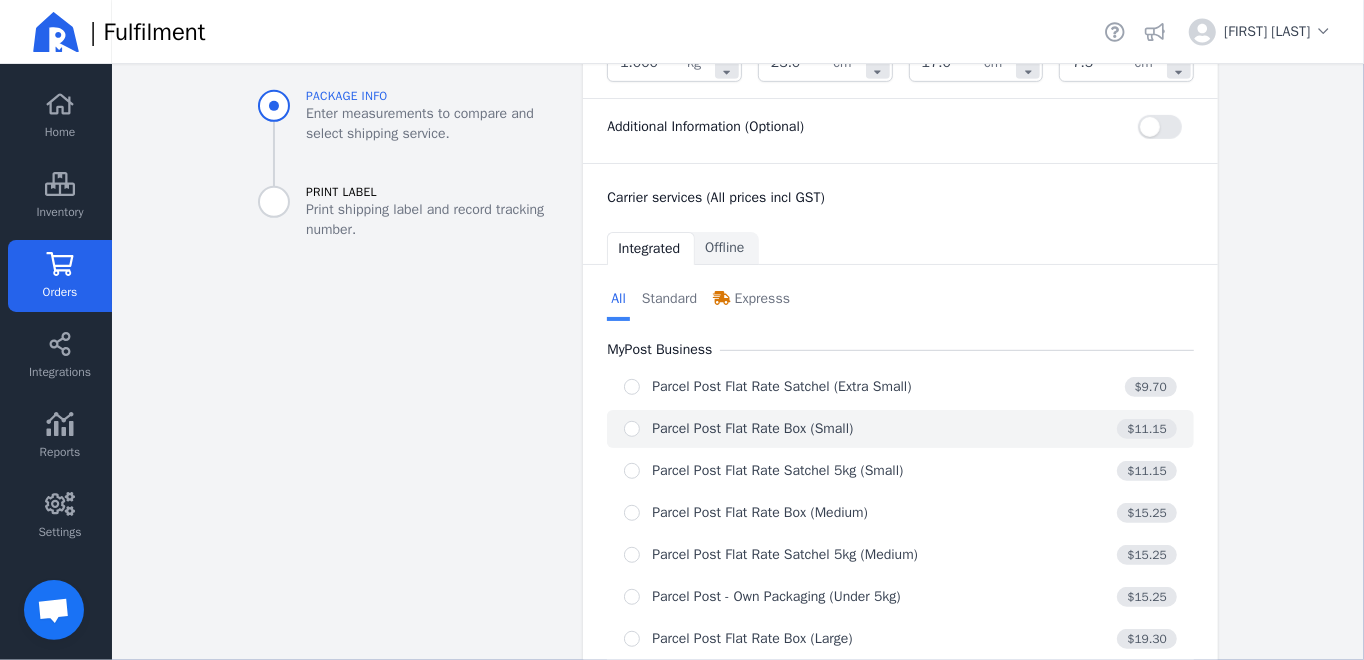 scroll, scrollTop: 591, scrollLeft: 0, axis: vertical 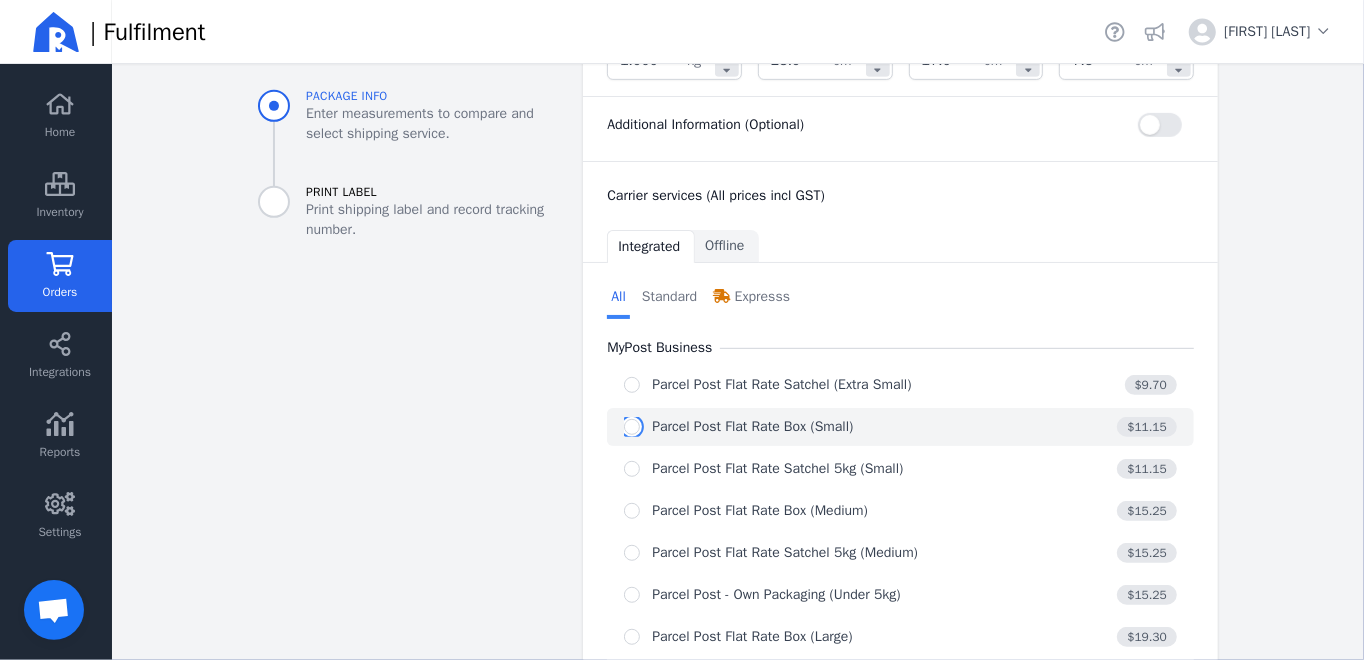click at bounding box center (632, 427) 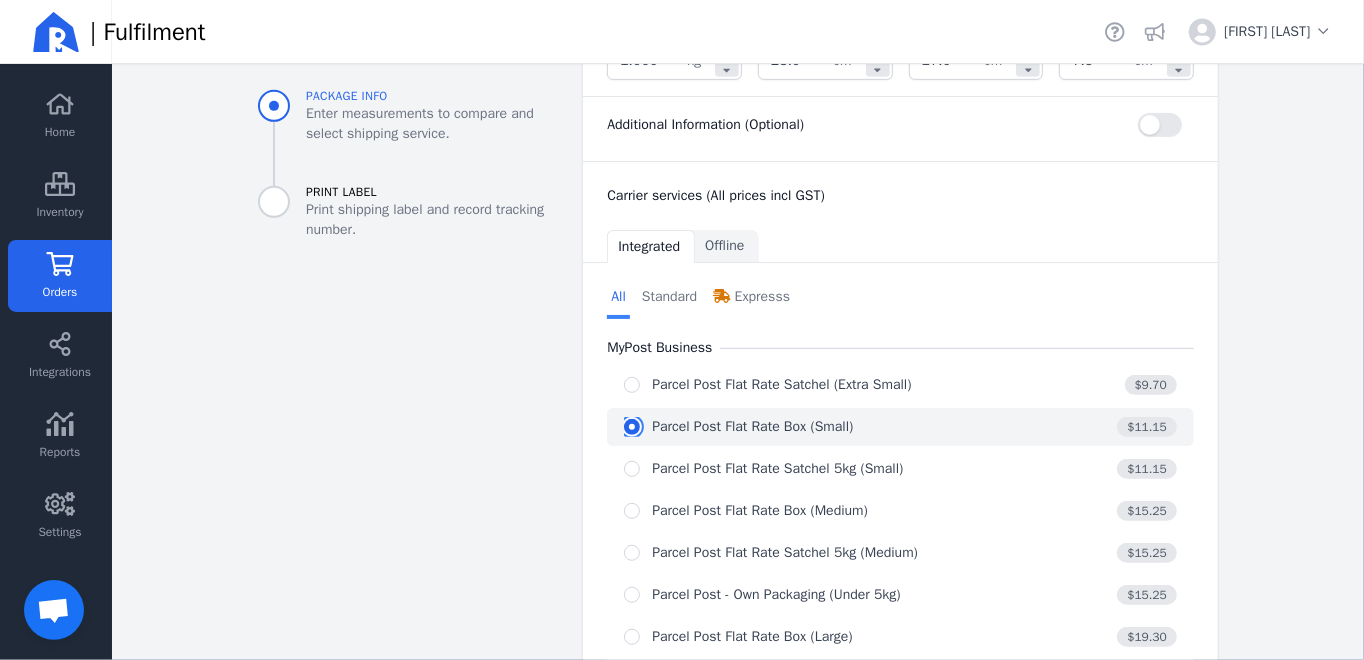 select on "0" 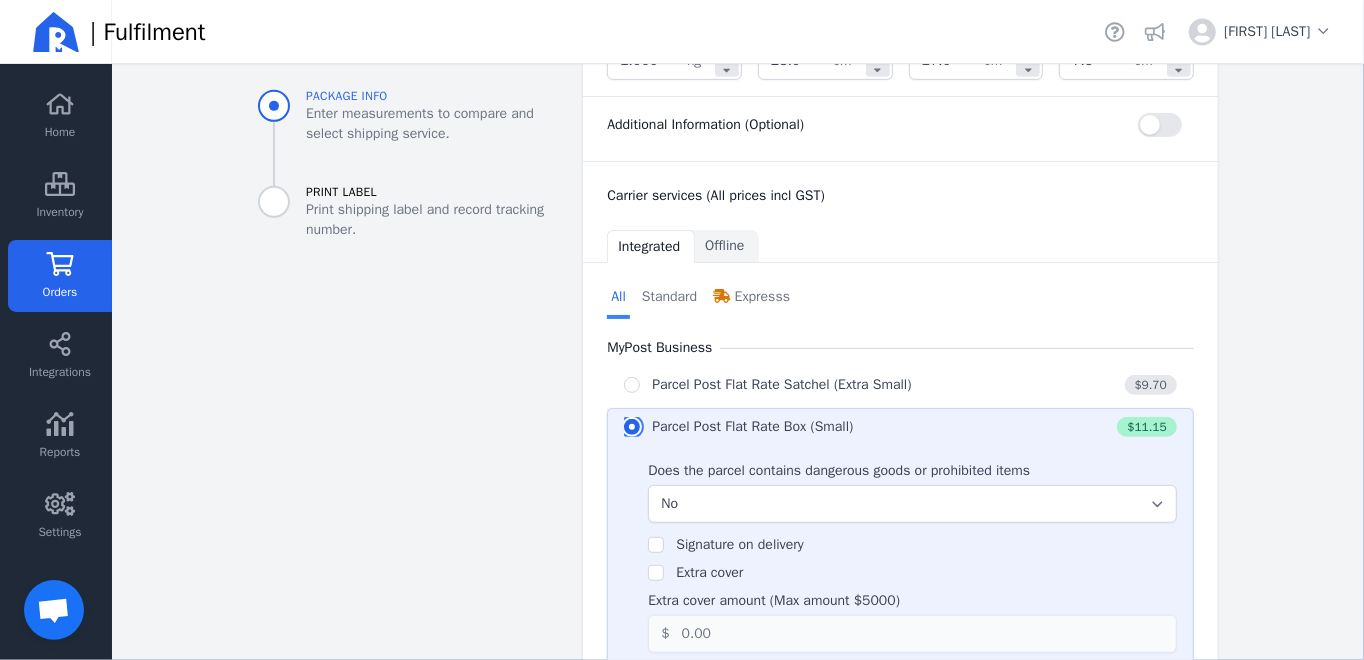 radio on "true" 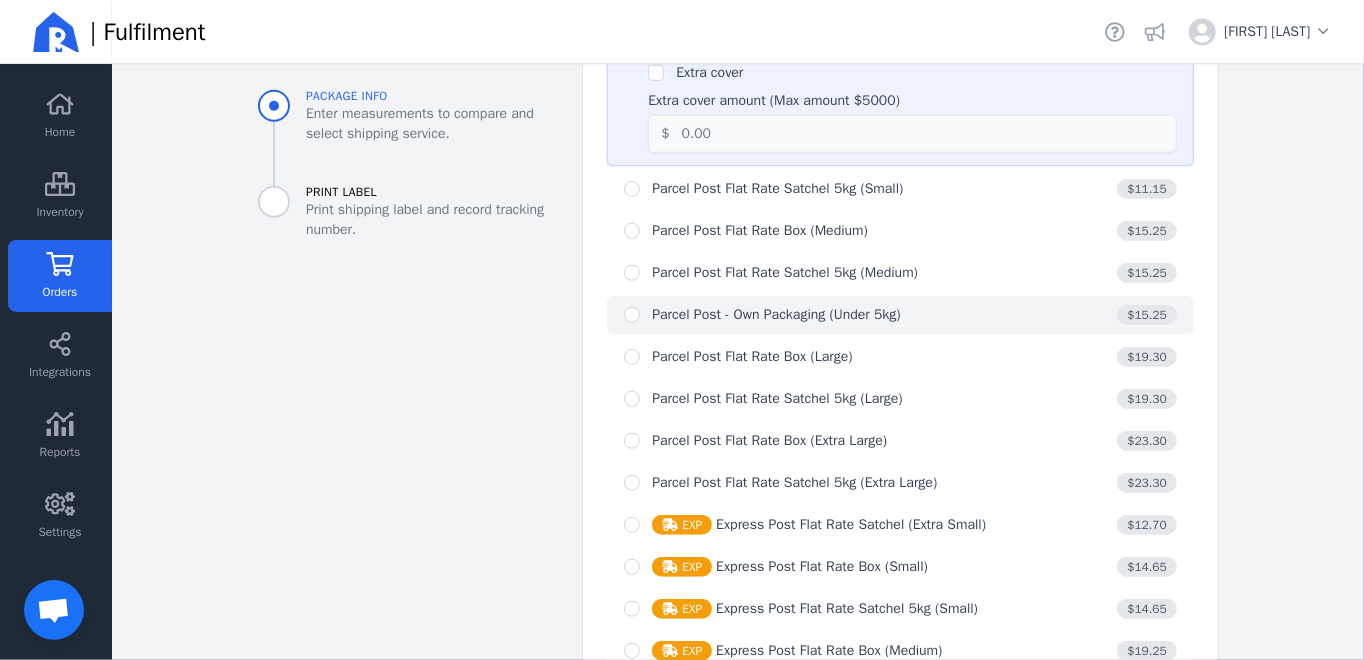 scroll, scrollTop: 1446, scrollLeft: 0, axis: vertical 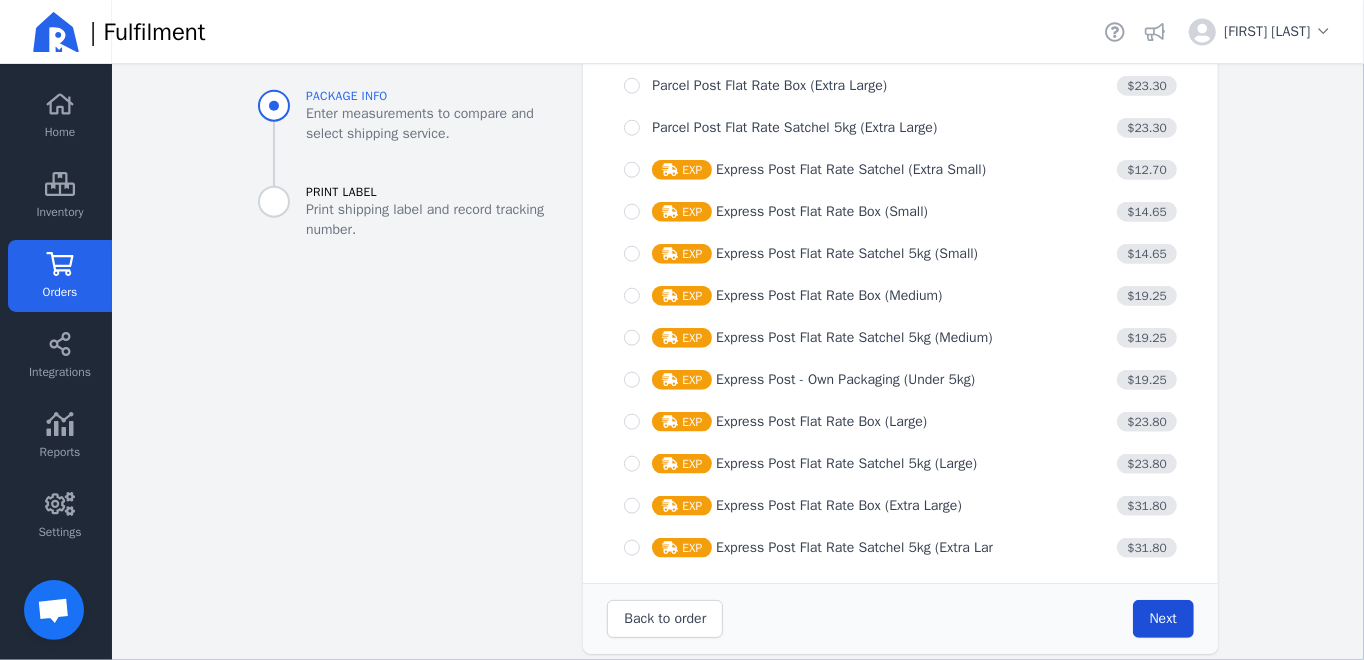 click on "Next" at bounding box center (1163, 618) 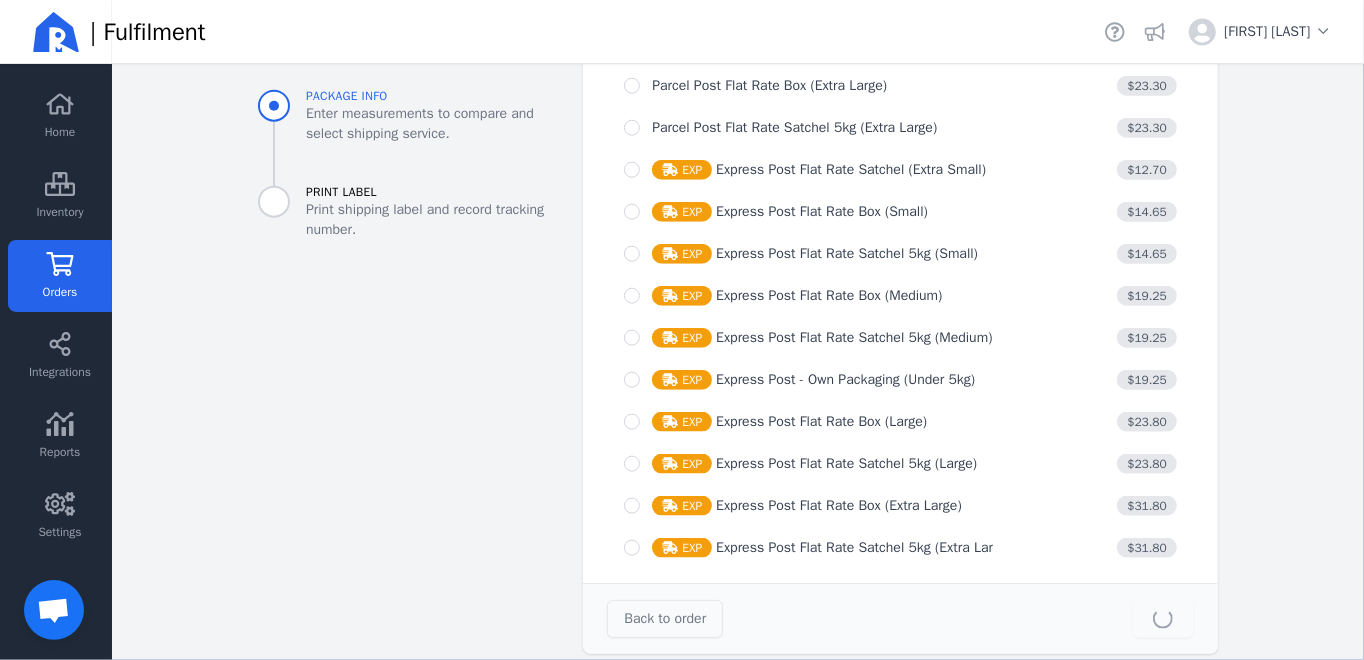 type on "23.0" 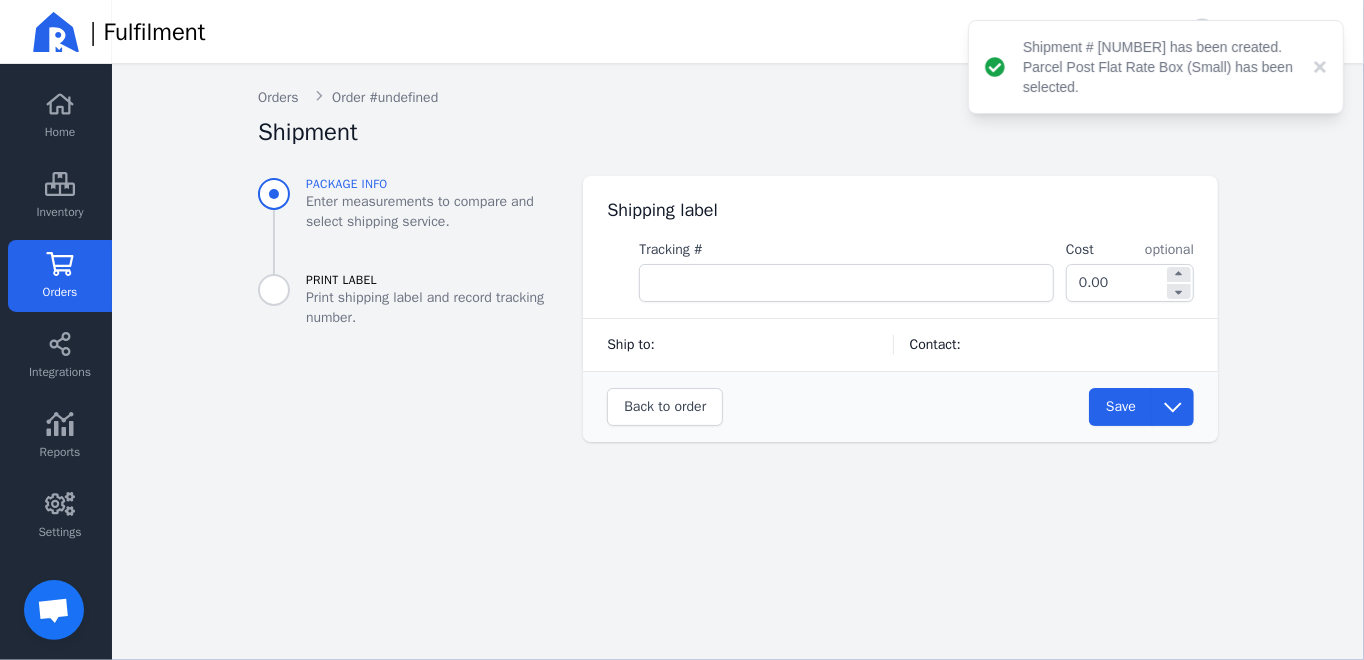 scroll, scrollTop: 0, scrollLeft: 0, axis: both 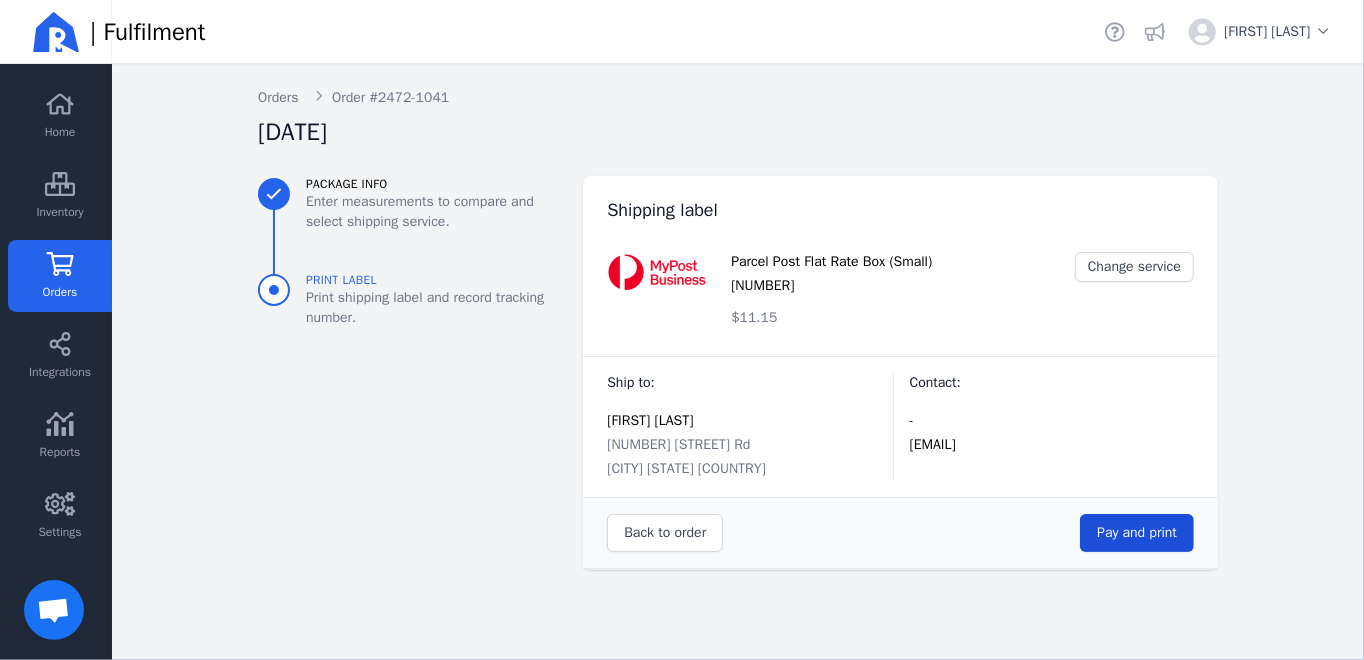 click on "Pay and print" at bounding box center [1137, 532] 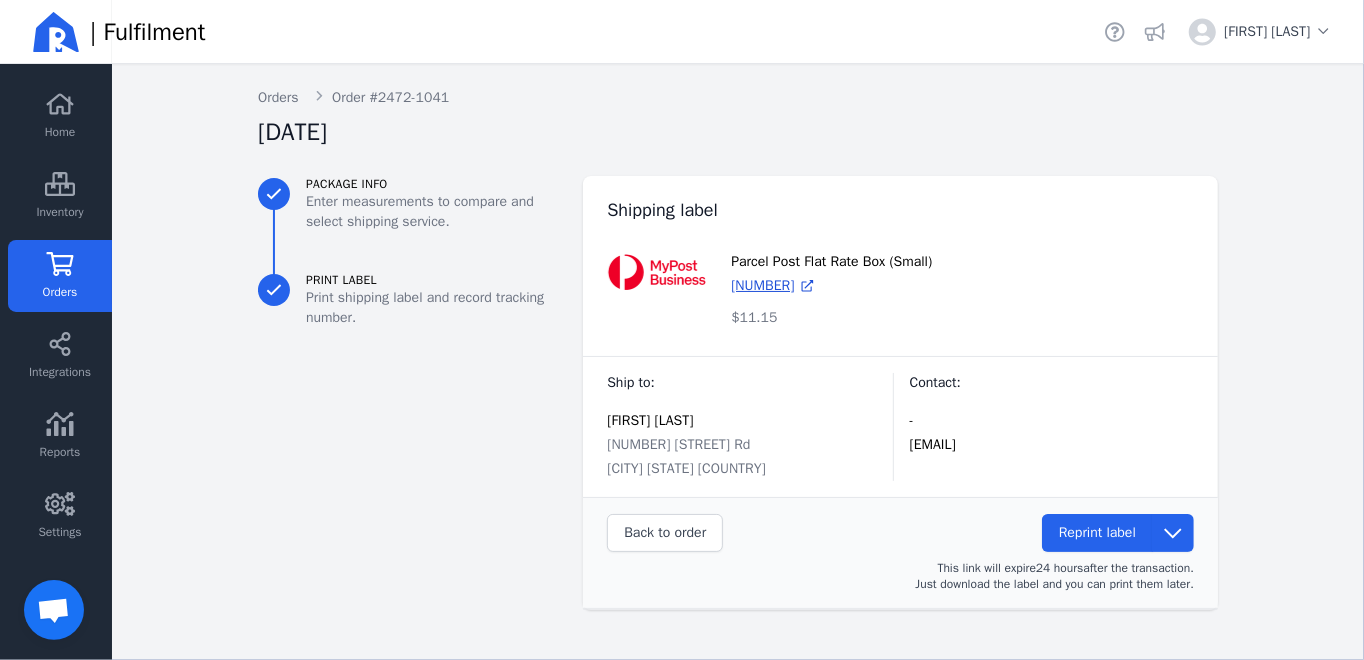 click 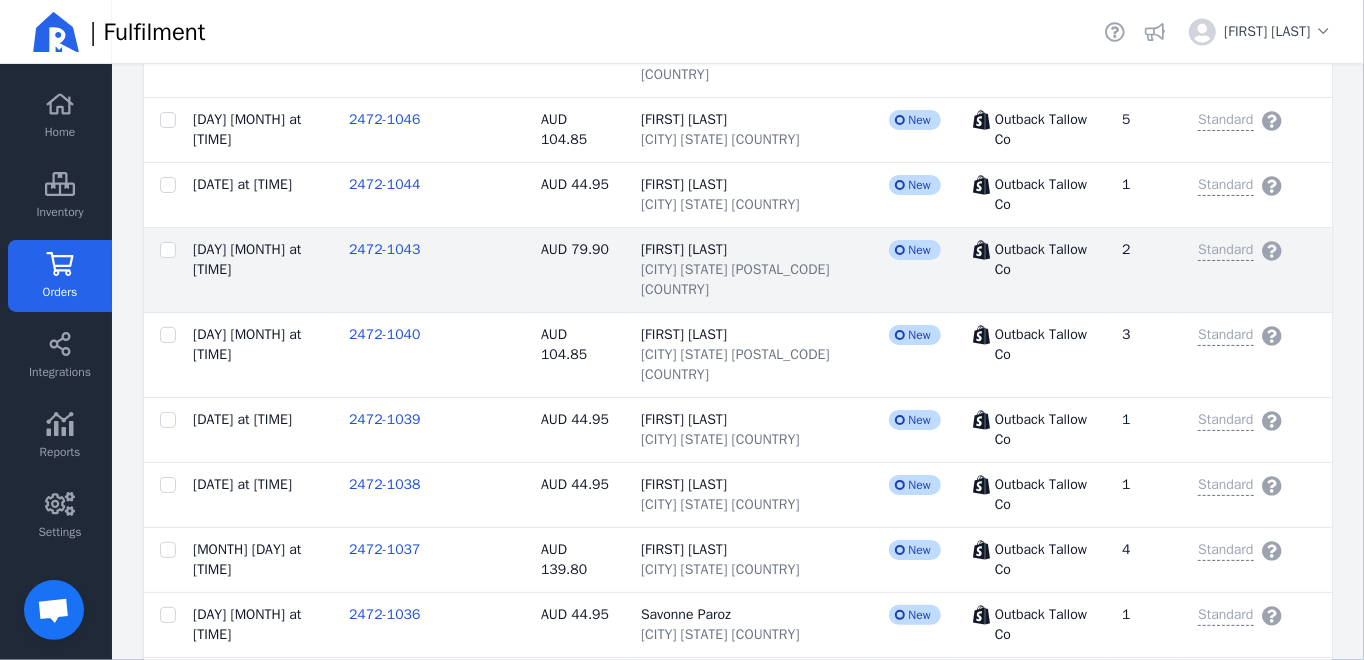scroll, scrollTop: 1000, scrollLeft: 0, axis: vertical 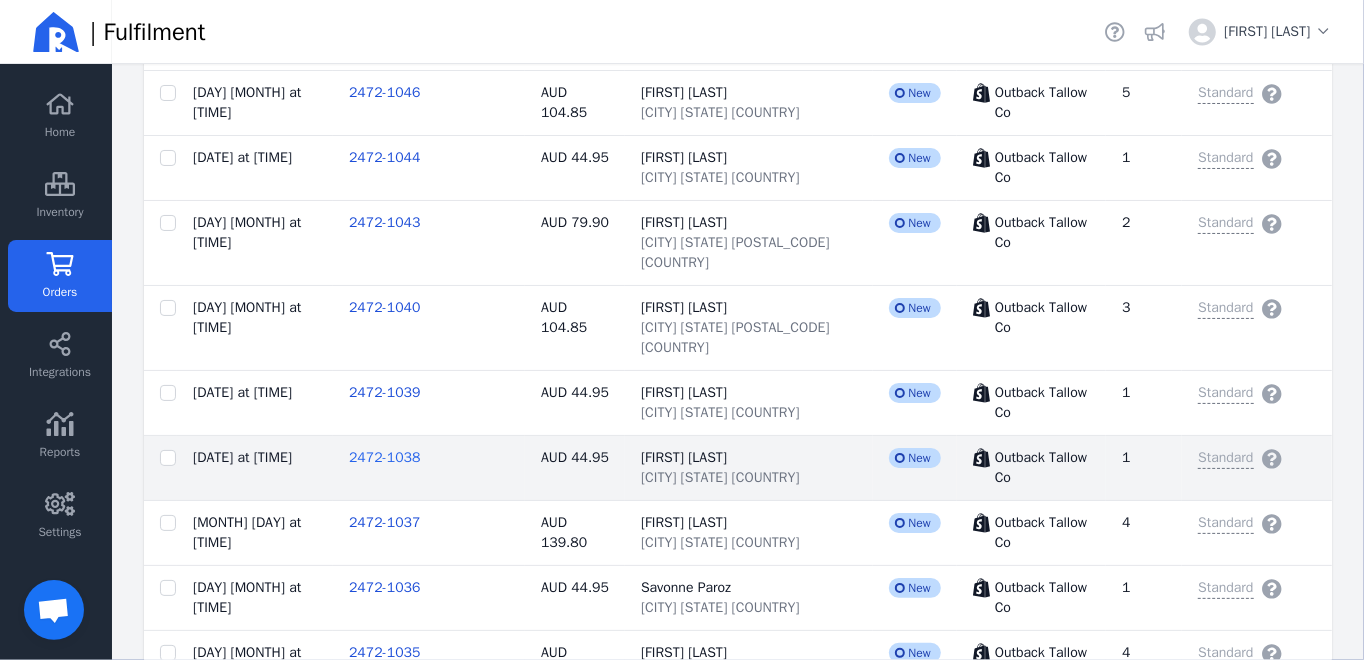 click on "2472-1038" 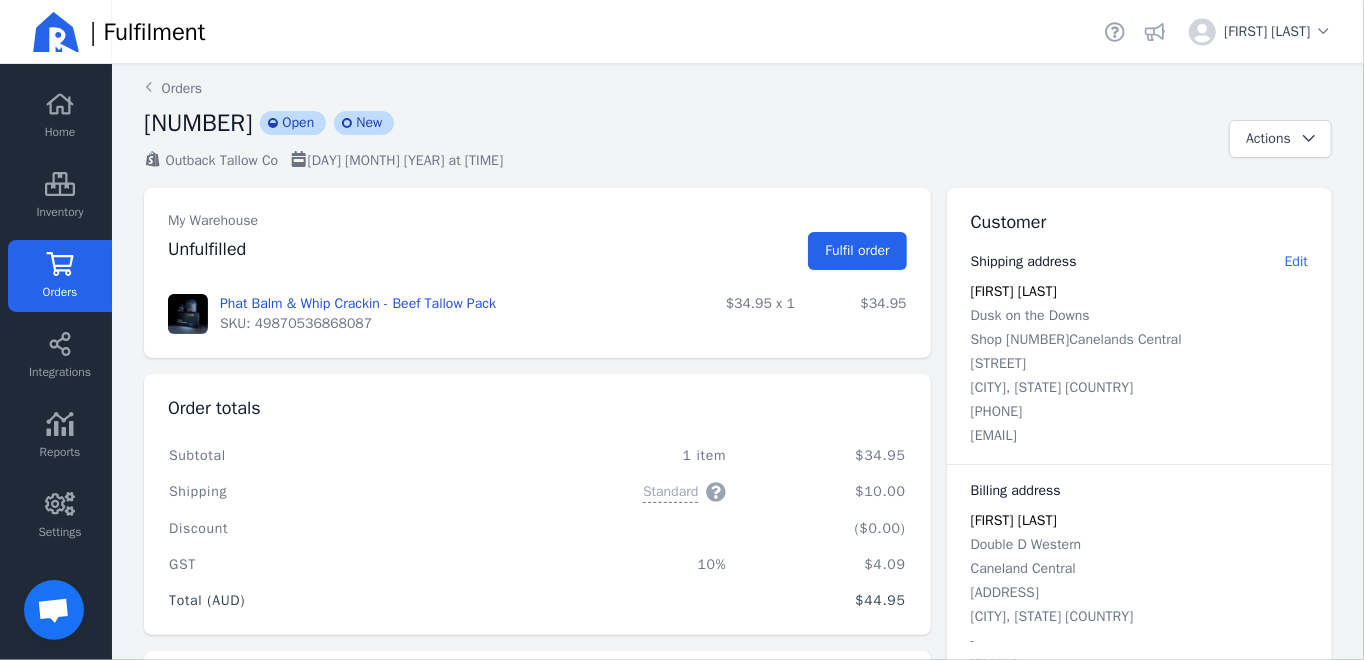 scroll, scrollTop: 0, scrollLeft: 0, axis: both 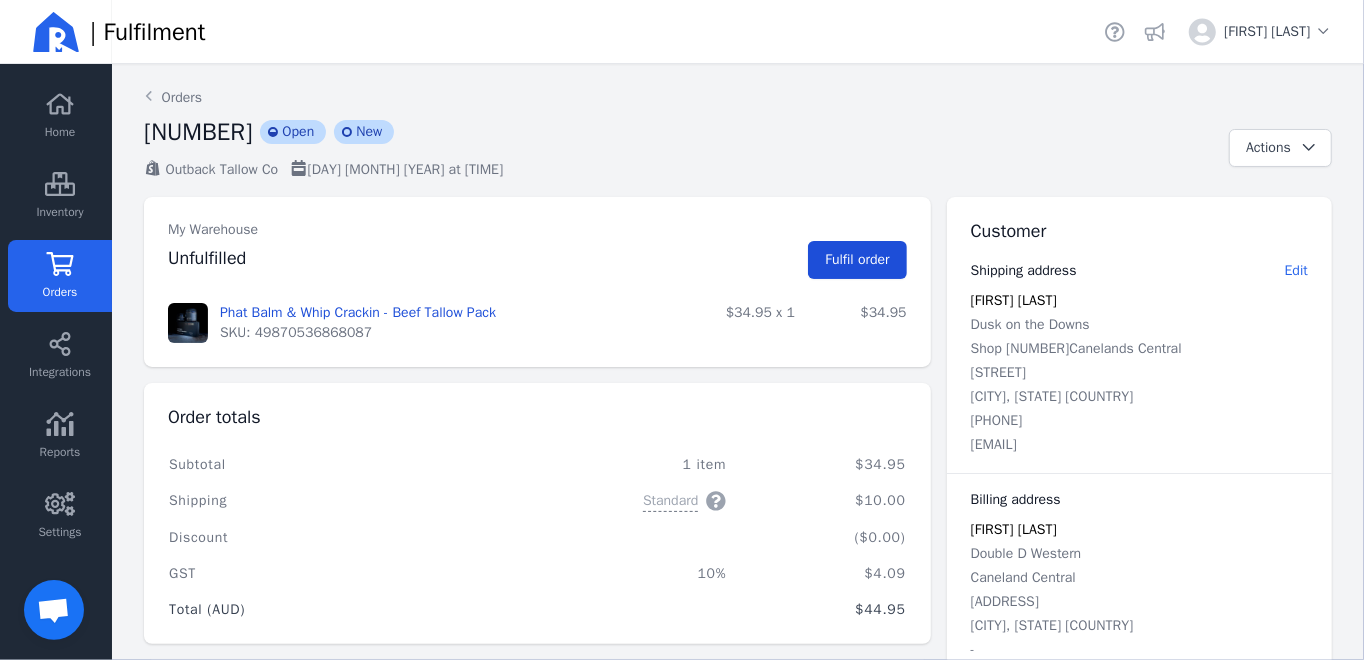 click on "Fulfil order" at bounding box center [857, 259] 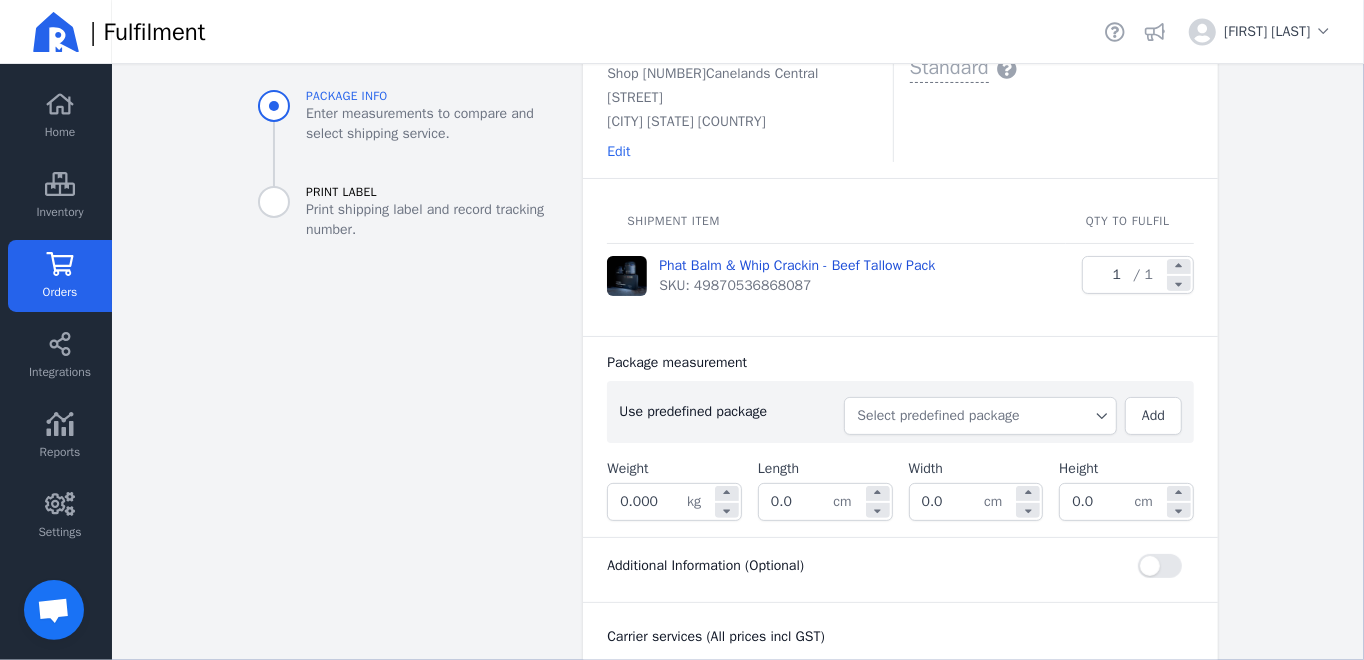 scroll, scrollTop: 200, scrollLeft: 0, axis: vertical 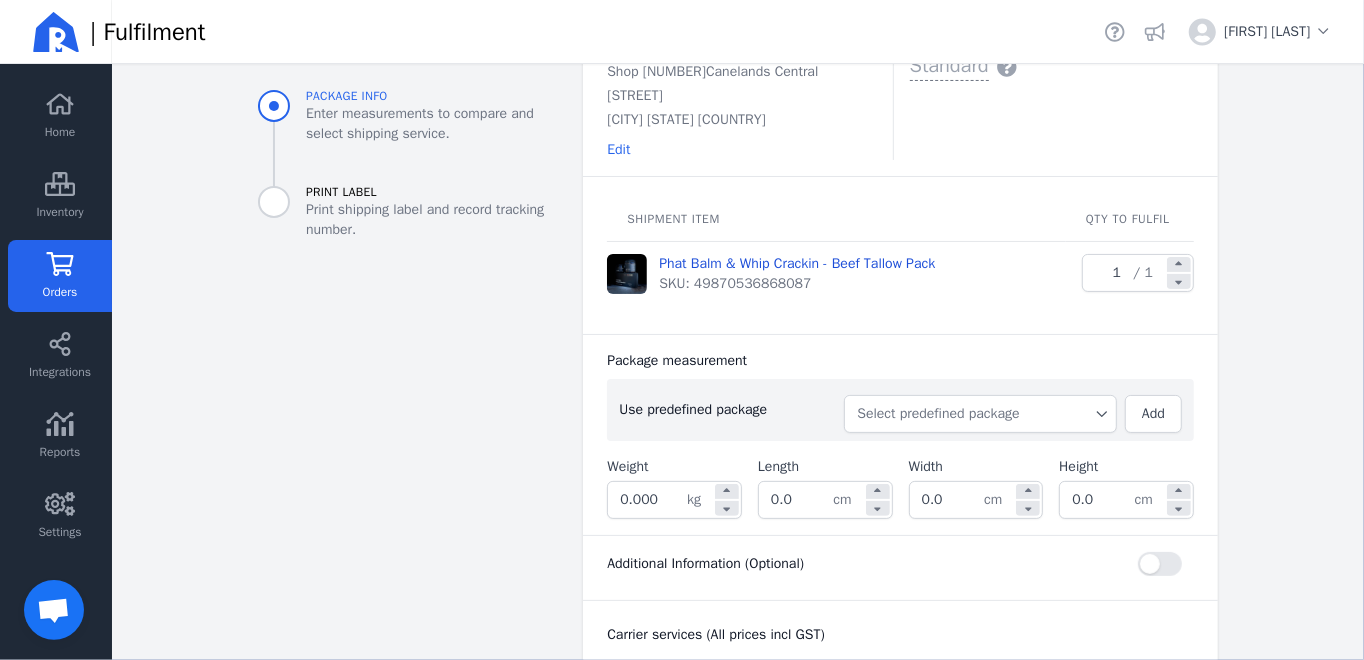 click on "Select predefined package" 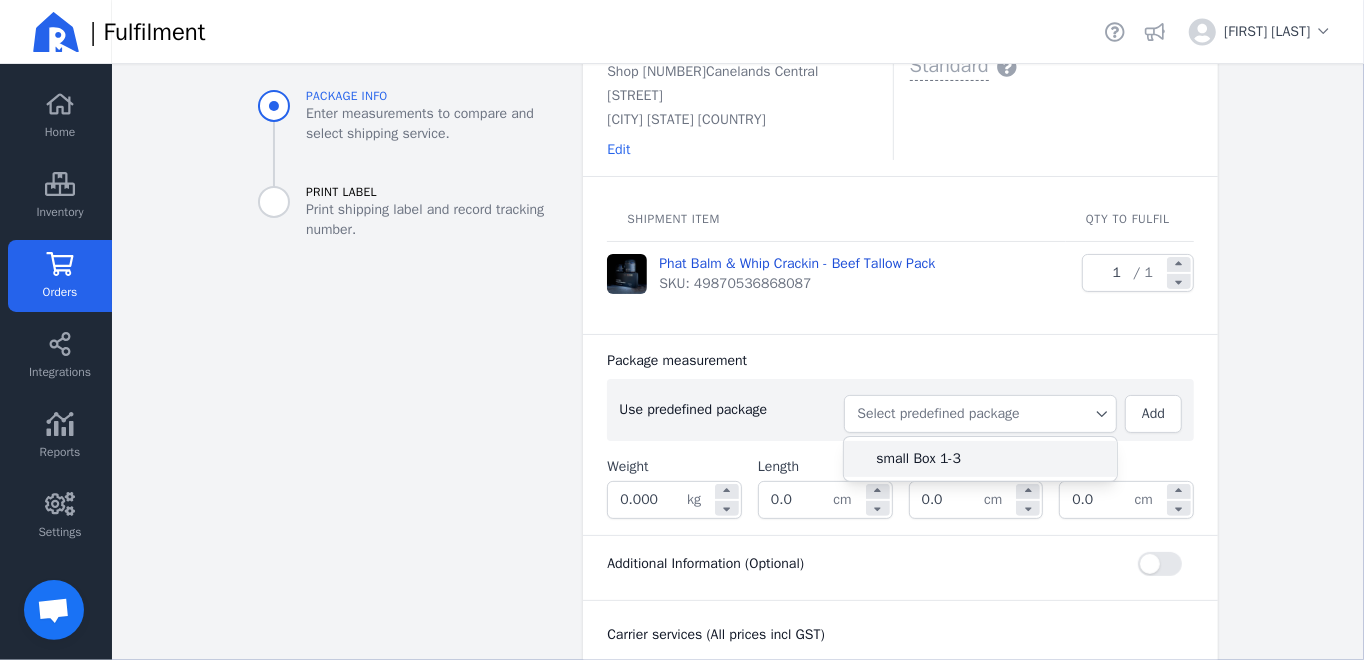 click on "small Box 1-3" at bounding box center (988, 459) 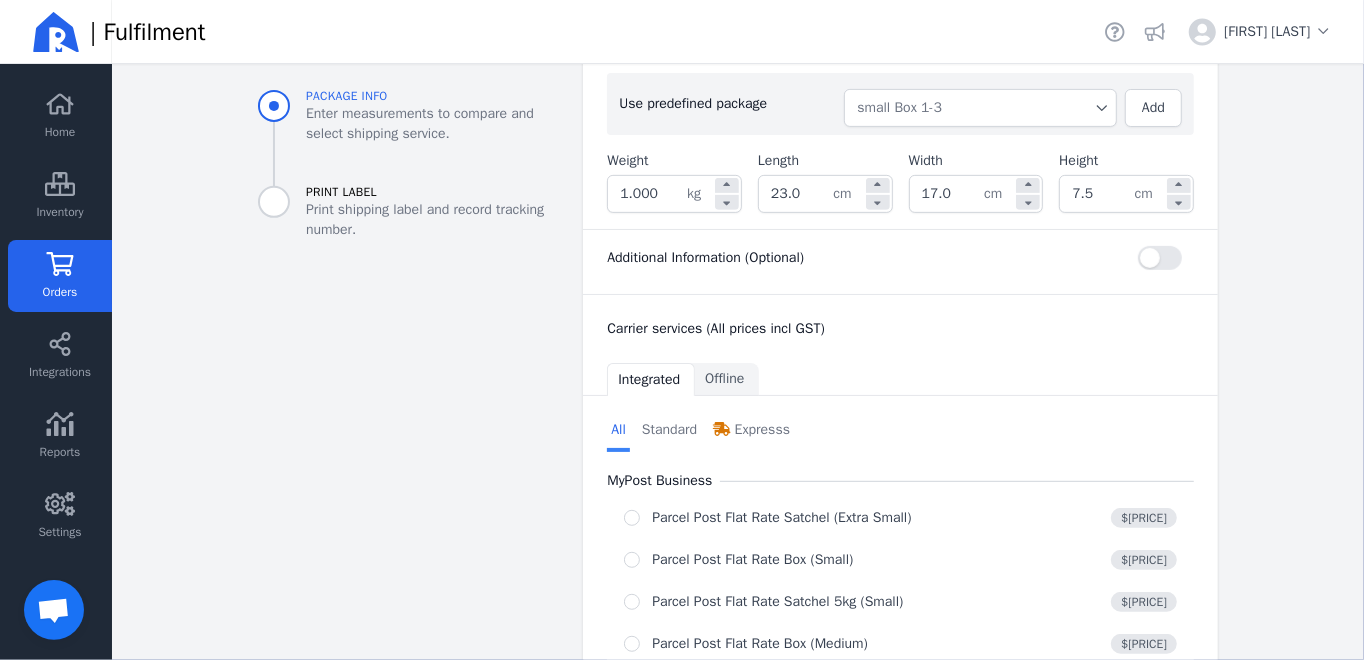 scroll, scrollTop: 539, scrollLeft: 0, axis: vertical 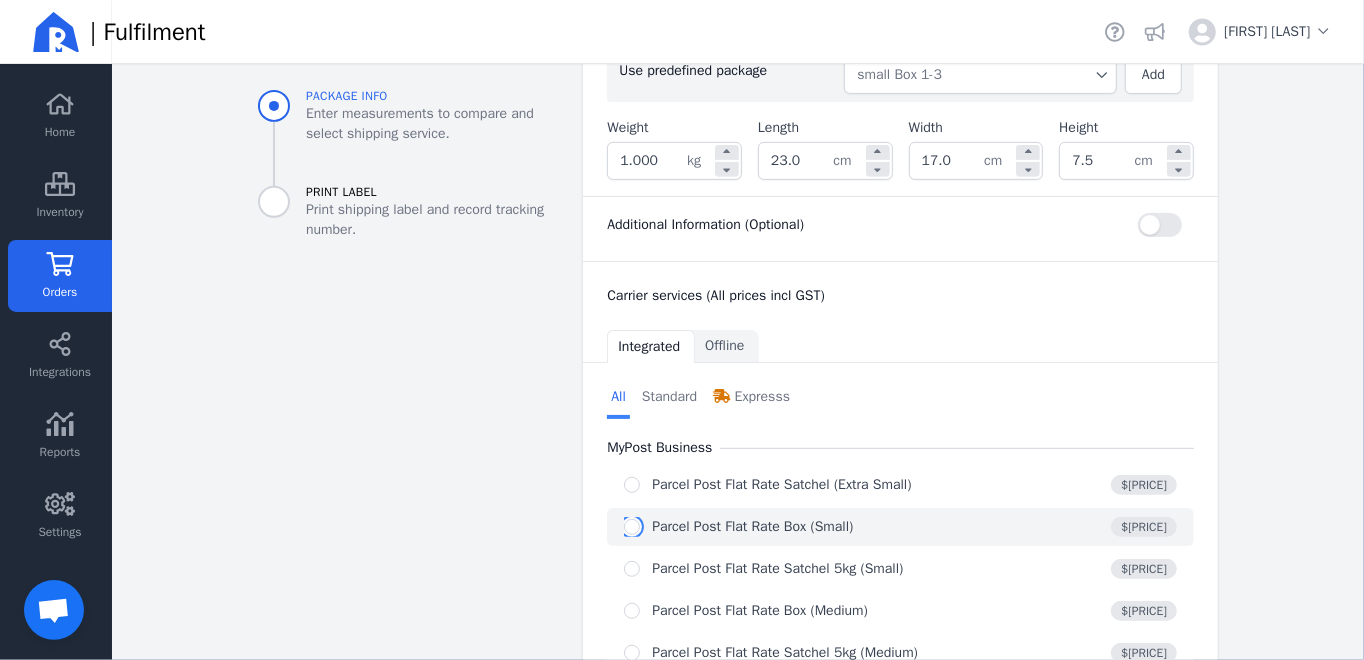 click at bounding box center (632, 527) 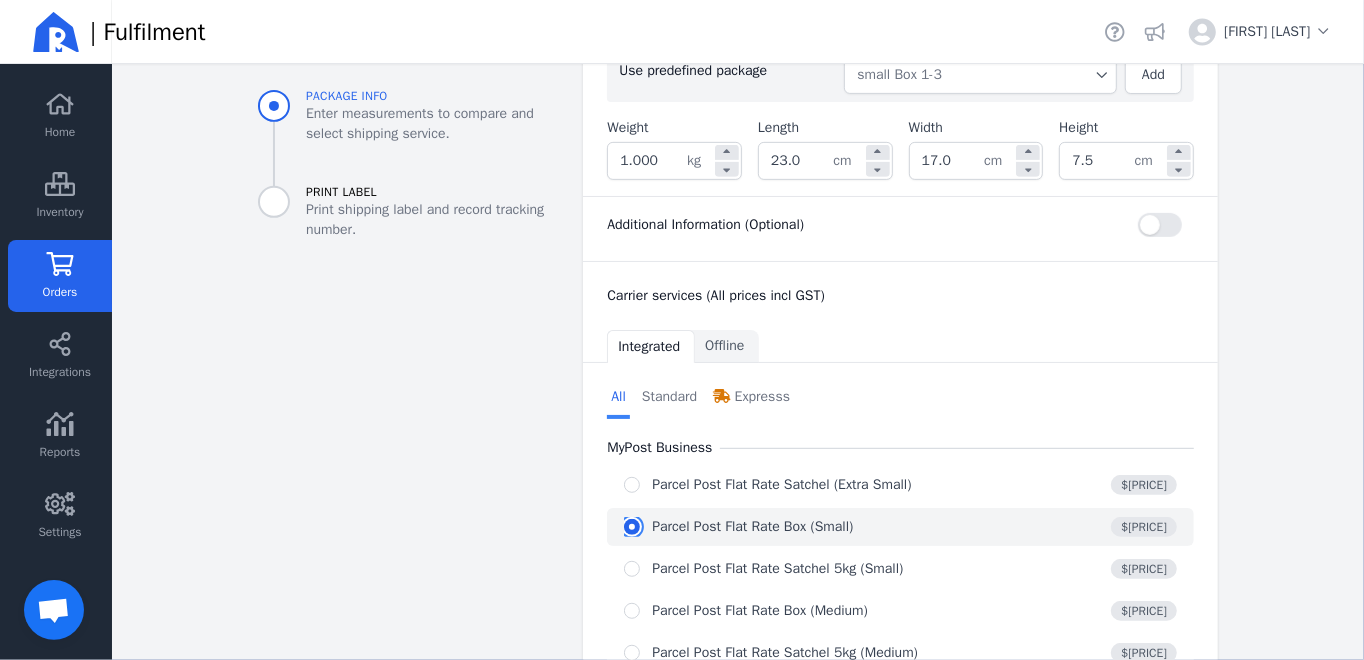 radio on "true" 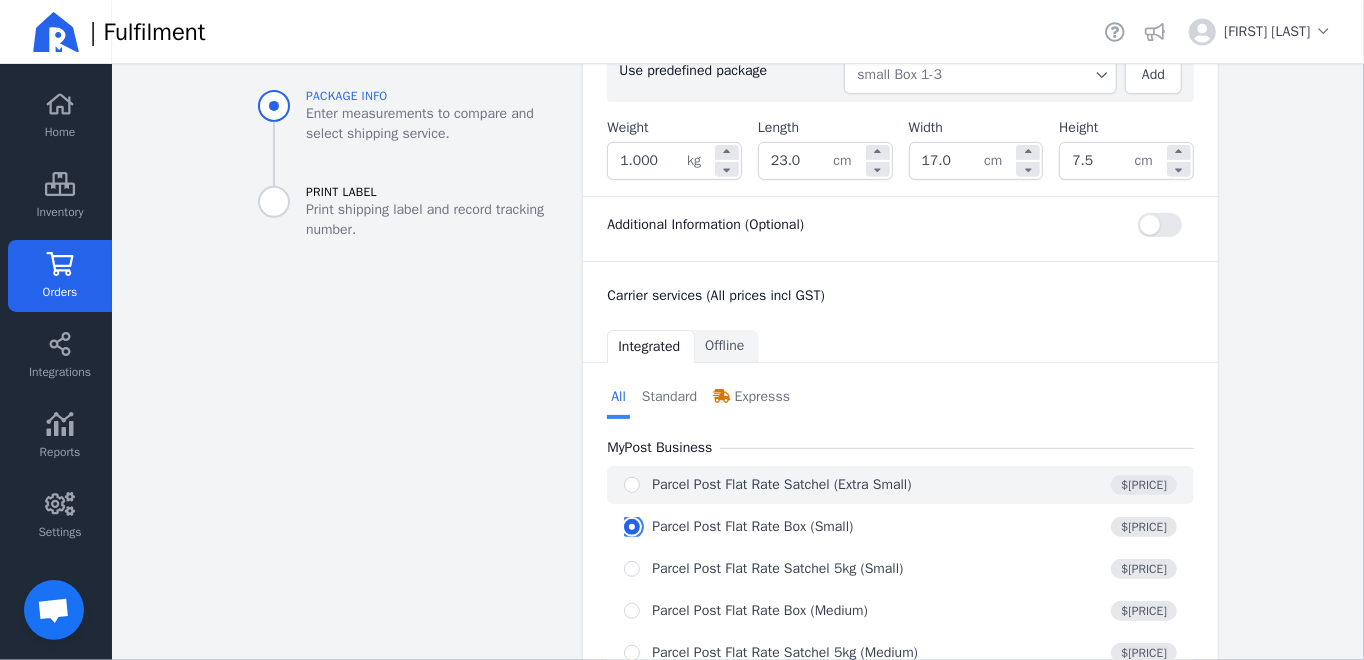 select on "0" 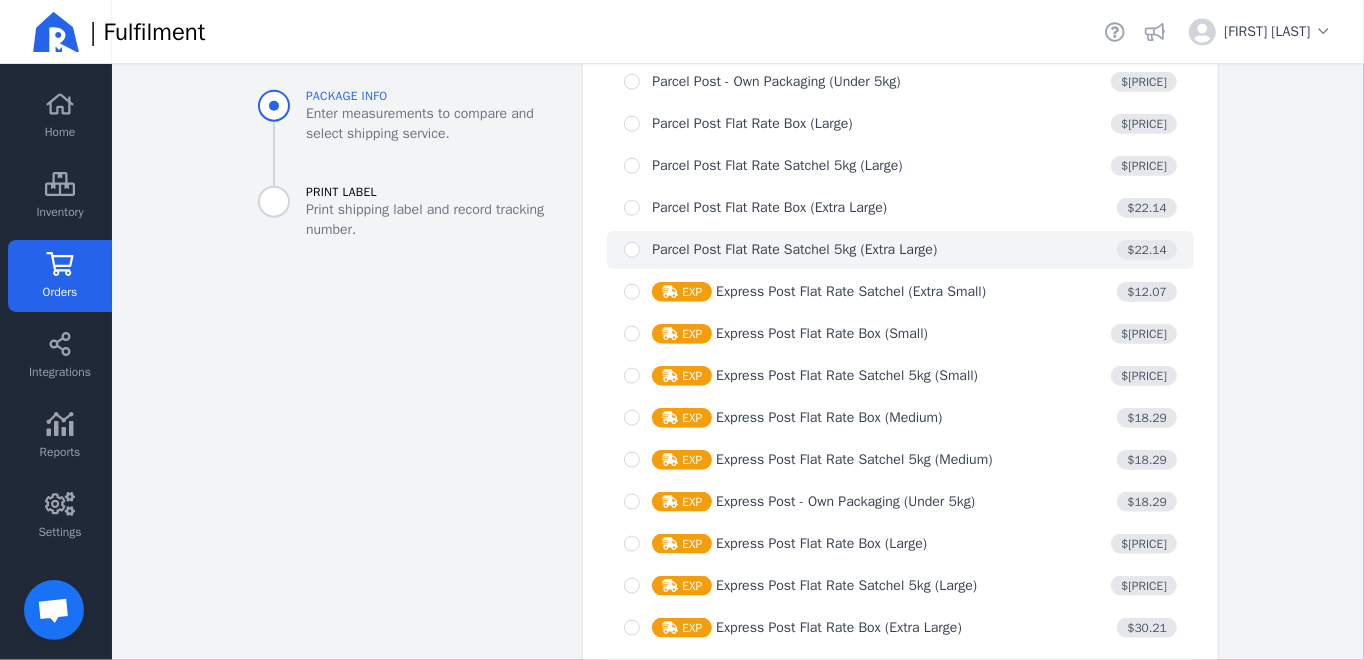 scroll, scrollTop: 1494, scrollLeft: 0, axis: vertical 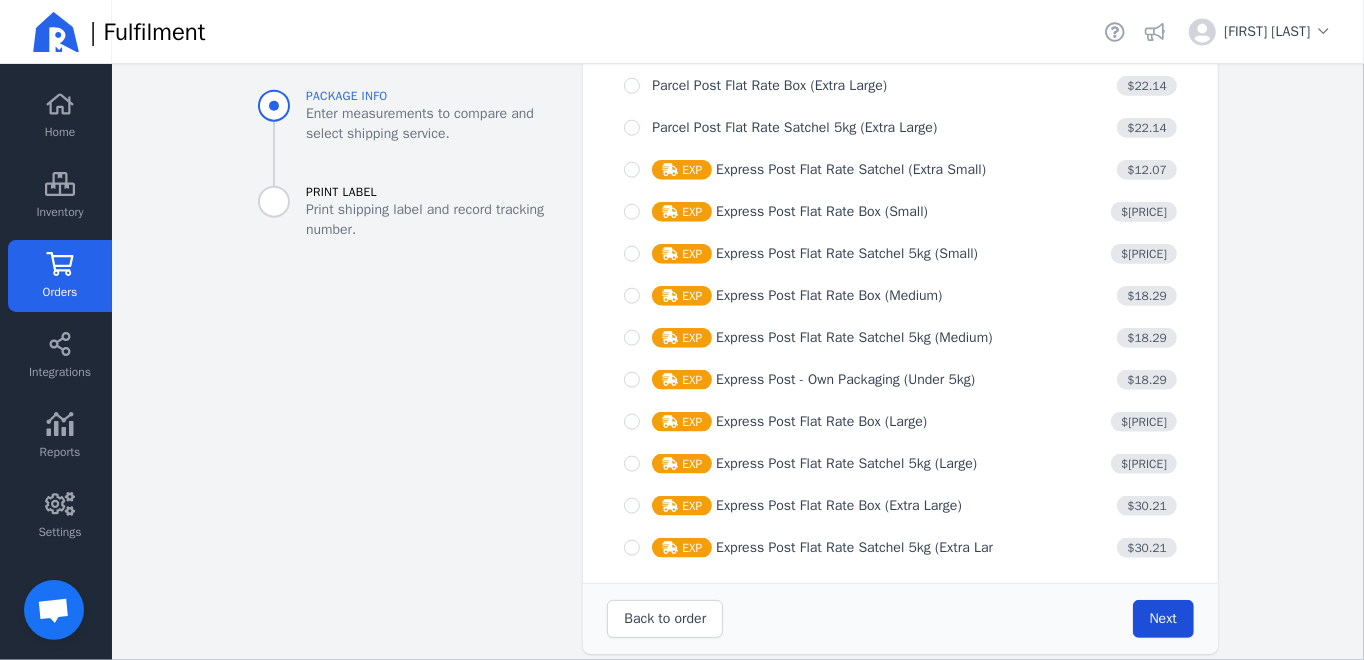 click on "Next" at bounding box center [1163, 618] 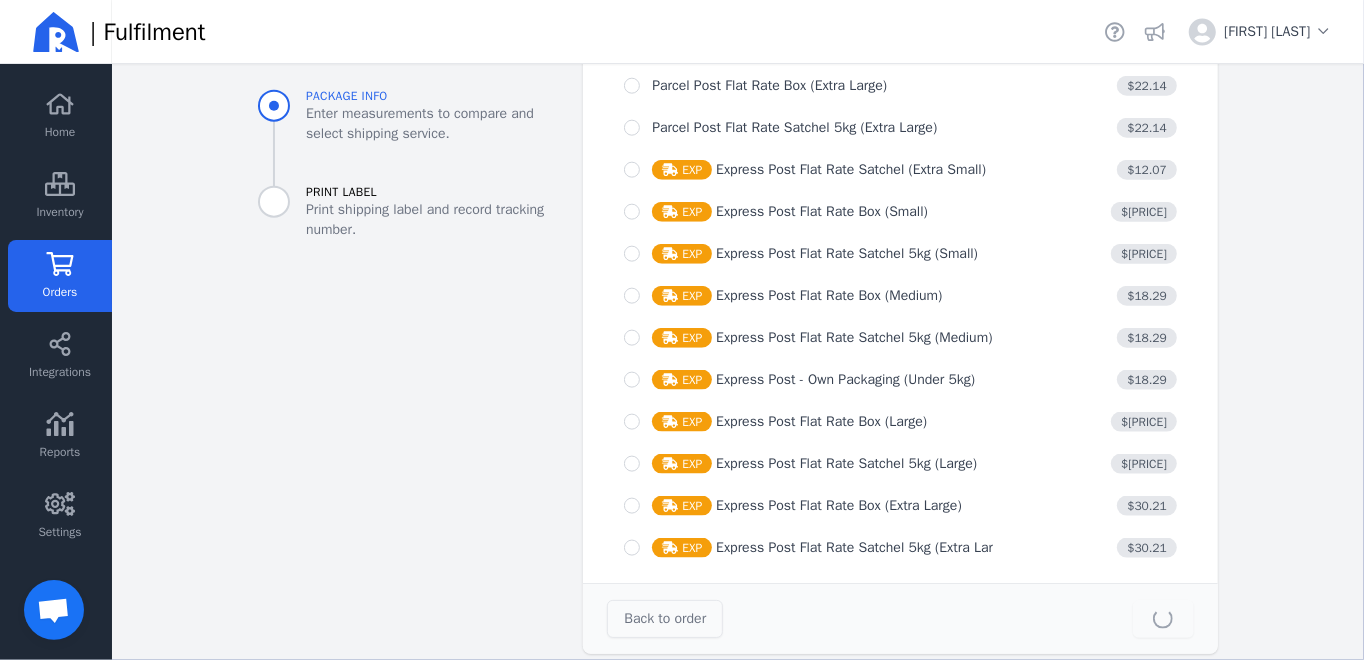 type on "23.0" 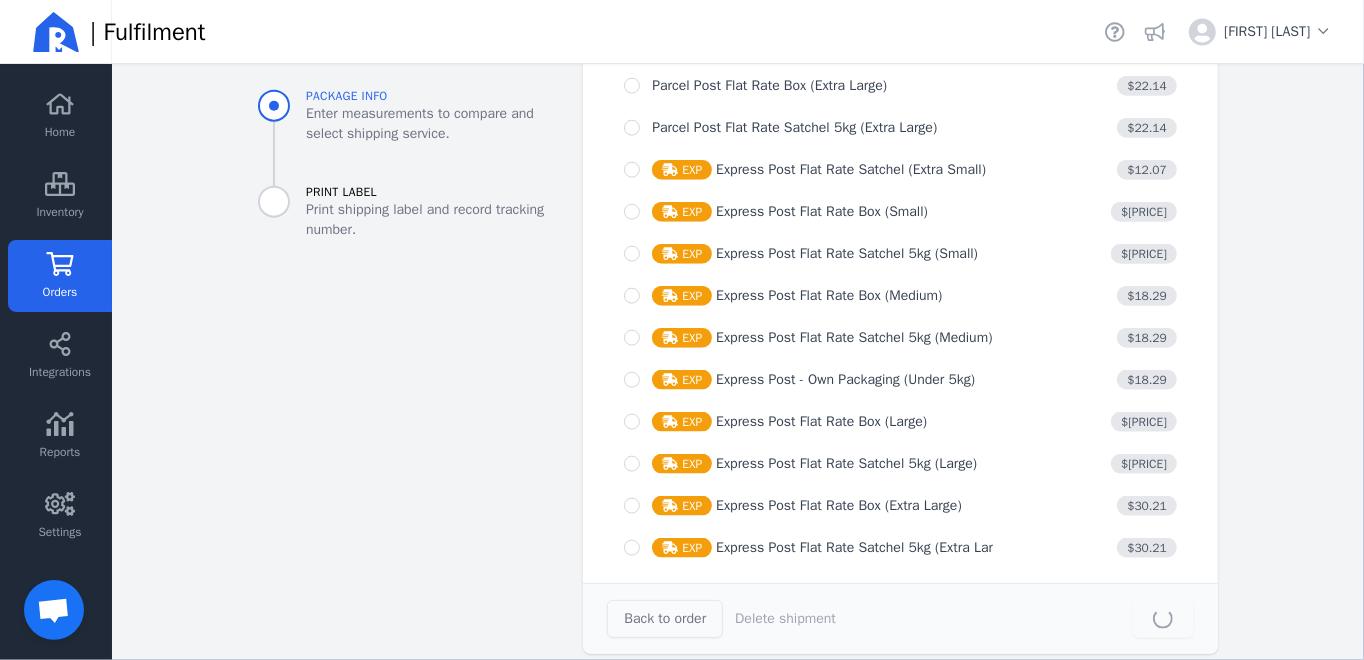 scroll, scrollTop: 0, scrollLeft: 0, axis: both 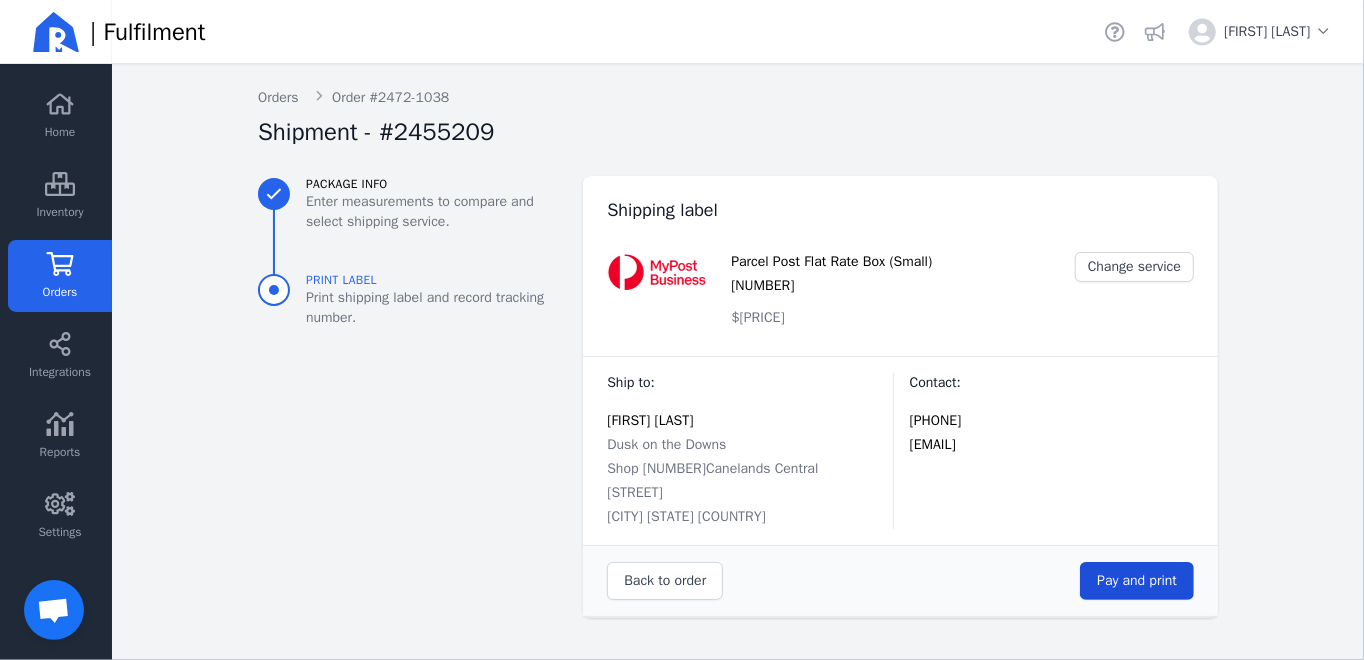 click on "Pay and print" at bounding box center [1137, 580] 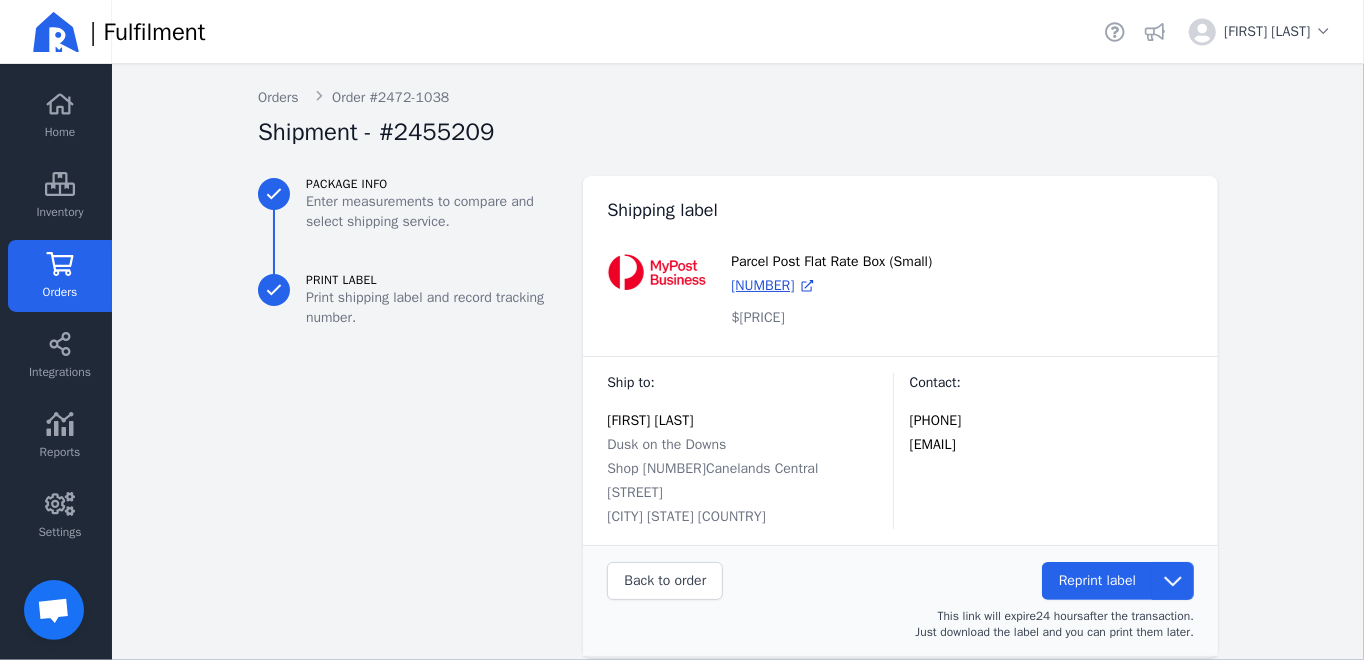 click on "Orders" 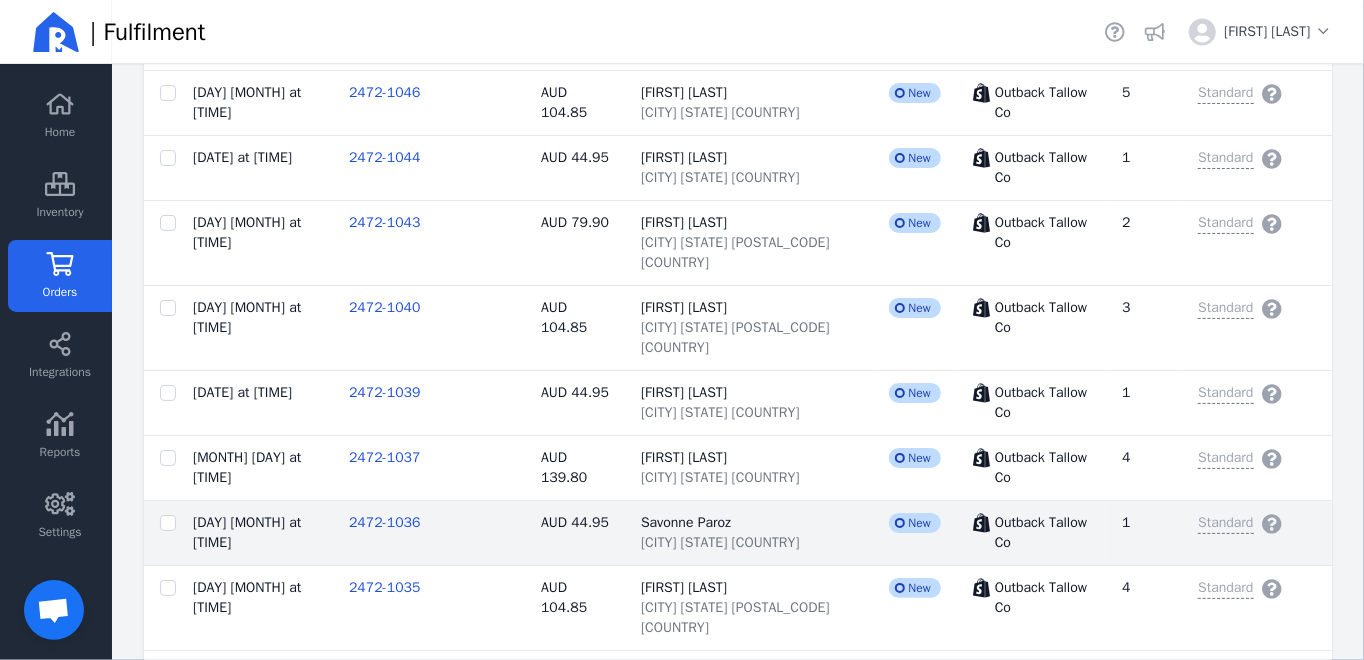 scroll, scrollTop: 1100, scrollLeft: 0, axis: vertical 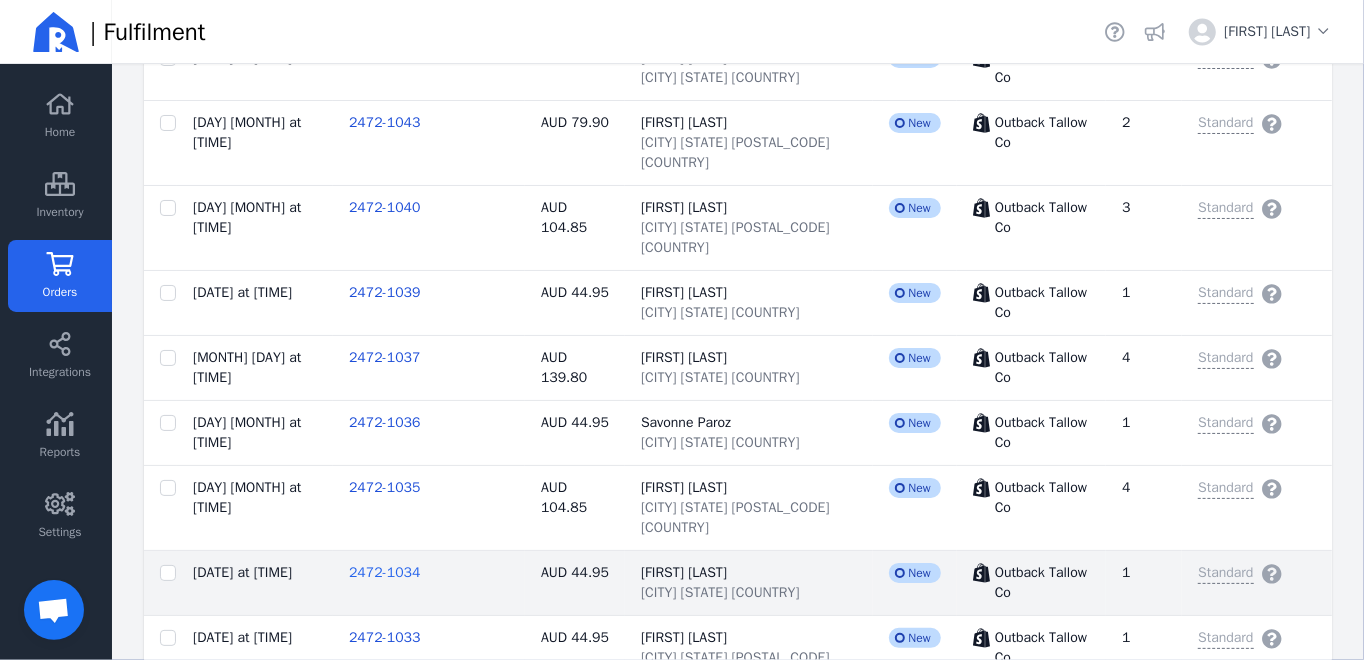 click on "2472-1034" 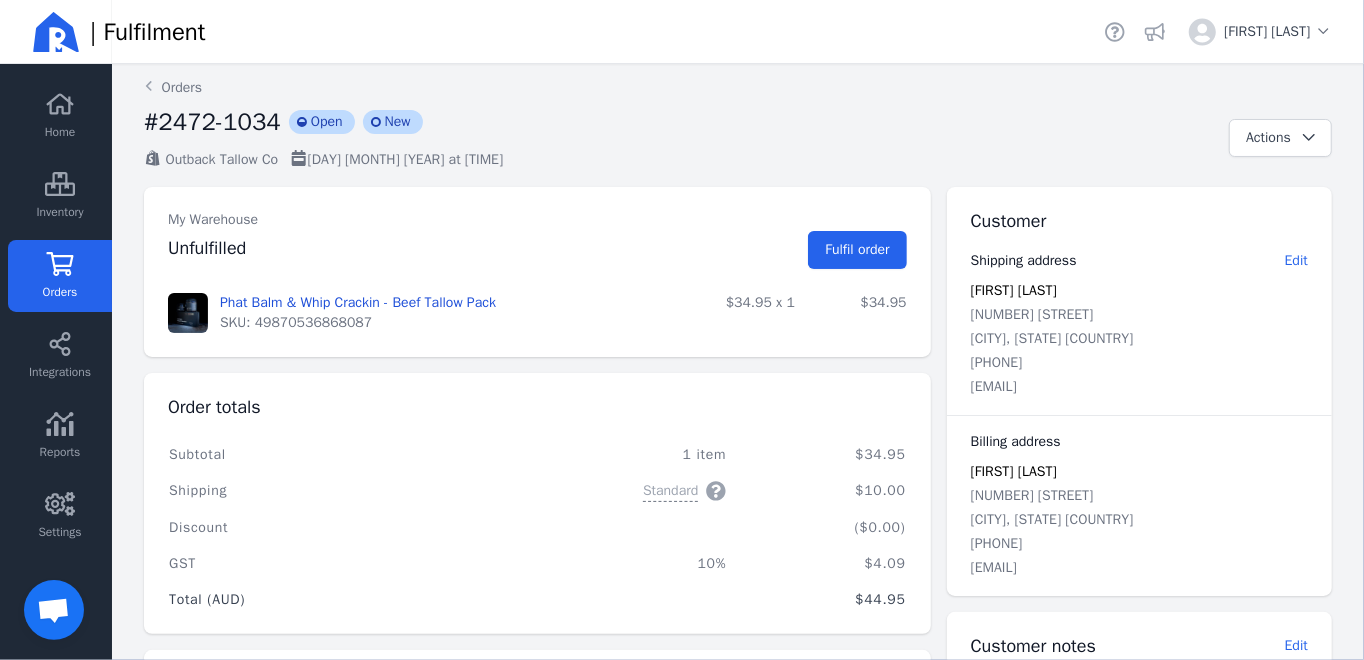 scroll, scrollTop: 0, scrollLeft: 0, axis: both 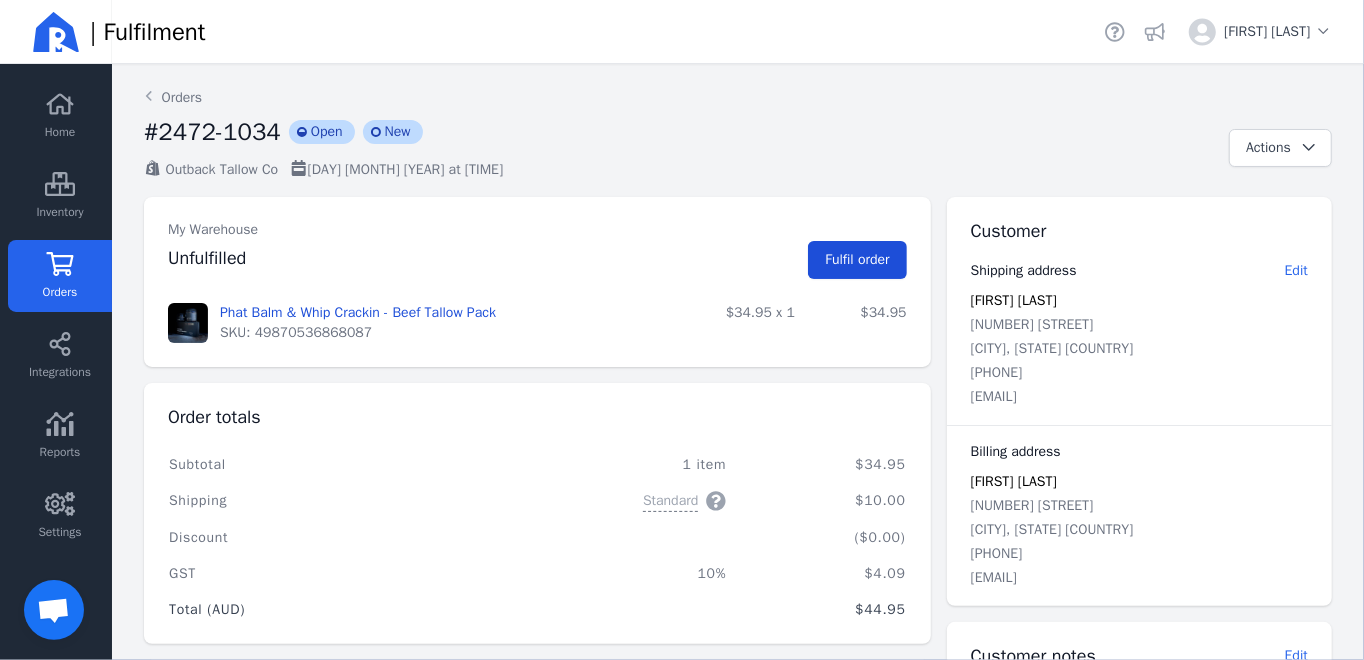 click on "Fulfil order" at bounding box center (857, 259) 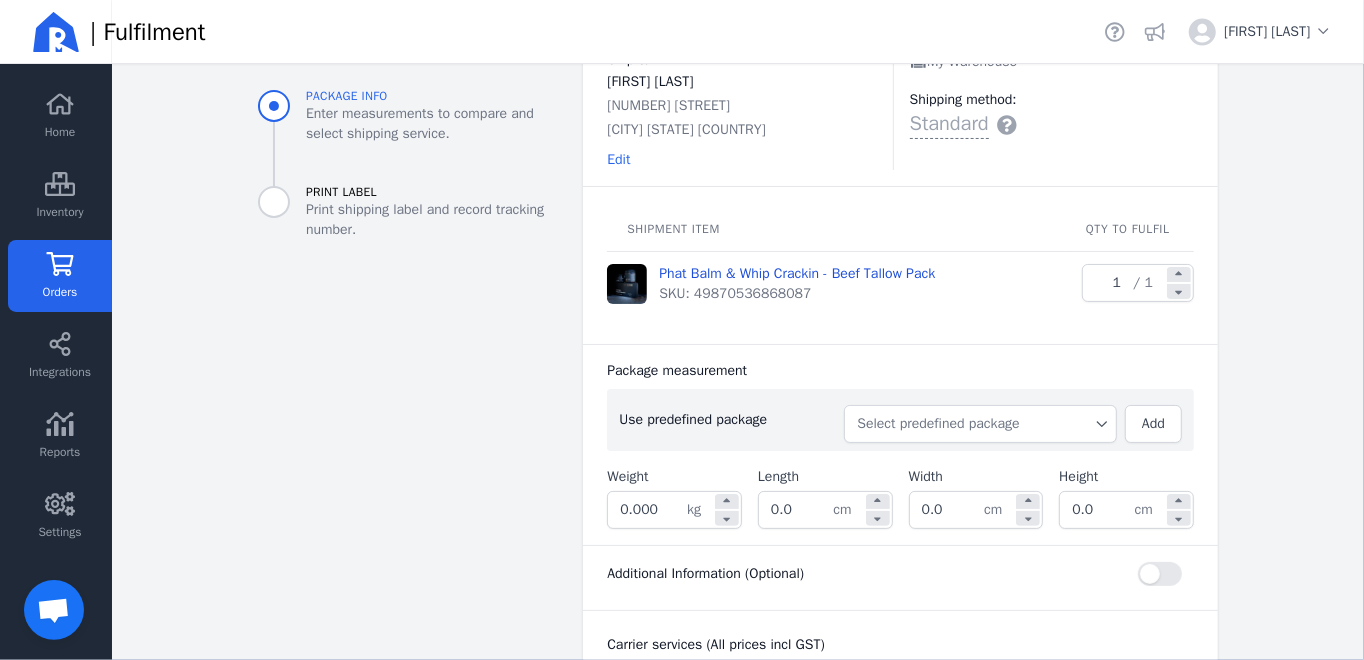 scroll, scrollTop: 200, scrollLeft: 0, axis: vertical 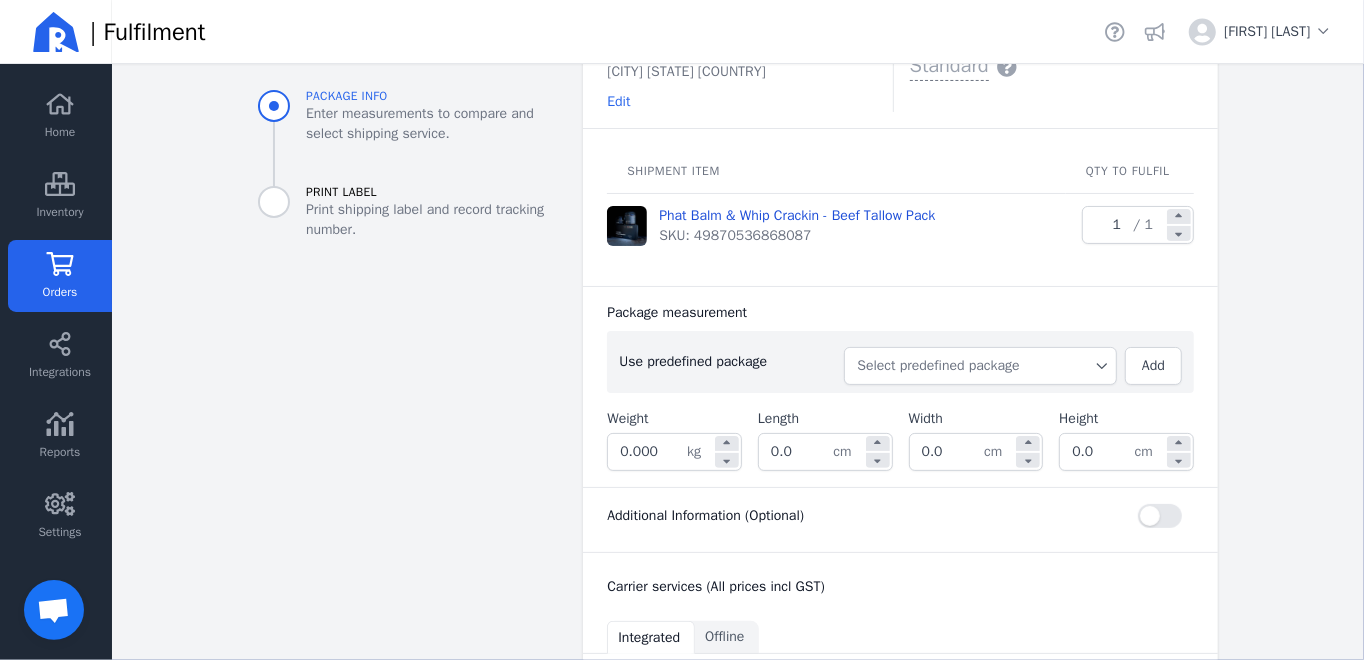 click on "Select predefined package" 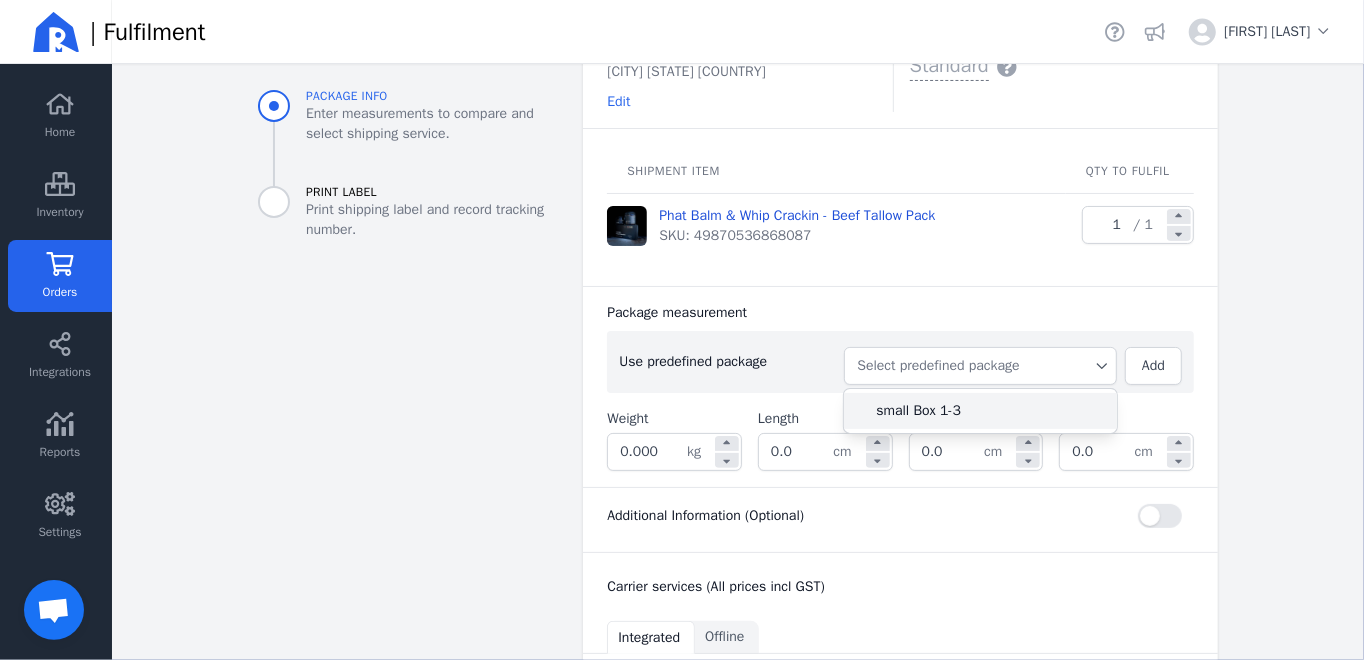 click on "small Box 1-3" at bounding box center (988, 411) 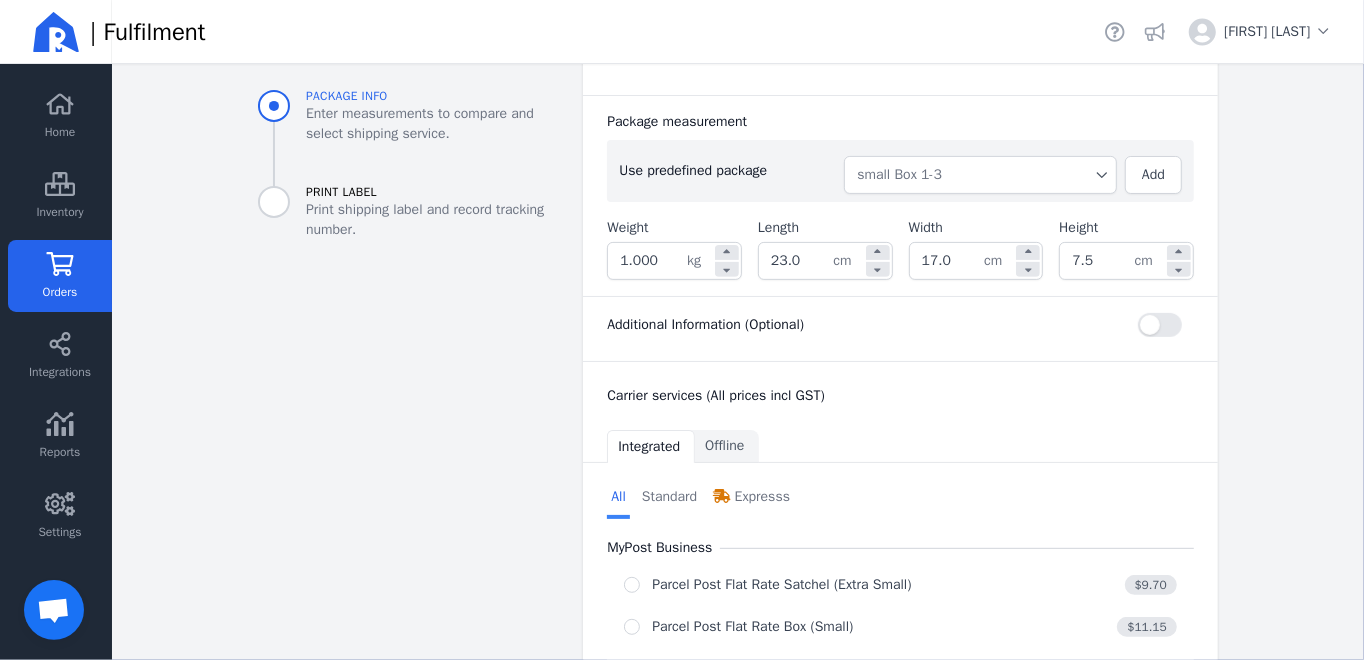 scroll, scrollTop: 491, scrollLeft: 0, axis: vertical 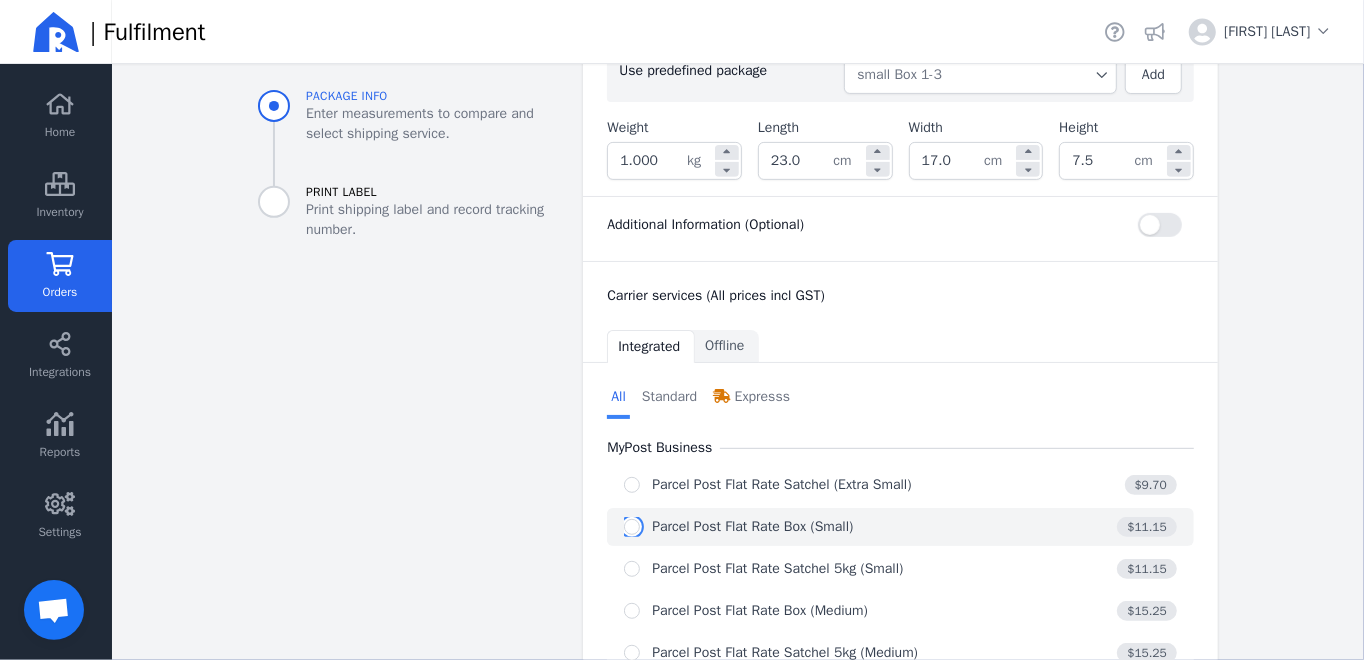 click at bounding box center (632, 527) 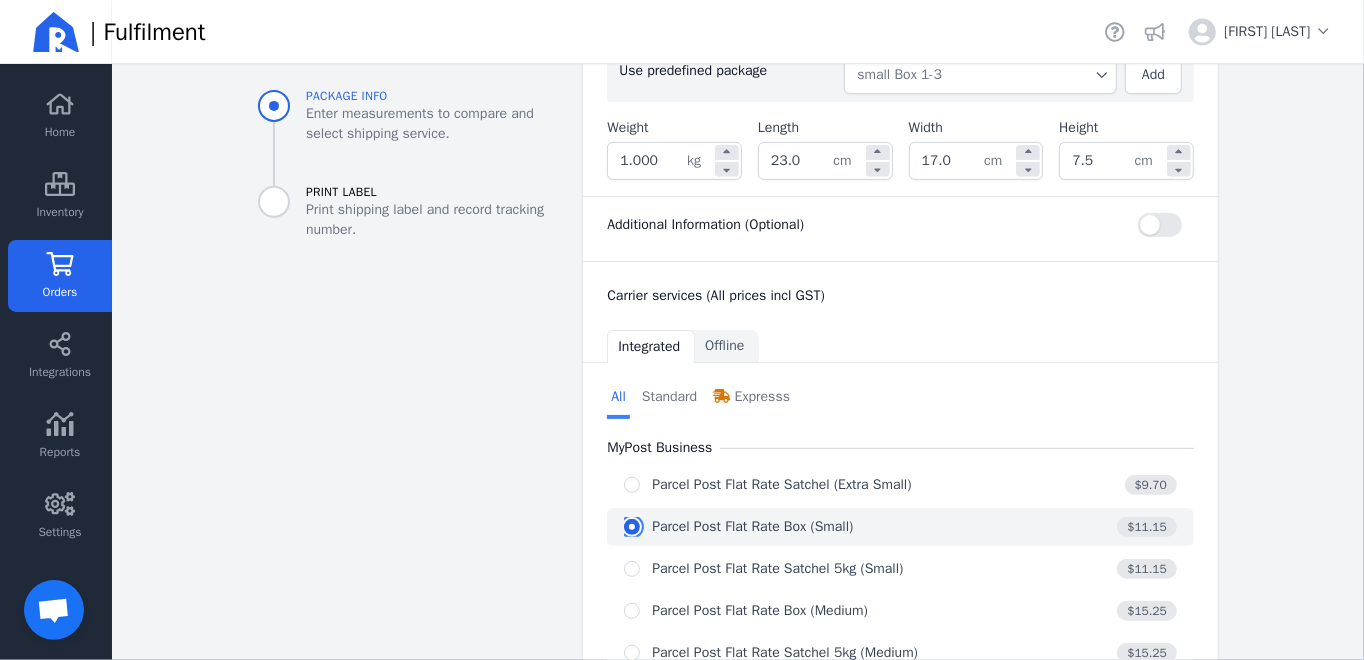 radio on "true" 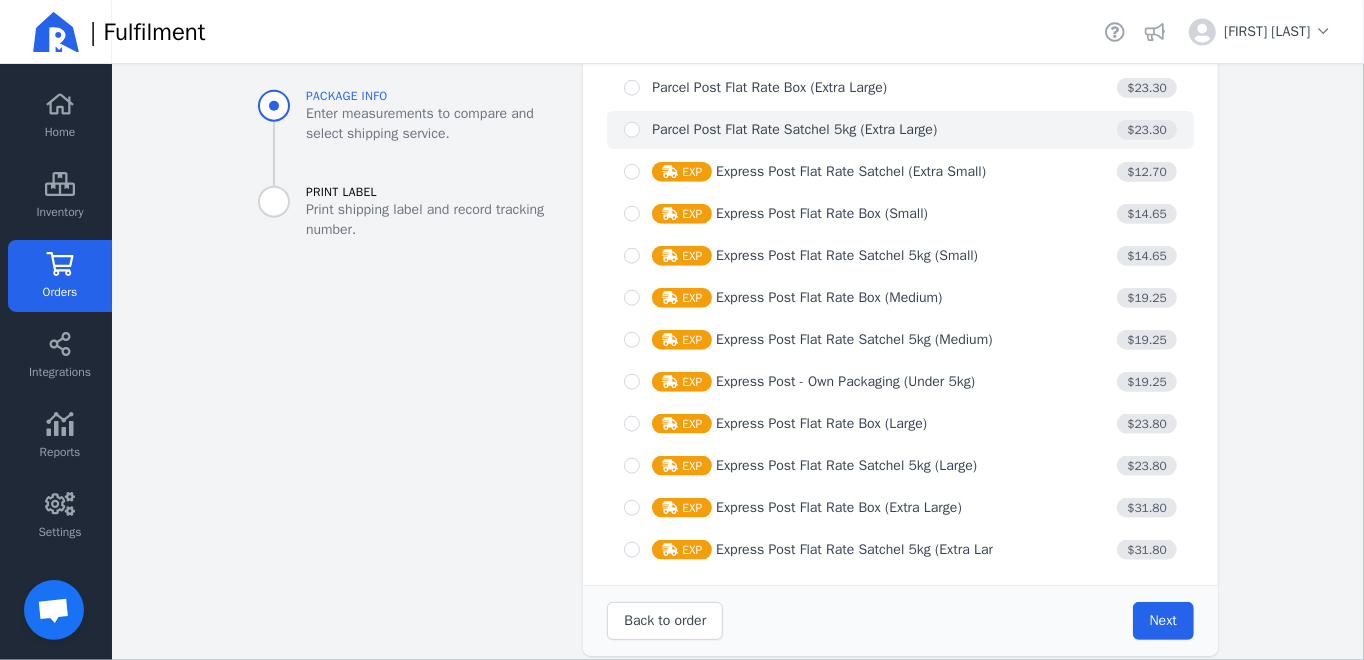scroll, scrollTop: 1446, scrollLeft: 0, axis: vertical 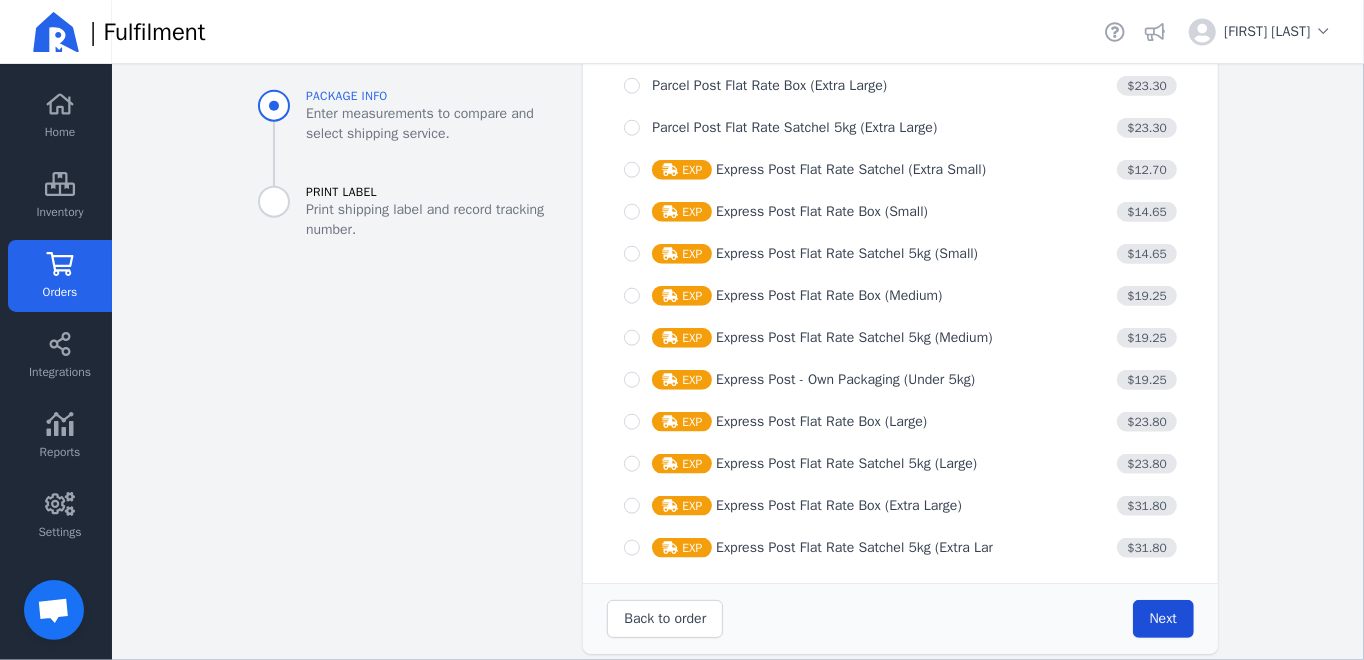click on "Next" at bounding box center [1163, 618] 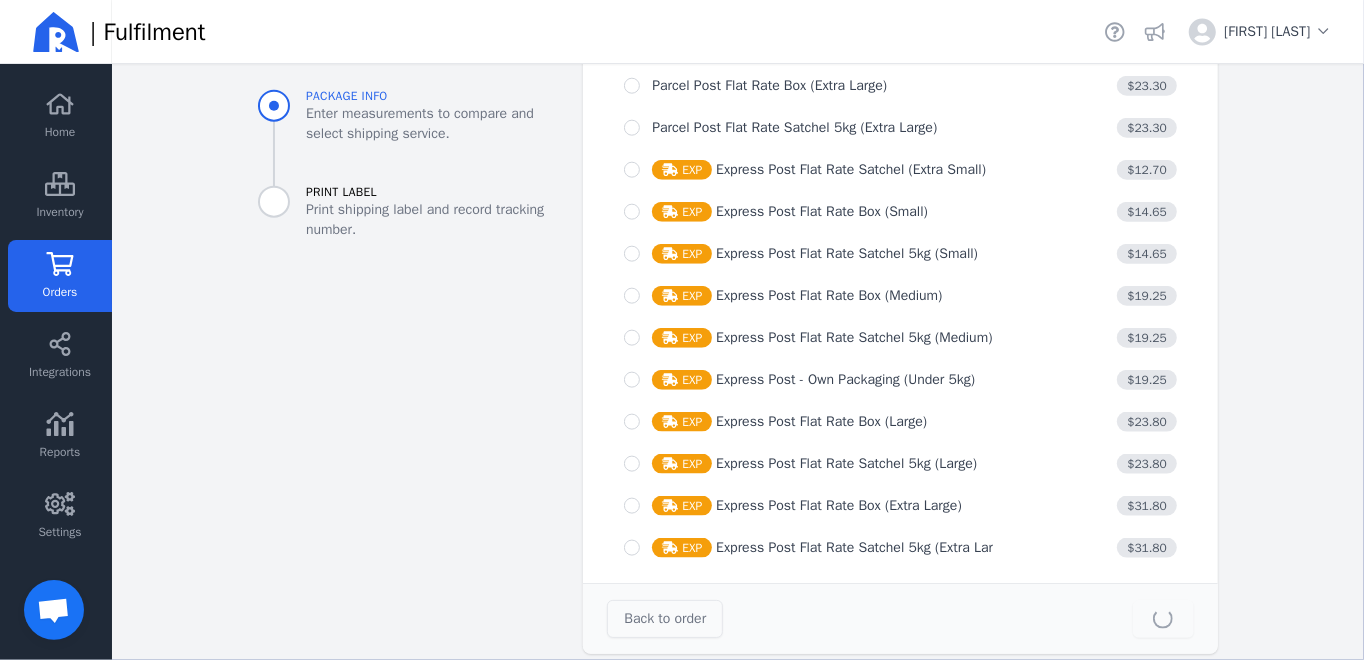 type on "23.0" 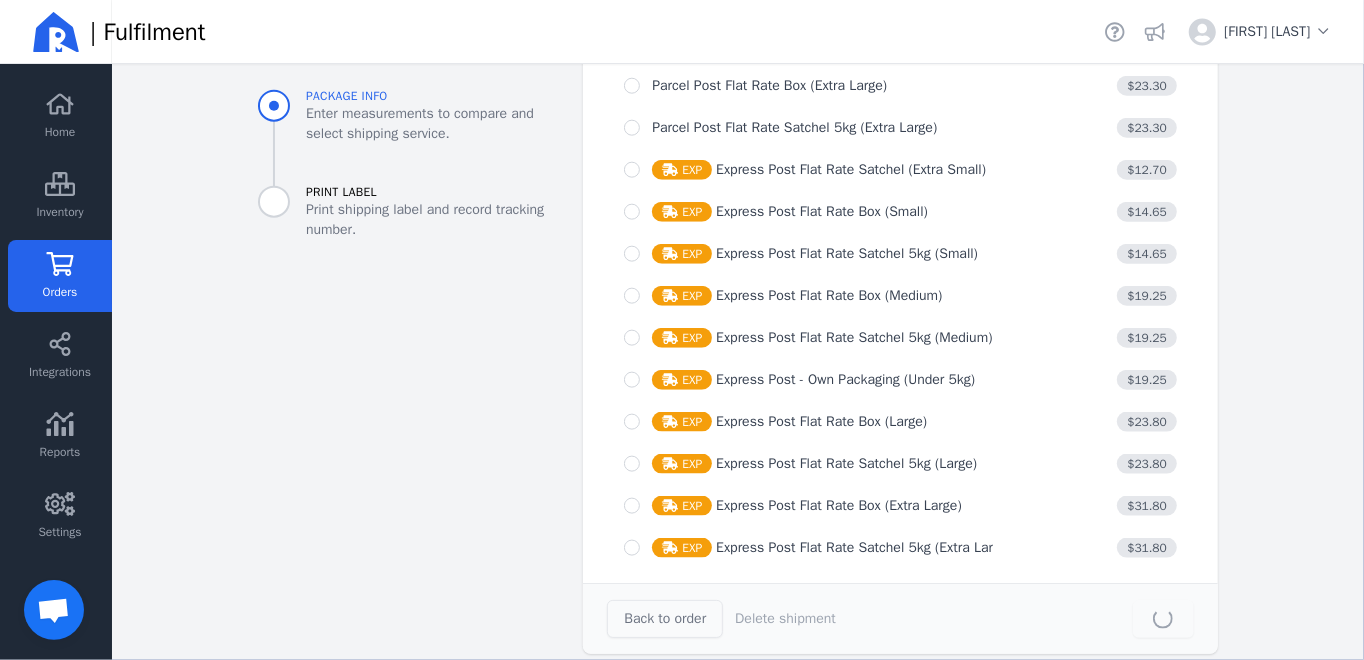 scroll, scrollTop: 0, scrollLeft: 0, axis: both 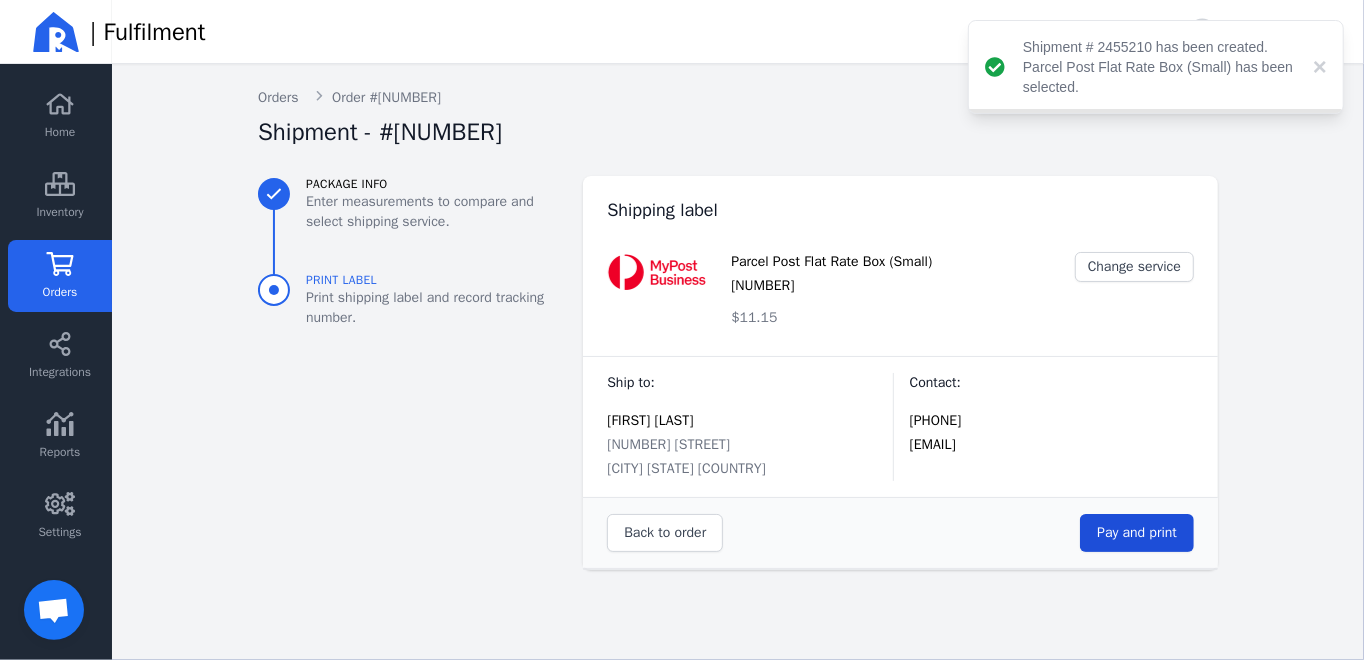 click on "Pay and print" at bounding box center [1137, 532] 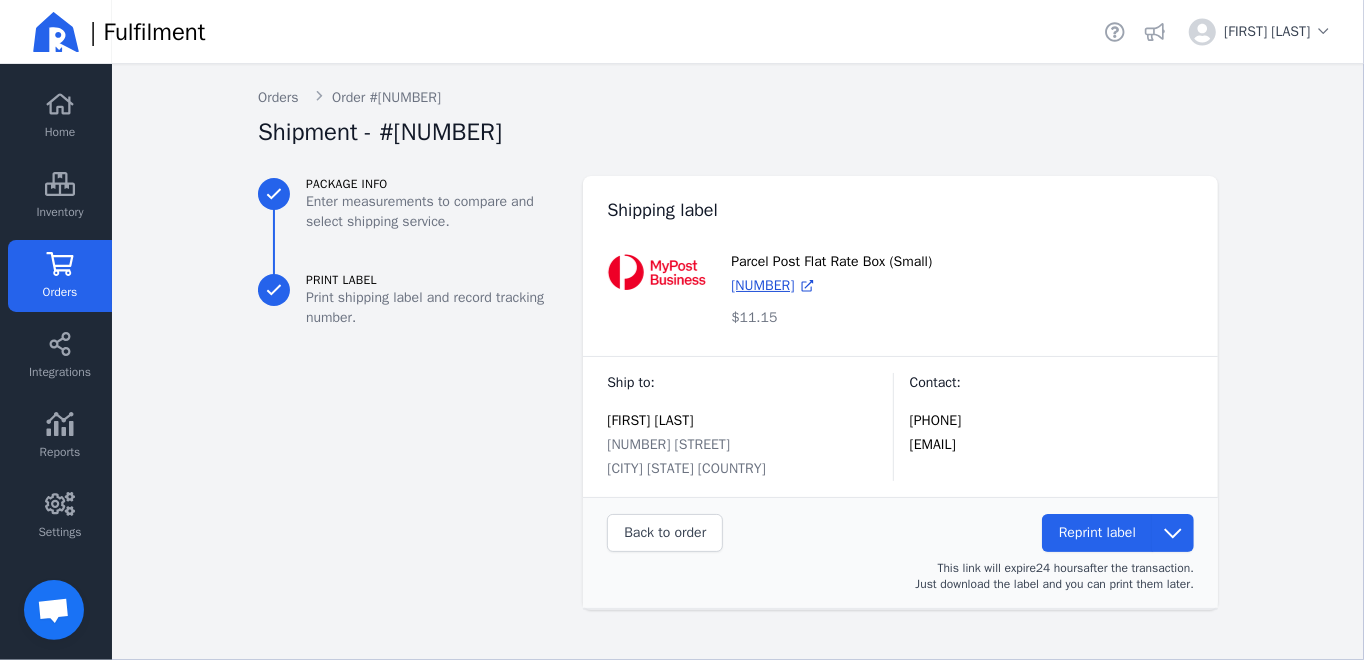click on "Orders" 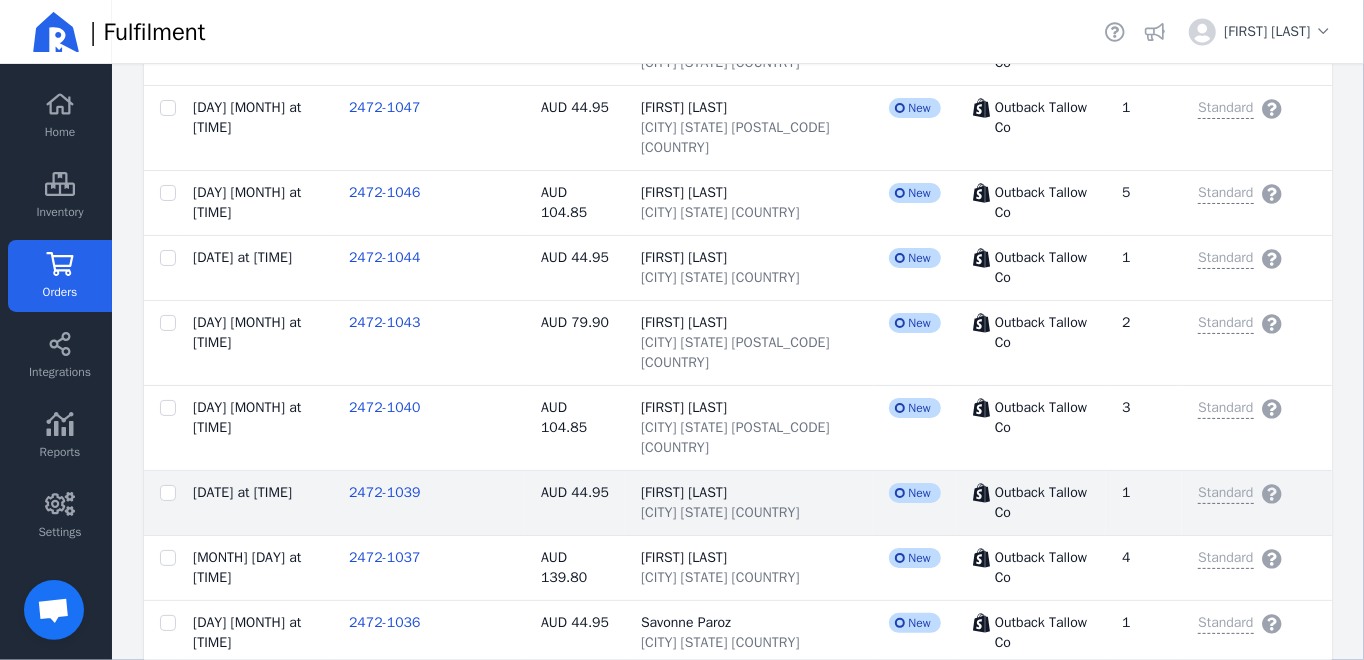 scroll, scrollTop: 1000, scrollLeft: 0, axis: vertical 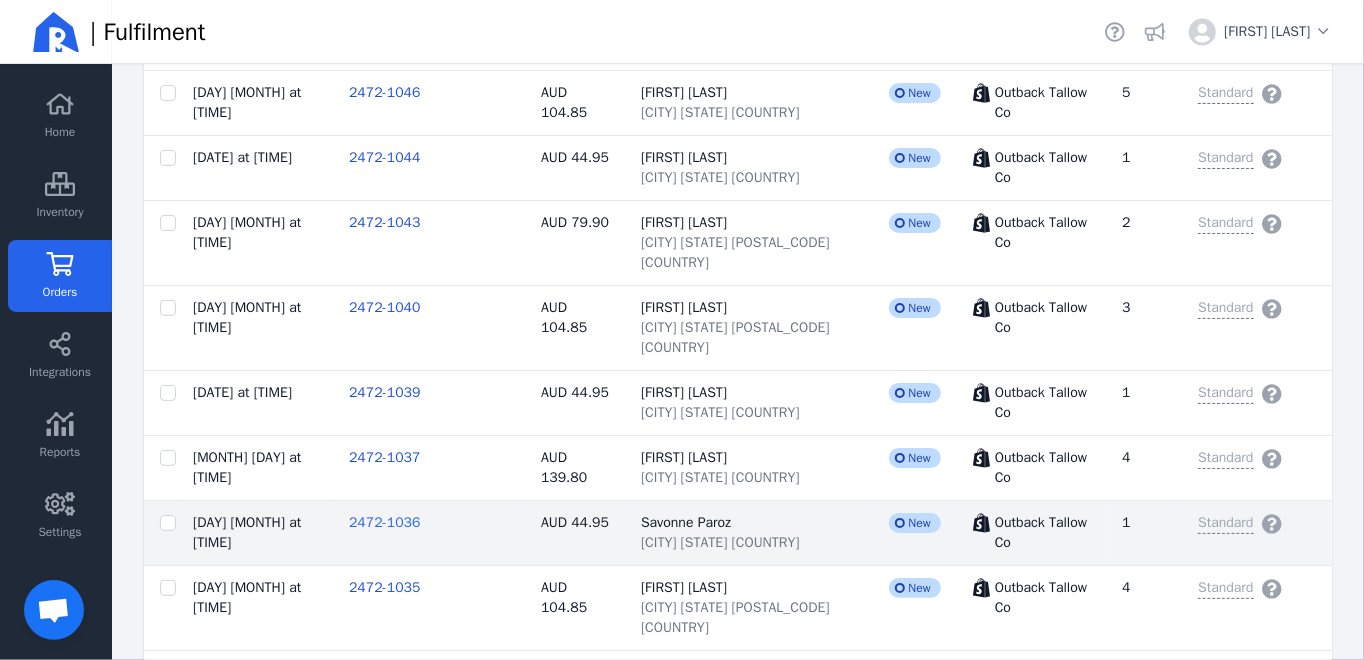 click on "2472-1036" 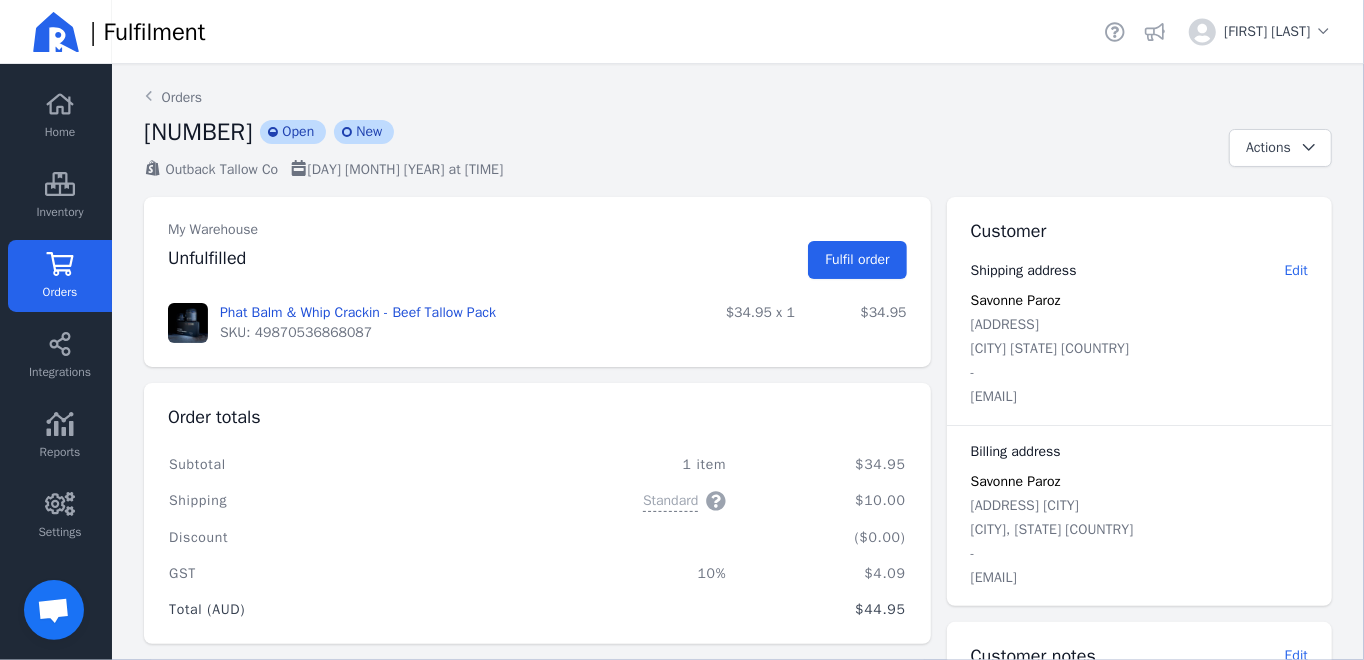 scroll, scrollTop: 0, scrollLeft: 0, axis: both 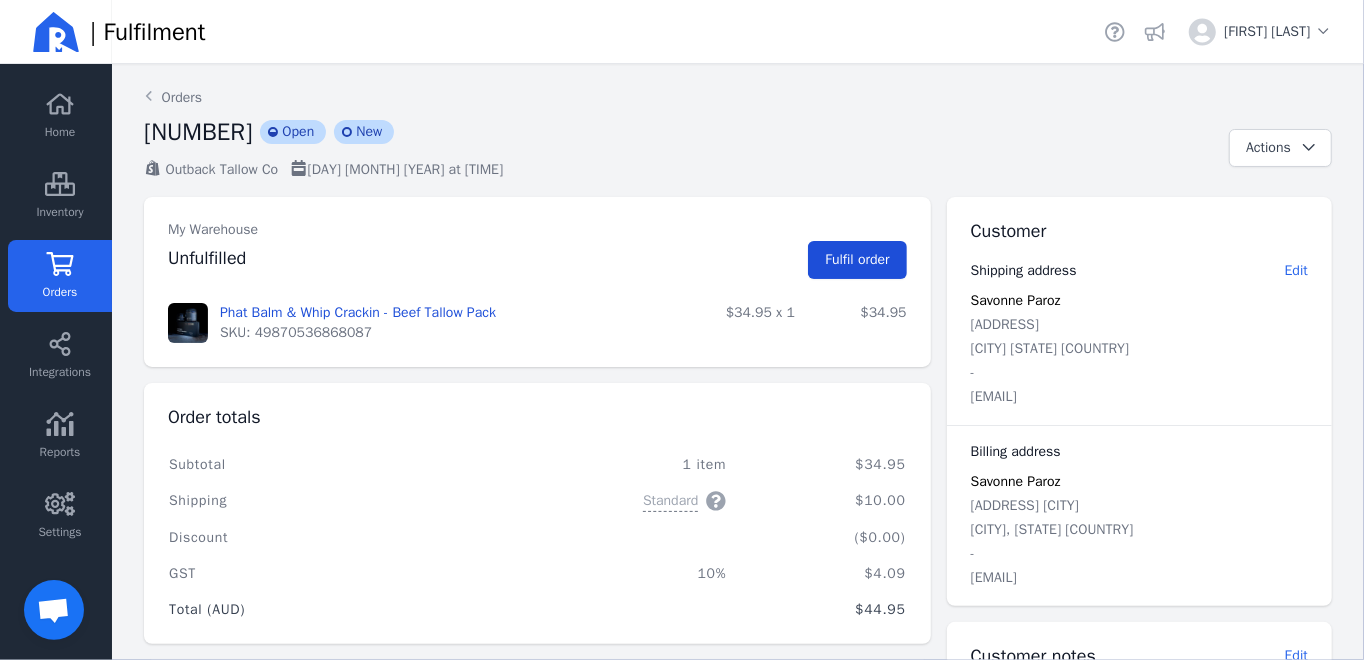 click on "Fulfil order" at bounding box center [857, 259] 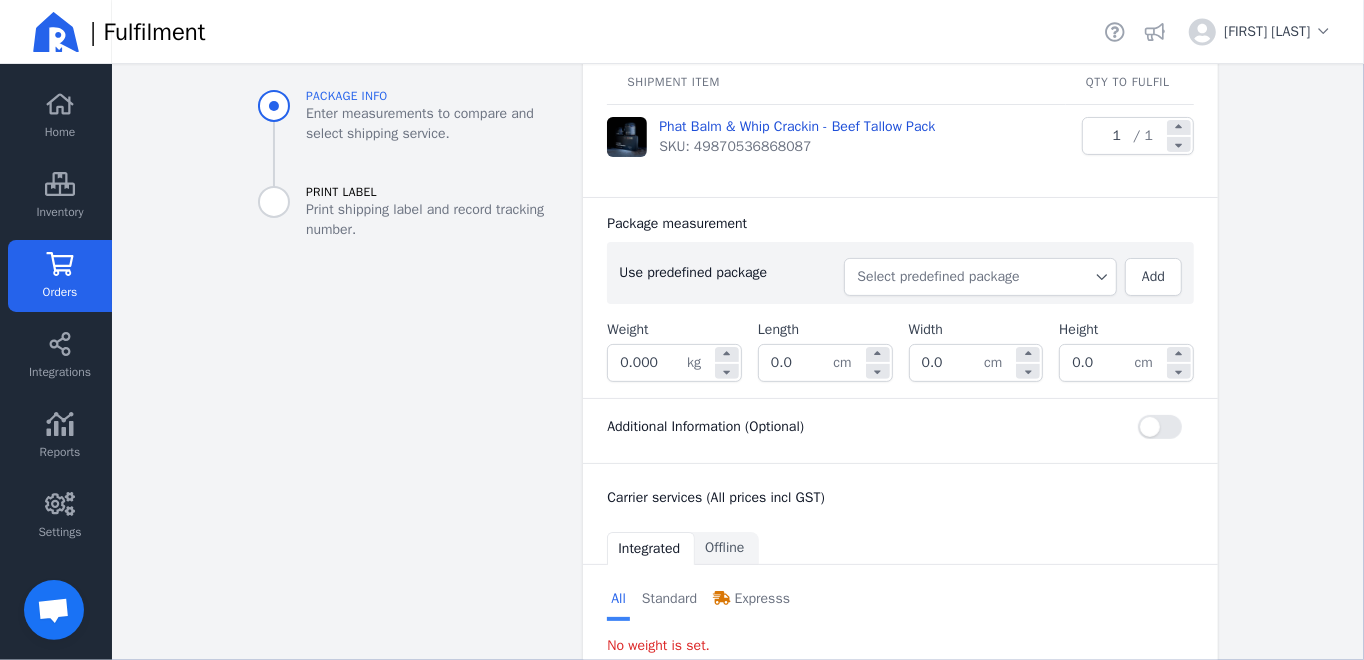scroll, scrollTop: 300, scrollLeft: 0, axis: vertical 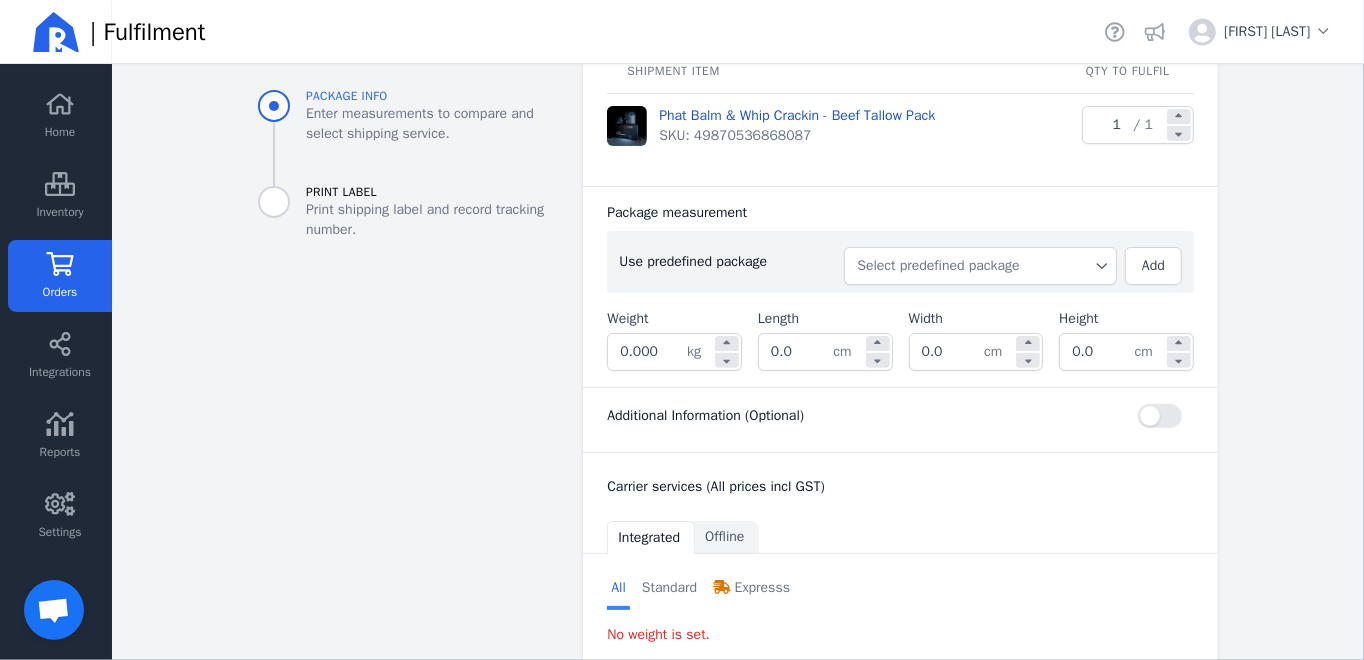 click on "Select predefined package" at bounding box center [980, 266] 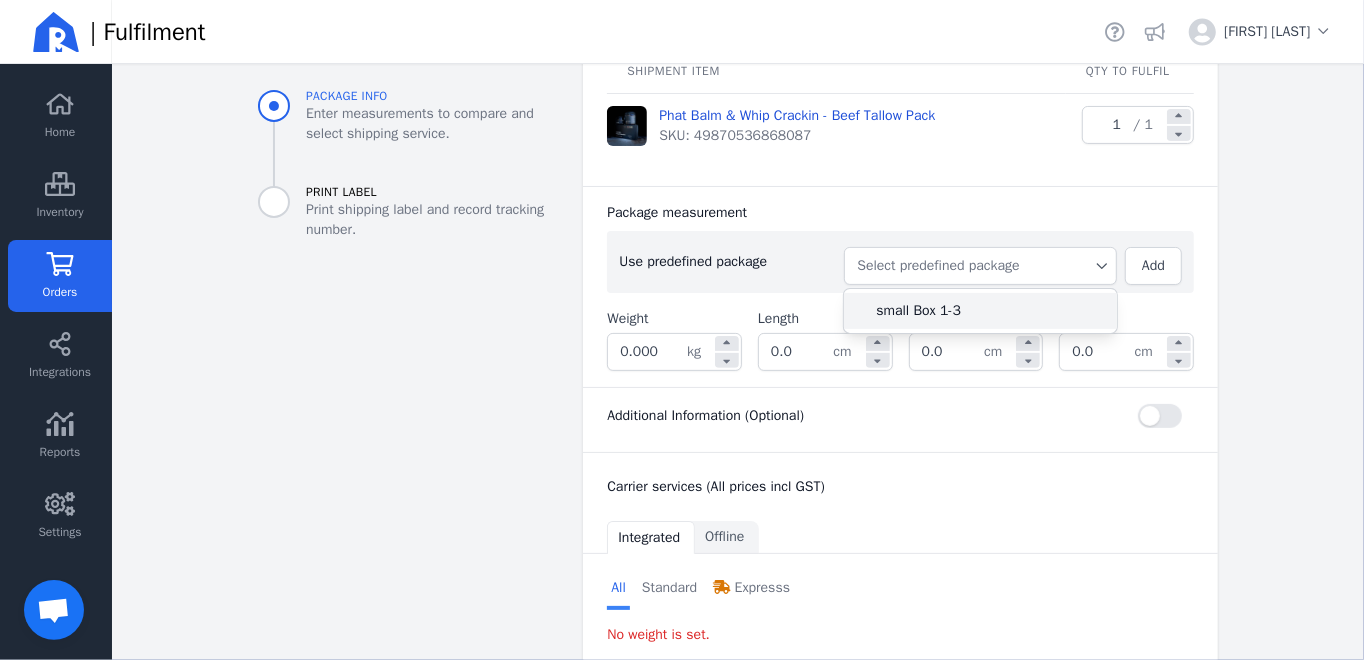 click on "small Box 1-3" at bounding box center (988, 311) 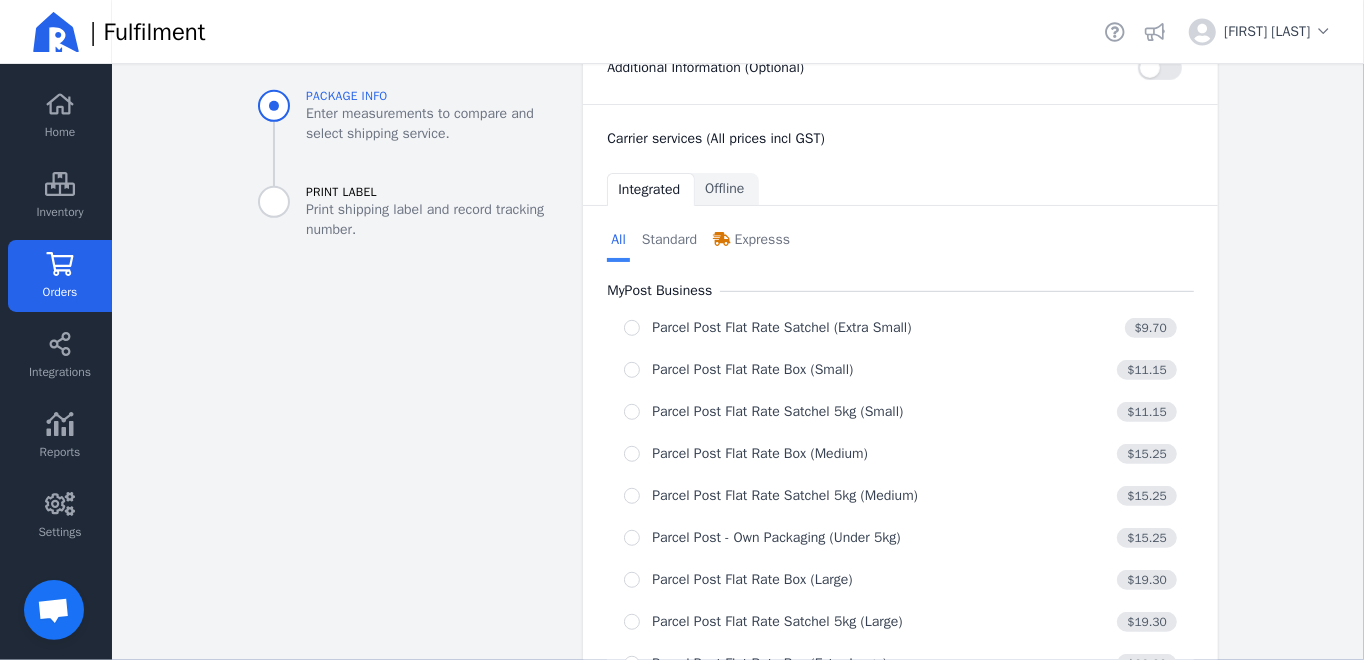 scroll, scrollTop: 700, scrollLeft: 0, axis: vertical 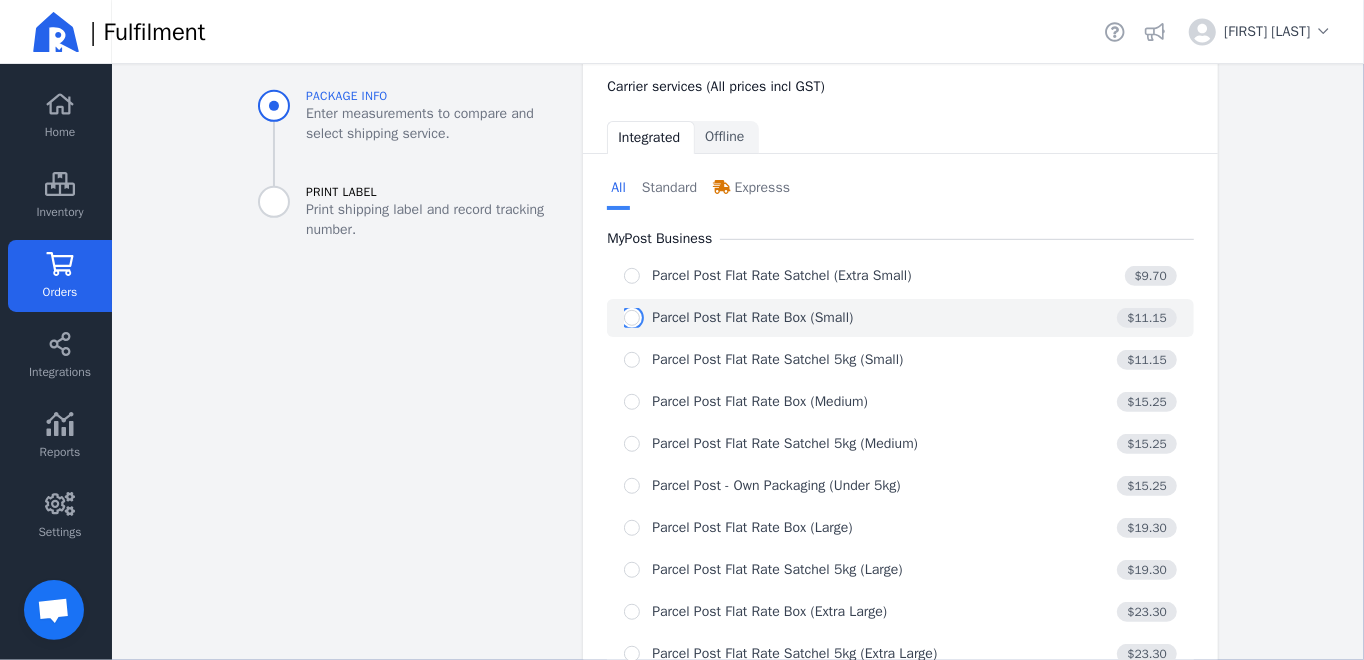 click at bounding box center (632, 318) 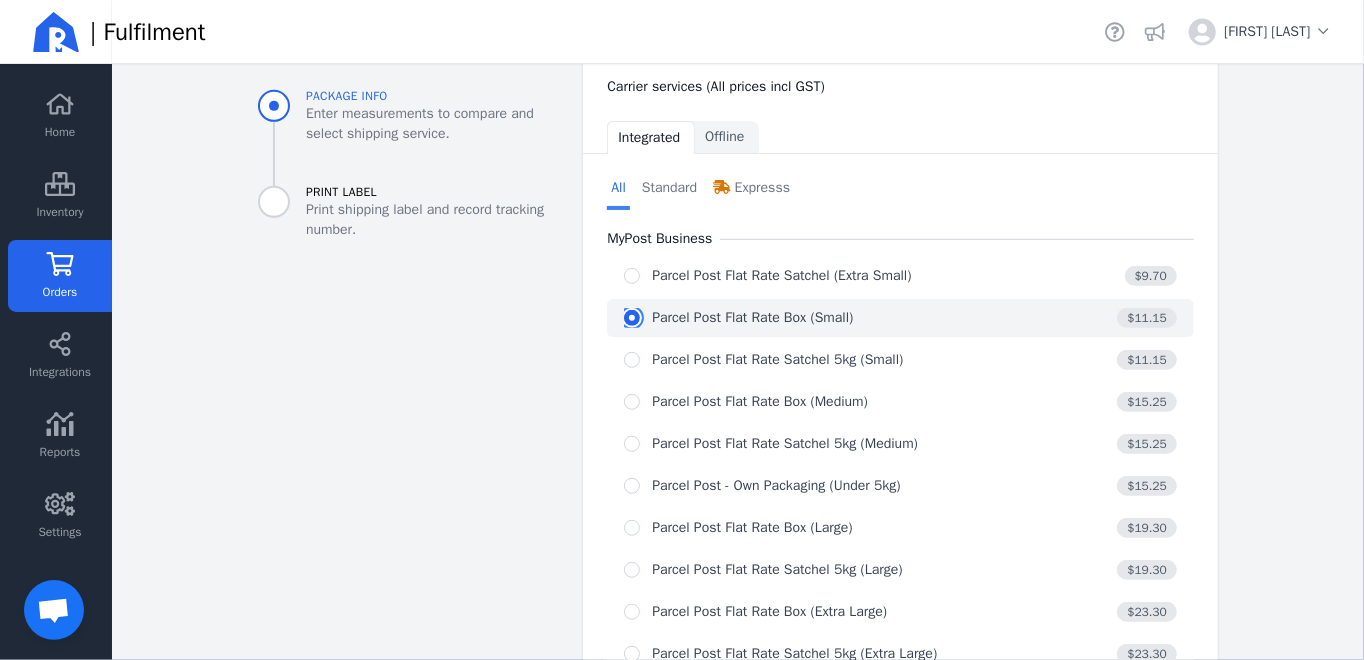 radio on "true" 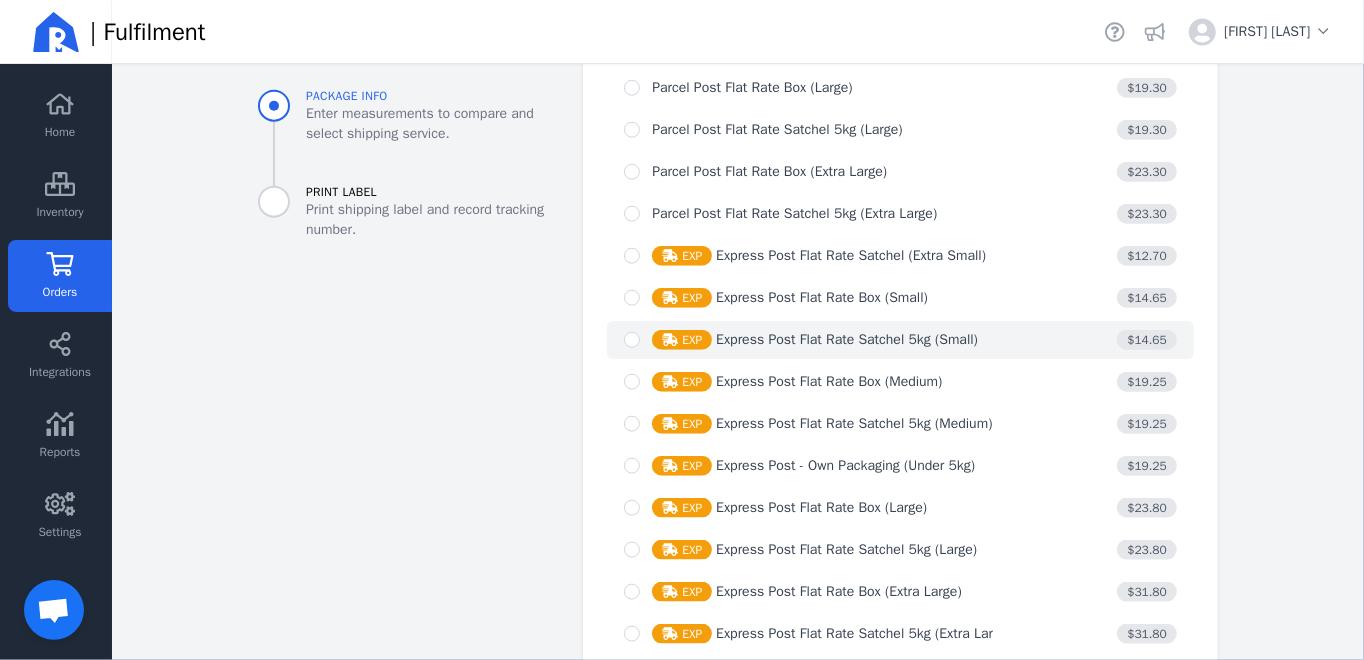 scroll, scrollTop: 1446, scrollLeft: 0, axis: vertical 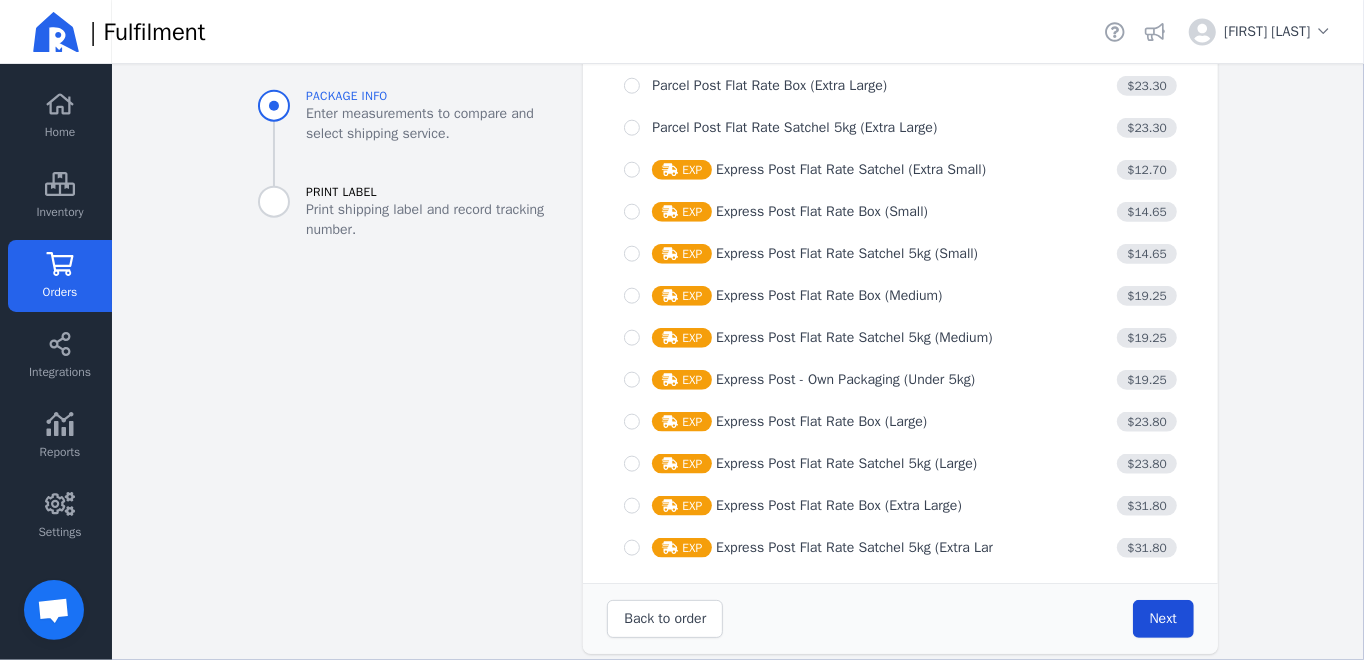 click on "Next" at bounding box center [1163, 618] 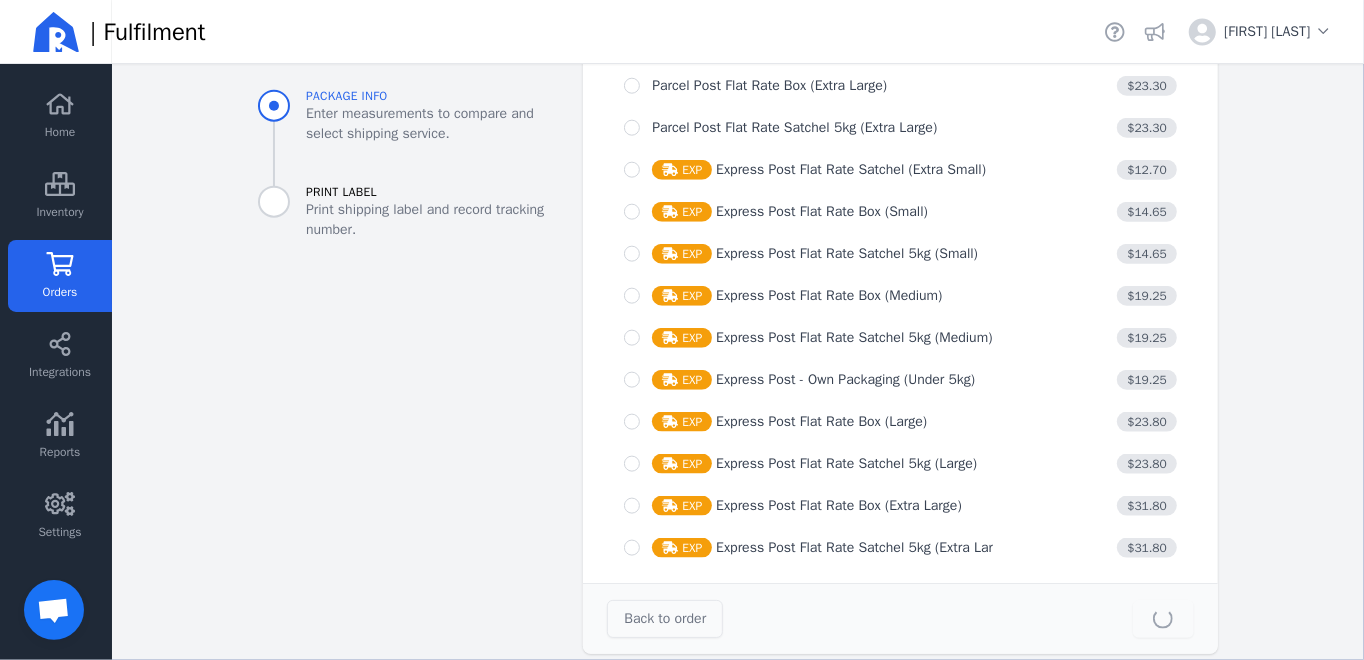 type on "23.0" 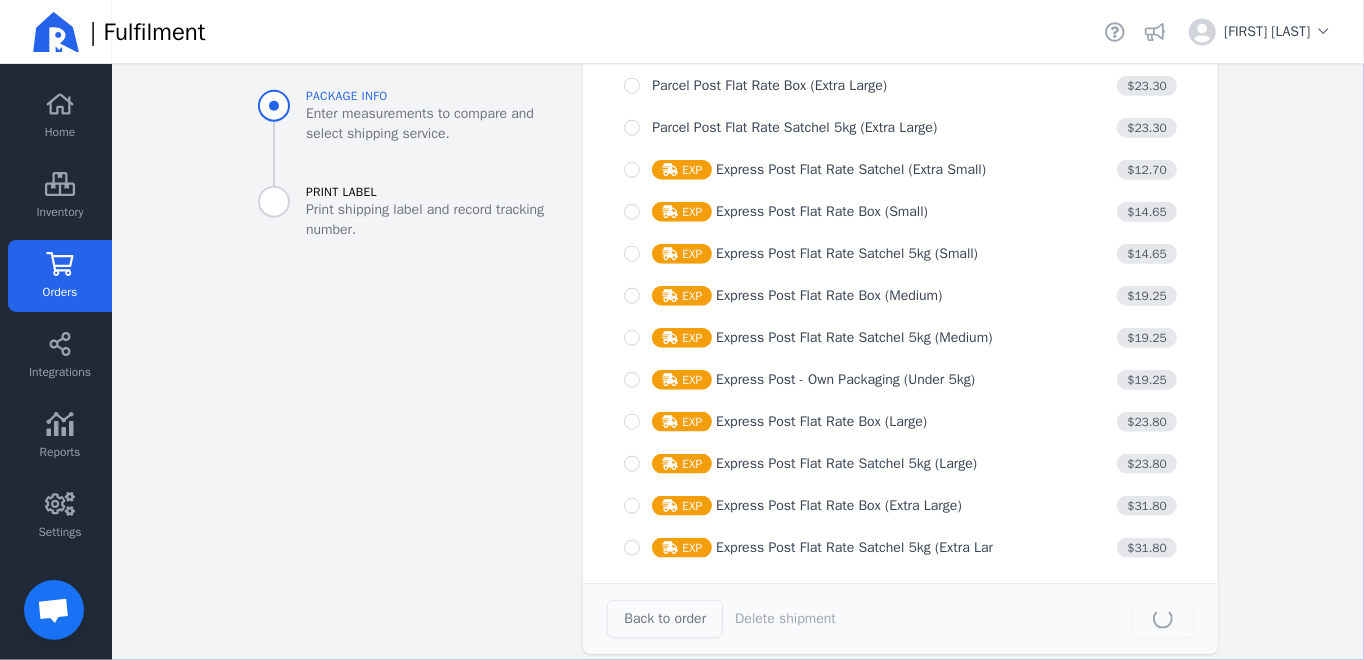 scroll, scrollTop: 0, scrollLeft: 0, axis: both 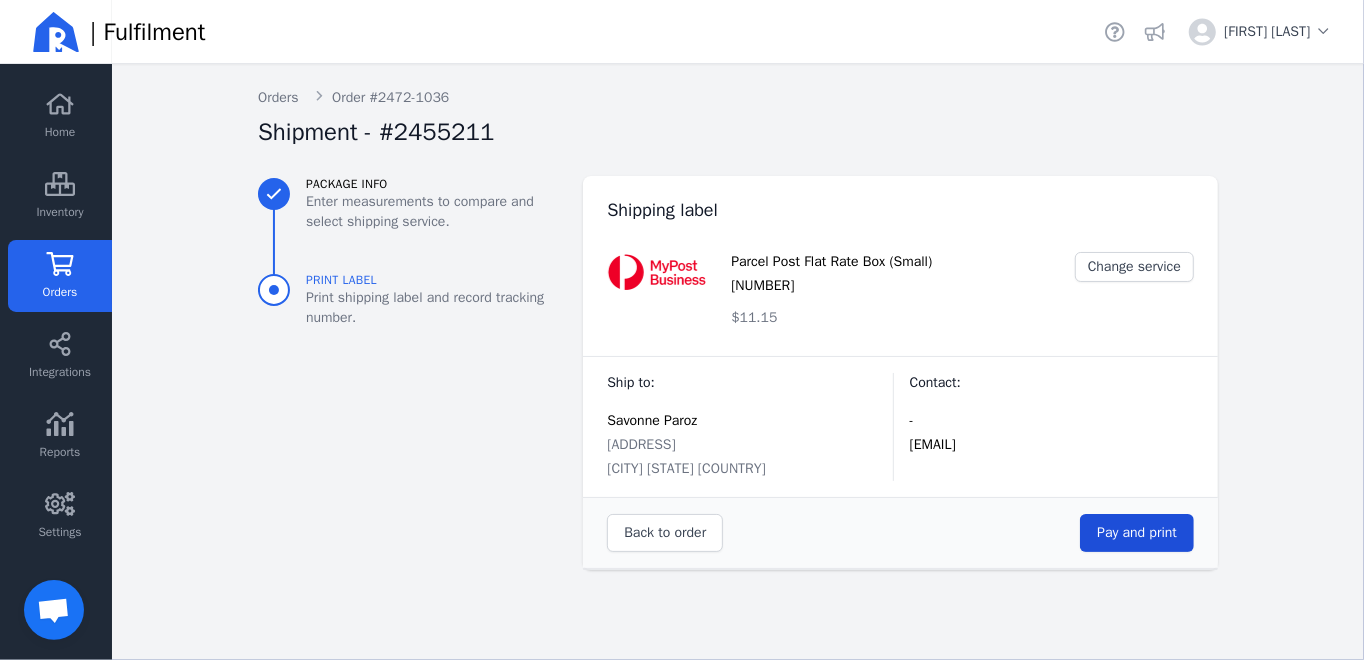 click on "Pay and print" at bounding box center [1137, 532] 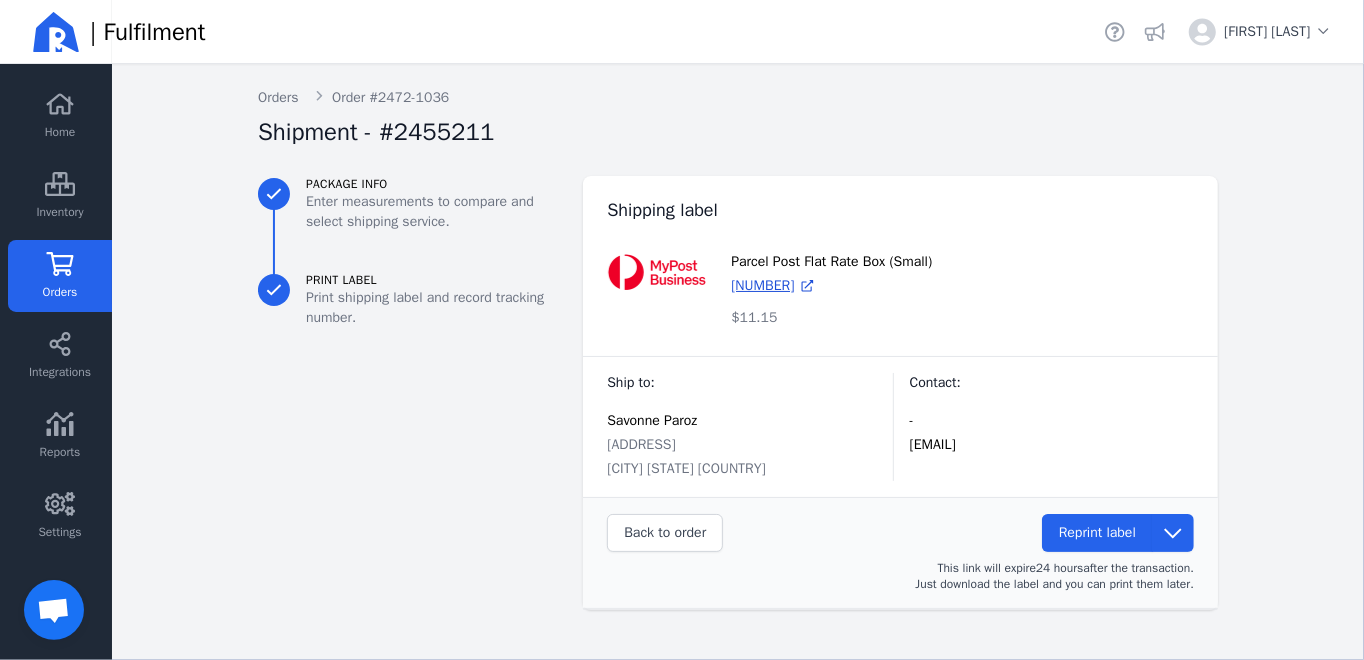 click 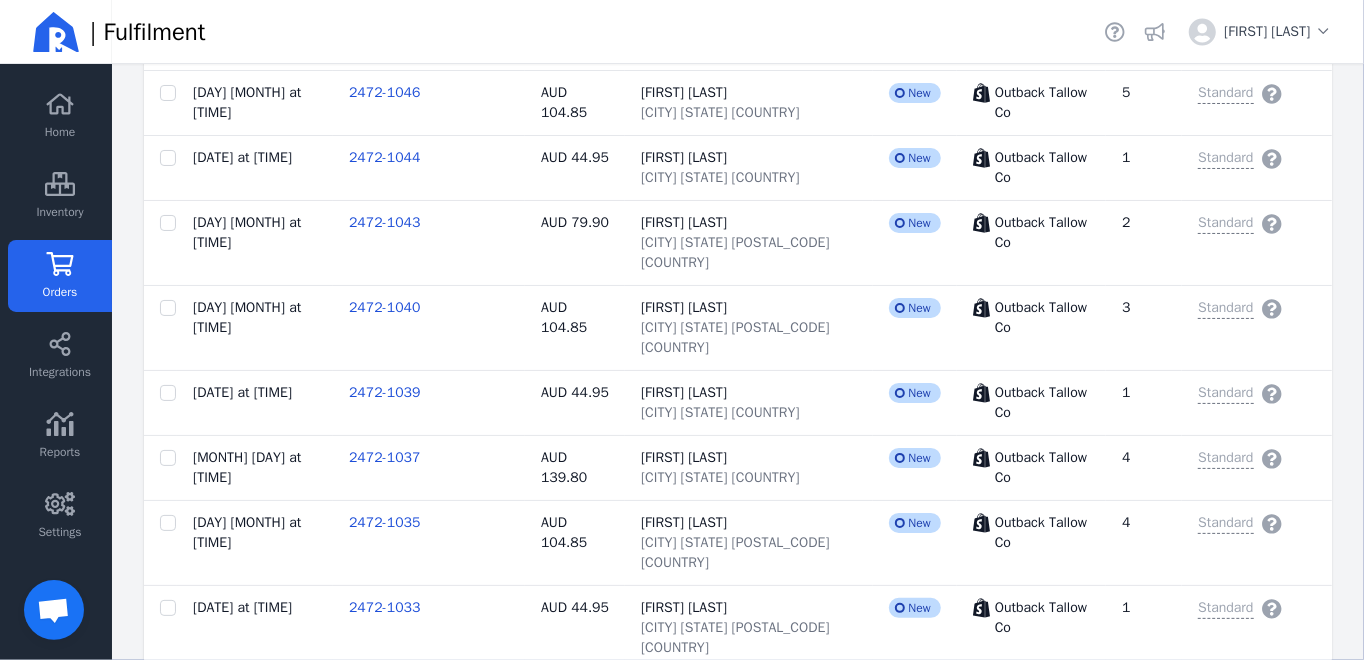 scroll, scrollTop: 1100, scrollLeft: 0, axis: vertical 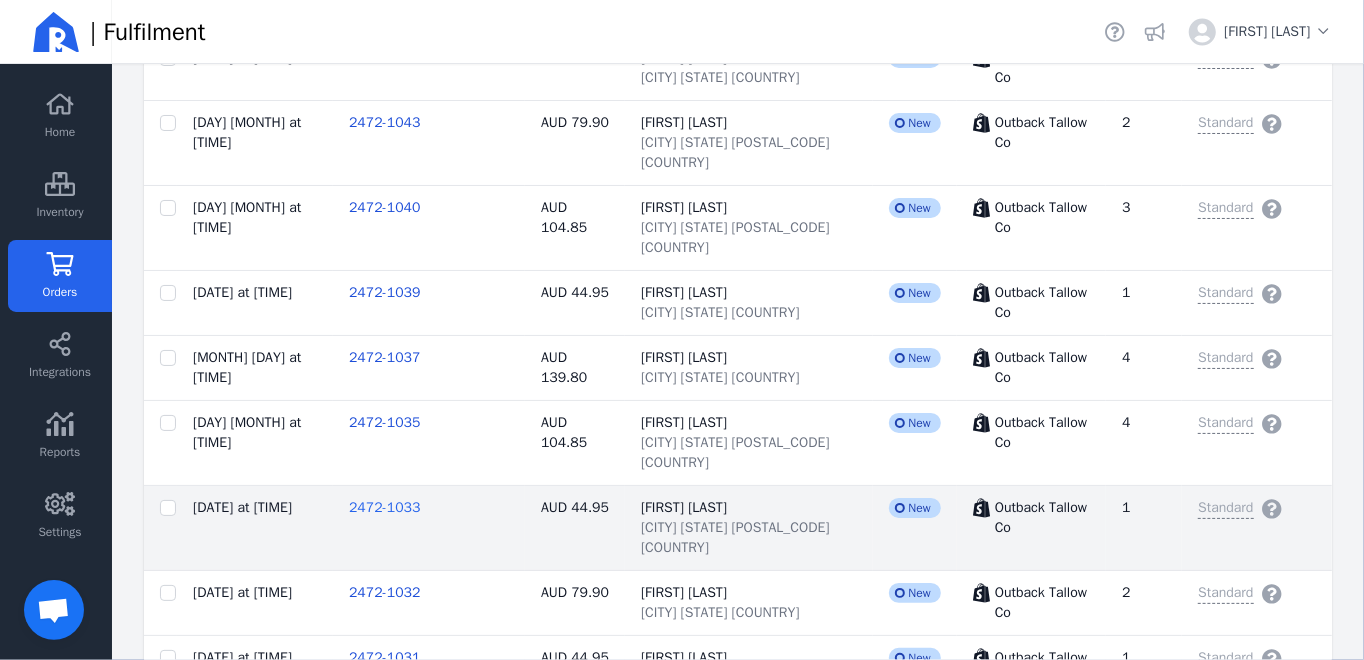 click on "2472-1033" 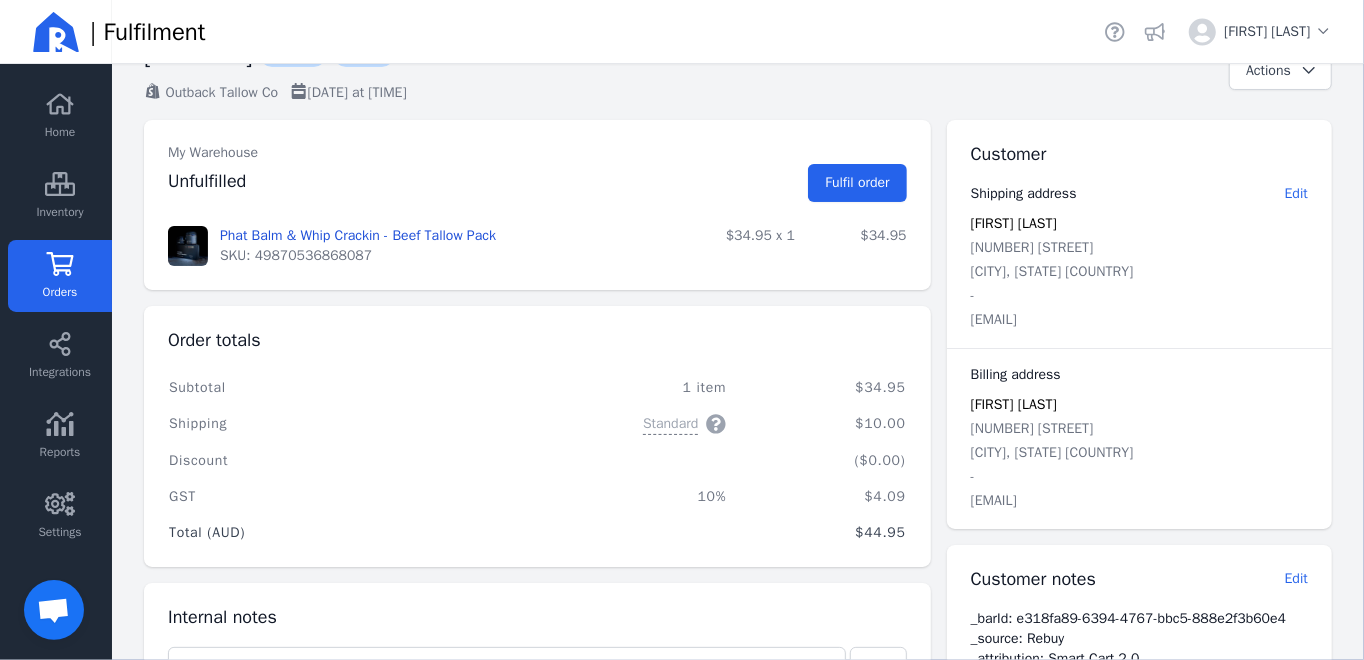 scroll, scrollTop: 31, scrollLeft: 0, axis: vertical 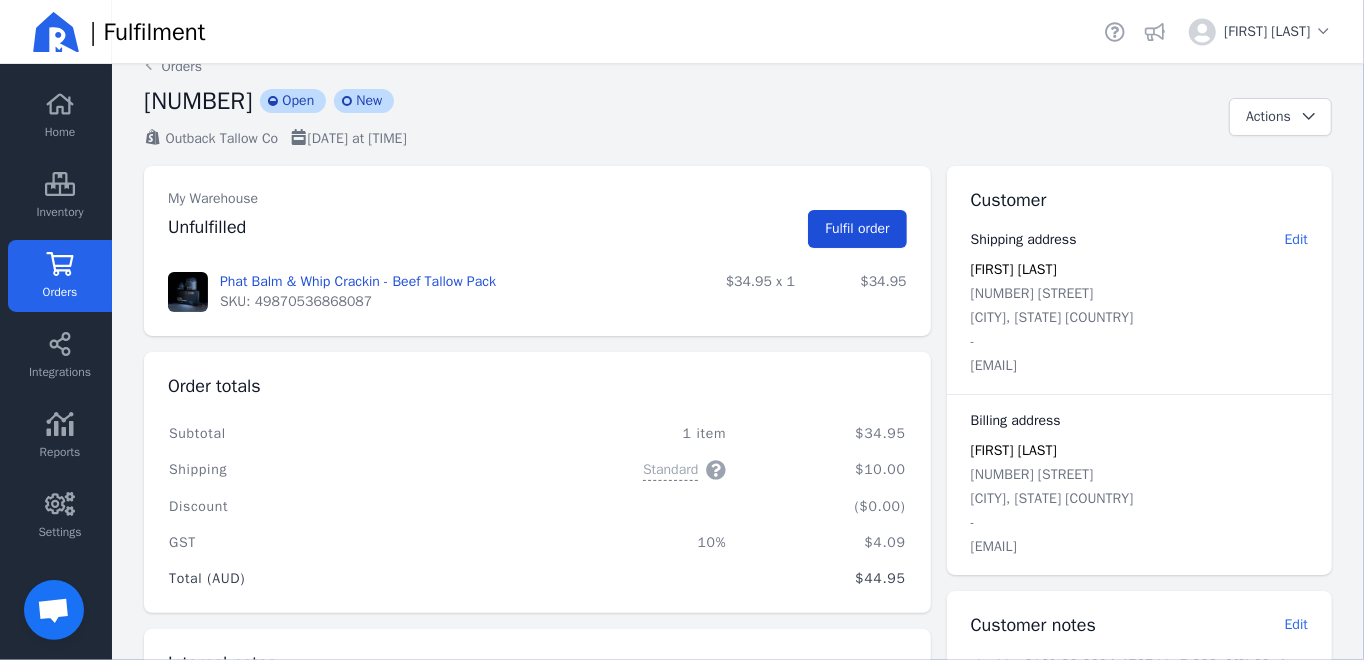 click on "Fulfil order" at bounding box center [857, 228] 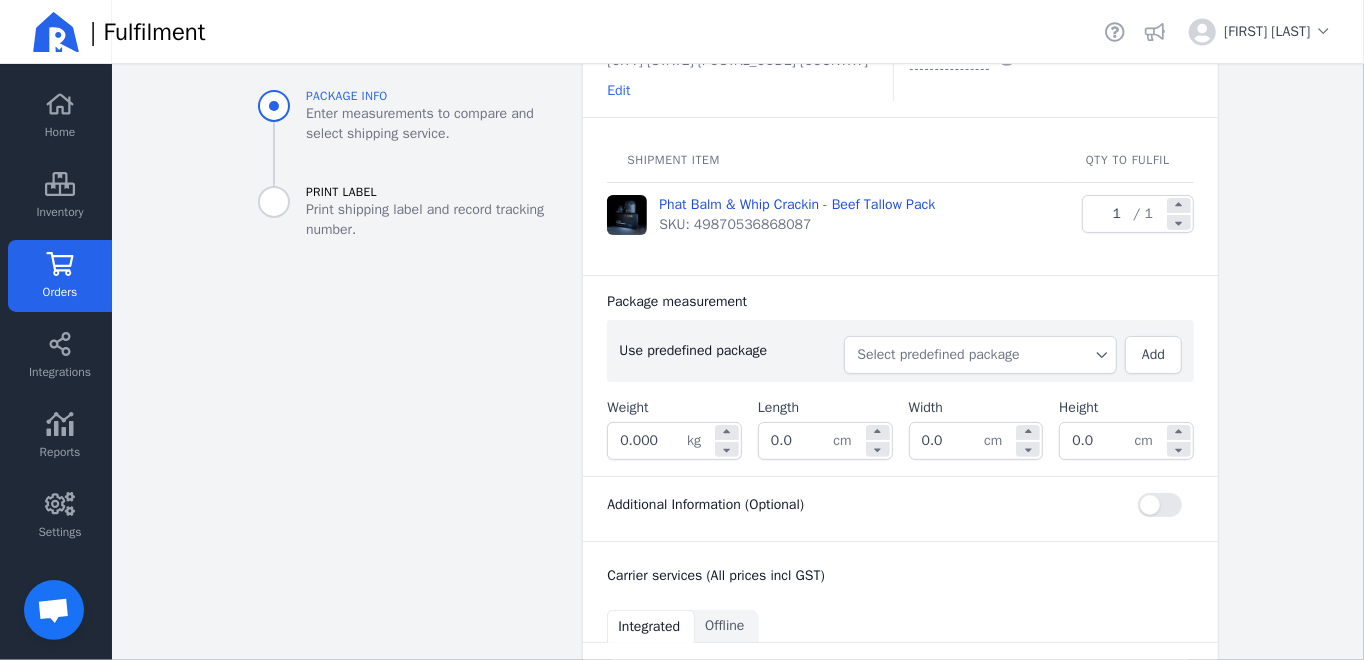 scroll, scrollTop: 231, scrollLeft: 0, axis: vertical 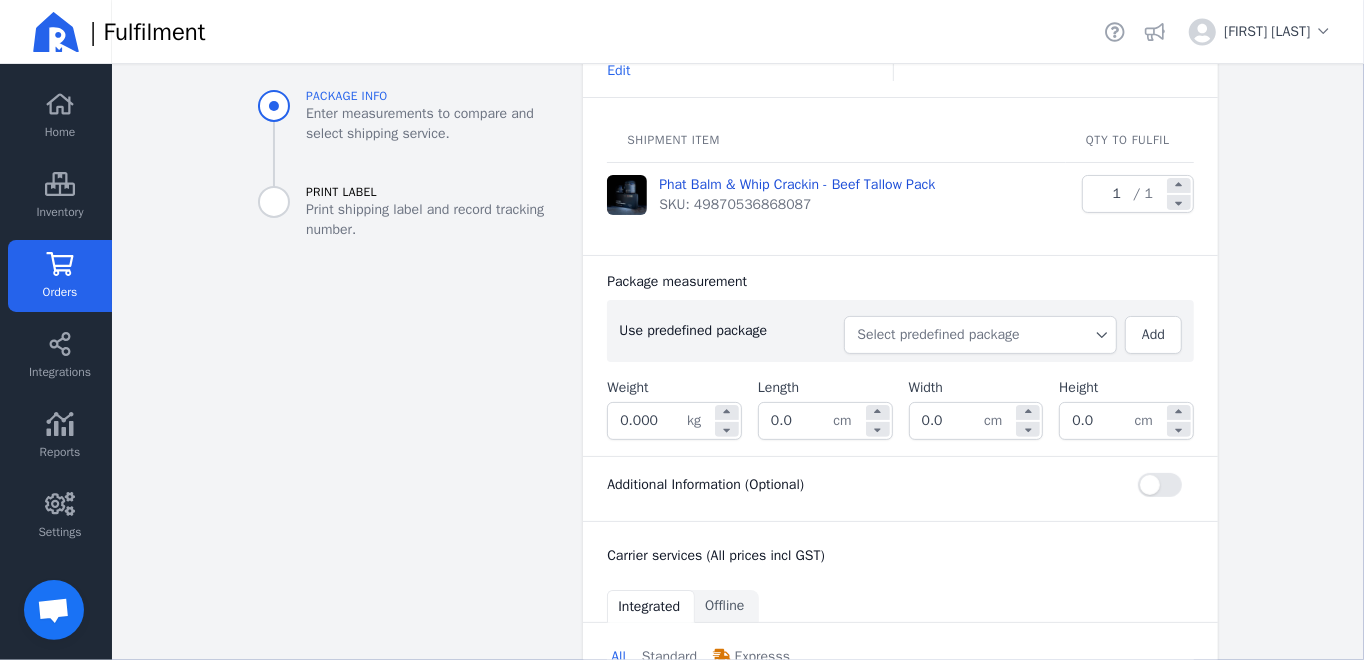 click on "Select predefined package" at bounding box center [980, 335] 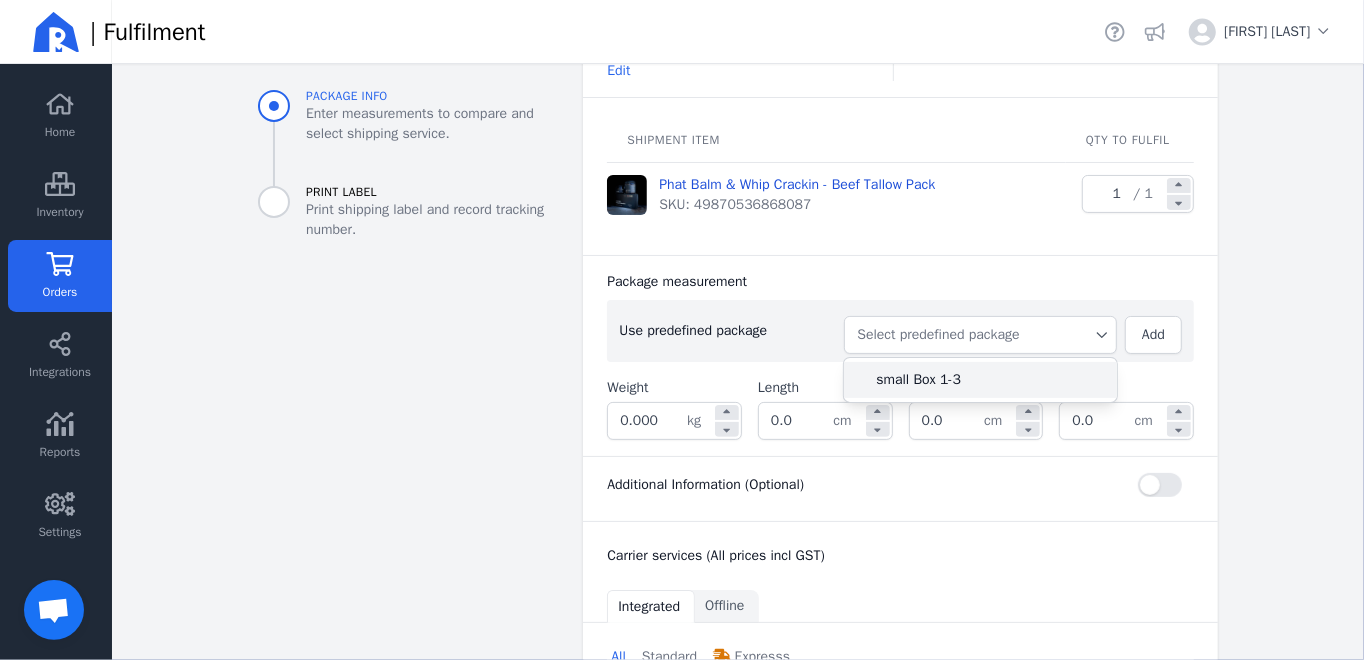 click on "small Box 1-3" at bounding box center (988, 380) 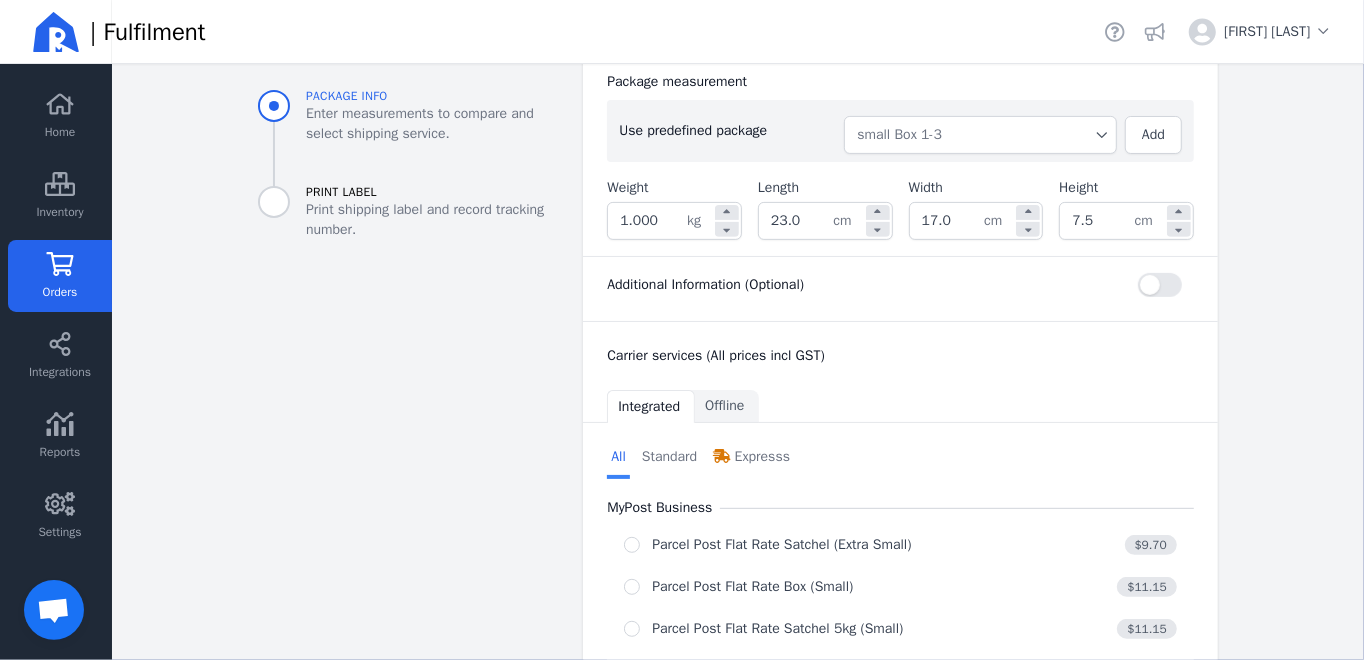 scroll, scrollTop: 531, scrollLeft: 0, axis: vertical 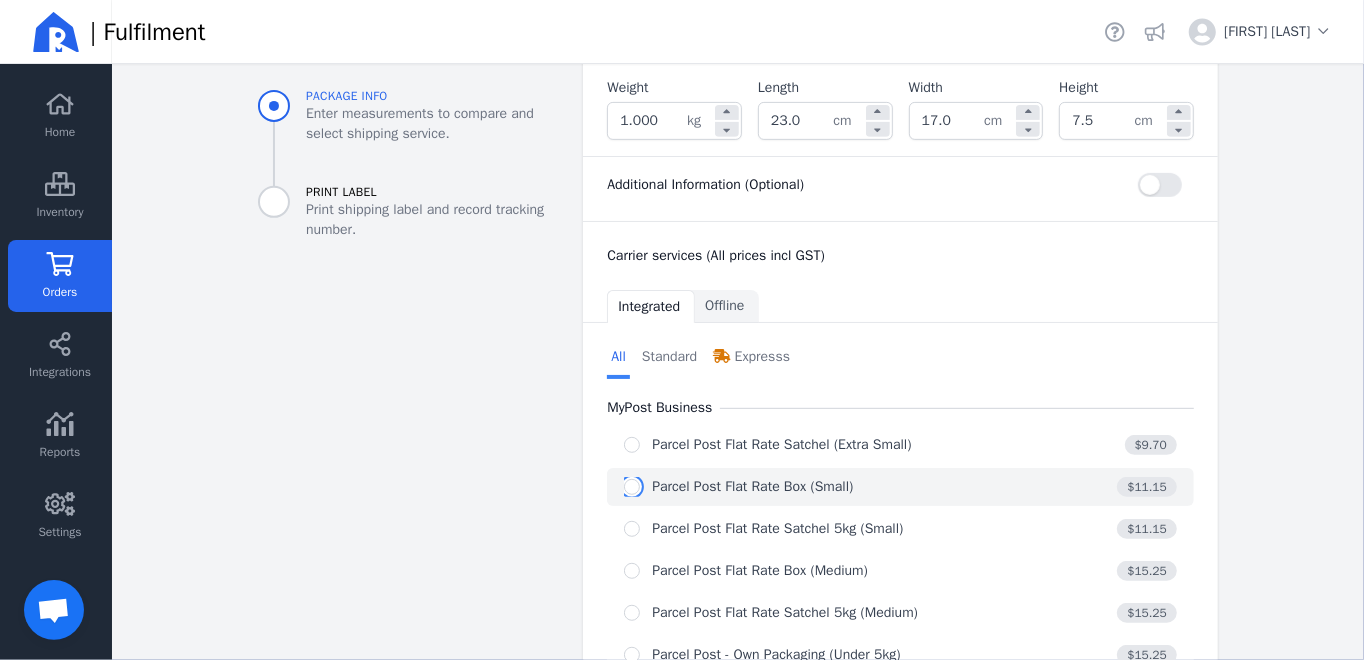 click at bounding box center (632, 487) 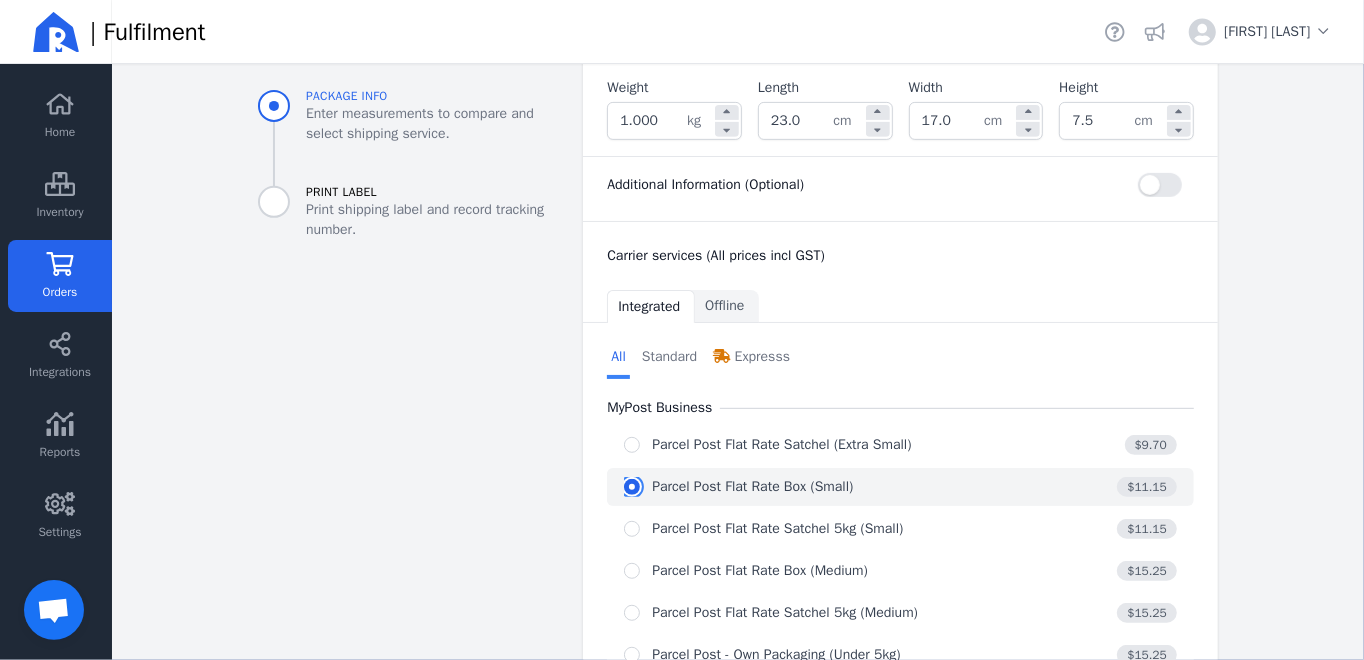 radio on "true" 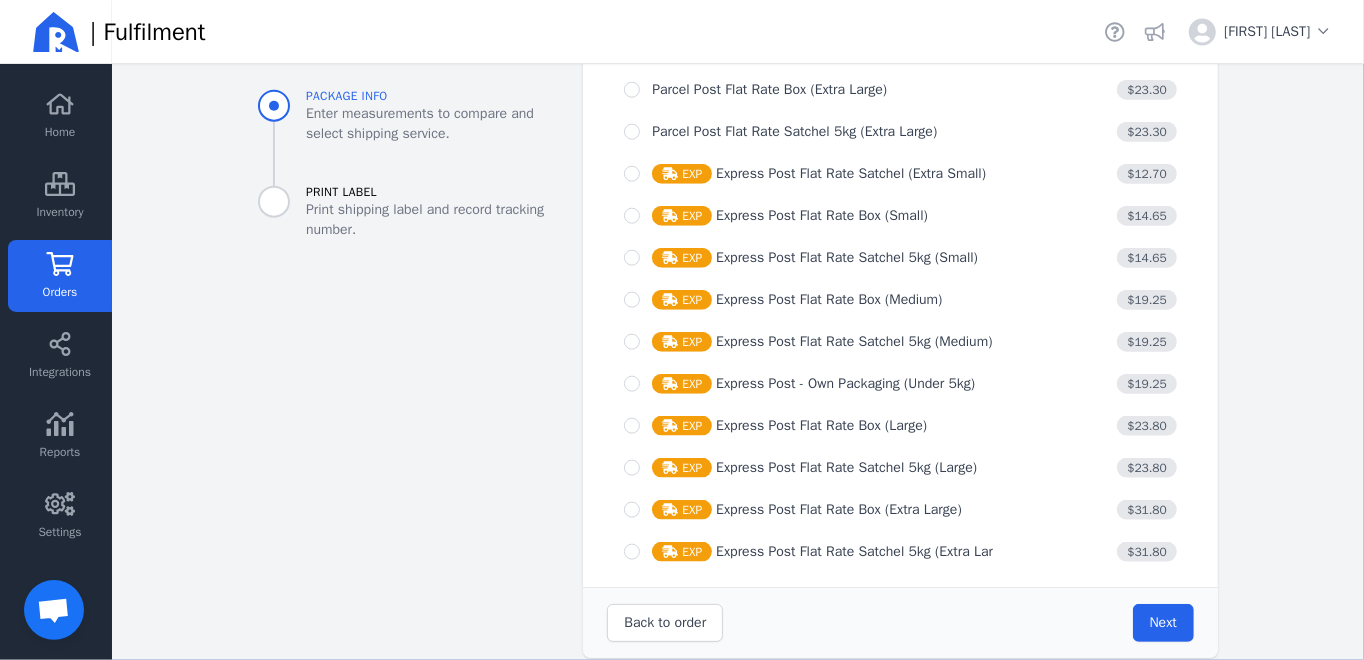 scroll, scrollTop: 1446, scrollLeft: 0, axis: vertical 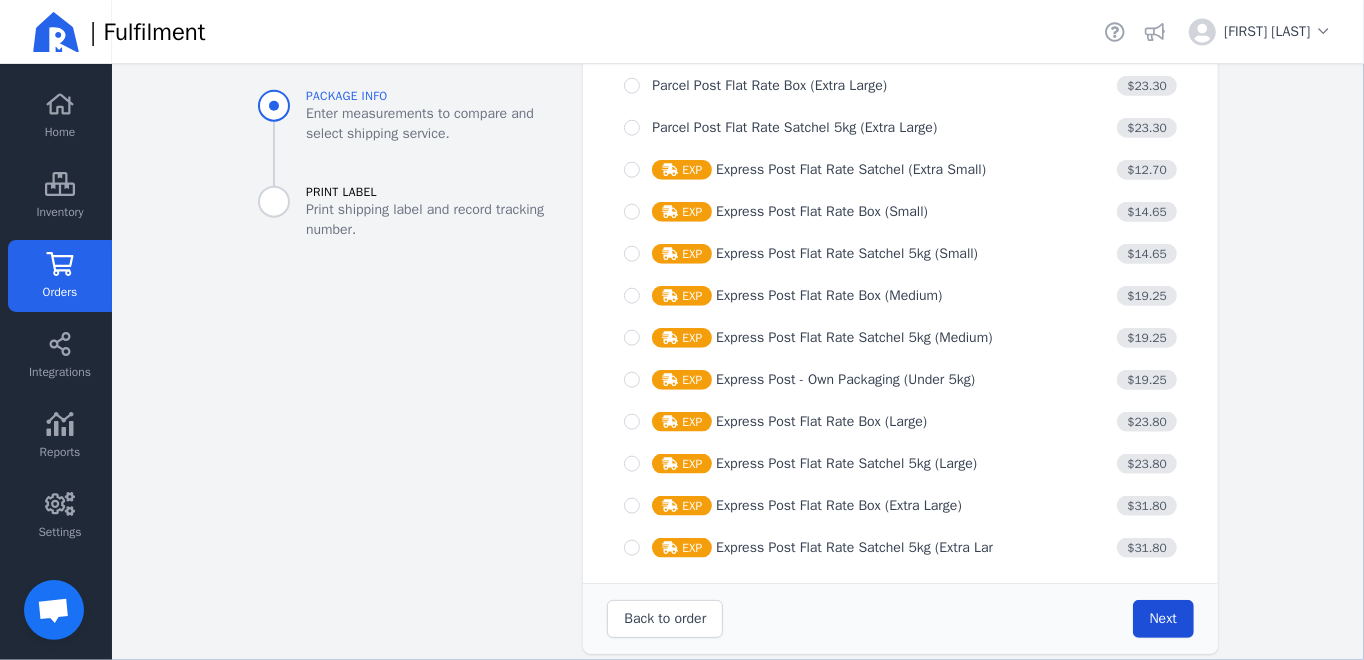 click on "Next" at bounding box center (1163, 618) 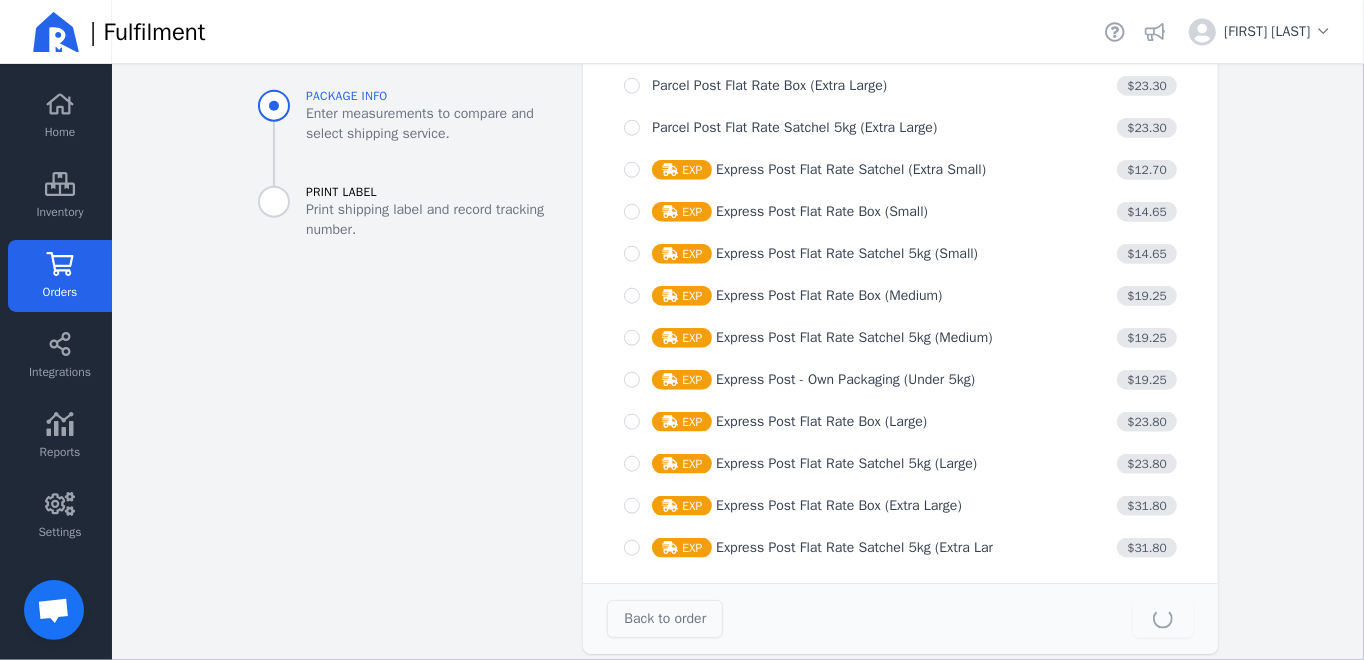 type on "23.0" 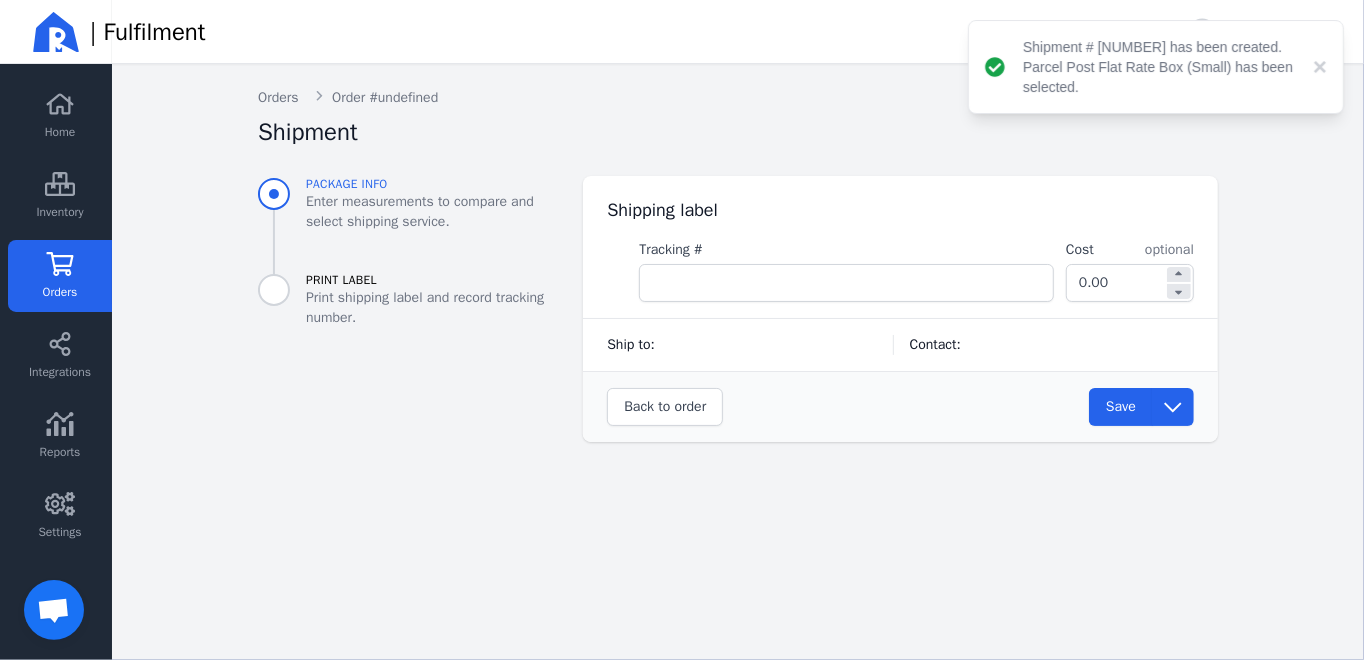 scroll, scrollTop: 0, scrollLeft: 0, axis: both 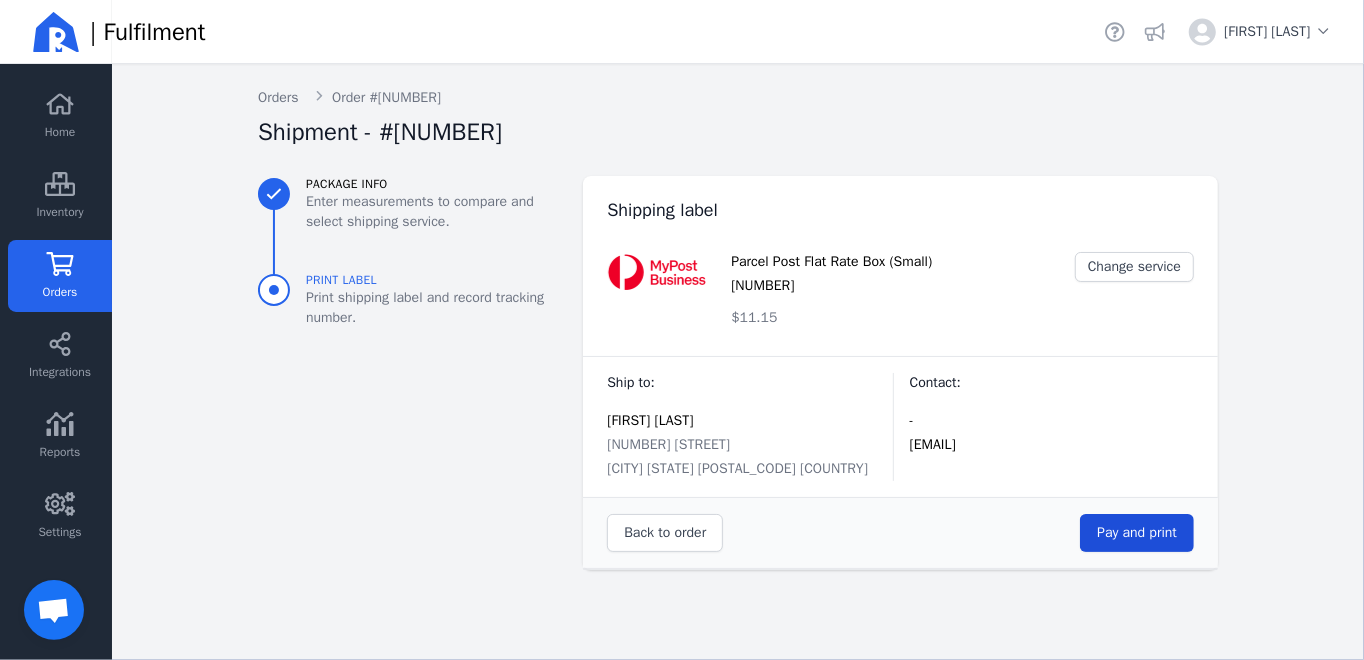 click on "Pay and print" at bounding box center (1137, 532) 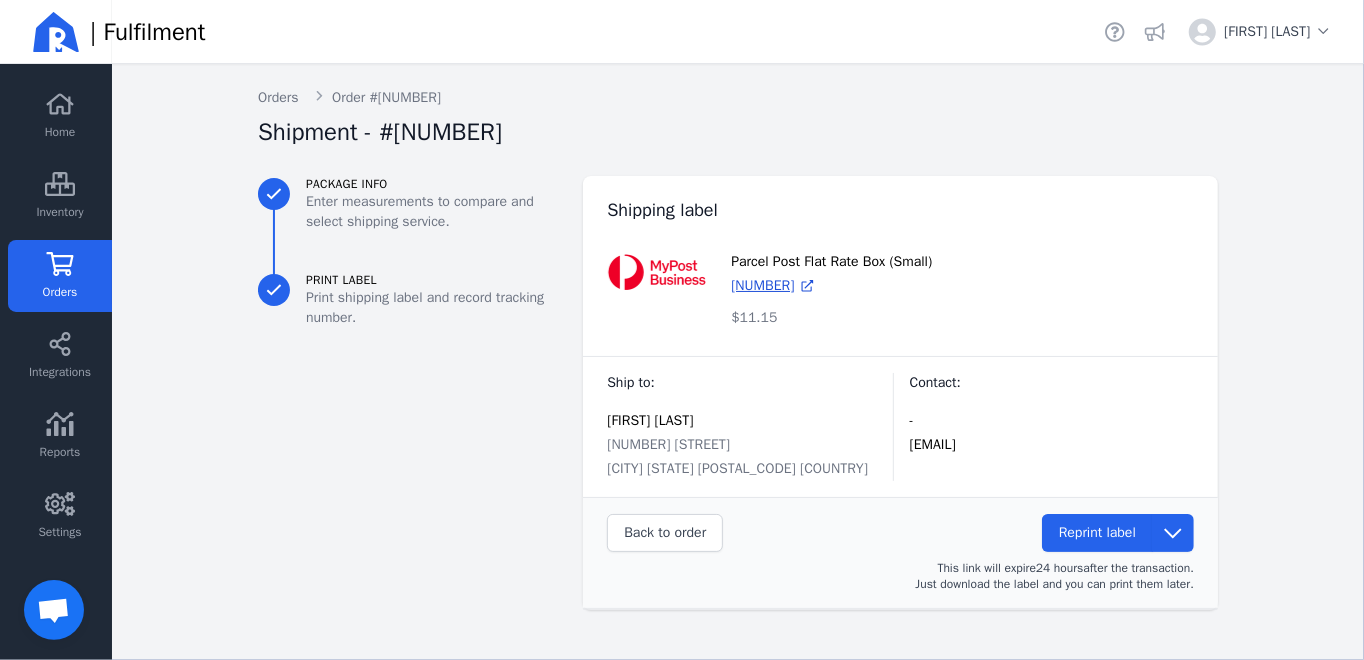 click on "Orders" 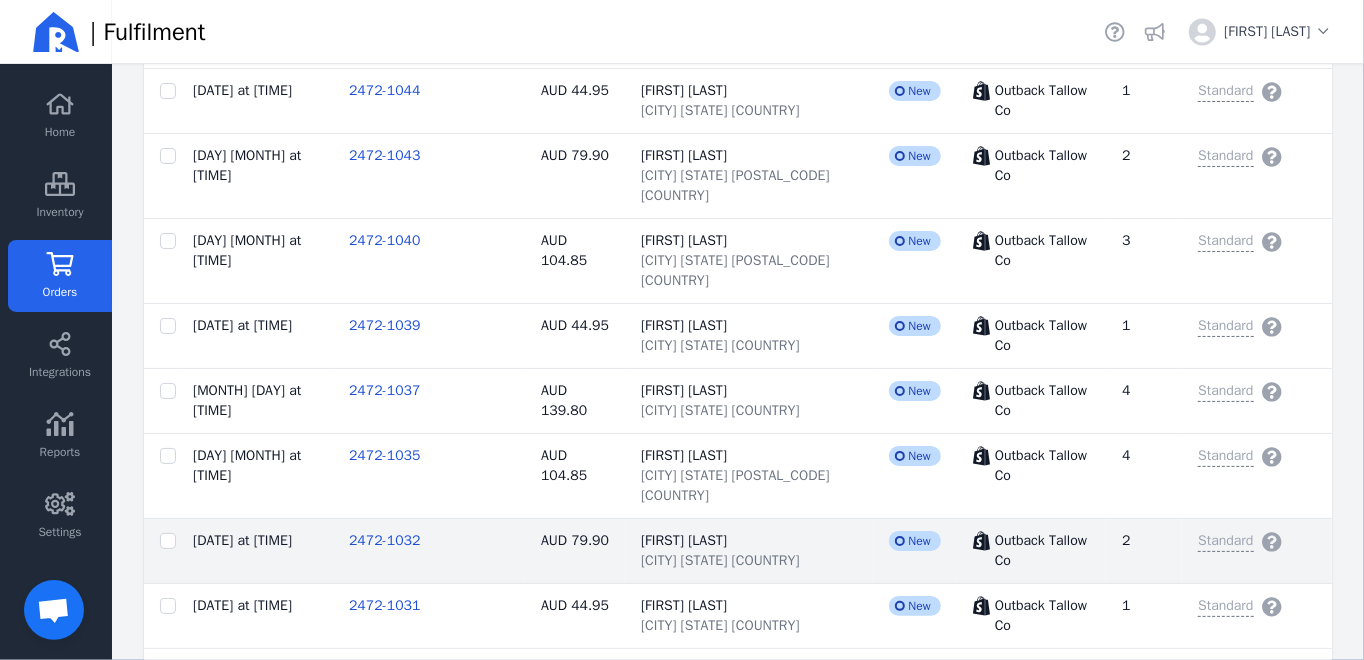 scroll, scrollTop: 1100, scrollLeft: 0, axis: vertical 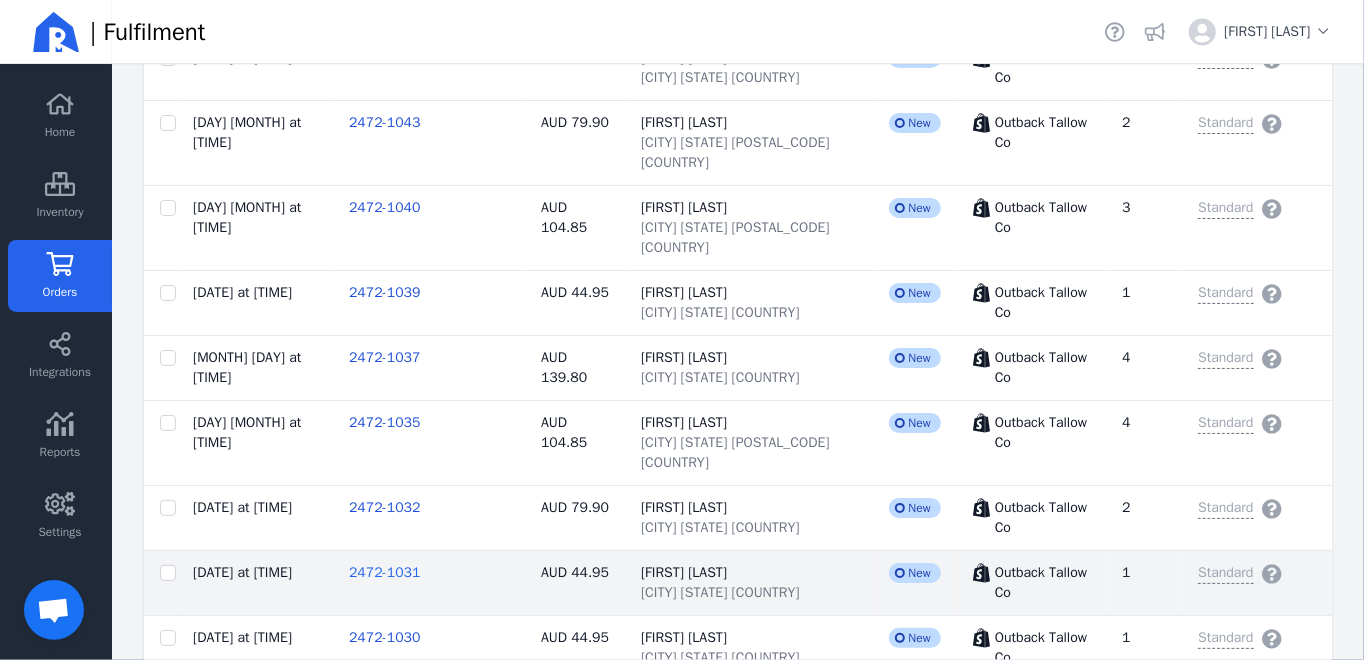 click on "2472-1031" 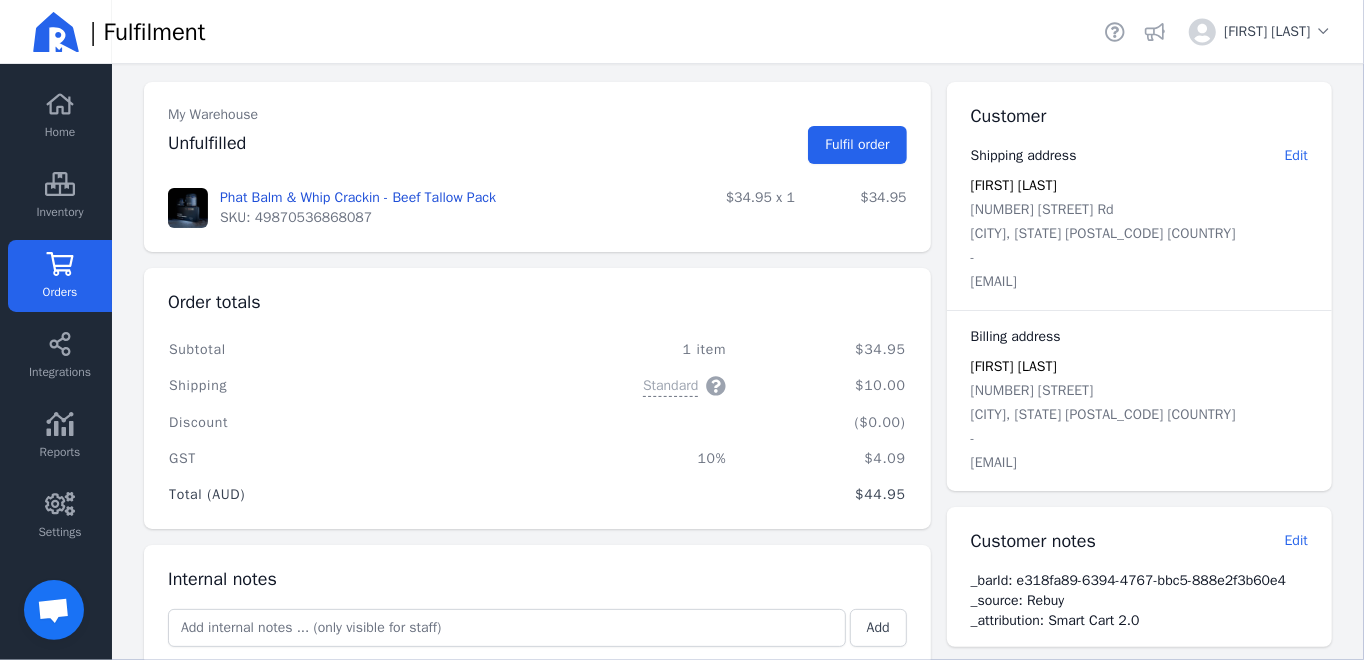 scroll, scrollTop: 31, scrollLeft: 0, axis: vertical 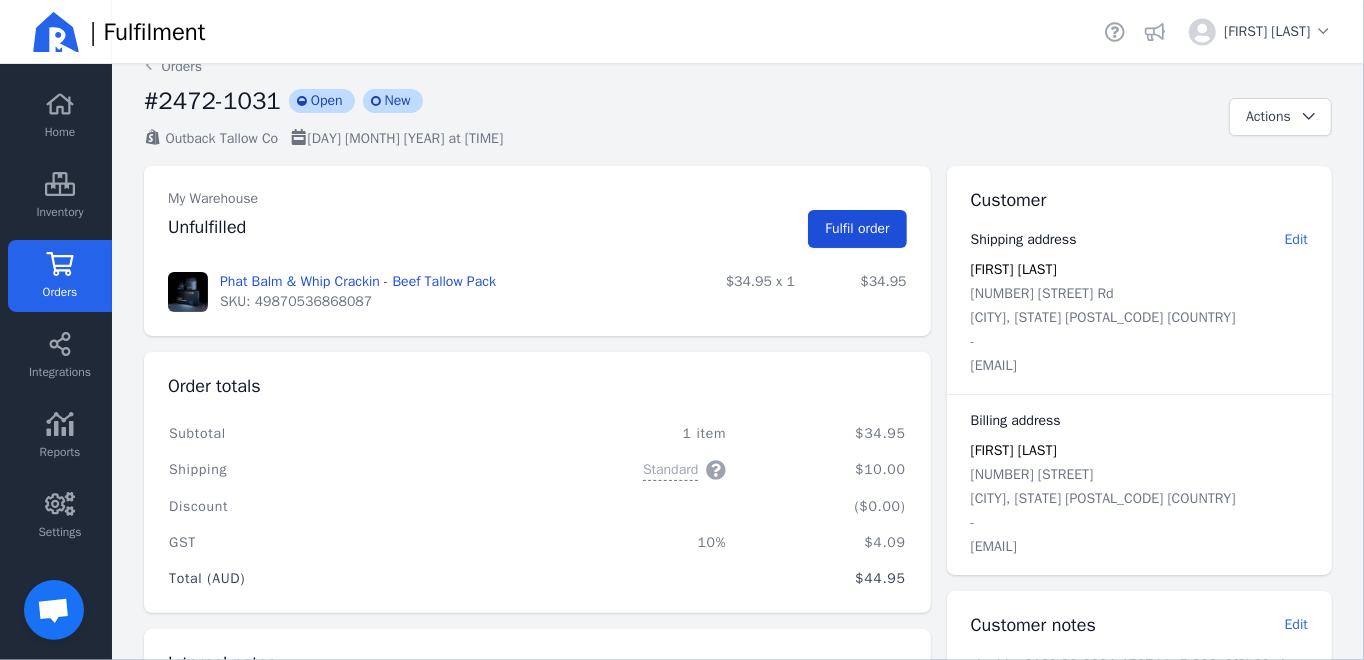 click on "Fulfil order" at bounding box center [857, 228] 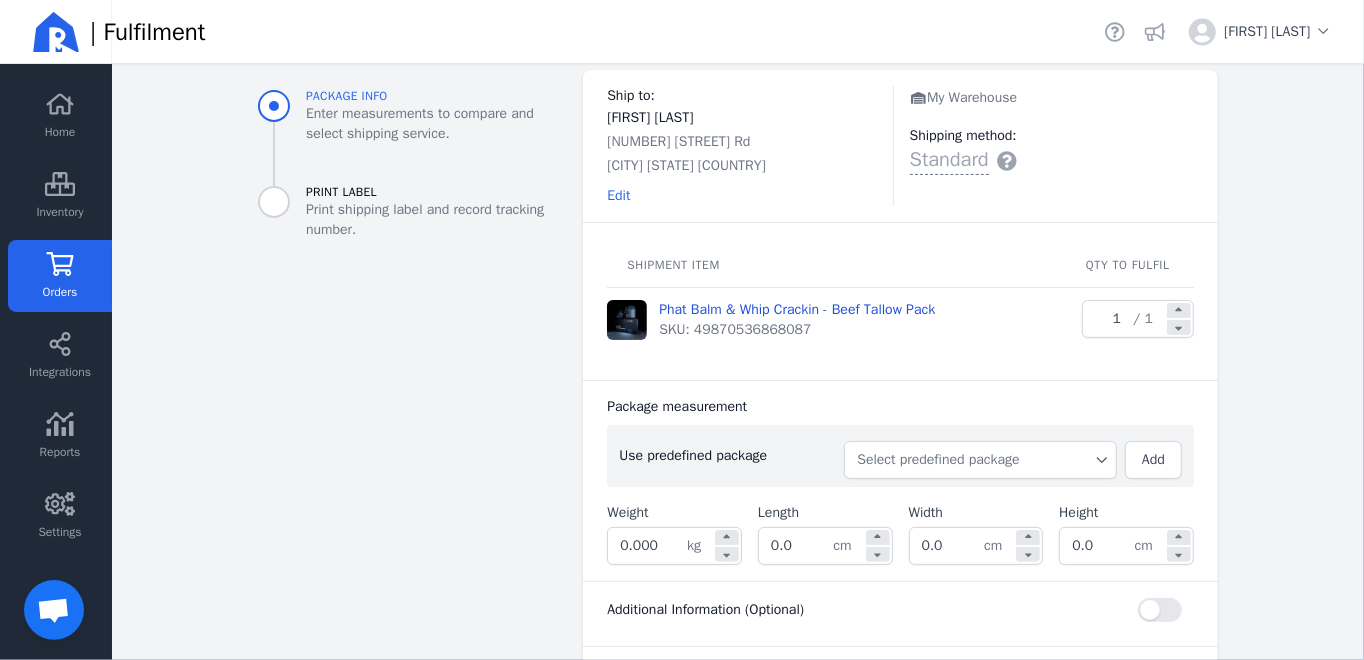 scroll, scrollTop: 131, scrollLeft: 0, axis: vertical 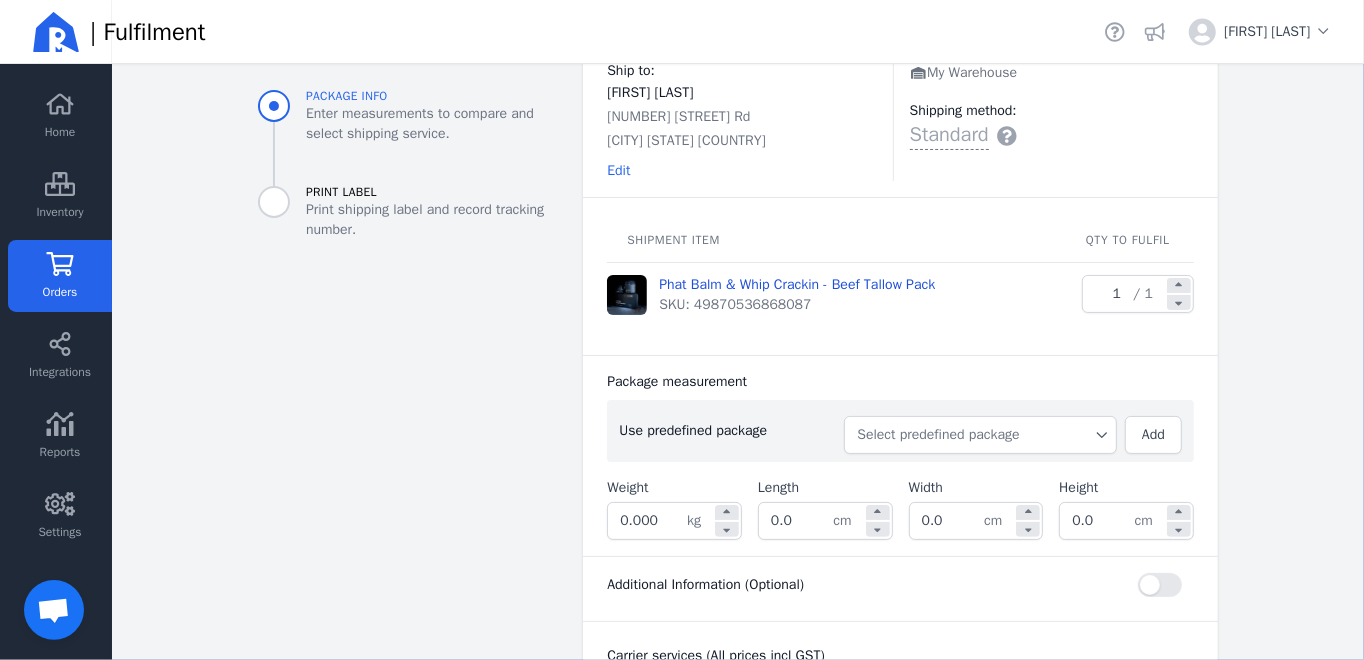 click on "Select predefined package" 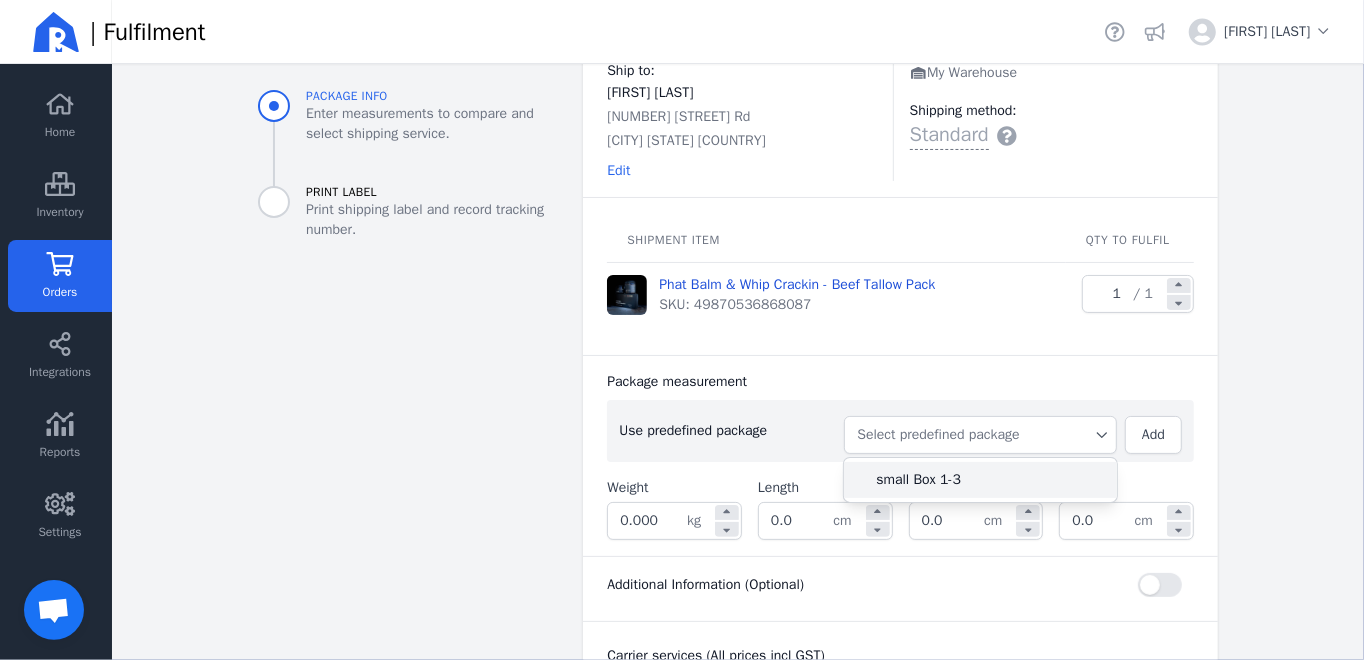 click on "small Box 1-3" at bounding box center [988, 480] 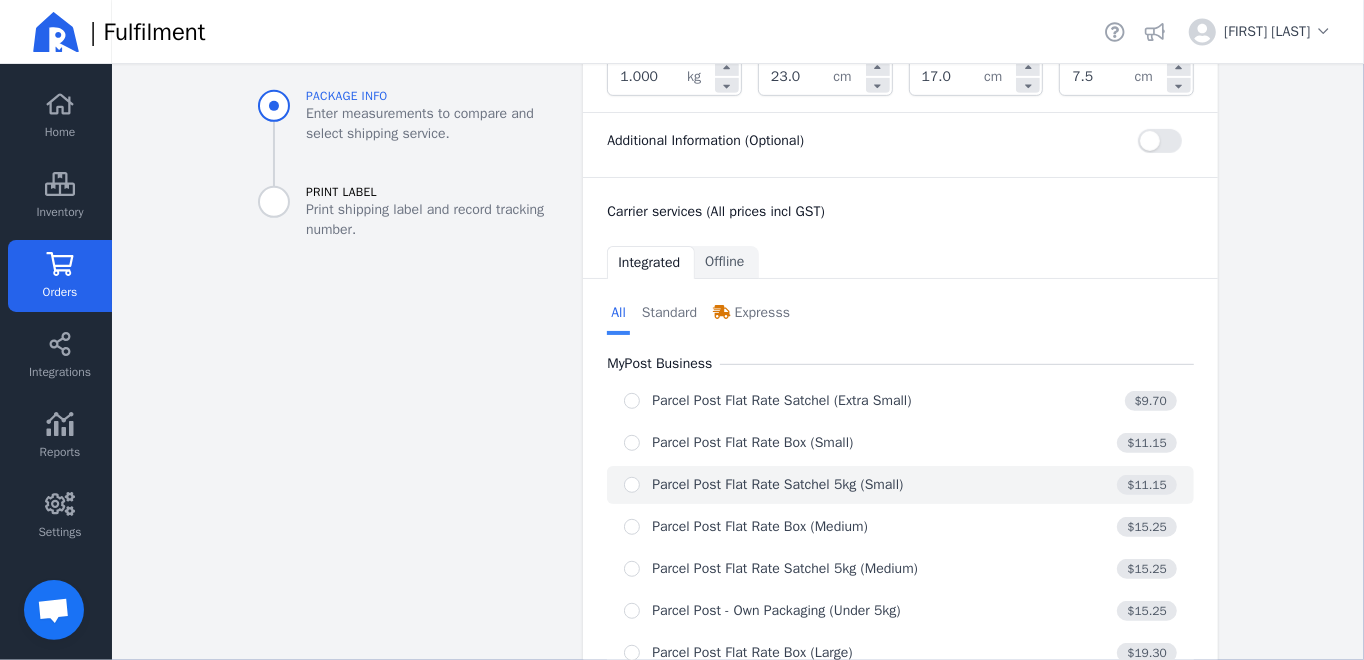 scroll, scrollTop: 591, scrollLeft: 0, axis: vertical 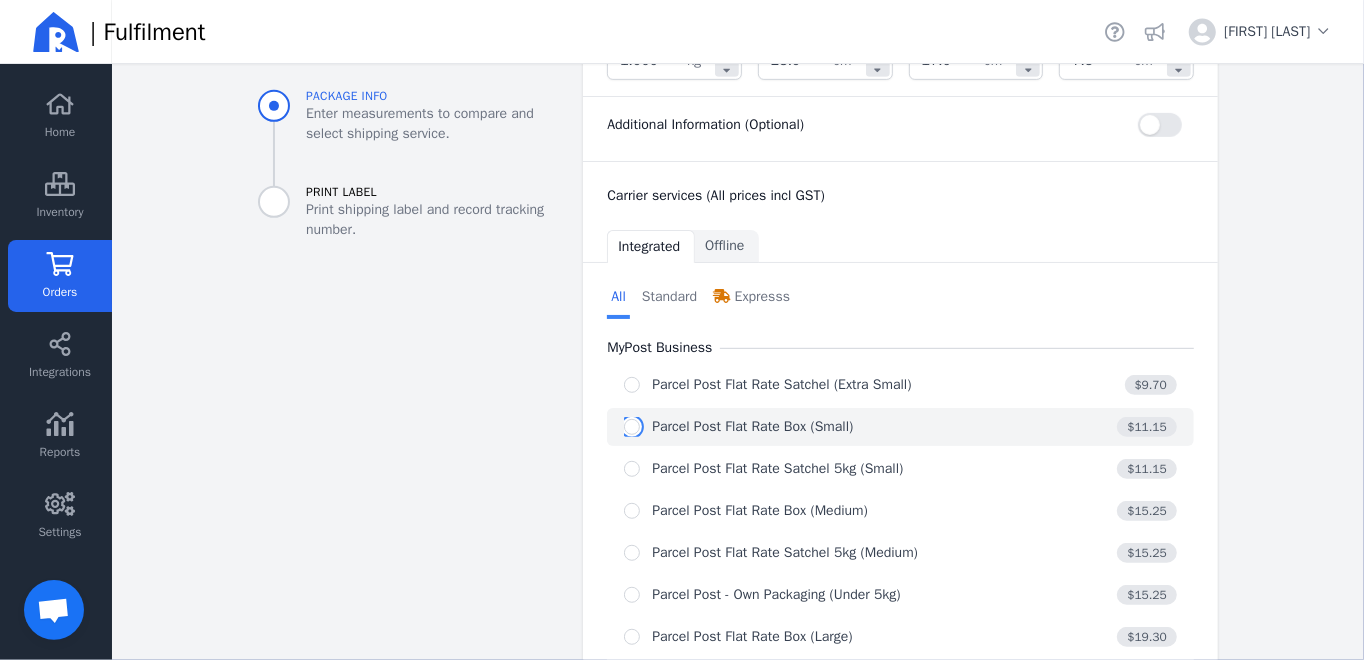 click at bounding box center (632, 427) 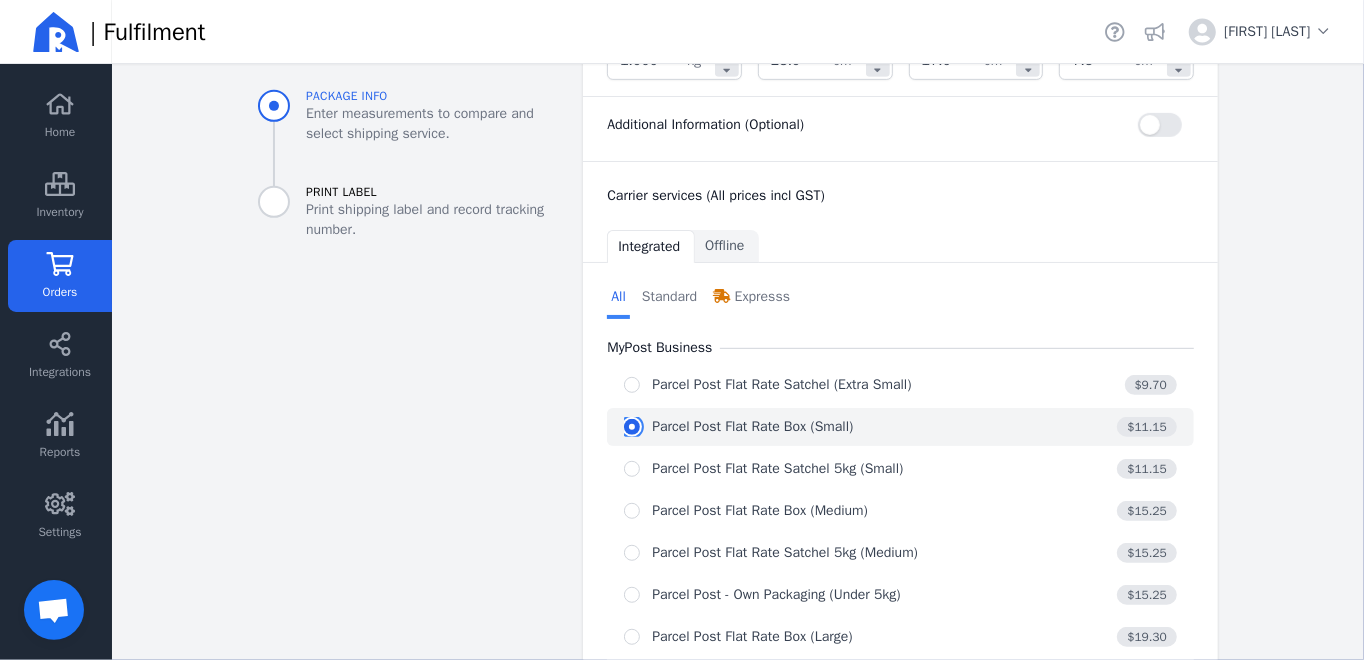 radio on "true" 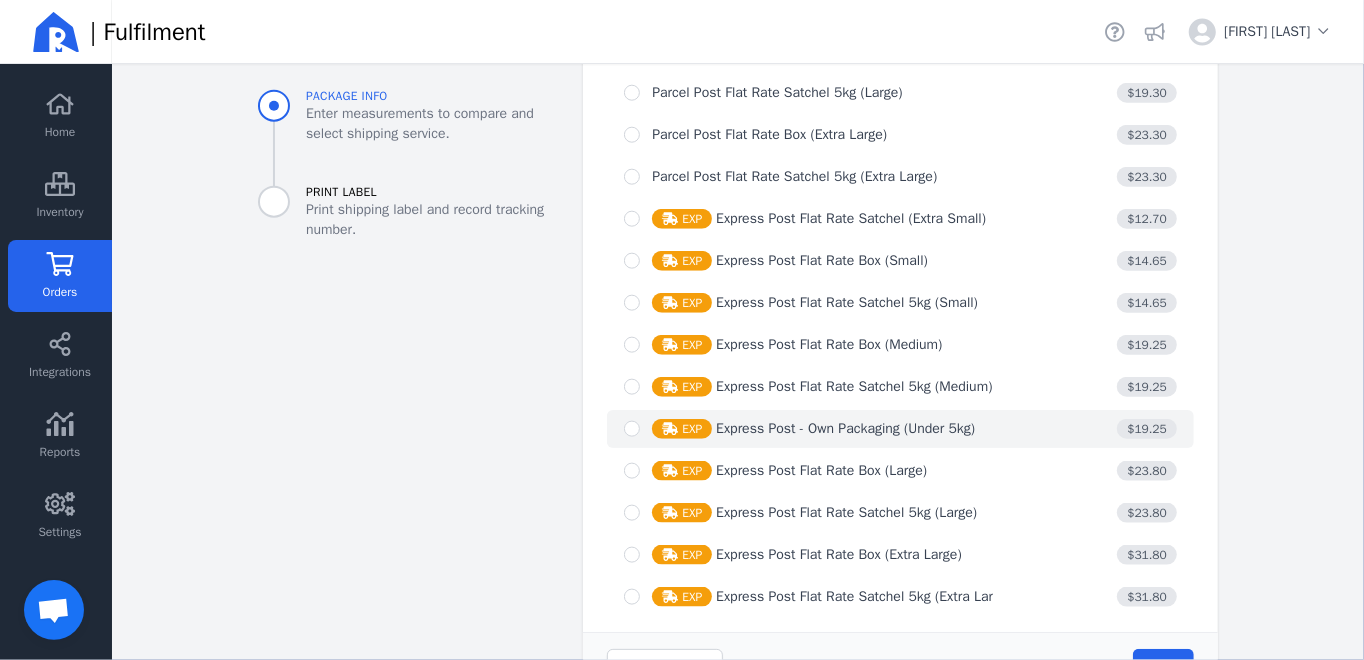 scroll, scrollTop: 1446, scrollLeft: 0, axis: vertical 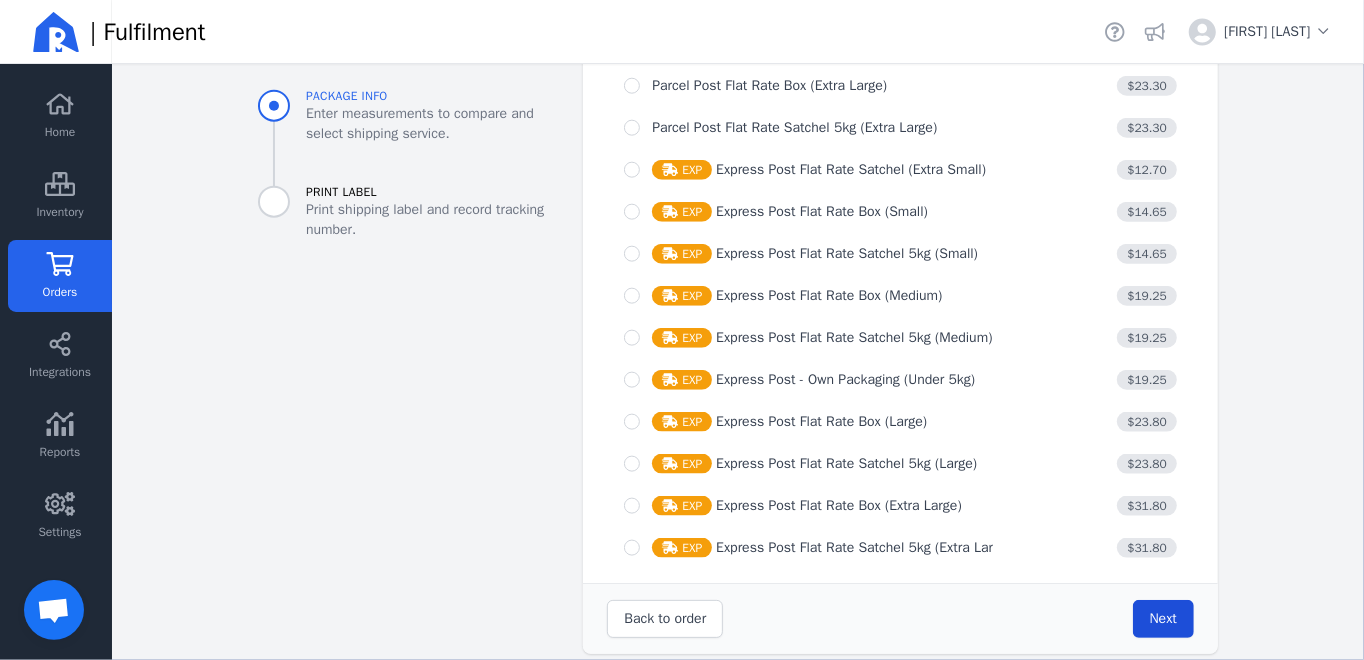 click on "Next" at bounding box center (1163, 618) 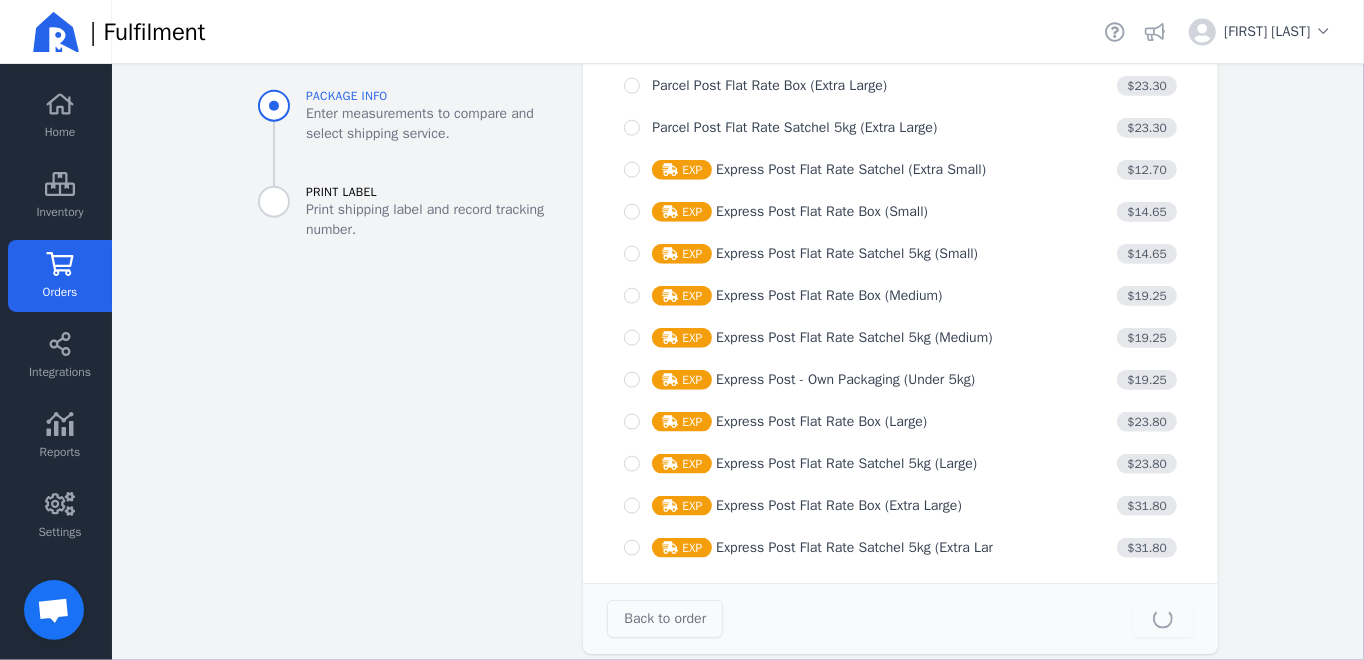 type on "23.0" 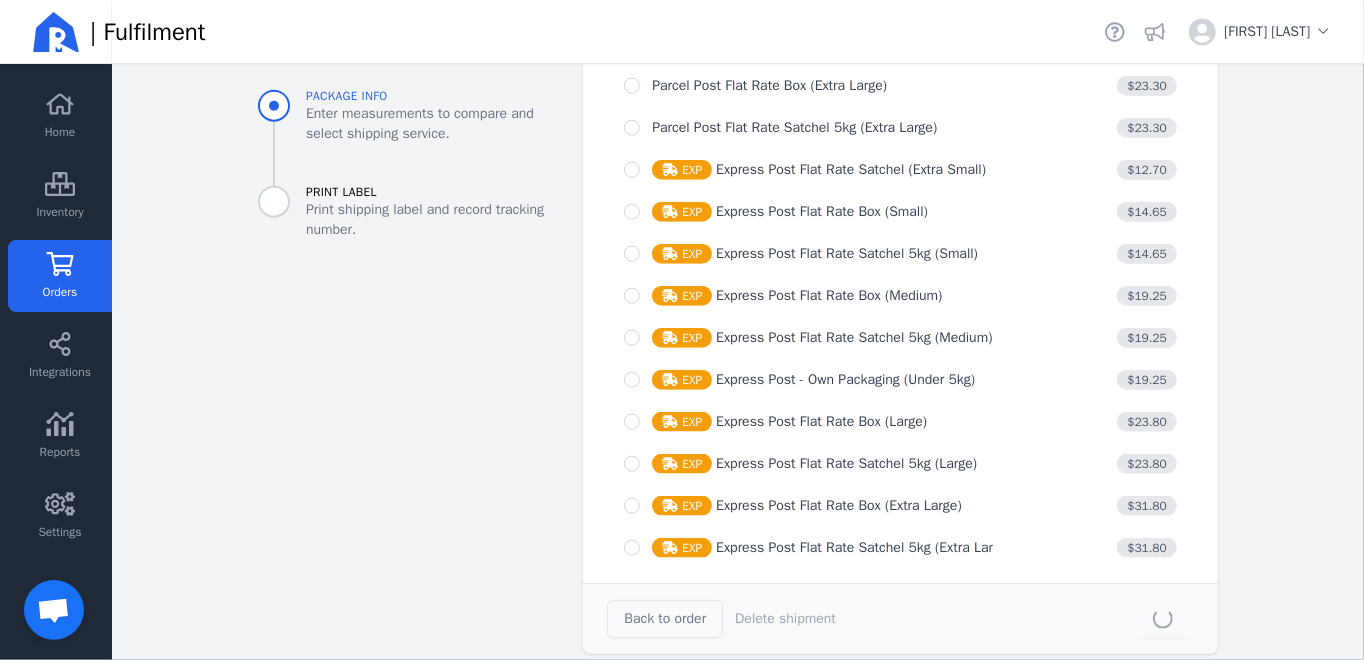 scroll, scrollTop: 0, scrollLeft: 0, axis: both 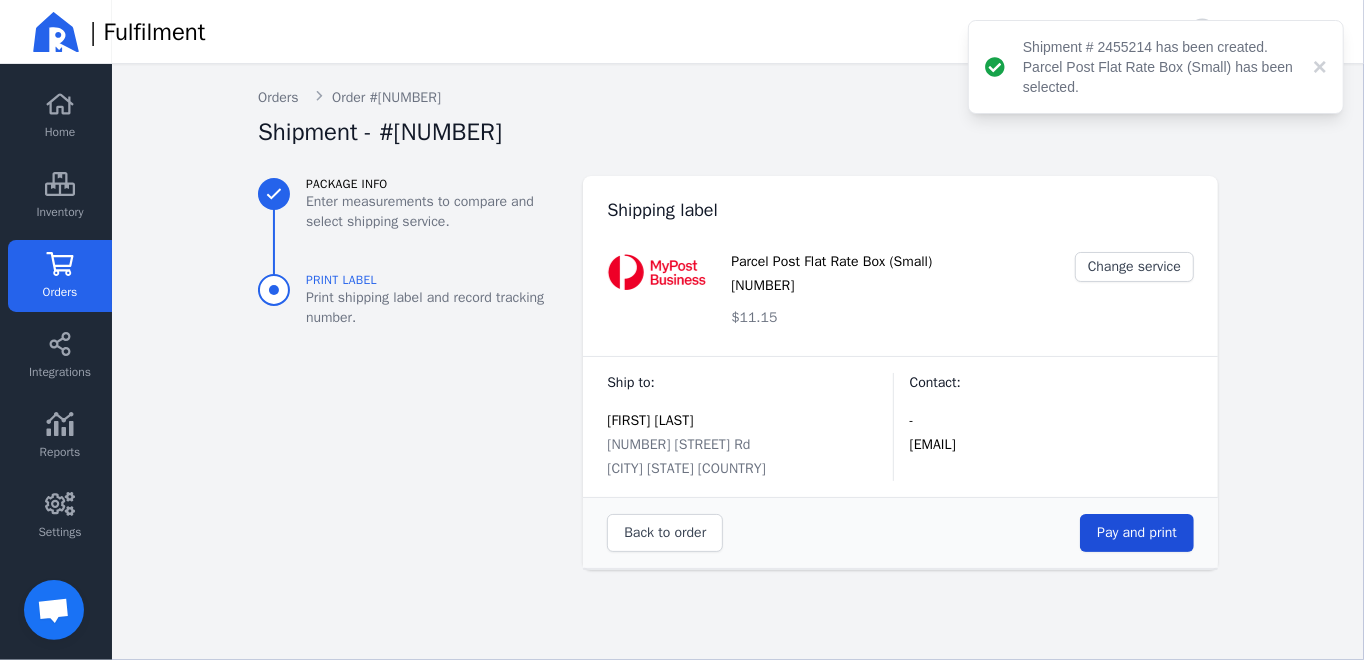 click on "Pay and print" at bounding box center (1137, 532) 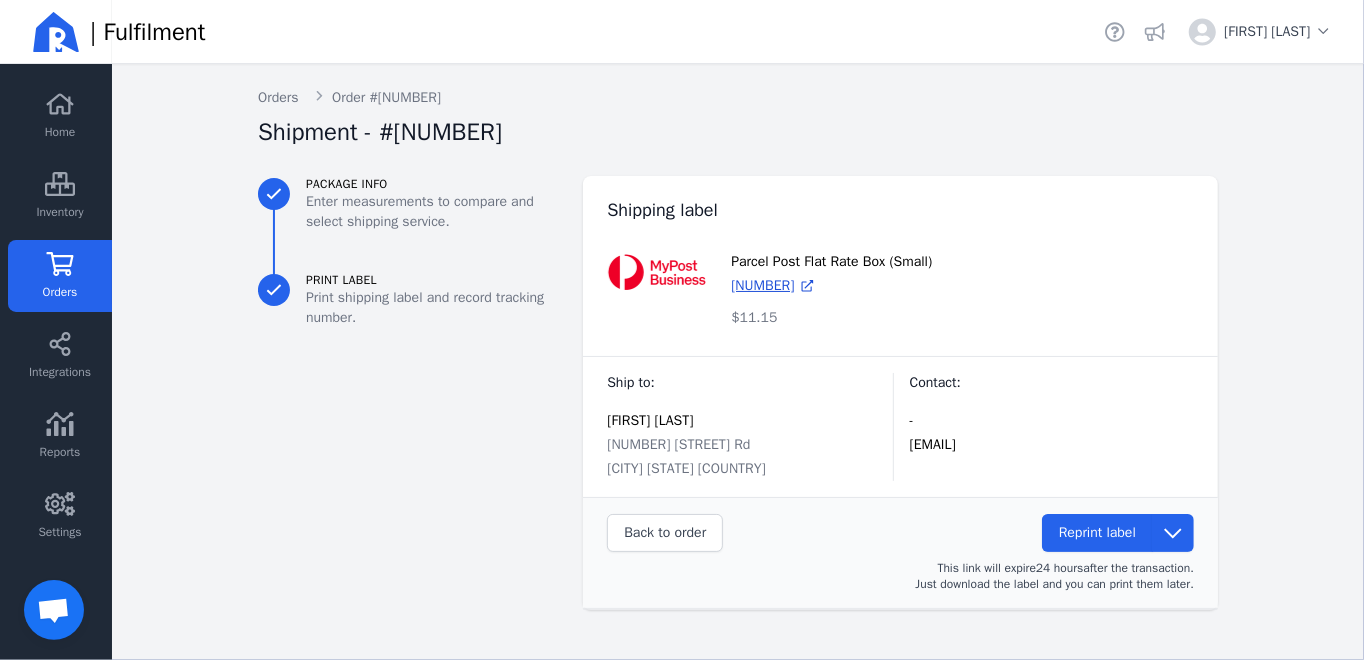 click on "Orders" 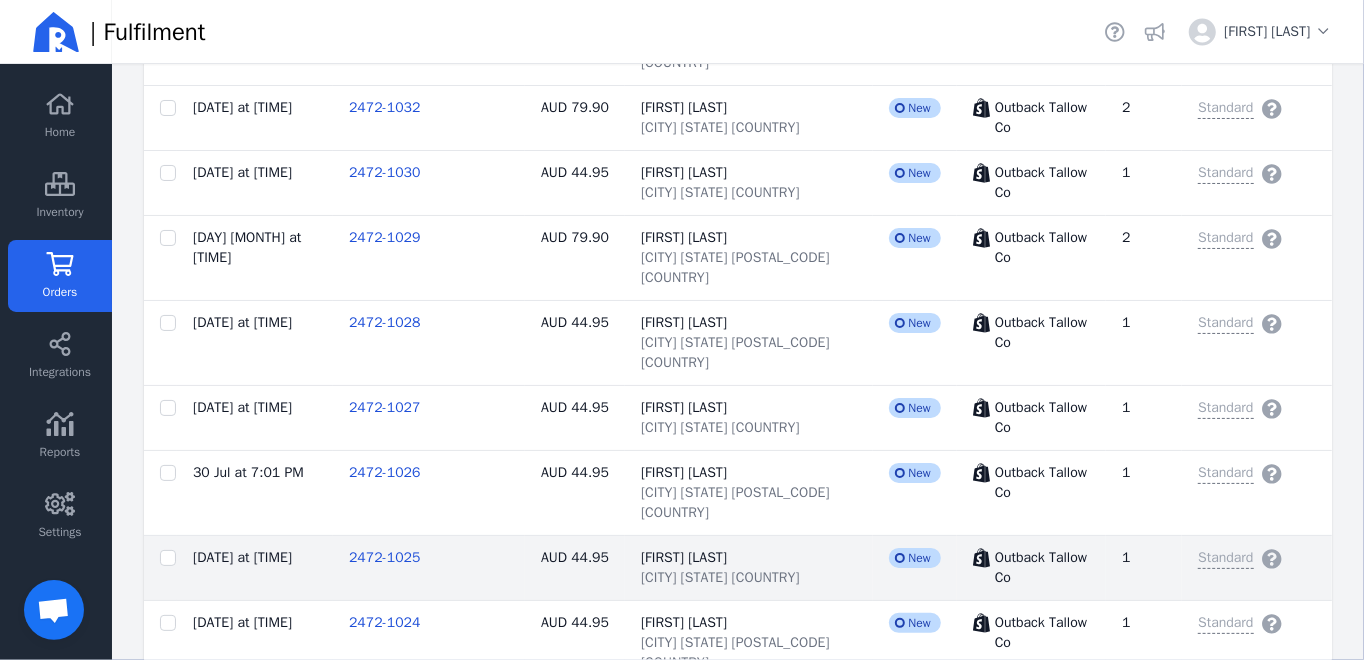 scroll, scrollTop: 1400, scrollLeft: 0, axis: vertical 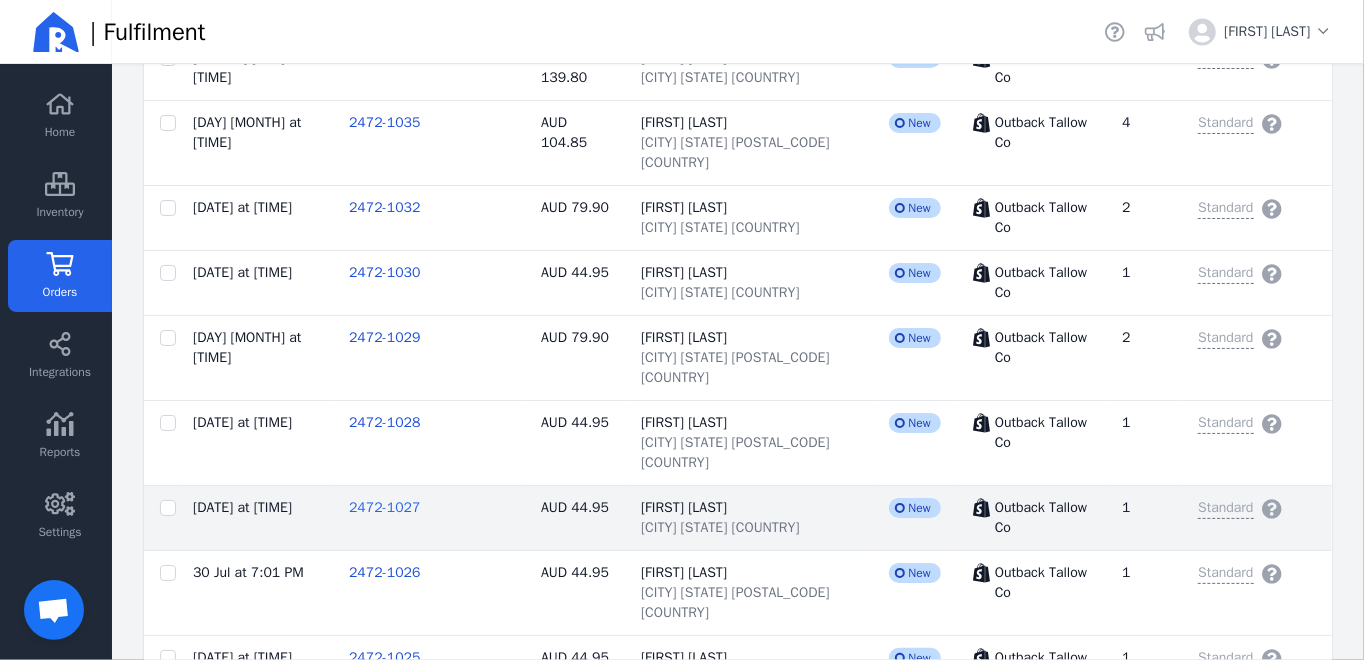 click on "2472-1027" 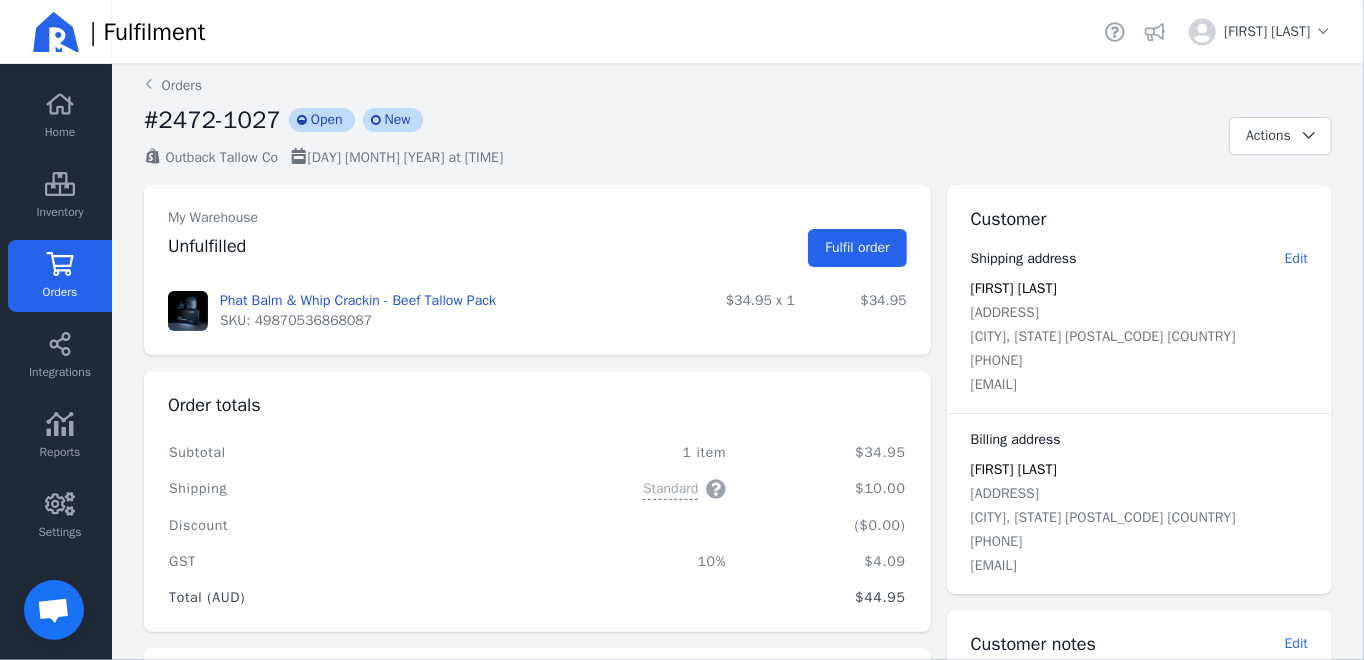 scroll, scrollTop: 0, scrollLeft: 0, axis: both 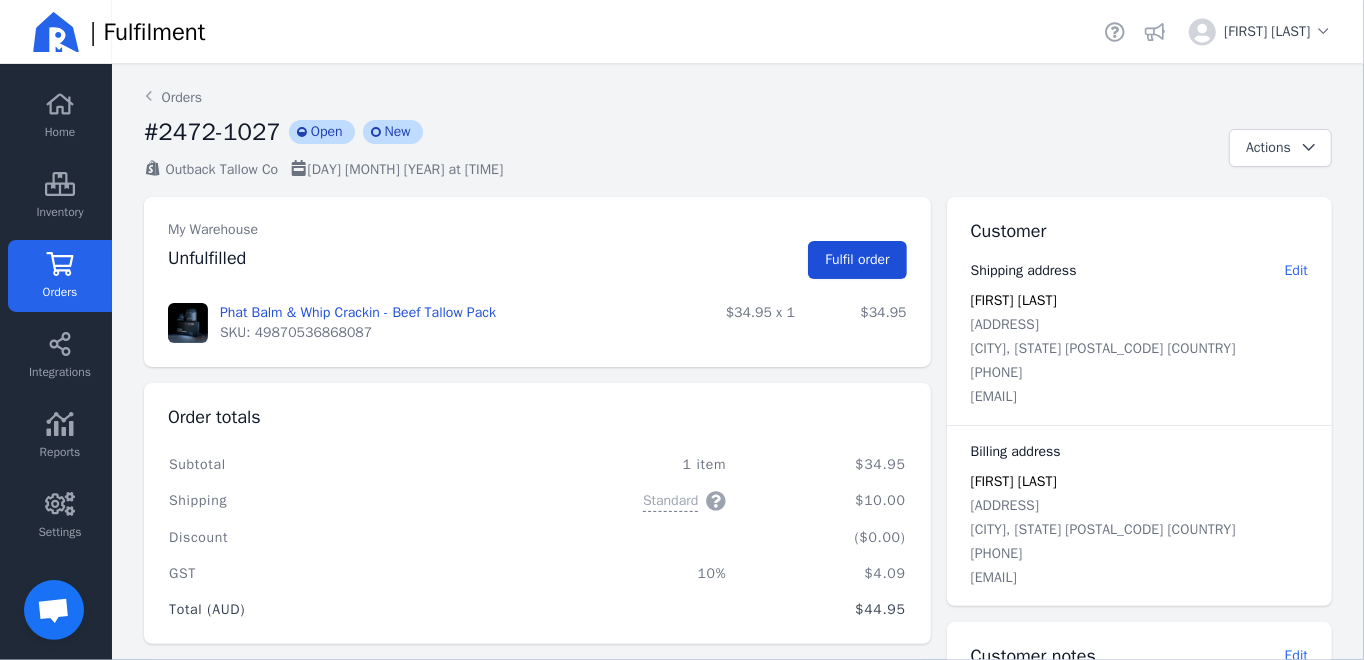 click on "Fulfil order" at bounding box center (857, 259) 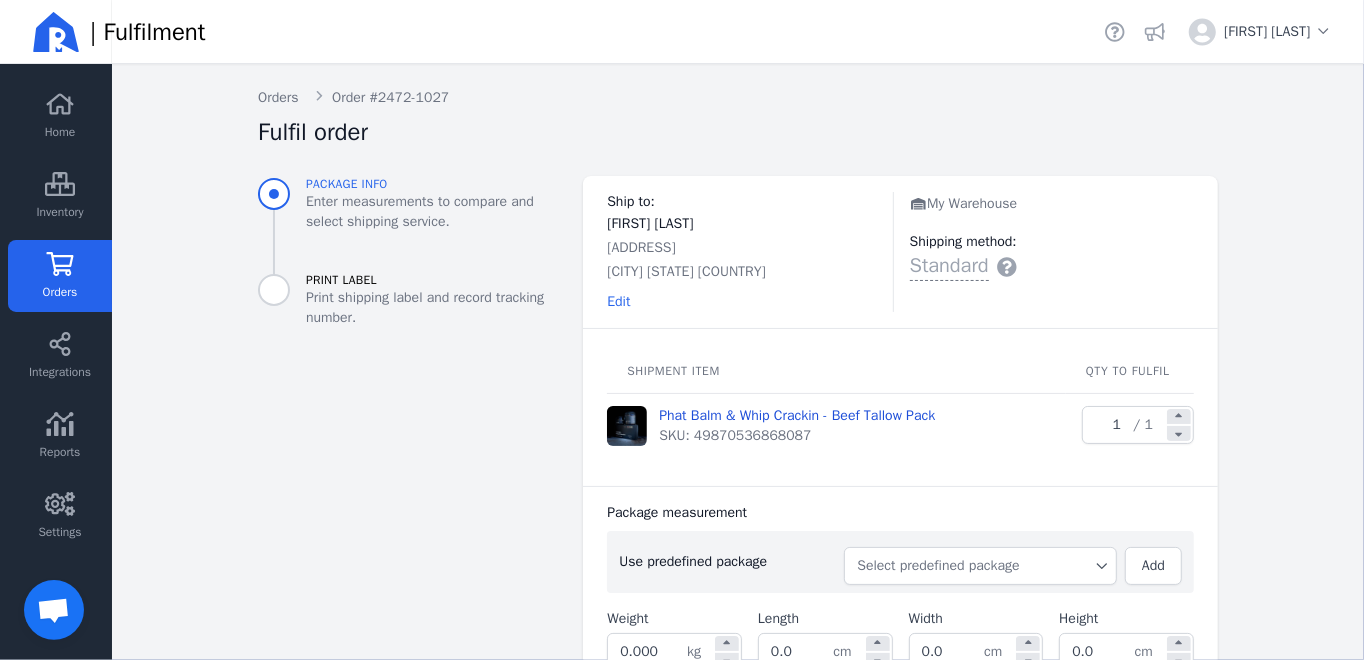 scroll, scrollTop: 200, scrollLeft: 0, axis: vertical 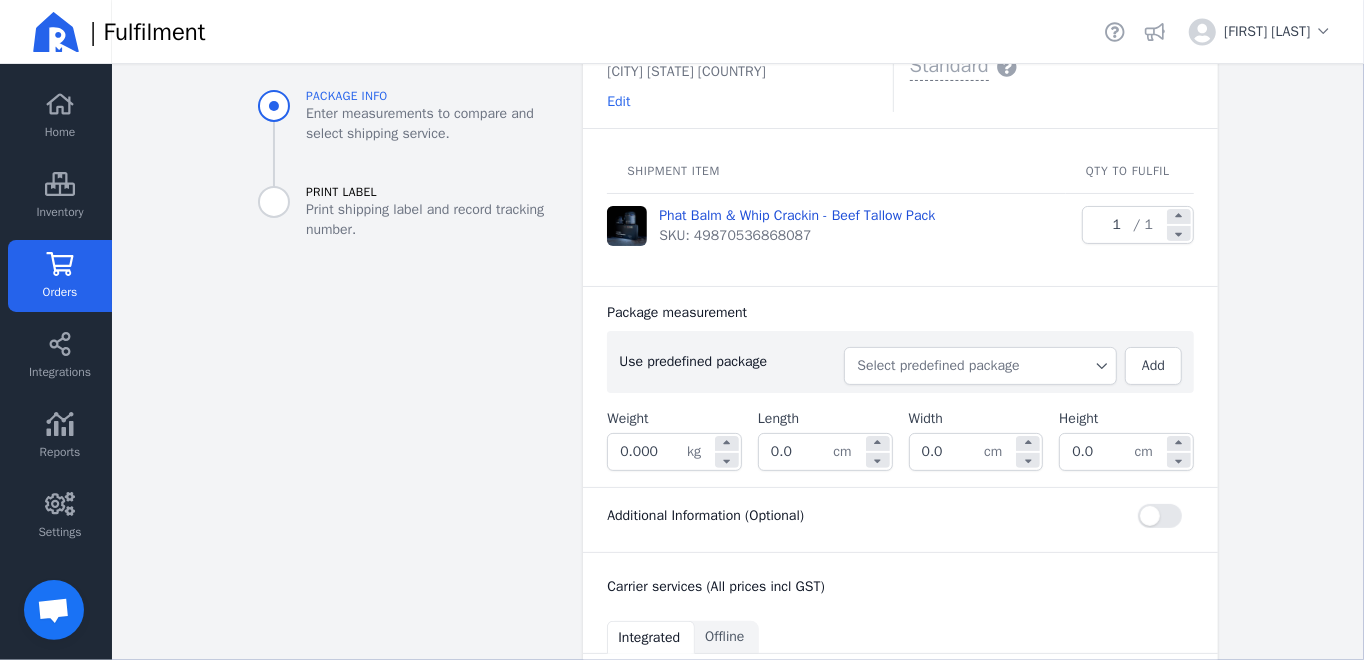 click on "Select predefined package" 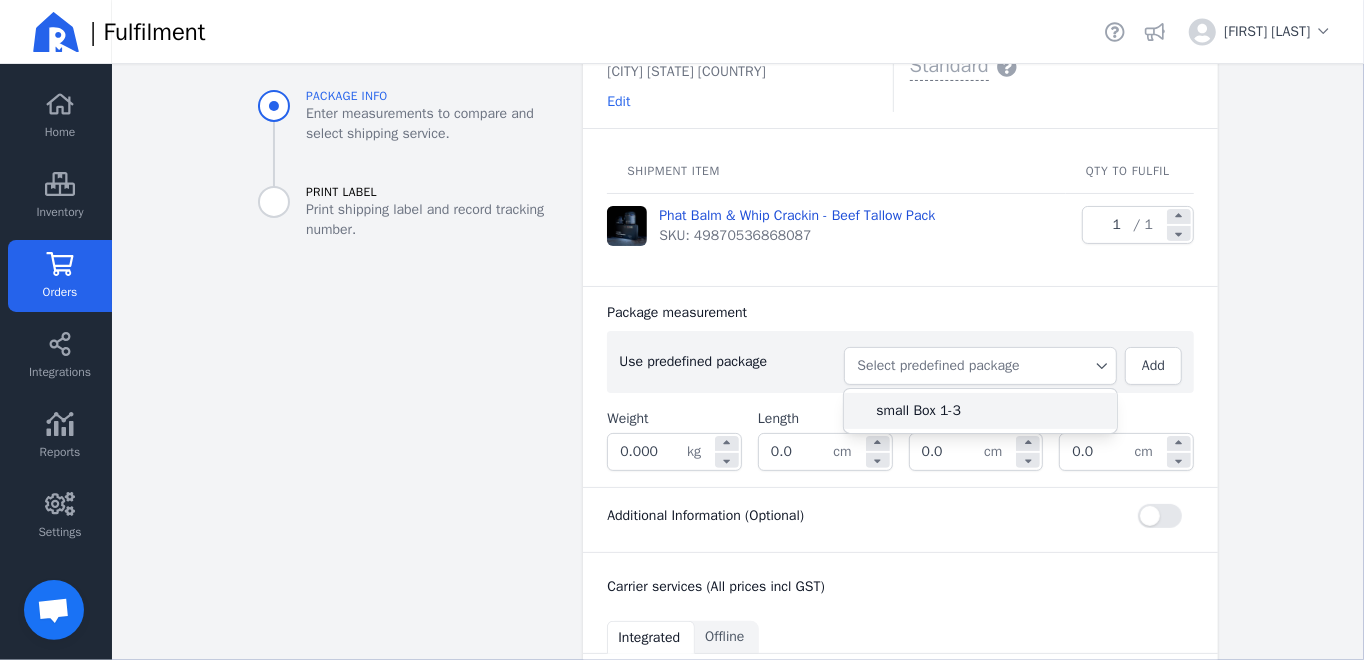 click on "small Box 1-3" 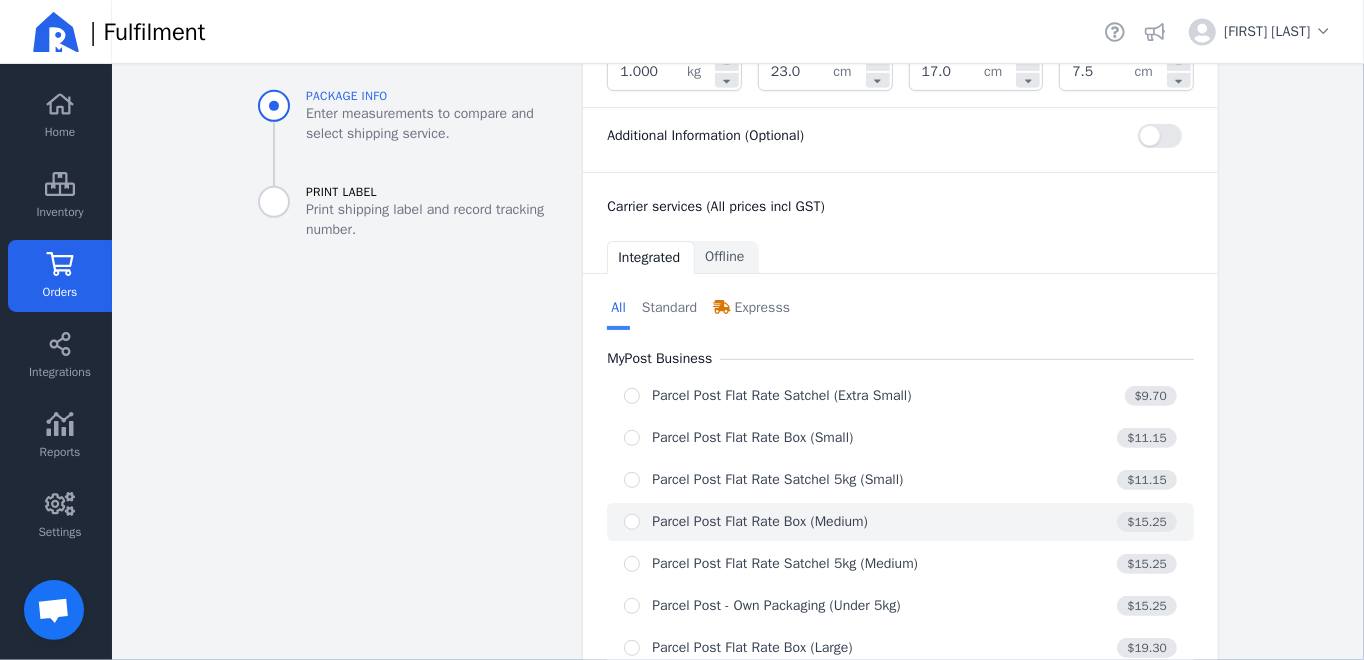 scroll, scrollTop: 591, scrollLeft: 0, axis: vertical 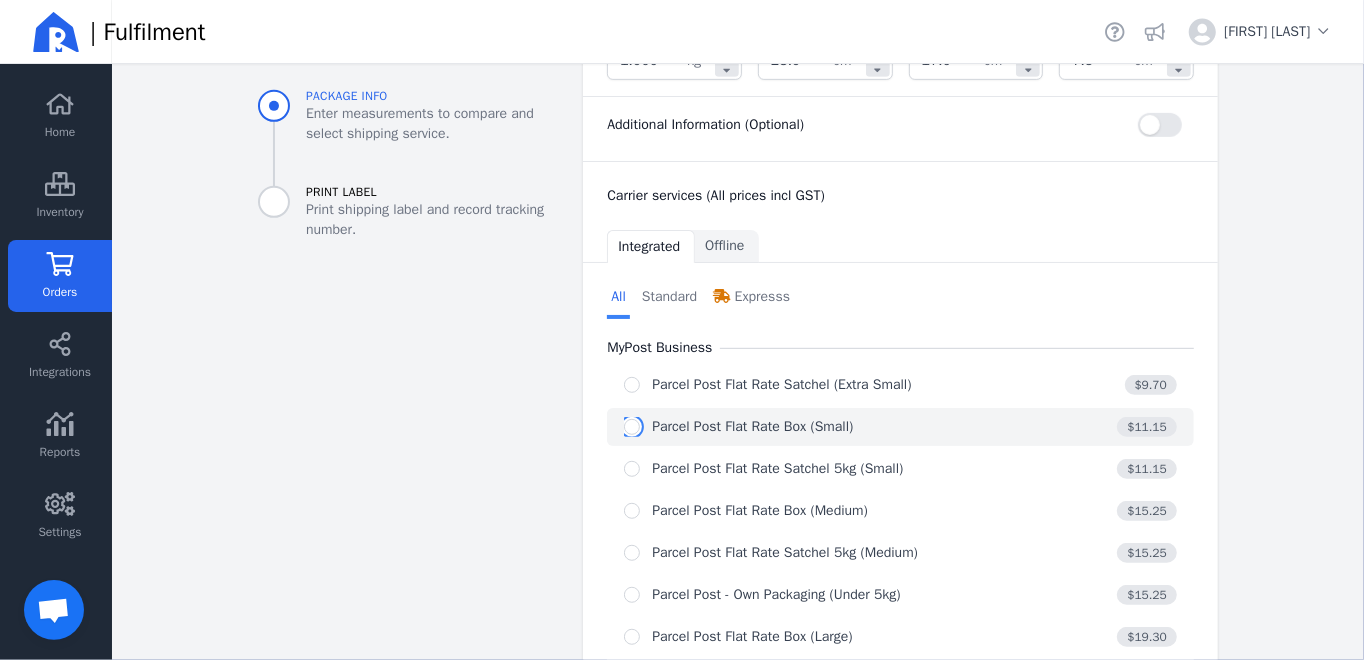 click at bounding box center (632, 427) 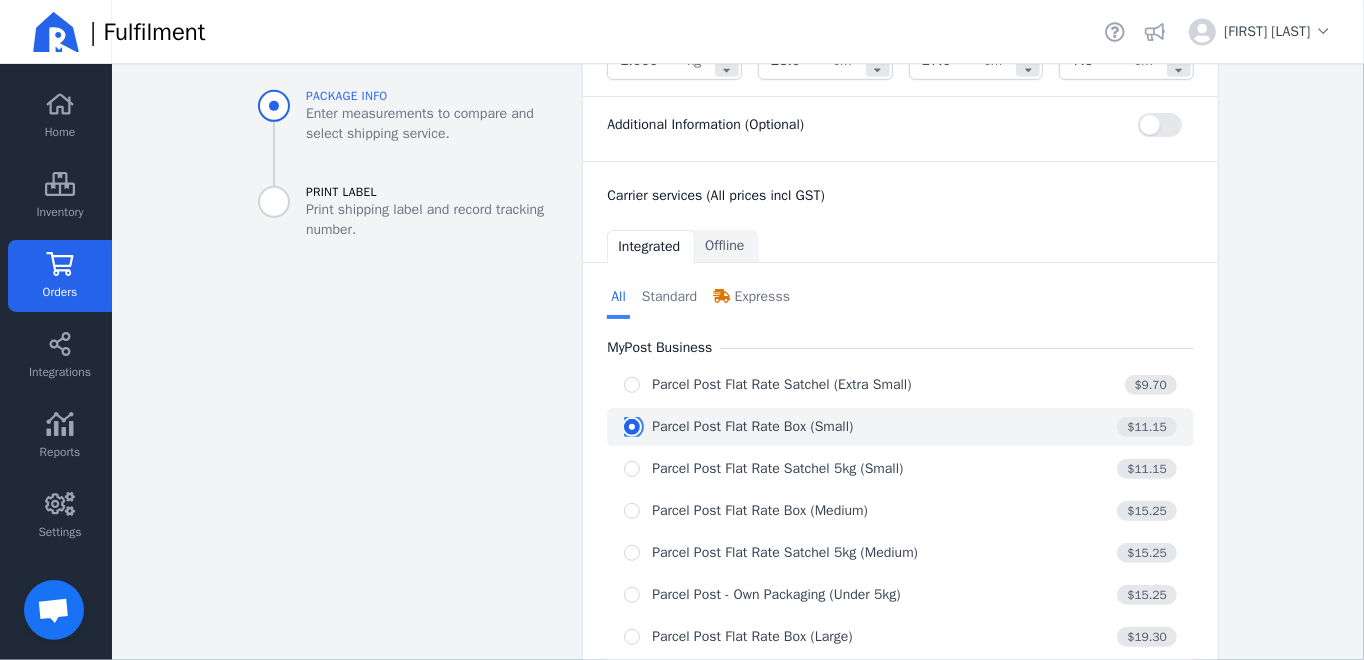 radio on "true" 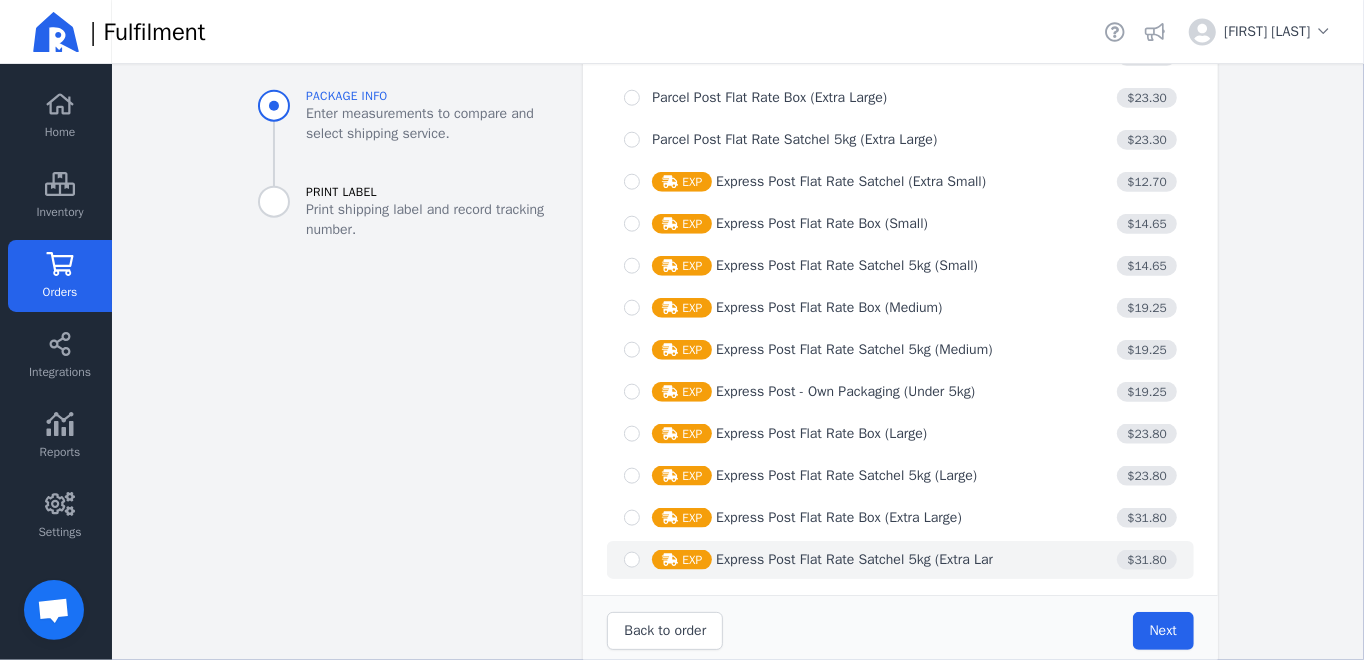 scroll, scrollTop: 1446, scrollLeft: 0, axis: vertical 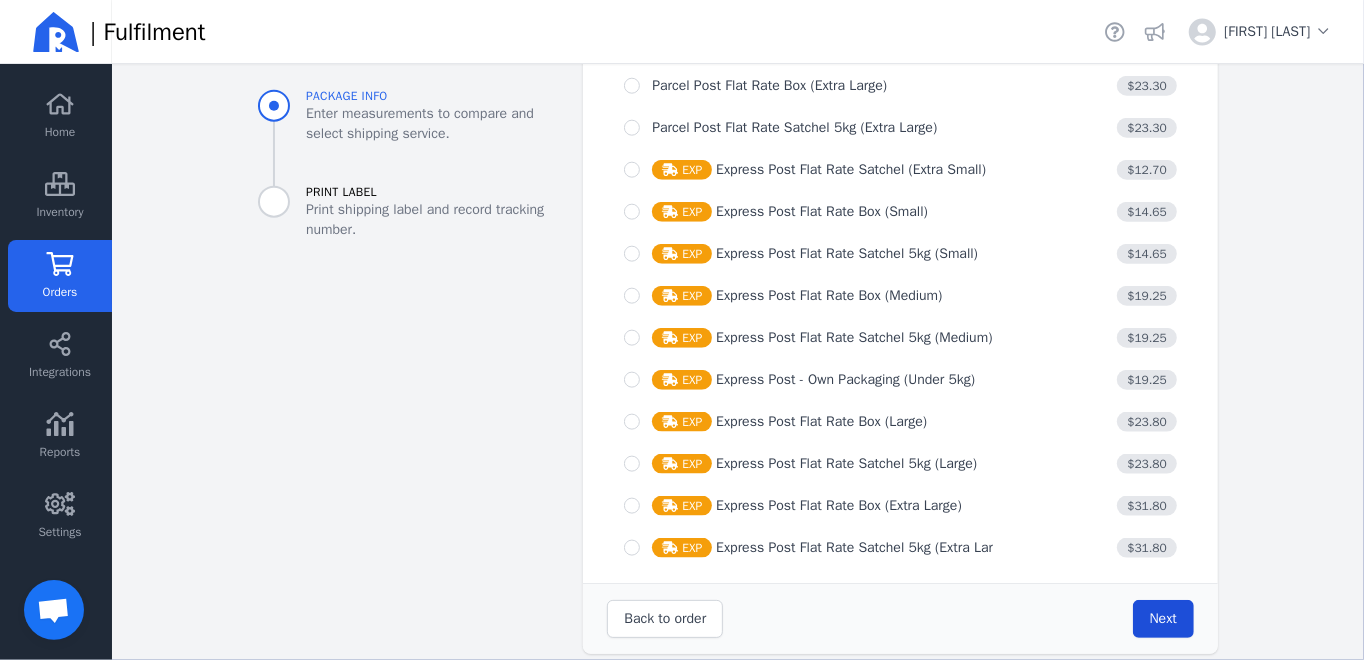 click on "Next" at bounding box center (1163, 618) 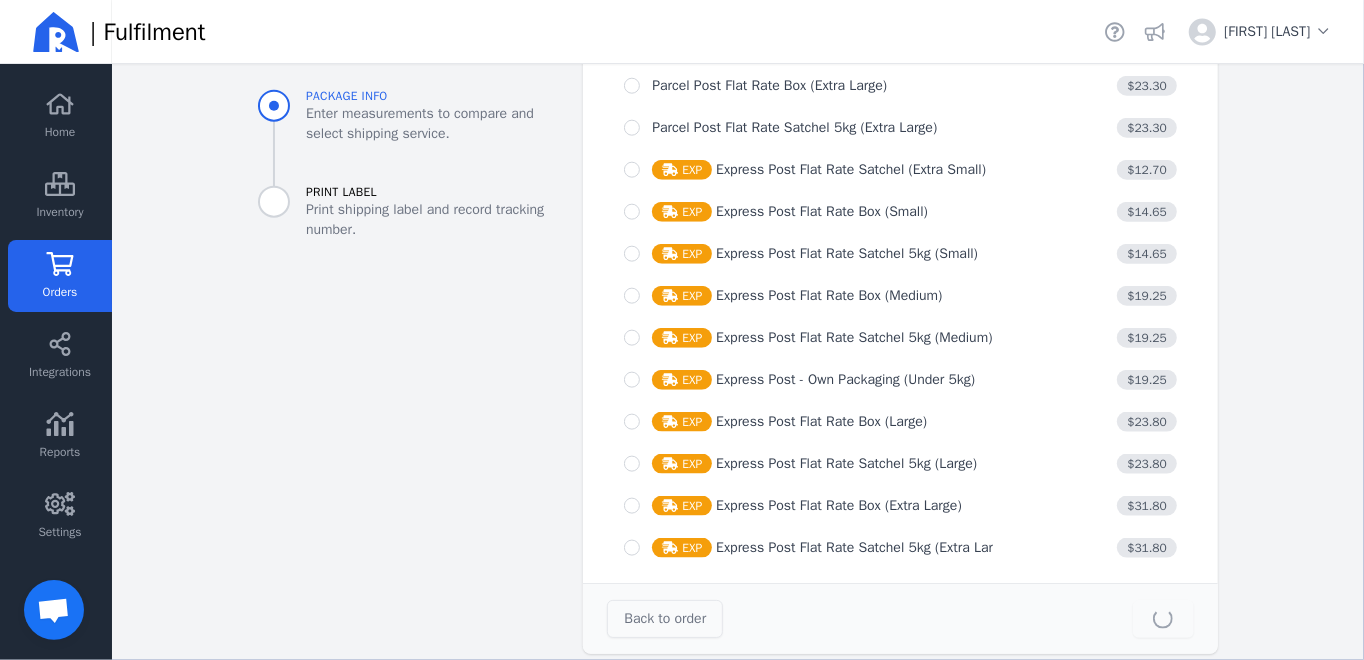 type on "23.0" 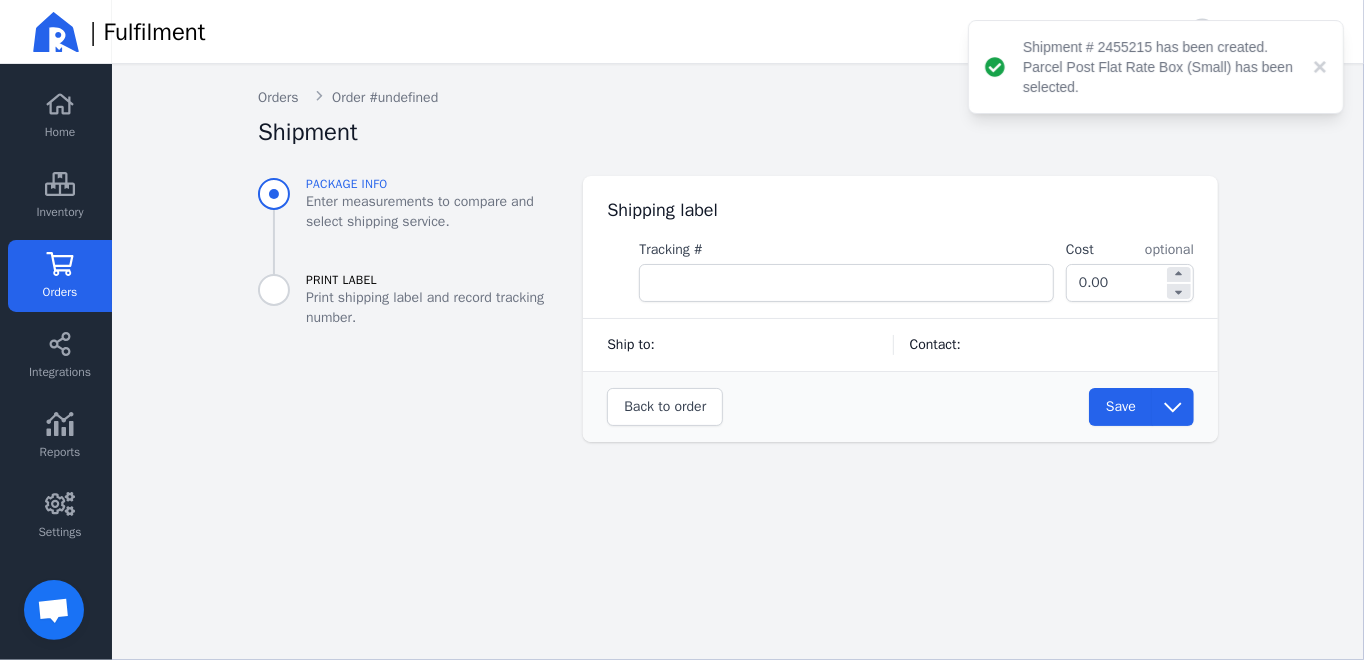 scroll, scrollTop: 0, scrollLeft: 0, axis: both 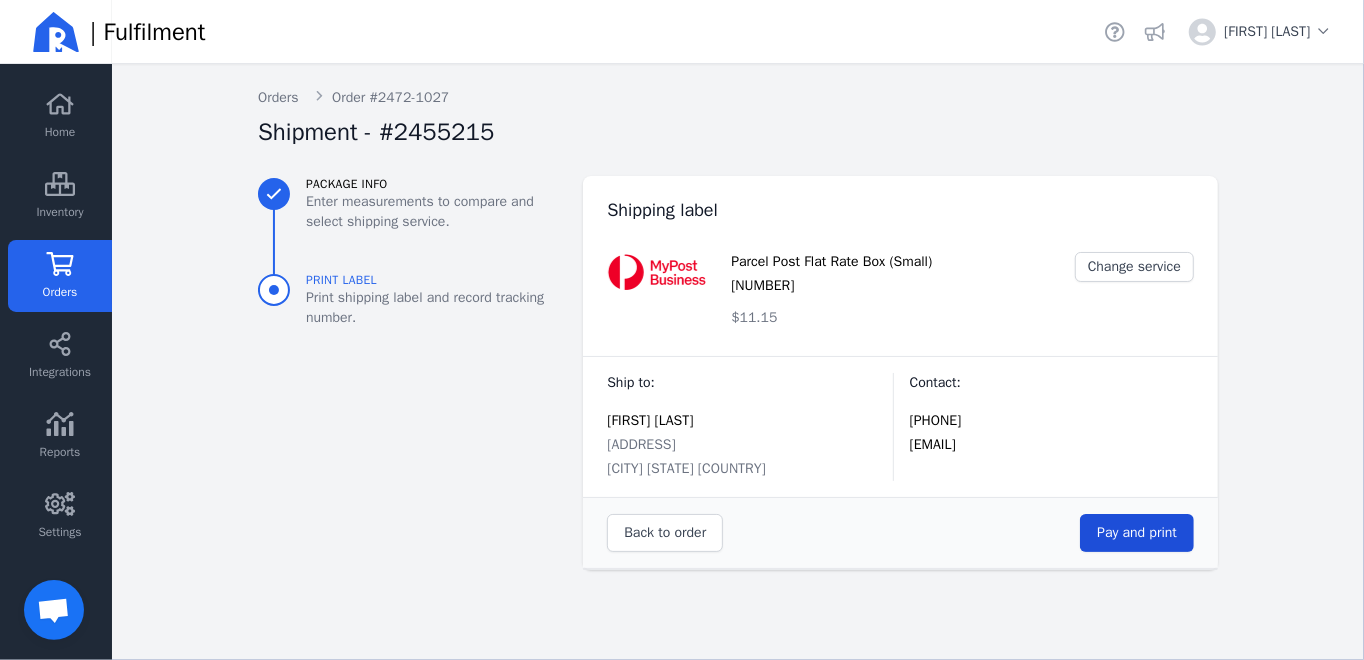 click on "Pay and print" at bounding box center (1137, 532) 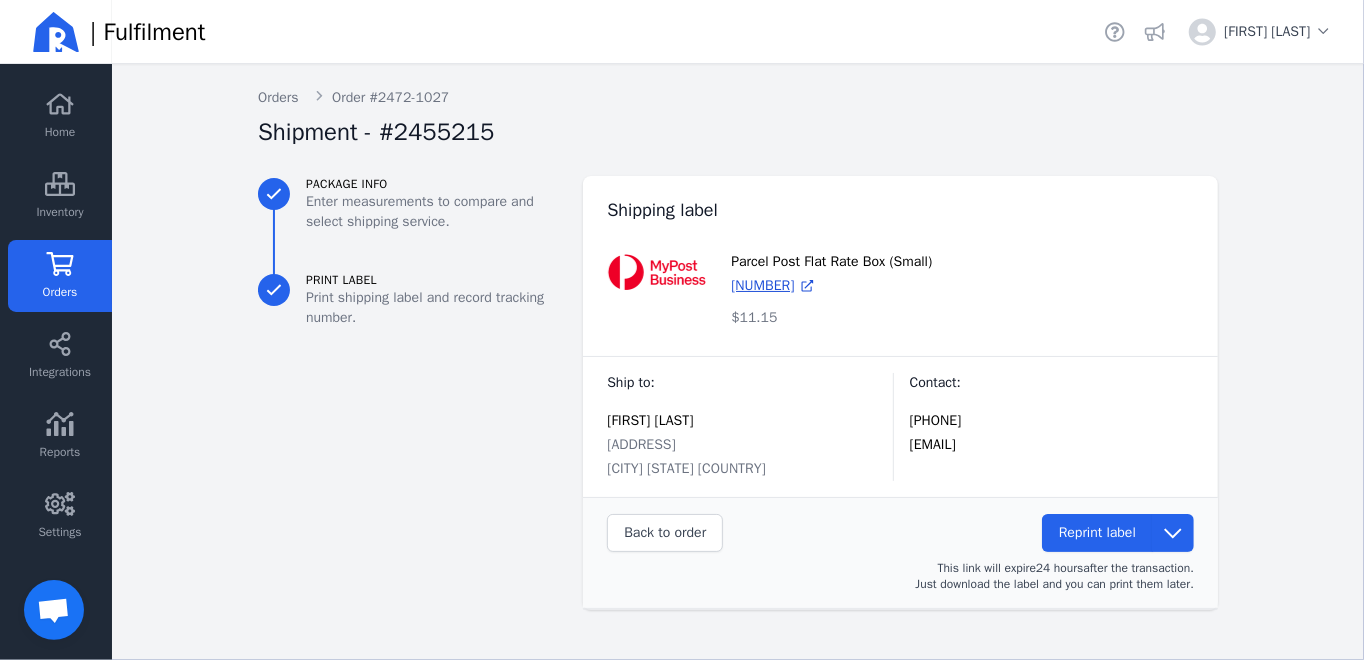 click on "Orders" 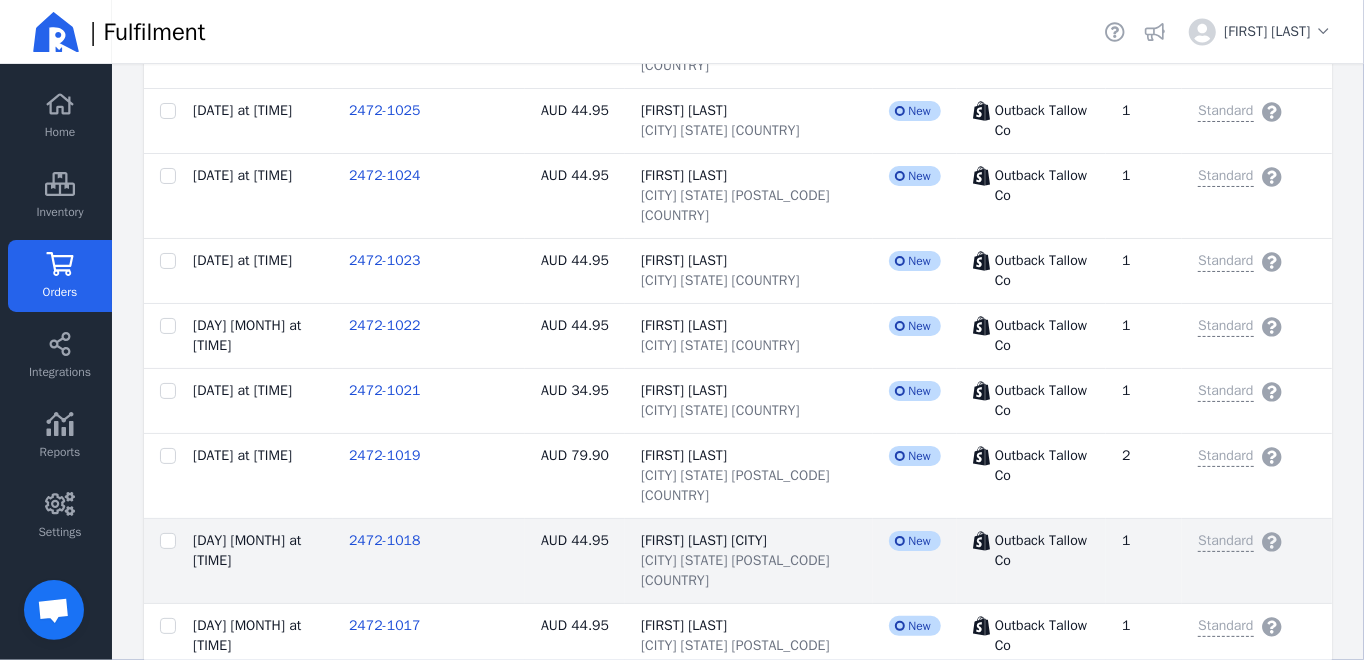 scroll, scrollTop: 1850, scrollLeft: 0, axis: vertical 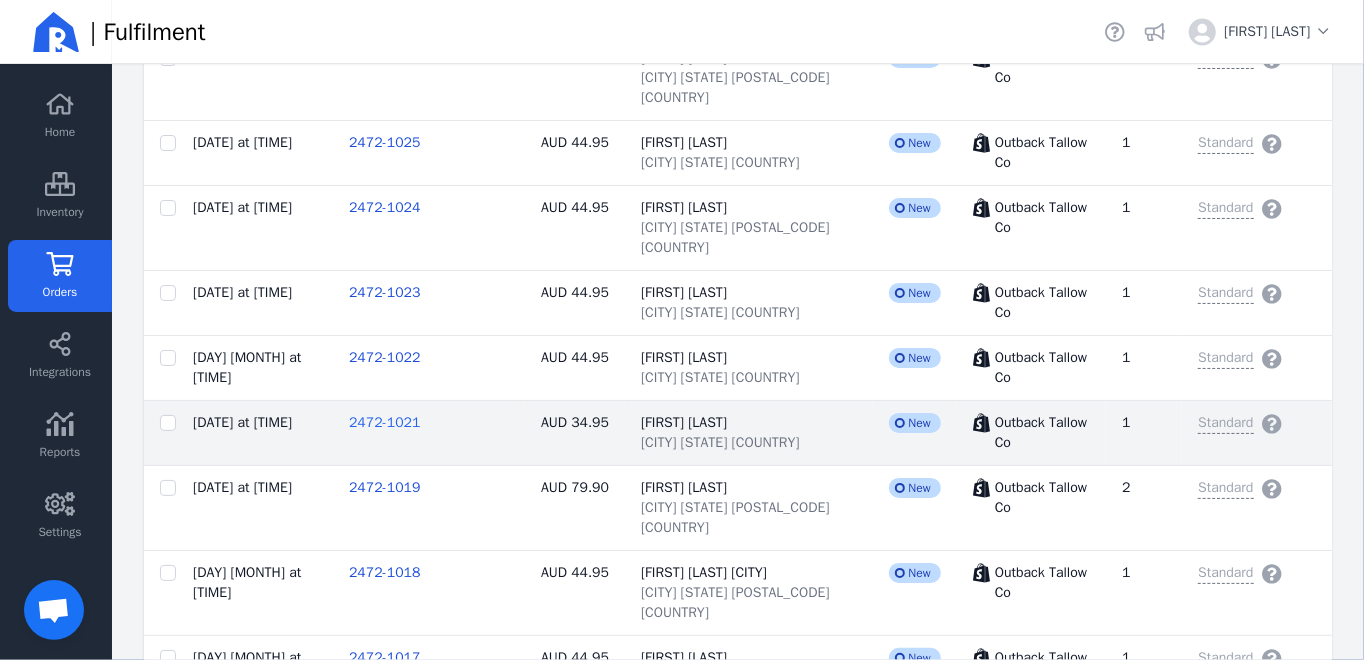 click on "2472-1021" 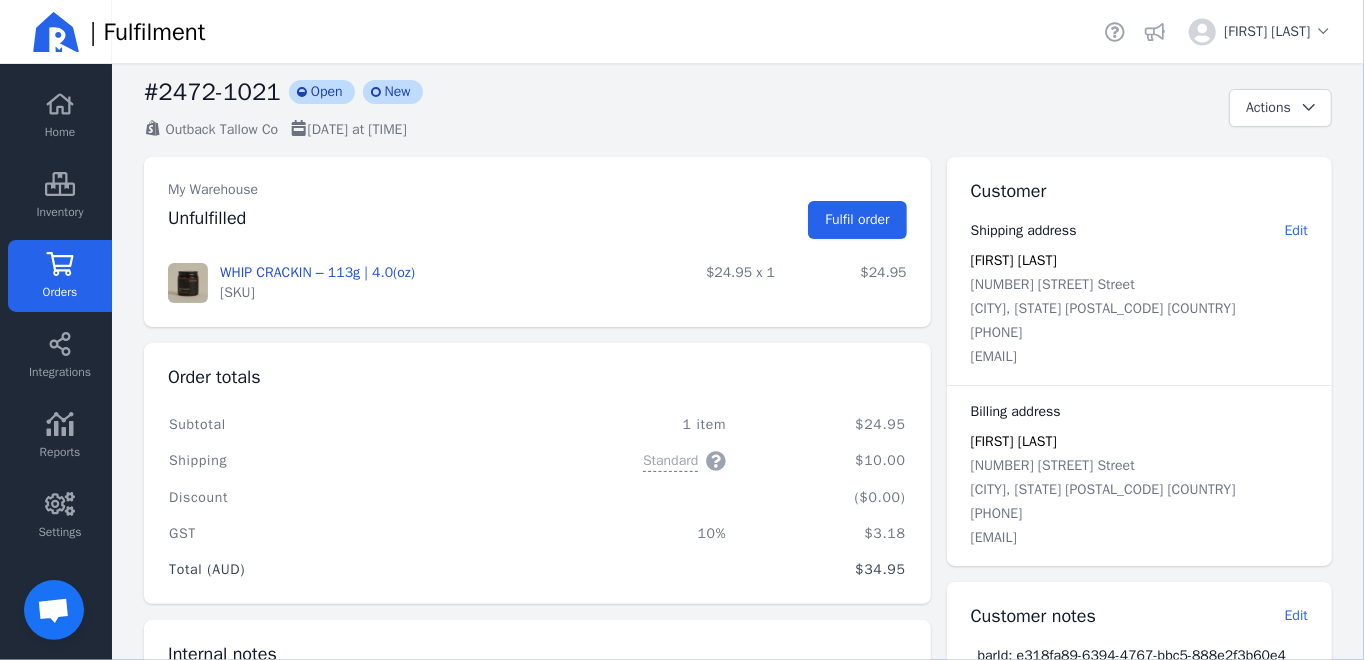 scroll, scrollTop: 31, scrollLeft: 0, axis: vertical 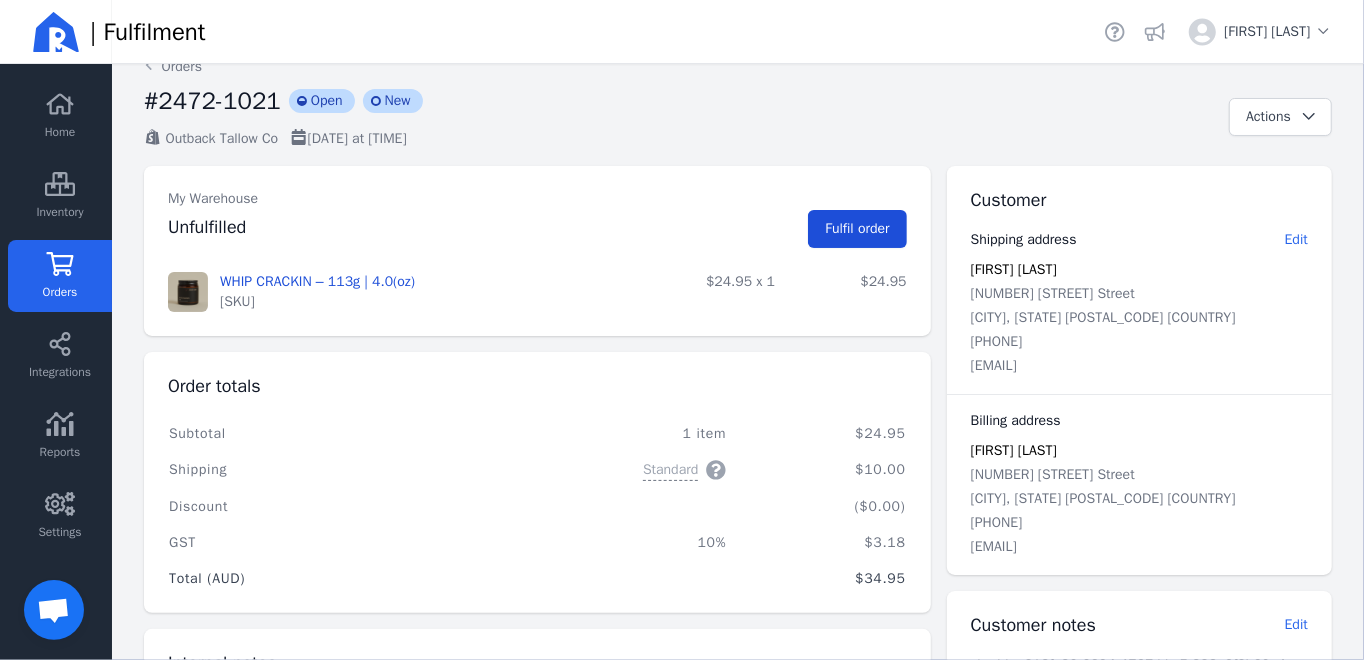 click on "Fulfil order" at bounding box center [857, 228] 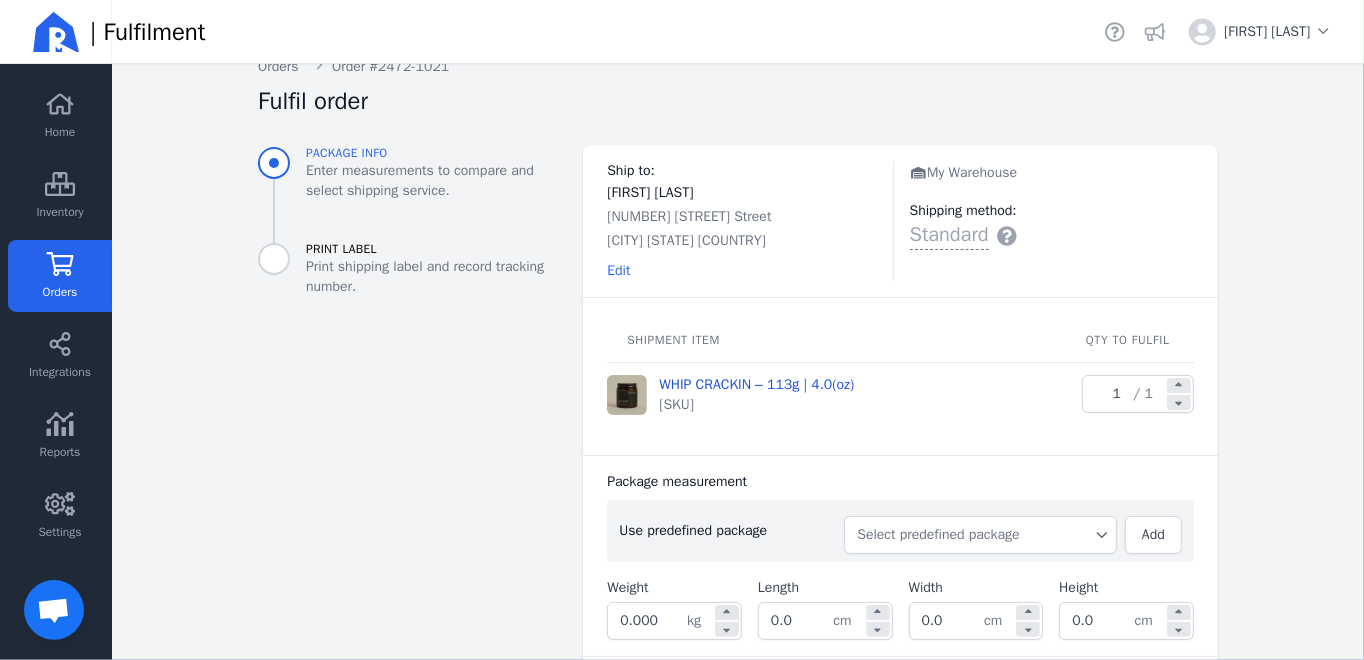 click on "Select predefined package" at bounding box center [980, 535] 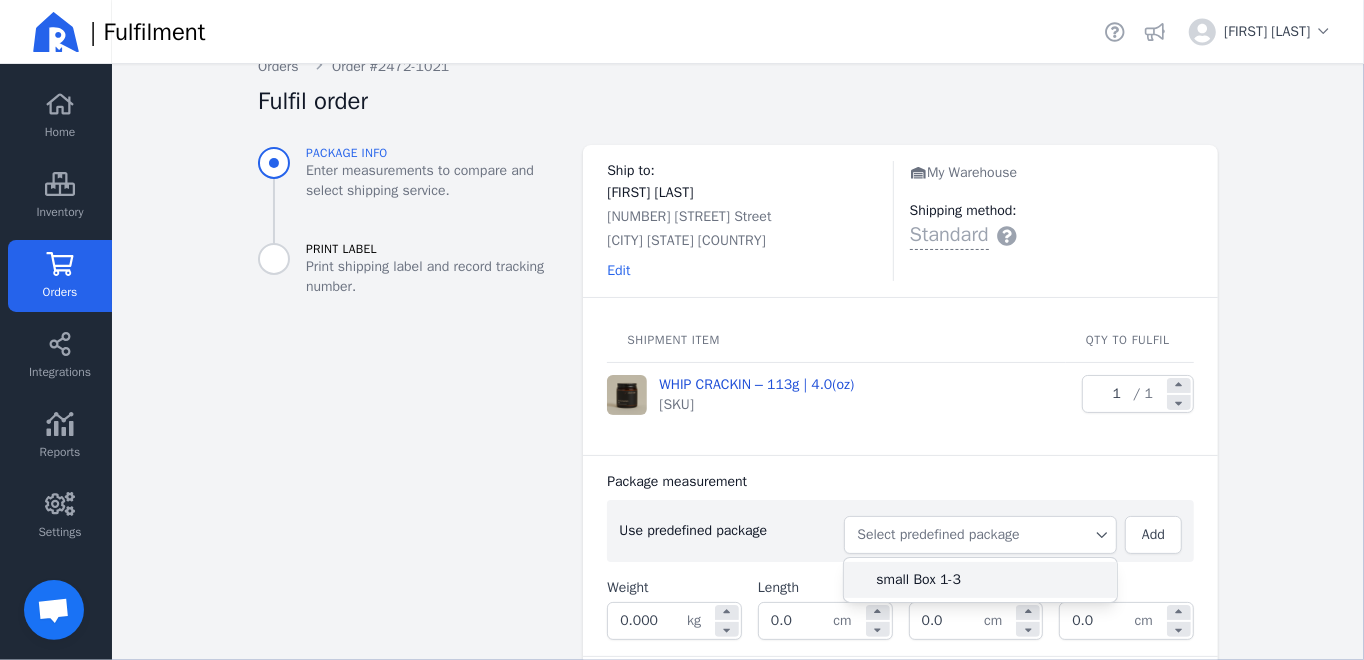 click on "small Box 1-3" at bounding box center [988, 580] 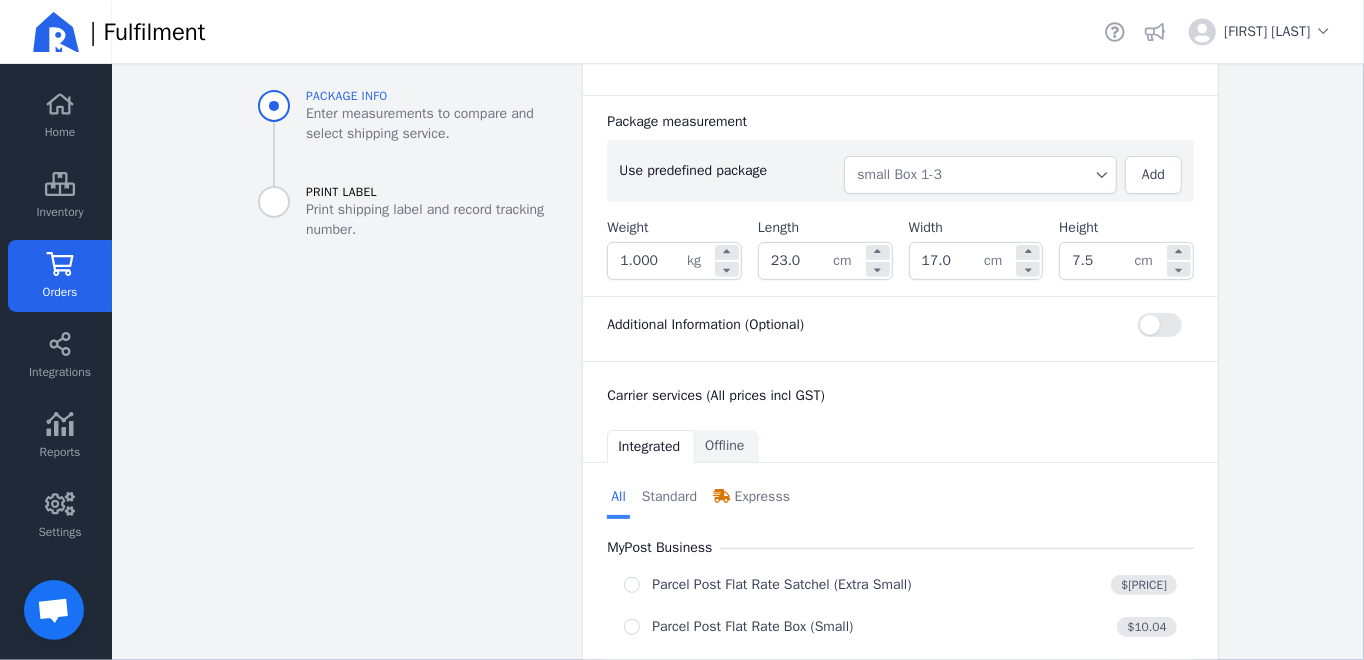 scroll, scrollTop: 491, scrollLeft: 0, axis: vertical 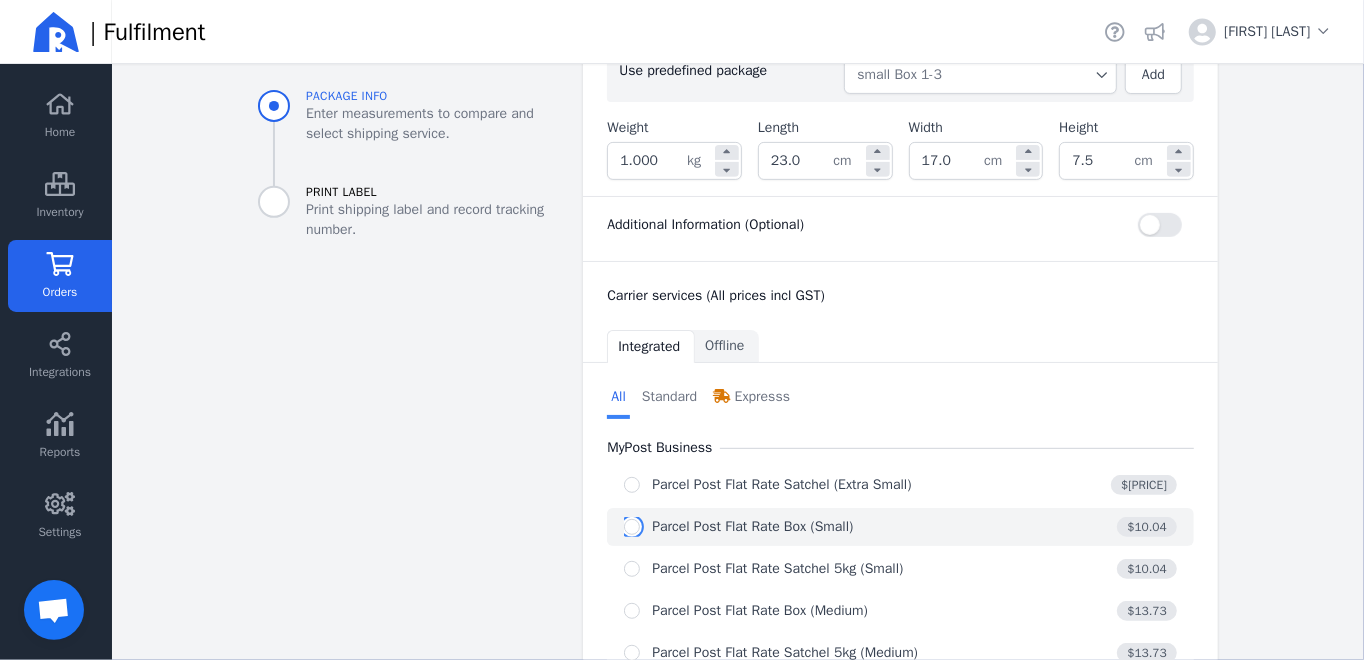 click at bounding box center (632, 527) 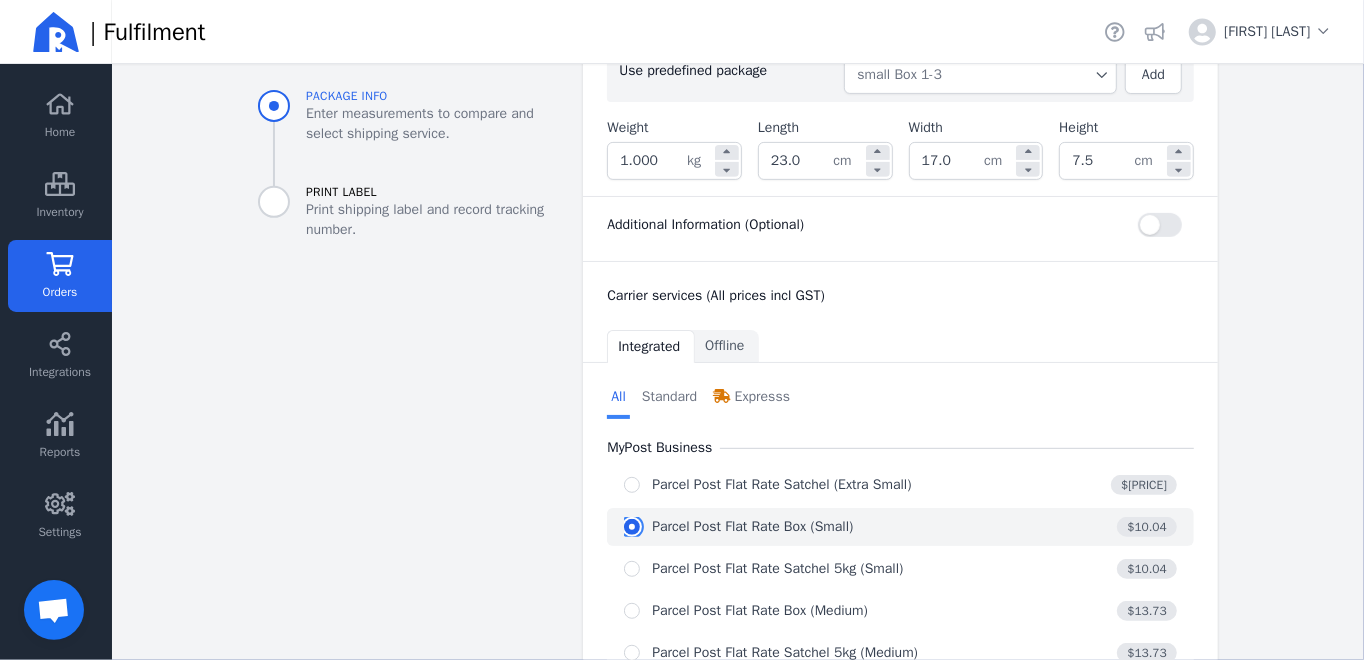 radio on "true" 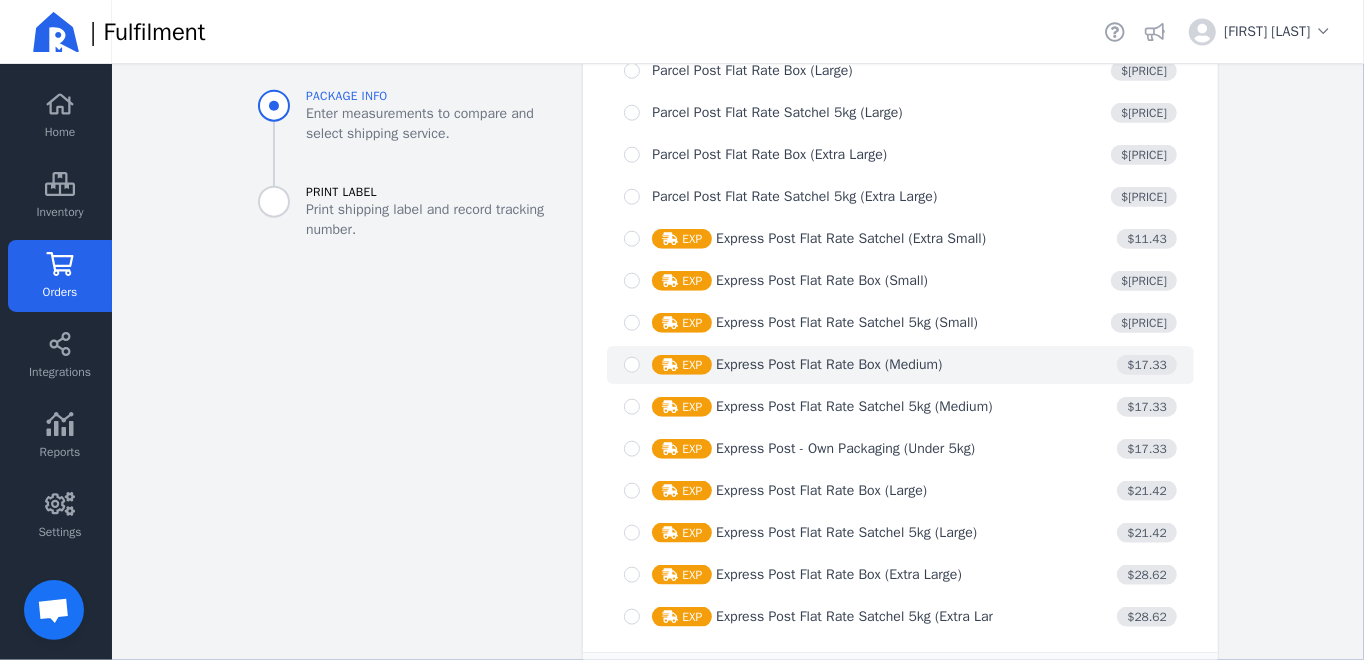 scroll, scrollTop: 1446, scrollLeft: 0, axis: vertical 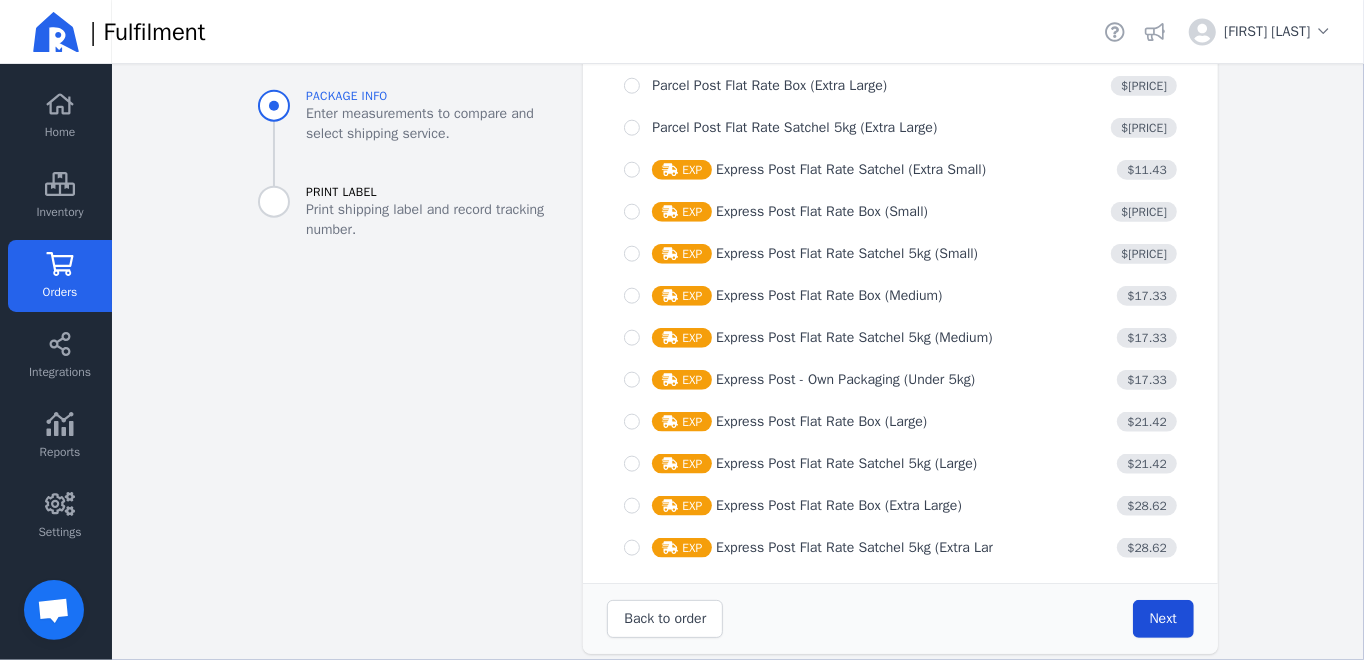 click on "Next" at bounding box center (1163, 619) 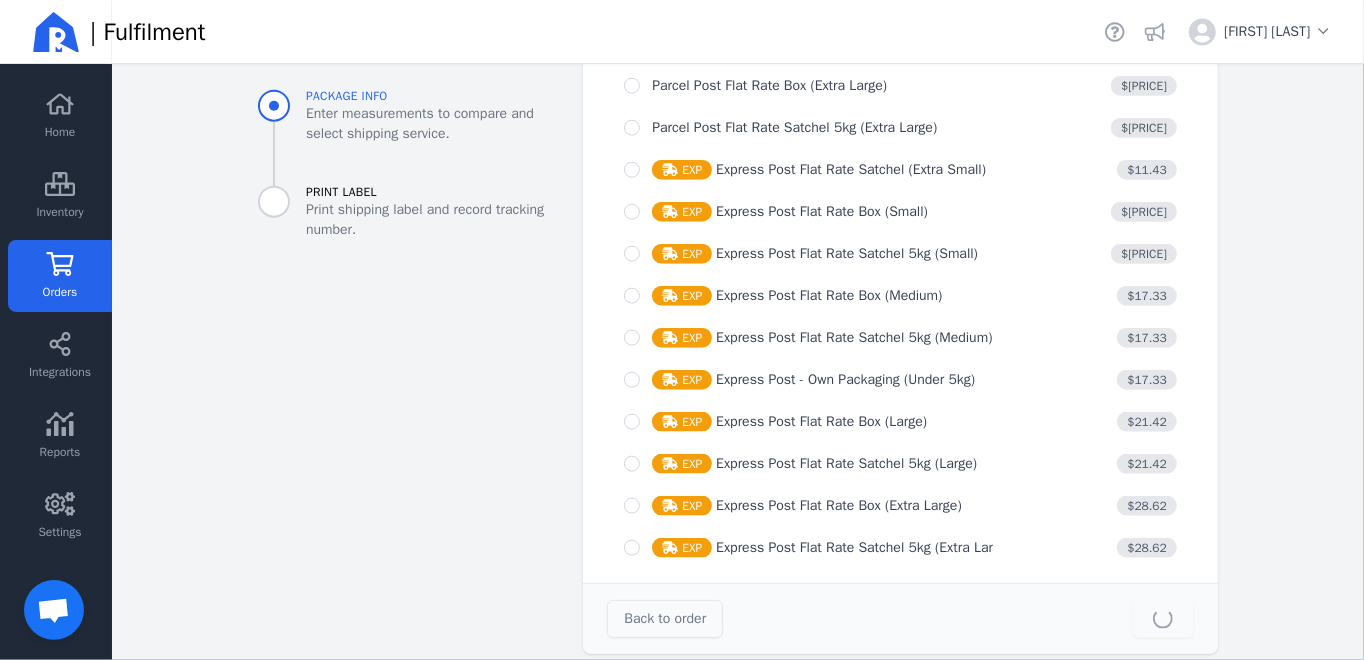 type on "23.0" 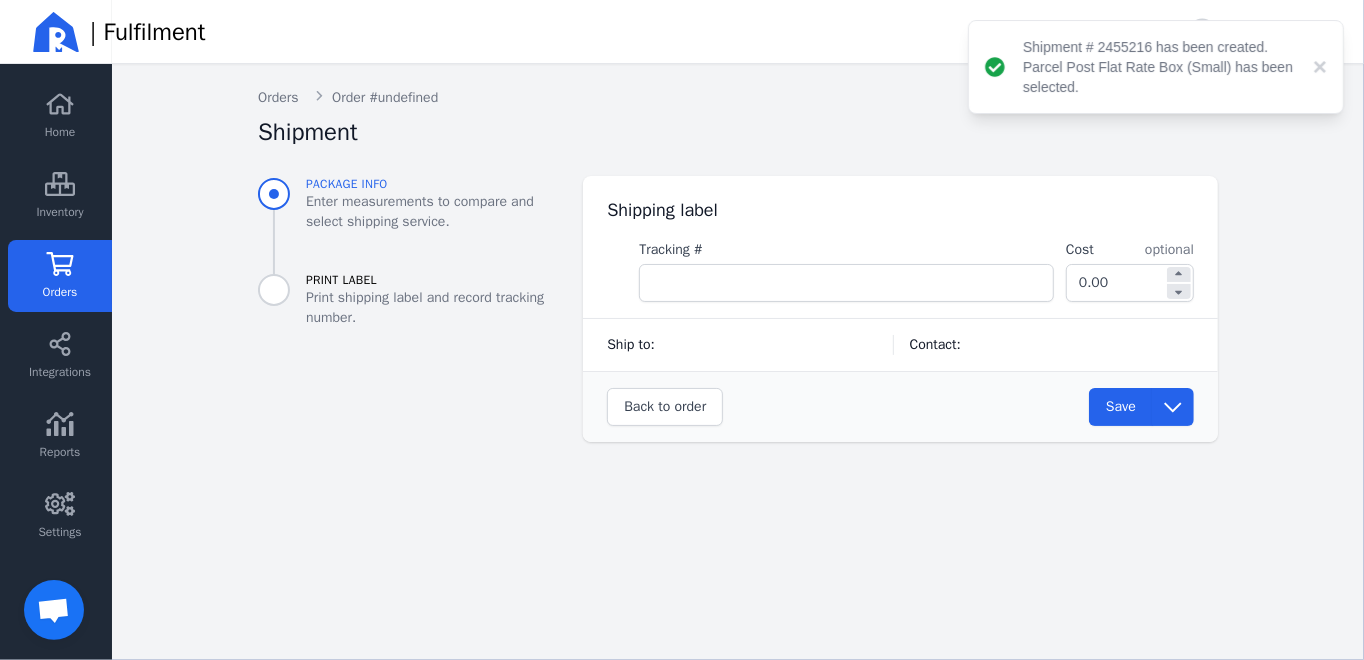 scroll, scrollTop: 0, scrollLeft: 0, axis: both 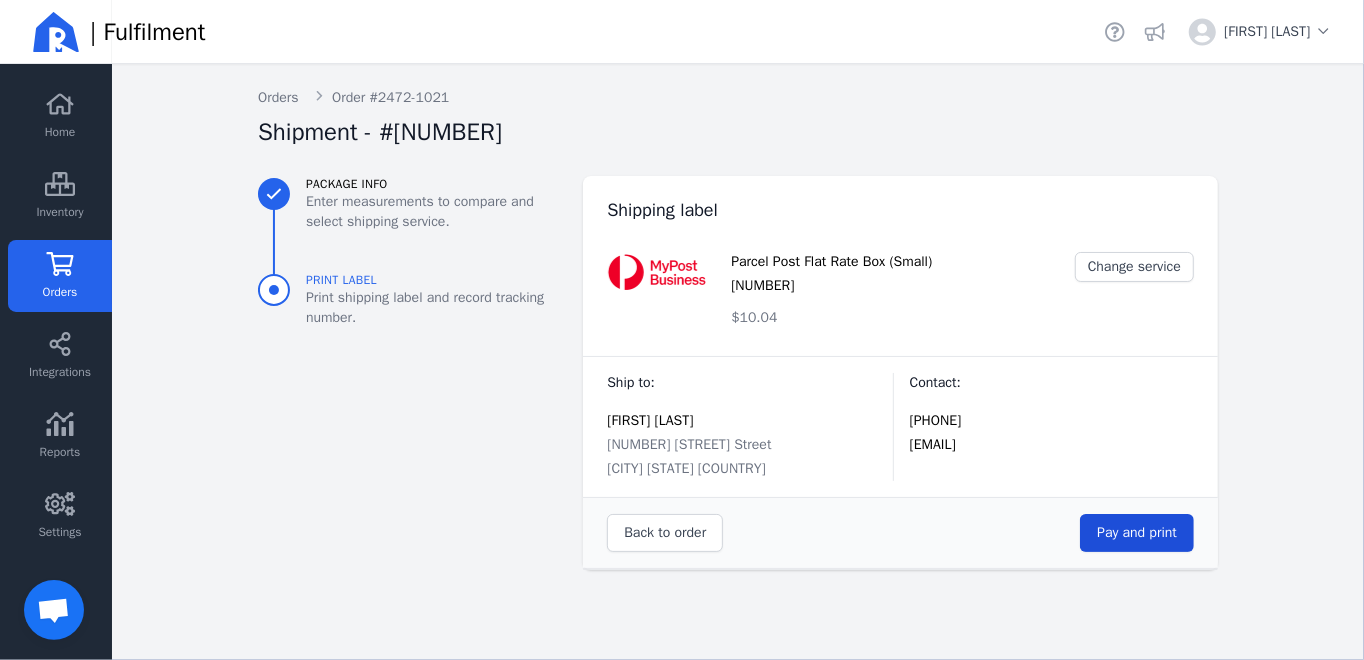 click on "Pay and print" at bounding box center [1137, 532] 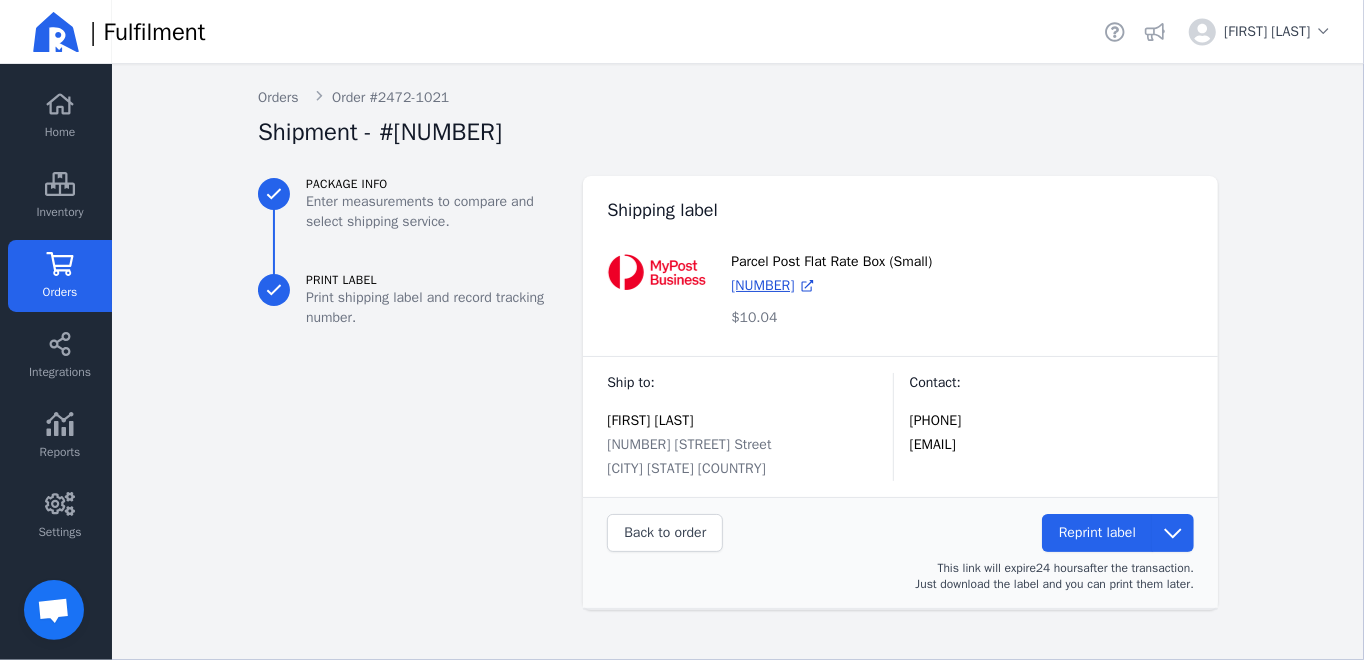 click 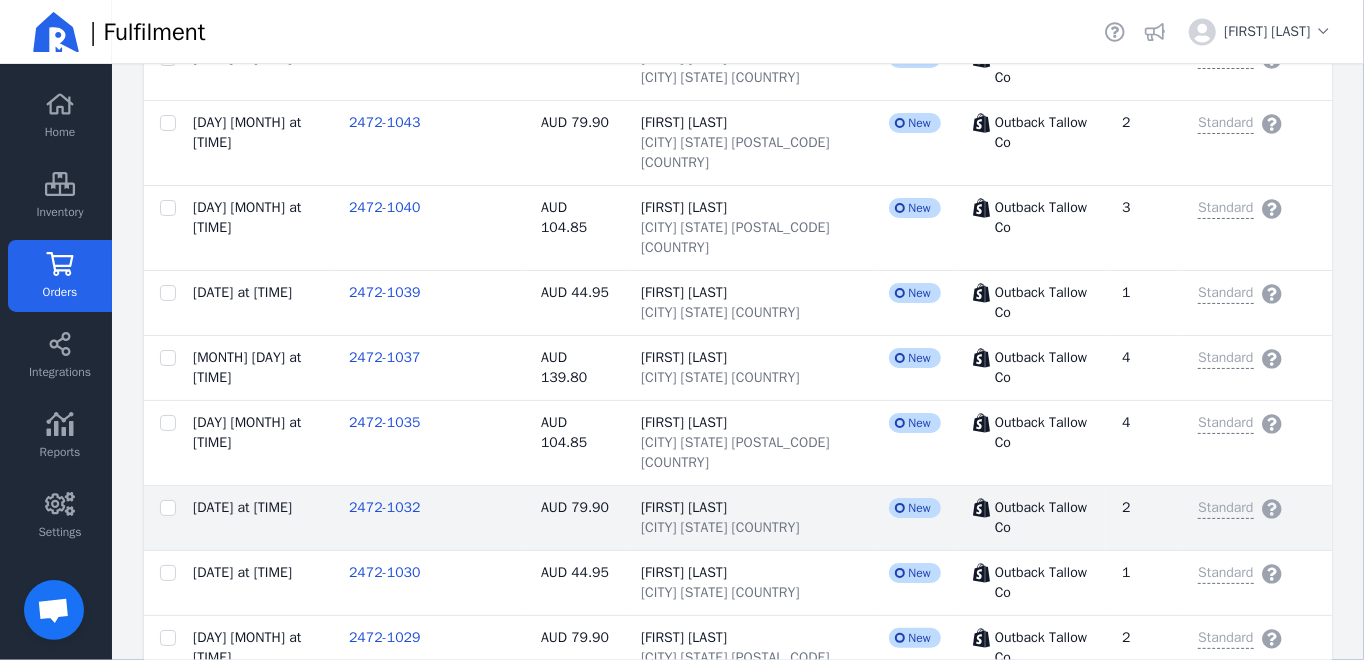 scroll, scrollTop: 1200, scrollLeft: 0, axis: vertical 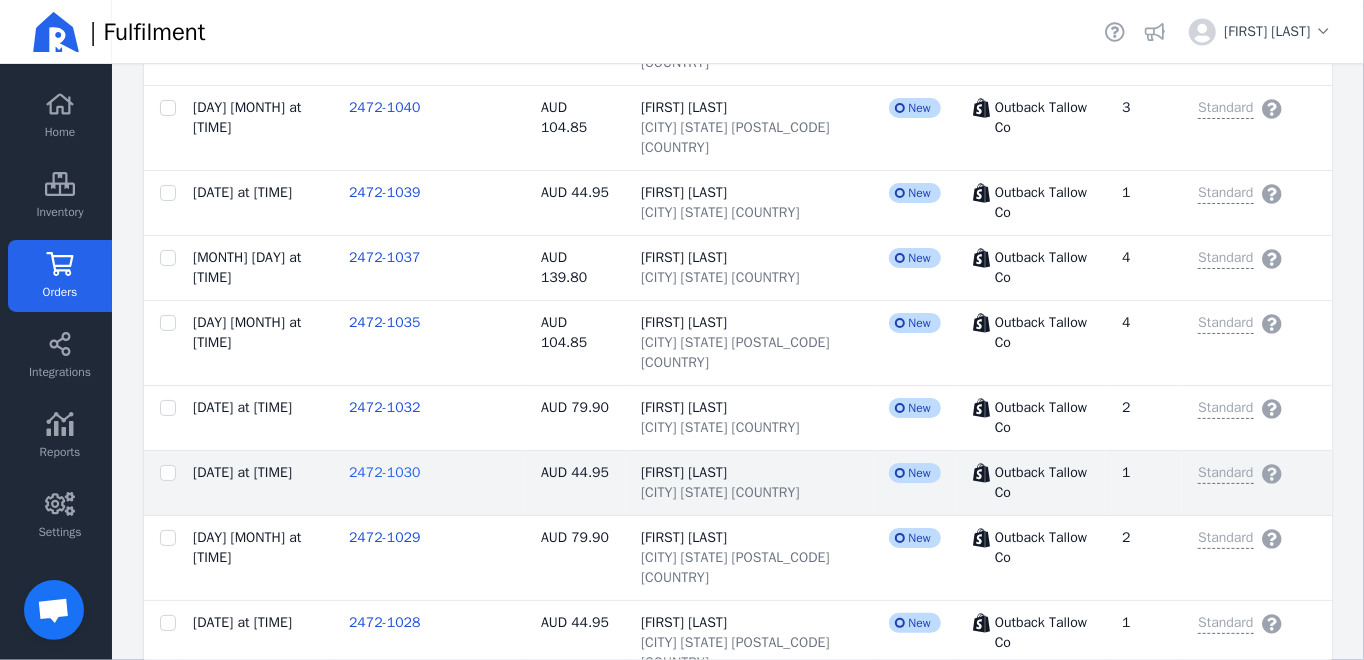 click on "2472-1030" 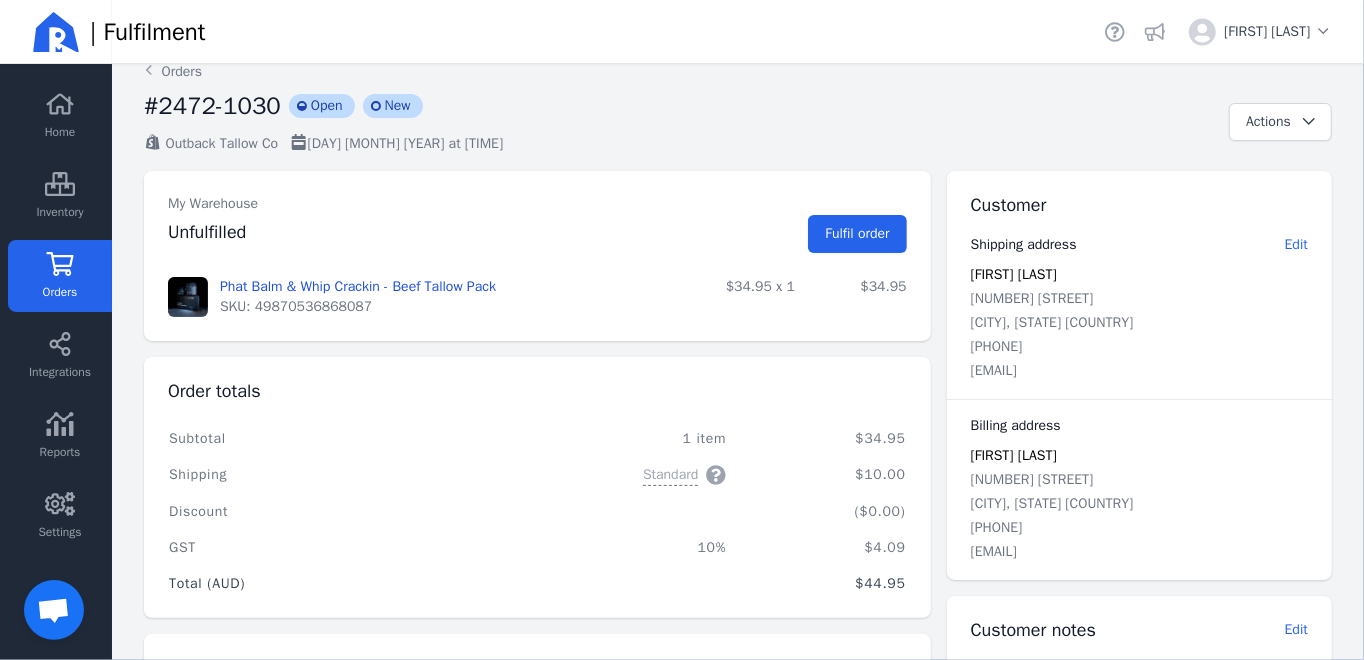 scroll, scrollTop: 0, scrollLeft: 0, axis: both 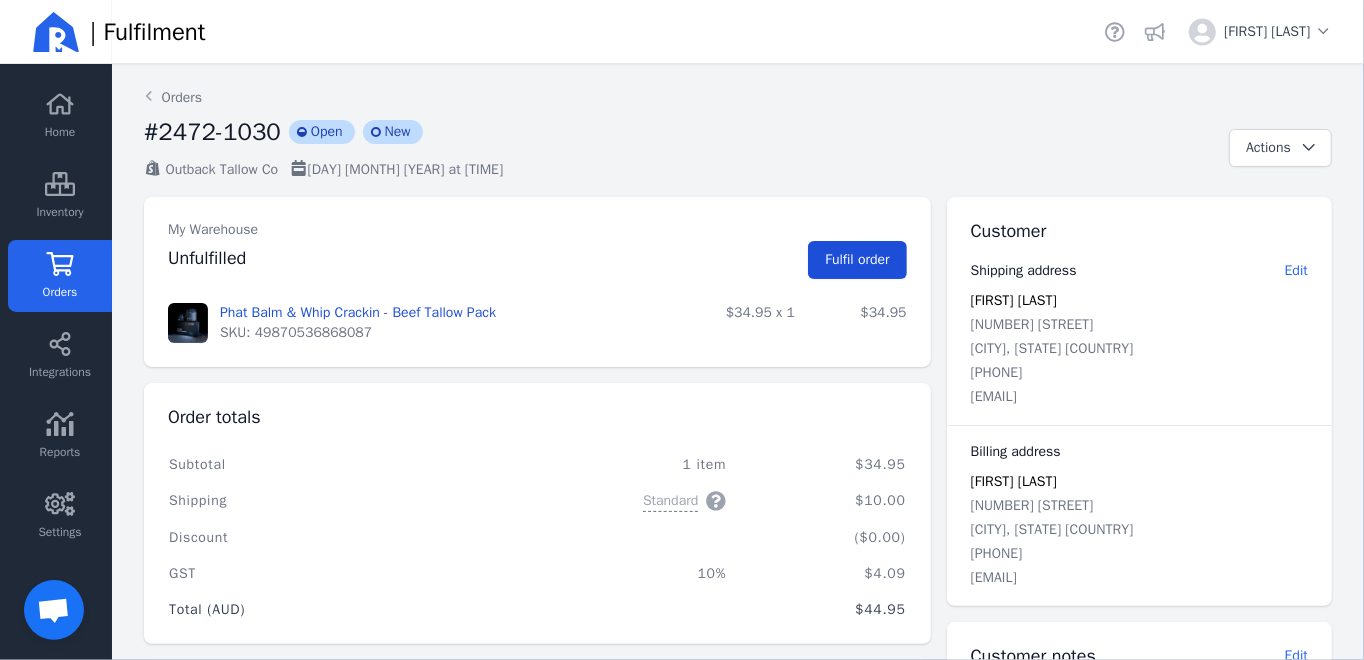 click on "Fulfil order" at bounding box center [857, 259] 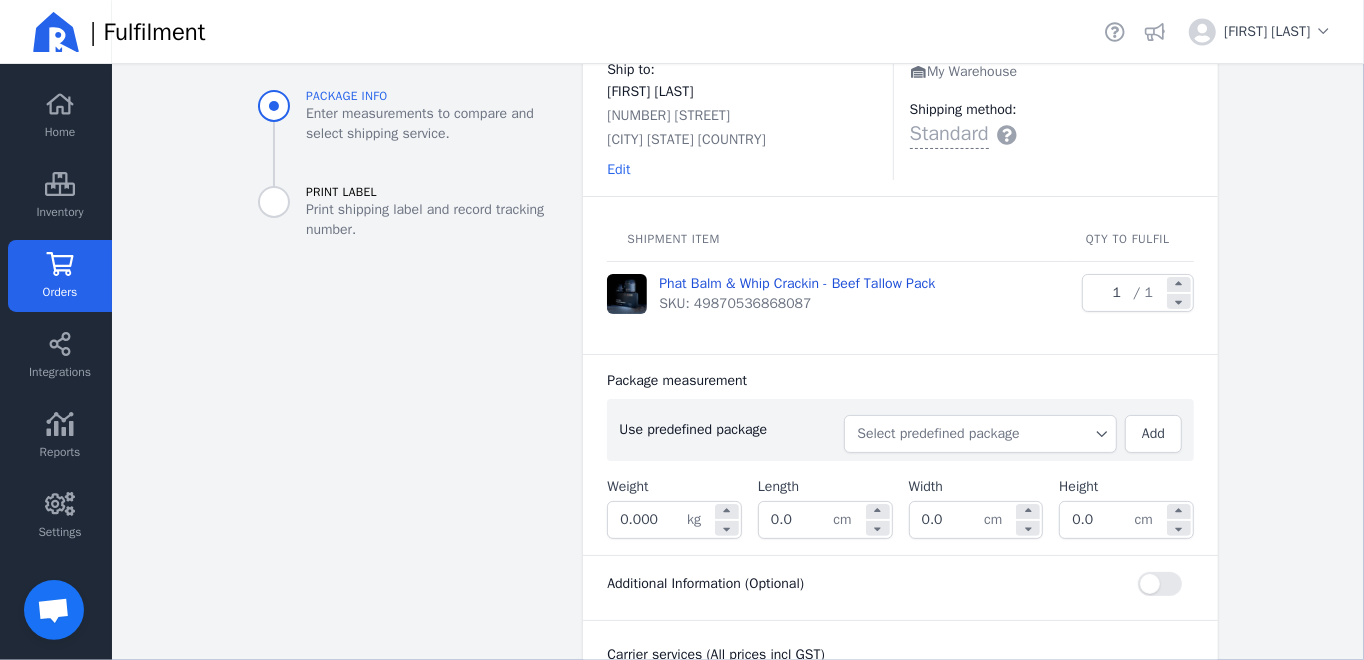 scroll, scrollTop: 200, scrollLeft: 0, axis: vertical 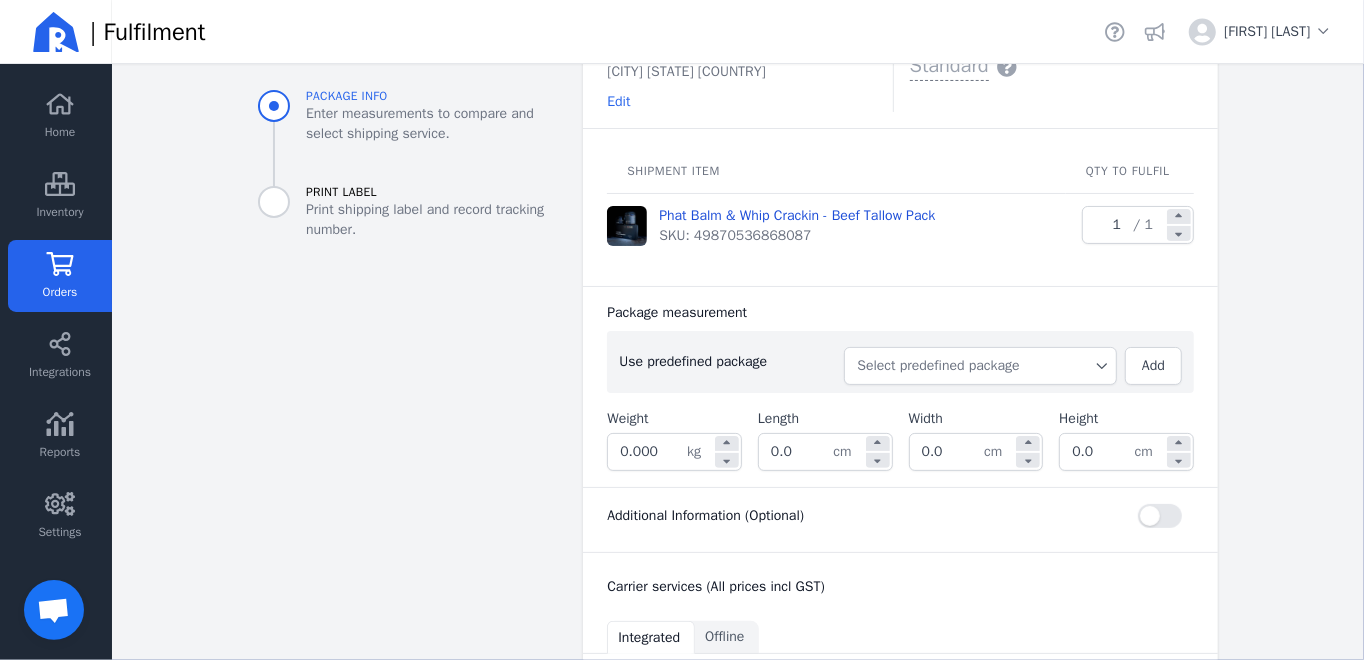 click on "Select predefined package" at bounding box center (980, 366) 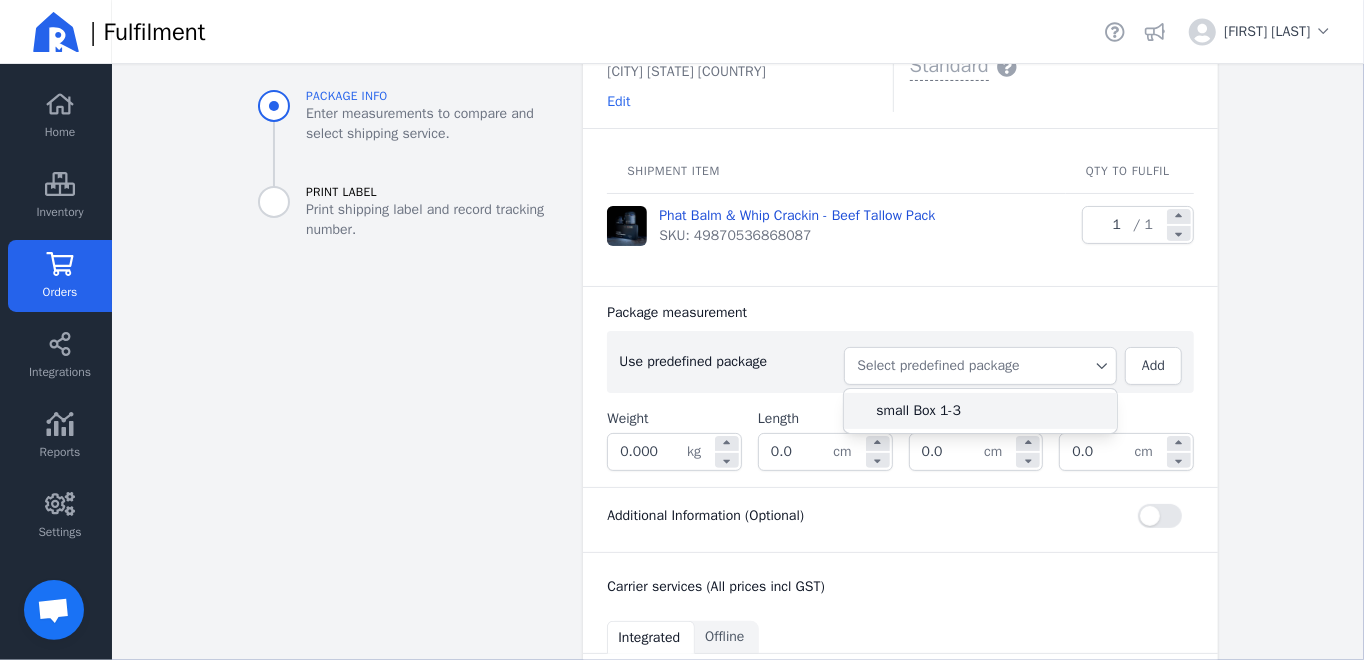 click on "small Box 1-3" at bounding box center [988, 411] 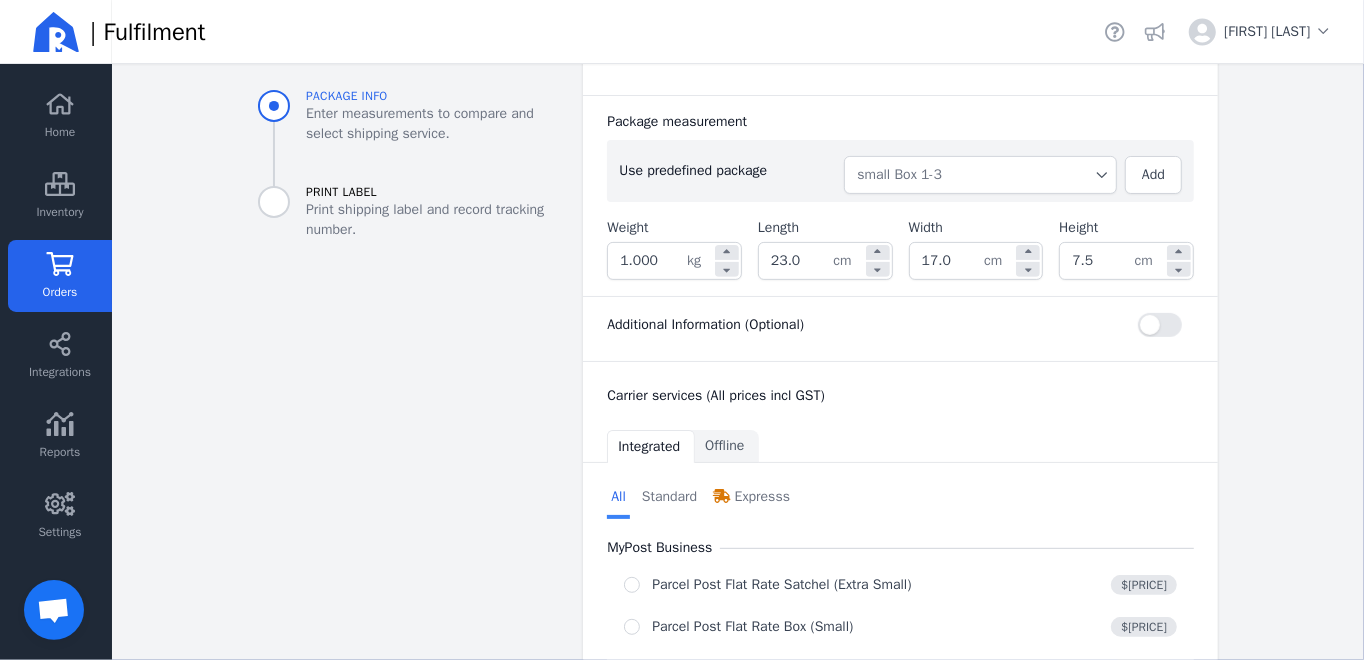 scroll, scrollTop: 491, scrollLeft: 0, axis: vertical 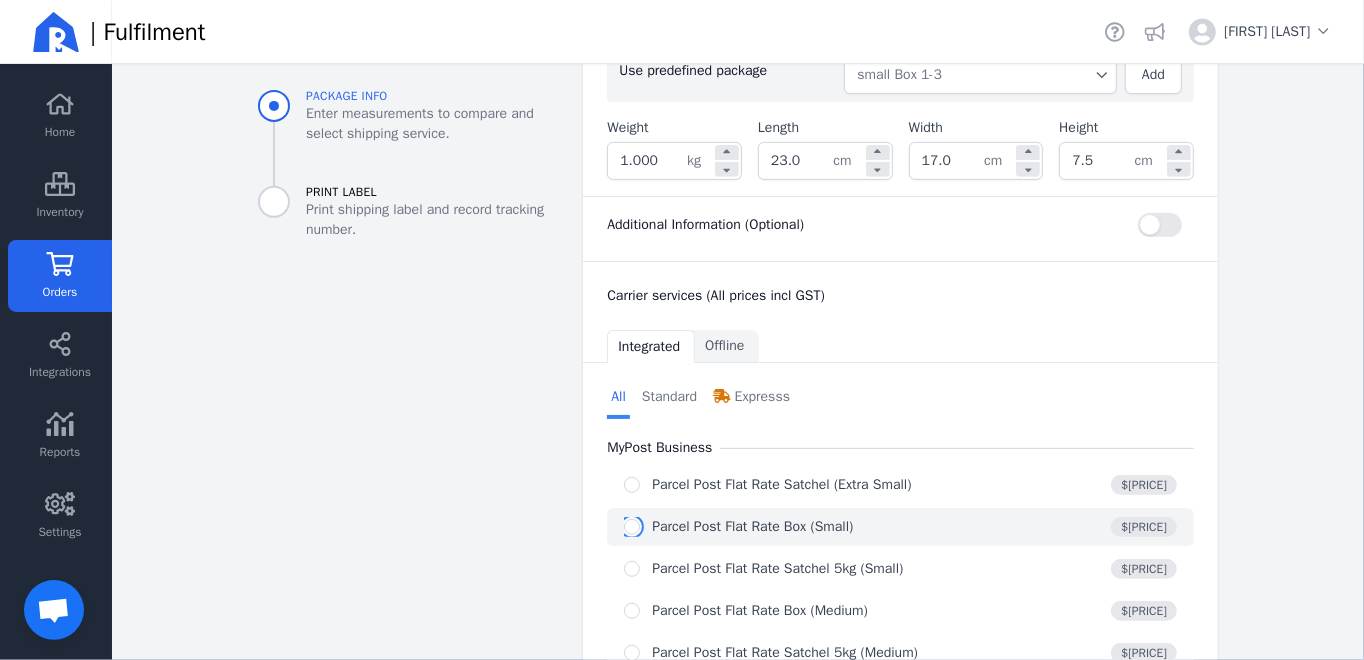 click at bounding box center (632, 527) 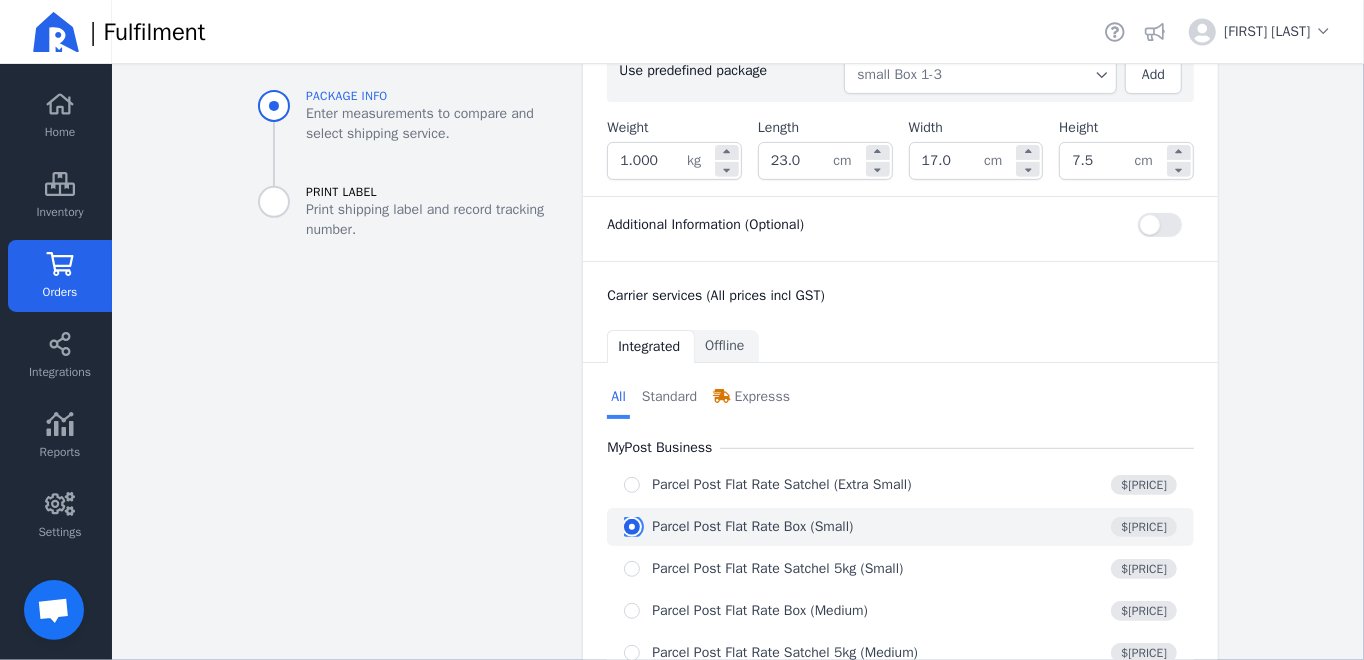 radio on "true" 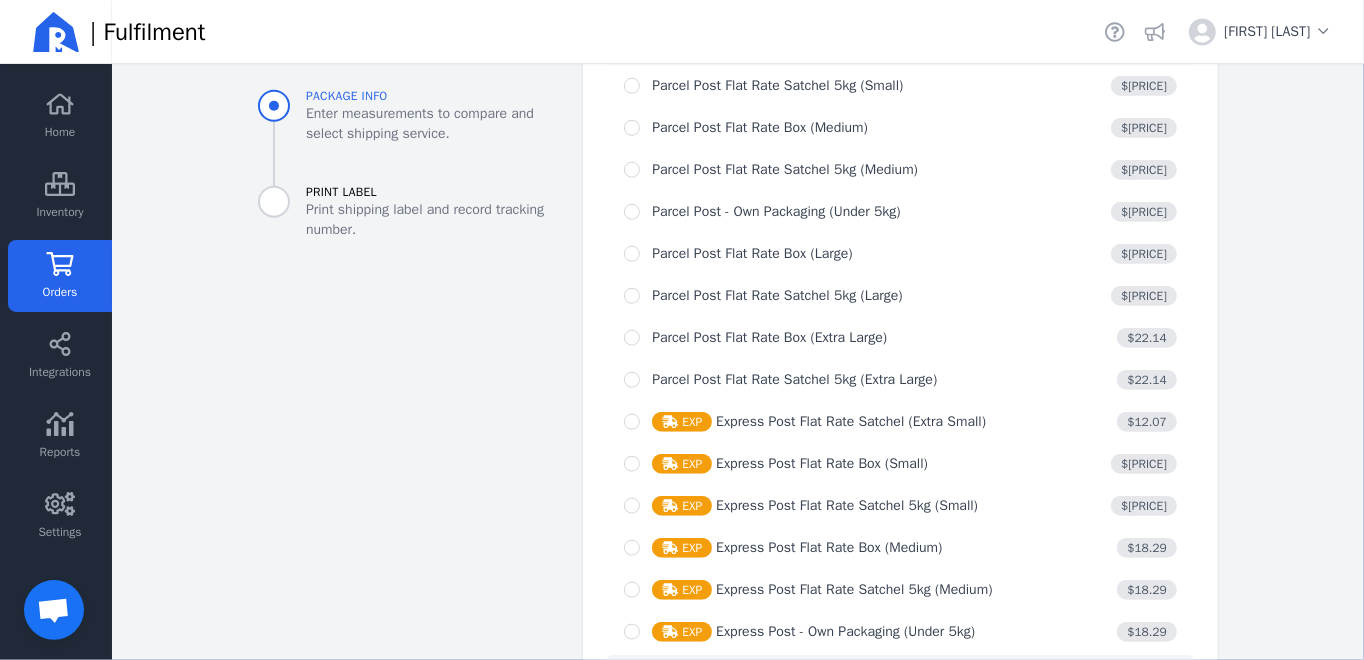 scroll, scrollTop: 1446, scrollLeft: 0, axis: vertical 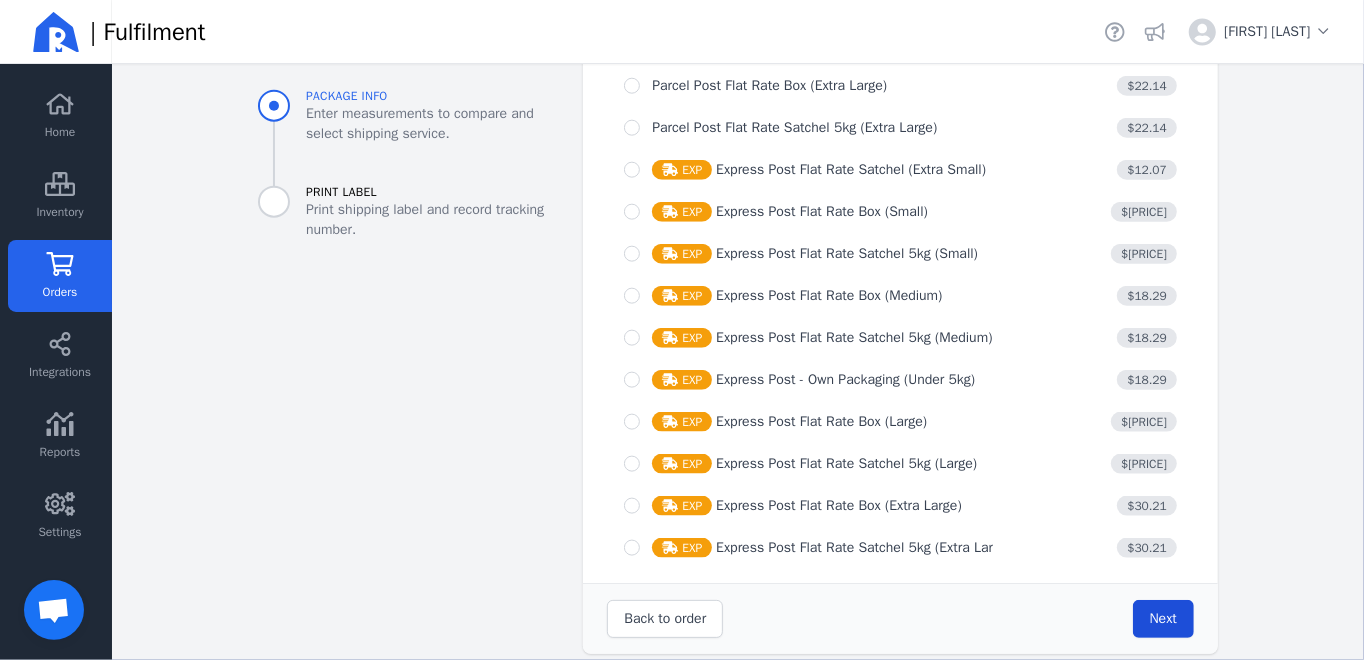 click on "Next" at bounding box center [1163, 618] 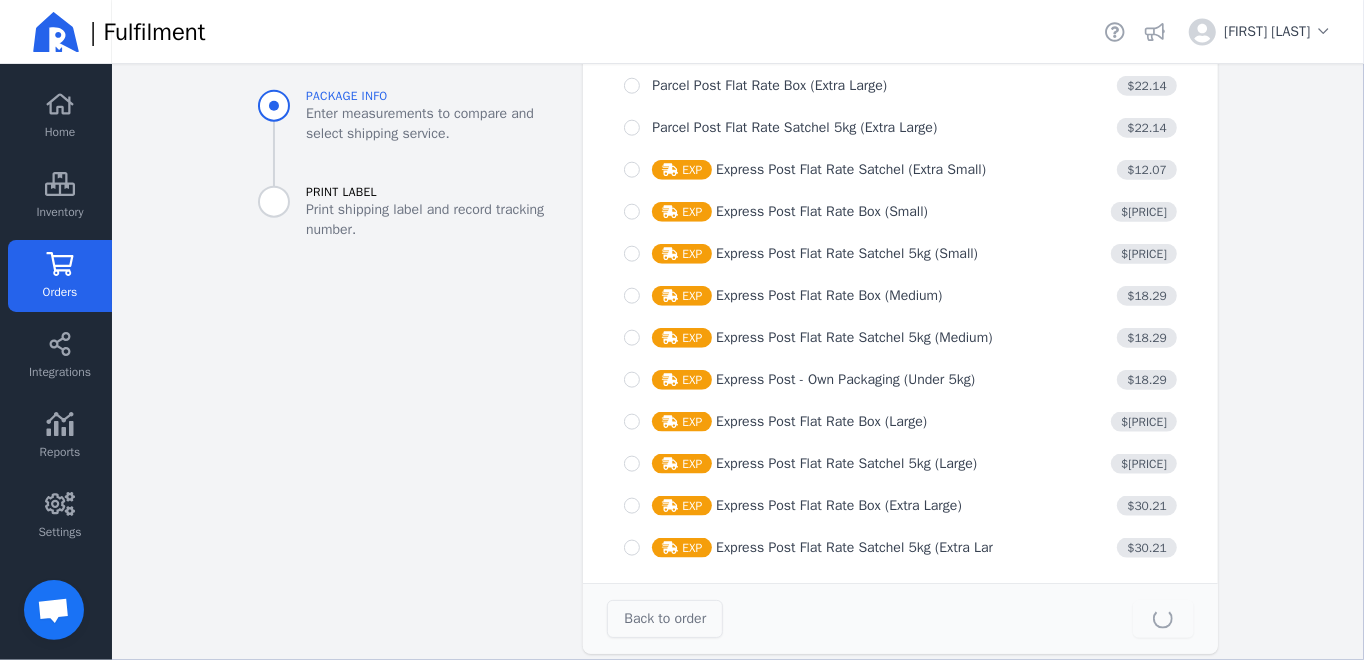 type on "23.0" 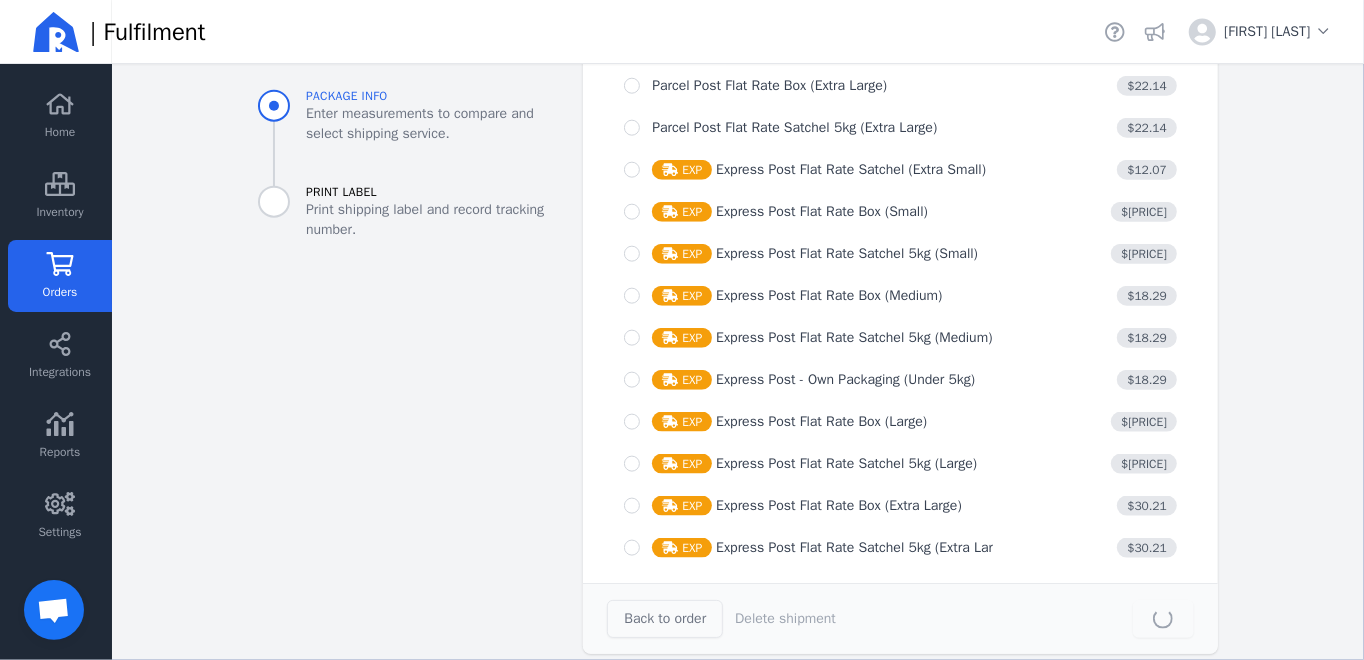scroll, scrollTop: 0, scrollLeft: 0, axis: both 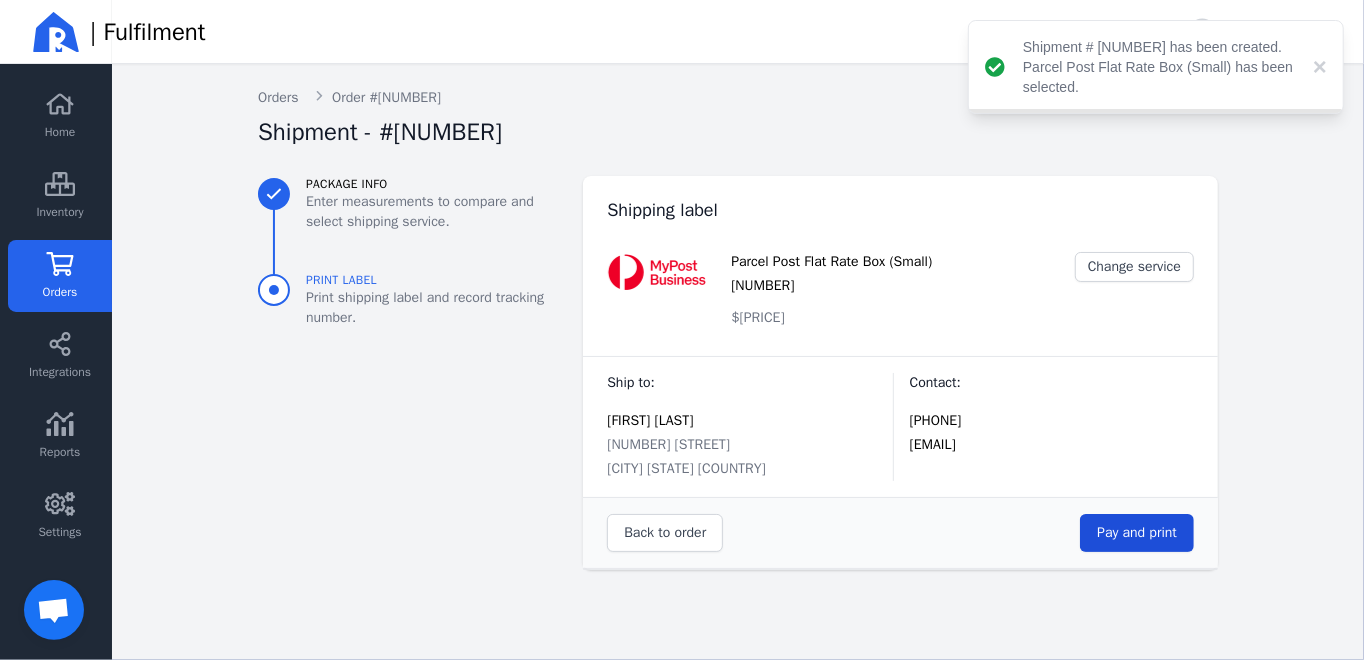 click on "Pay and print" at bounding box center [1137, 532] 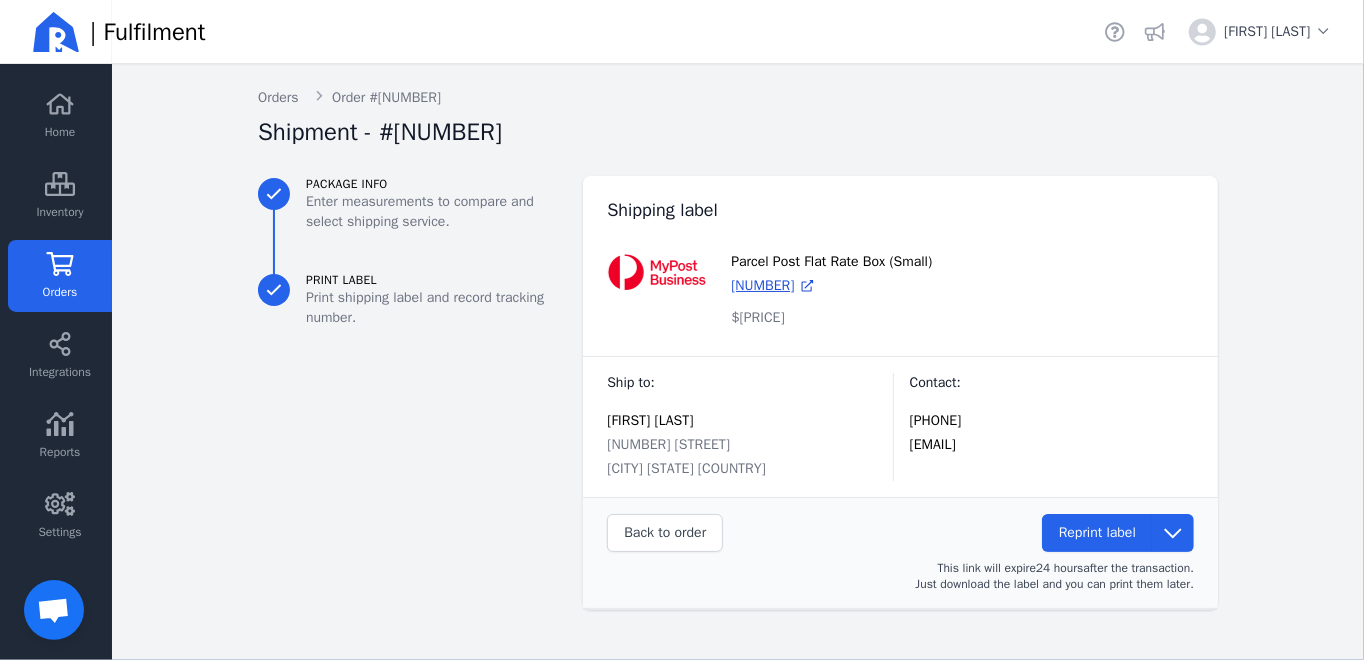 click on "Orders" 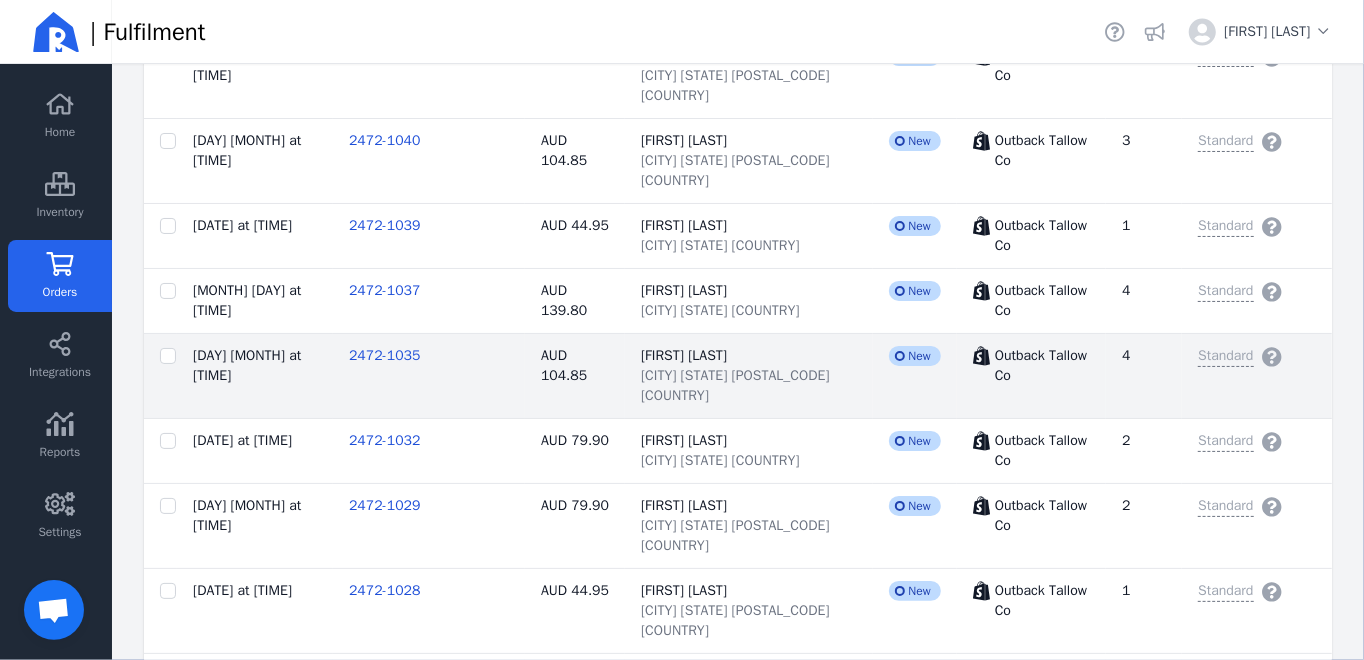 scroll, scrollTop: 1200, scrollLeft: 0, axis: vertical 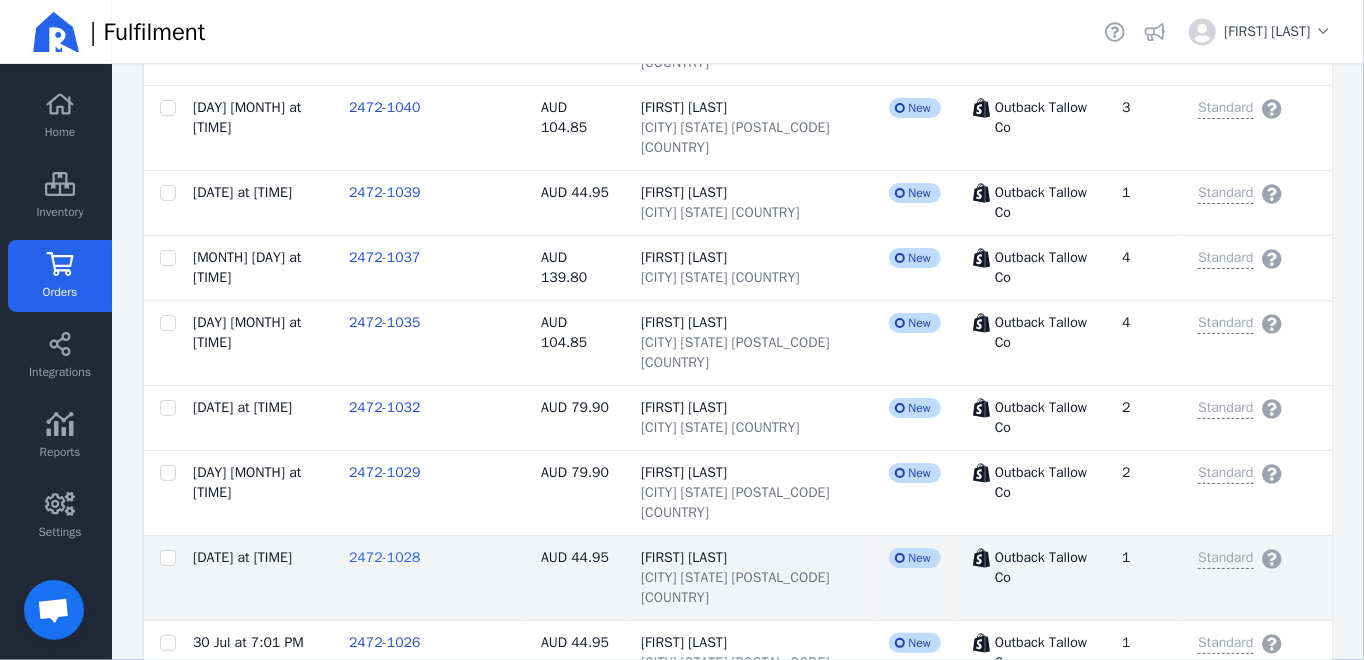 click on "2472-1028" 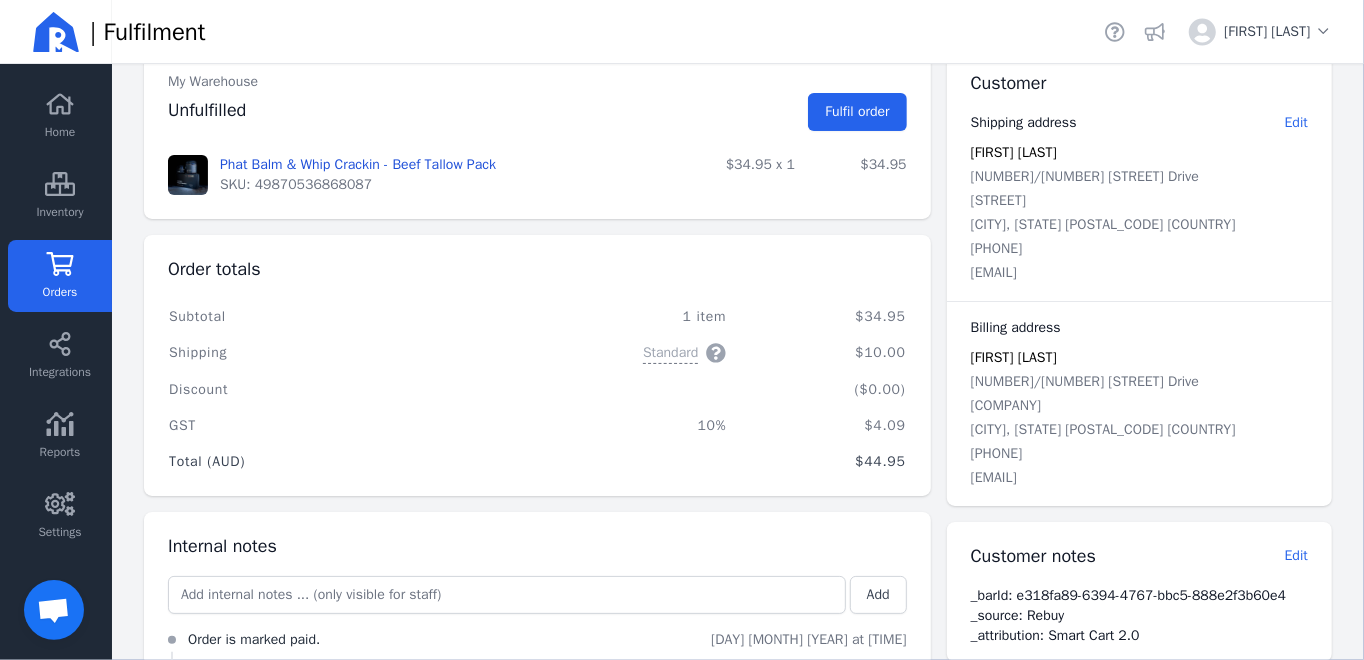 scroll, scrollTop: 0, scrollLeft: 0, axis: both 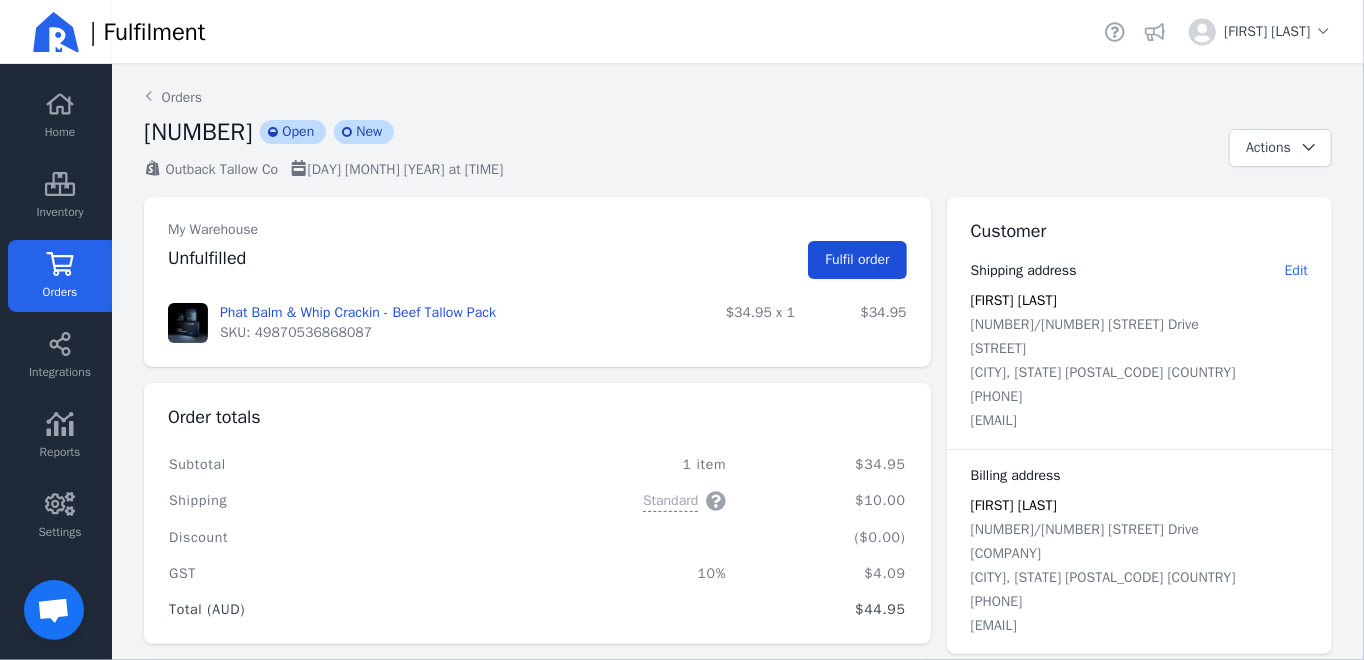 click on "Fulfil order" at bounding box center [857, 259] 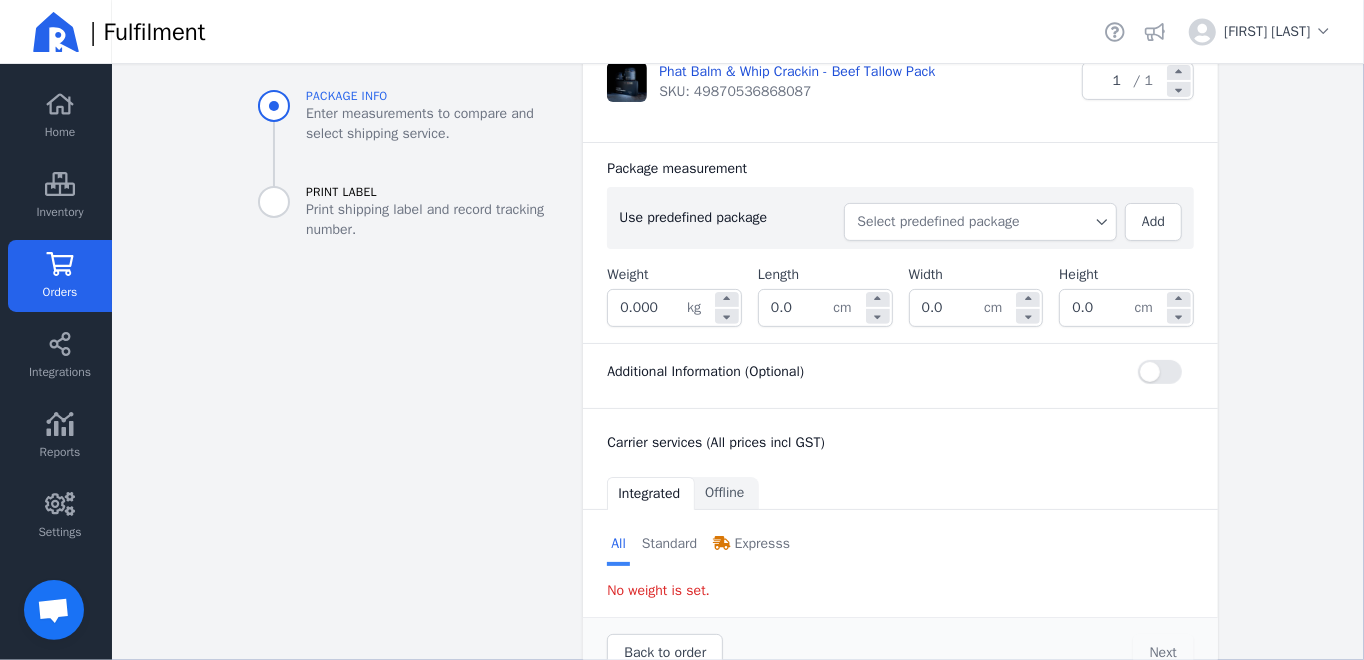 scroll, scrollTop: 400, scrollLeft: 0, axis: vertical 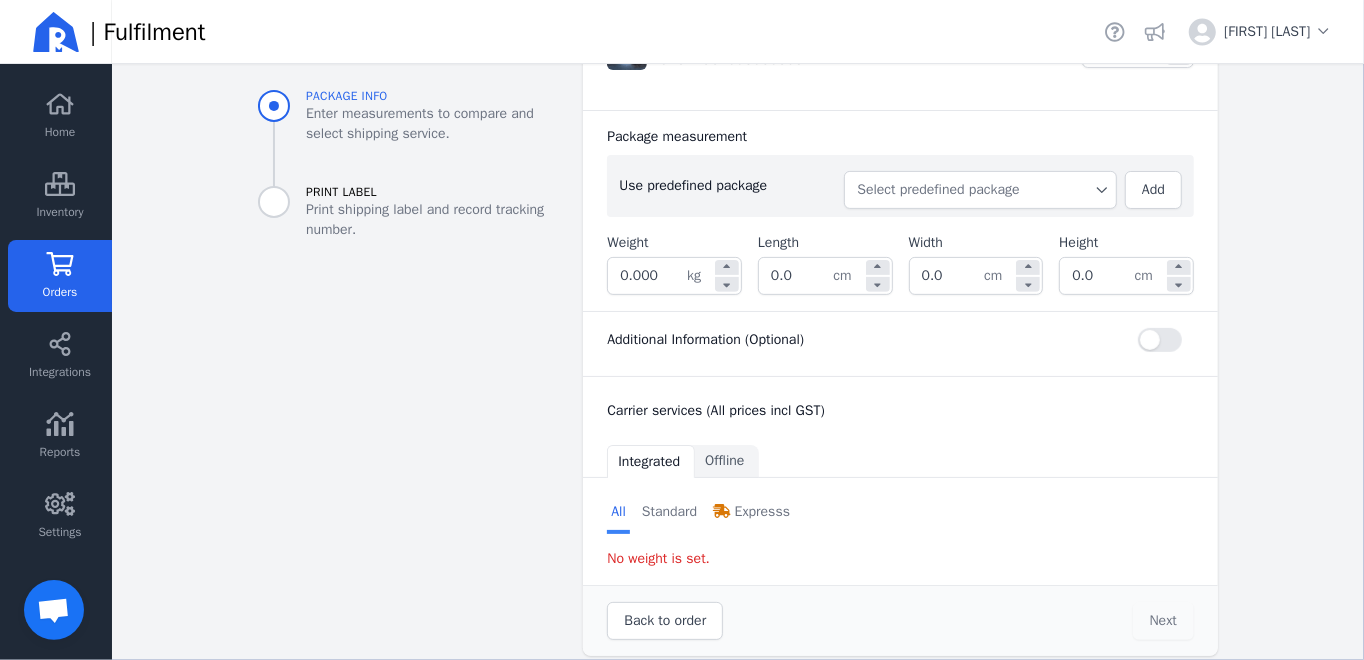 click on "Select predefined package" at bounding box center [980, 190] 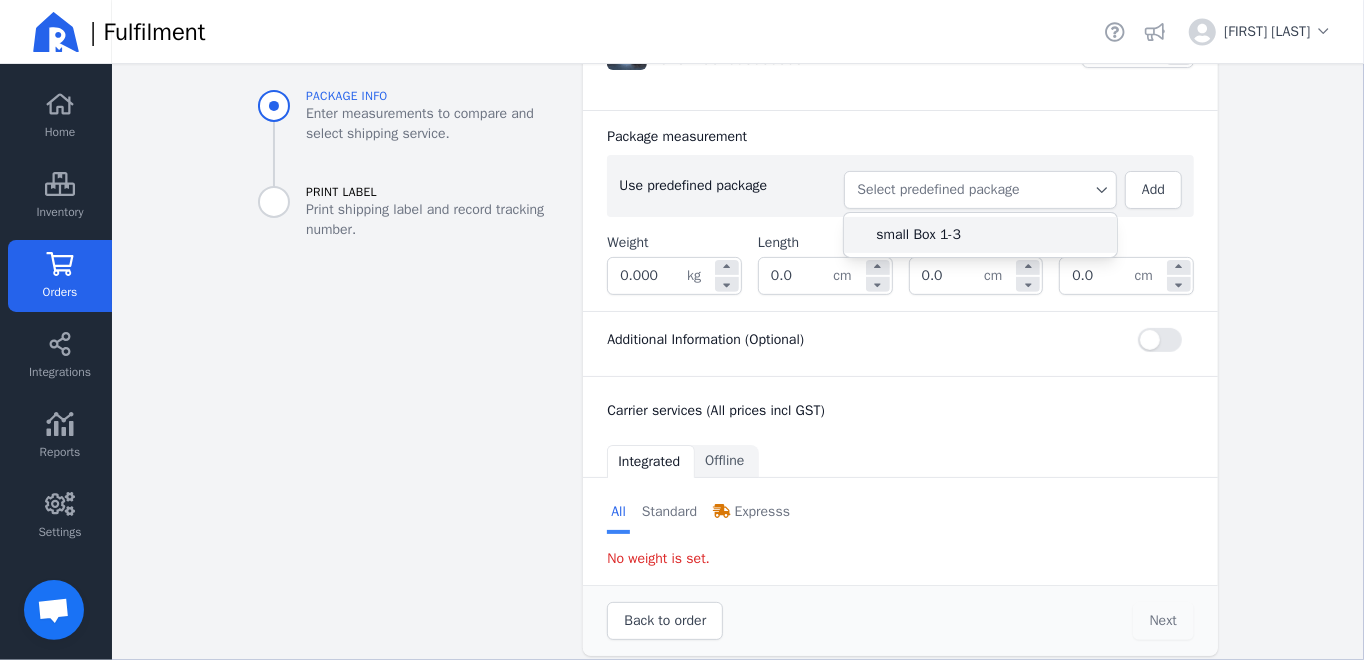 click on "small Box 1-3" at bounding box center [988, 235] 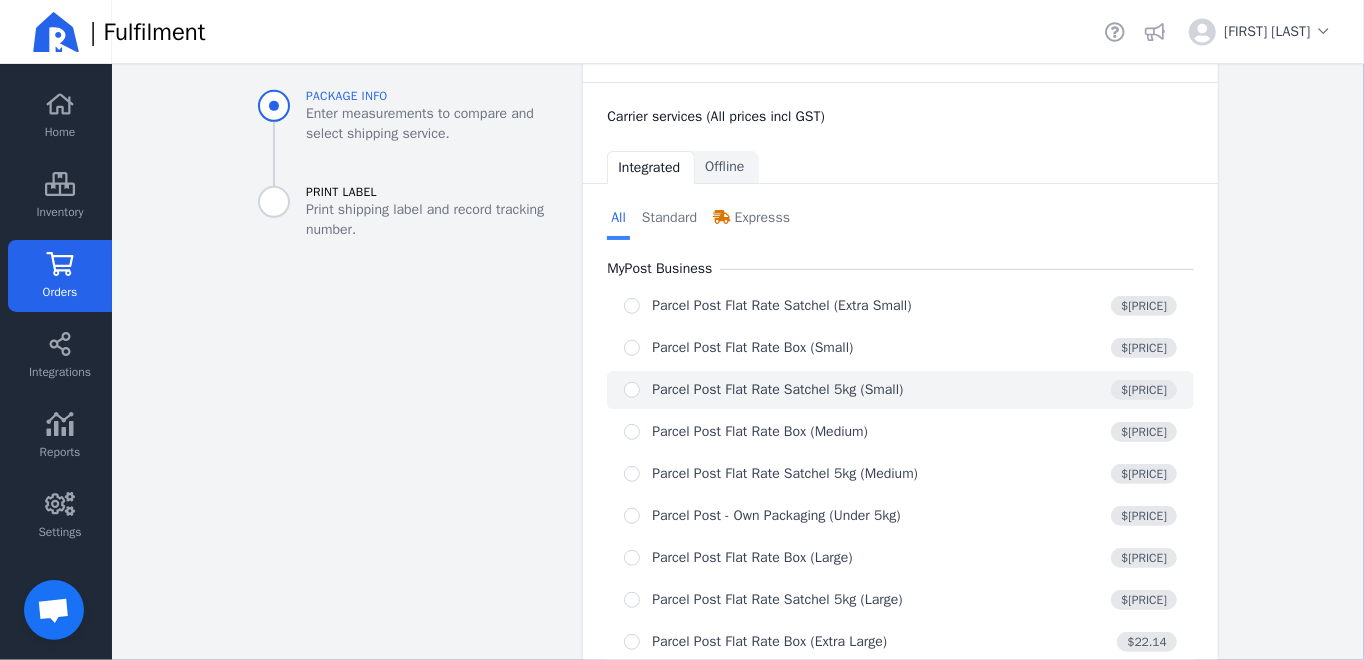 scroll, scrollTop: 700, scrollLeft: 0, axis: vertical 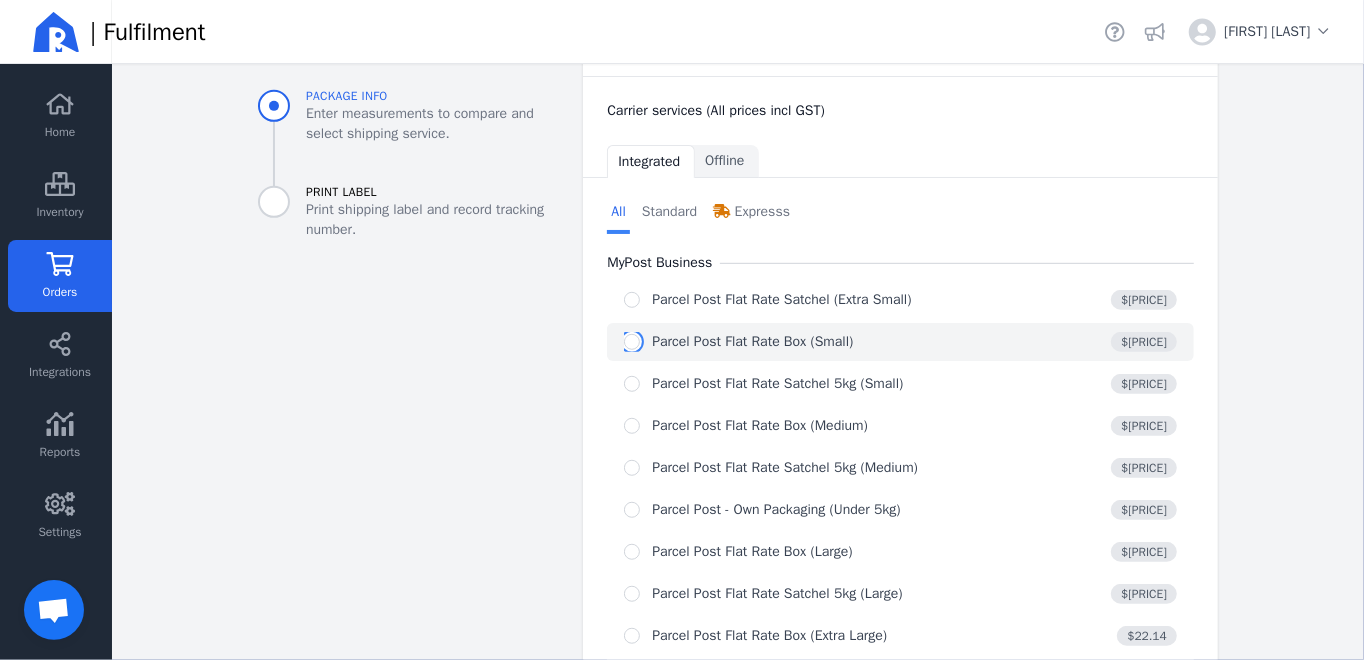 click at bounding box center (632, 342) 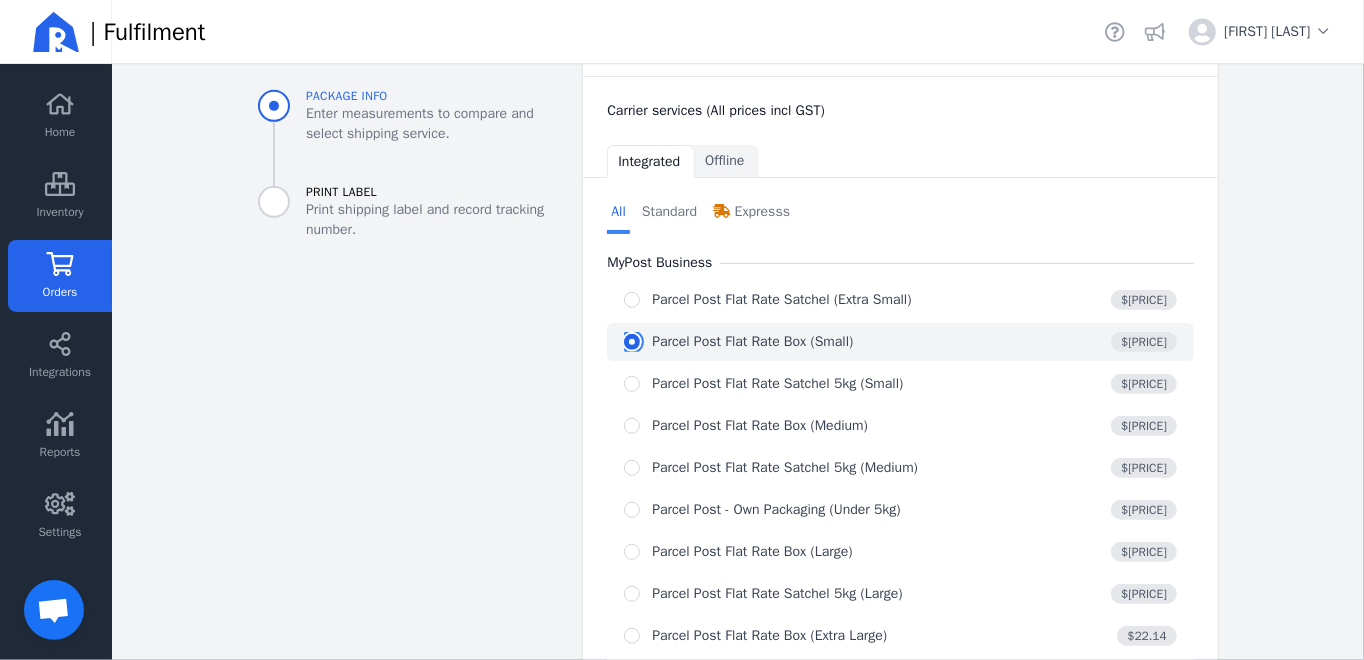 radio on "true" 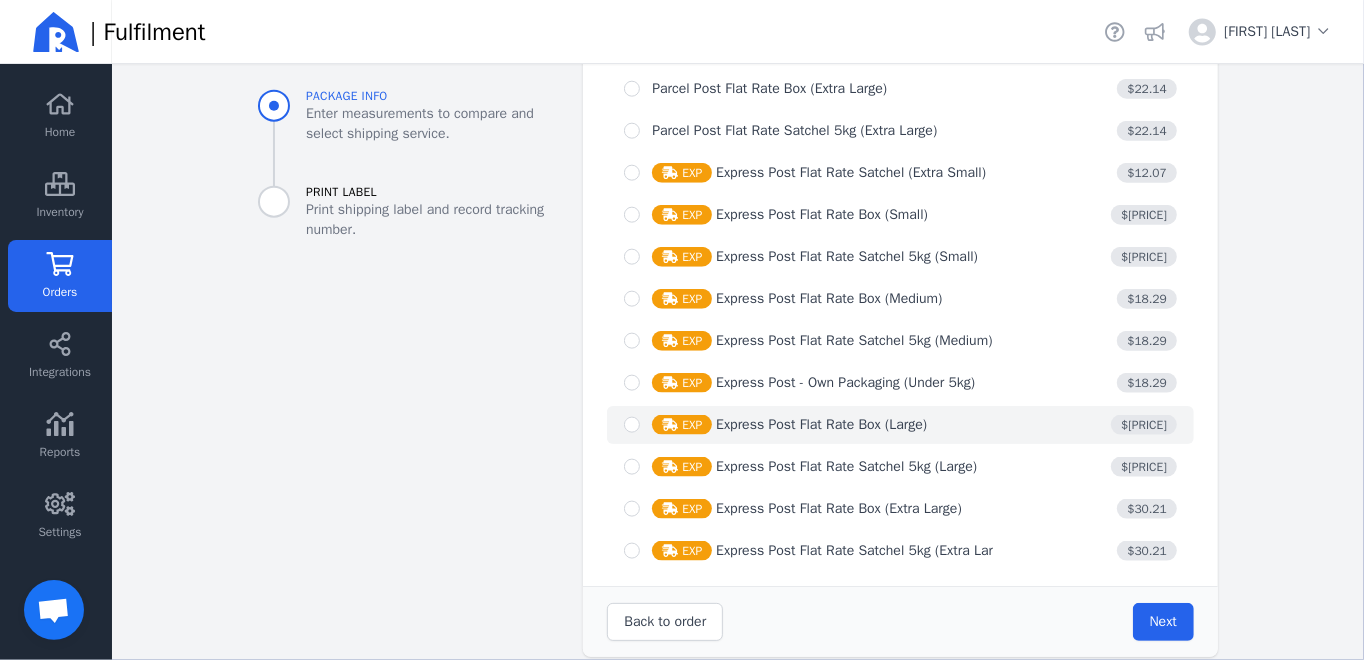scroll, scrollTop: 1470, scrollLeft: 0, axis: vertical 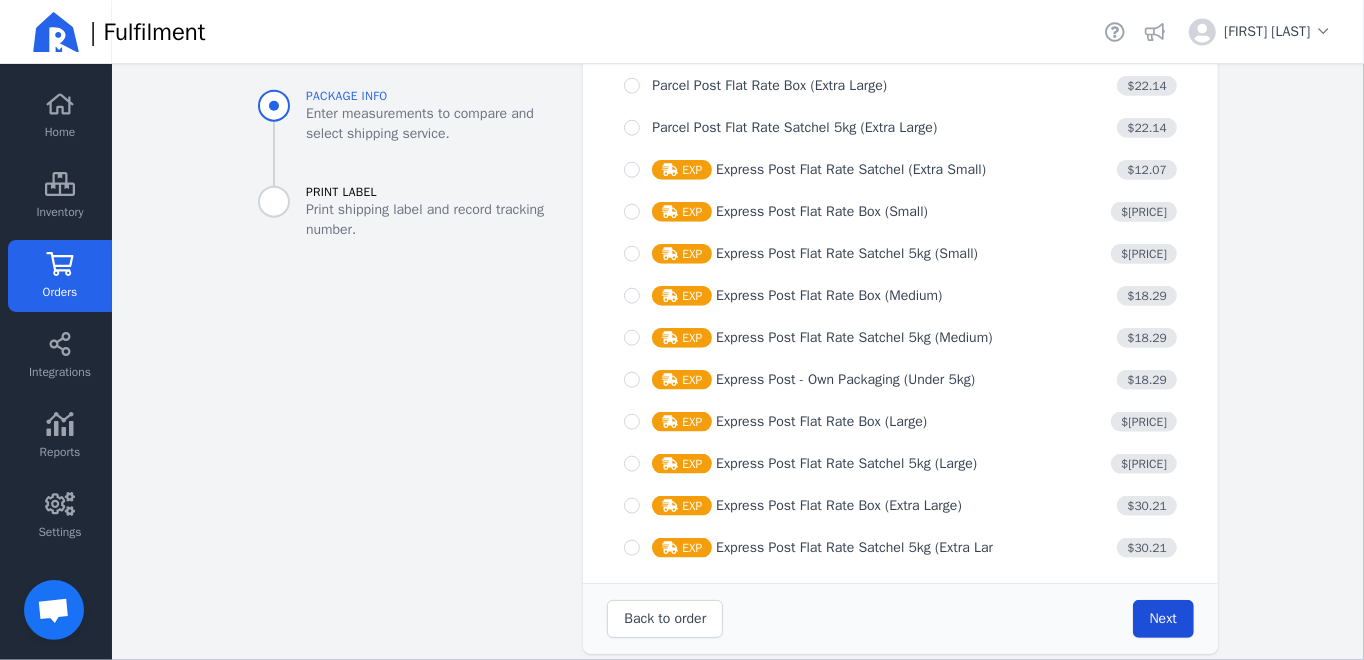 click on "Next" at bounding box center [1163, 618] 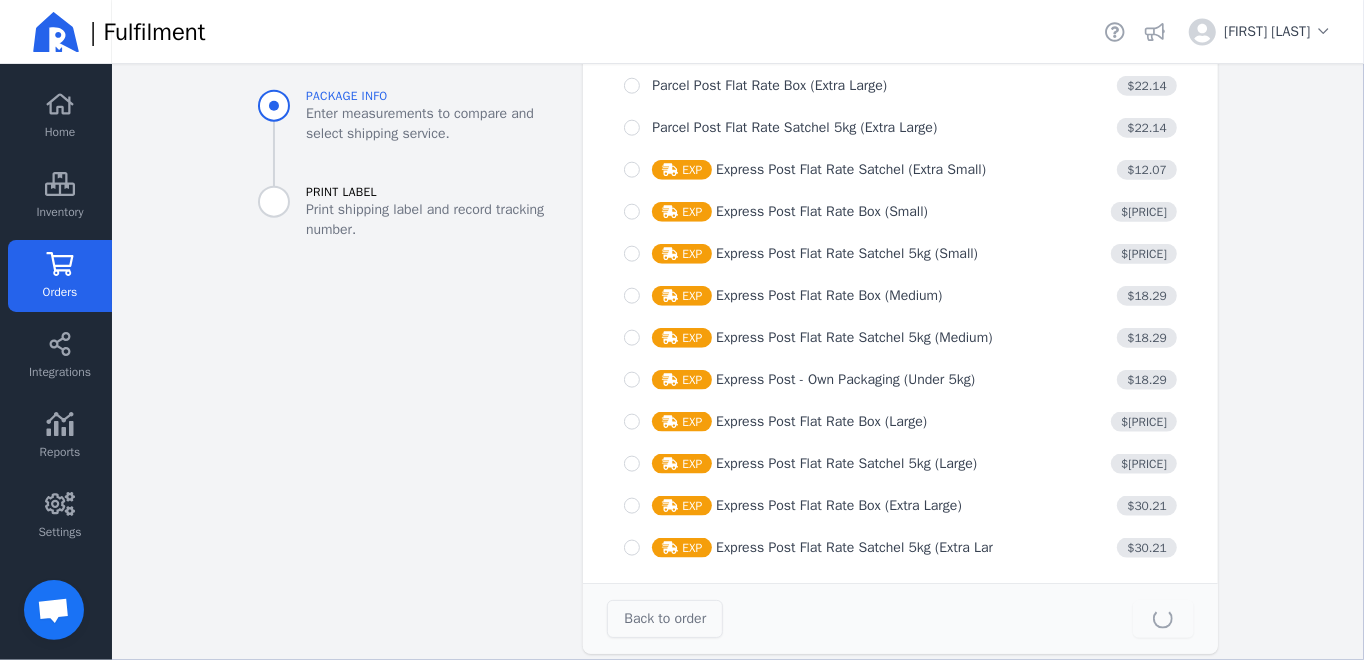 type on "23.0" 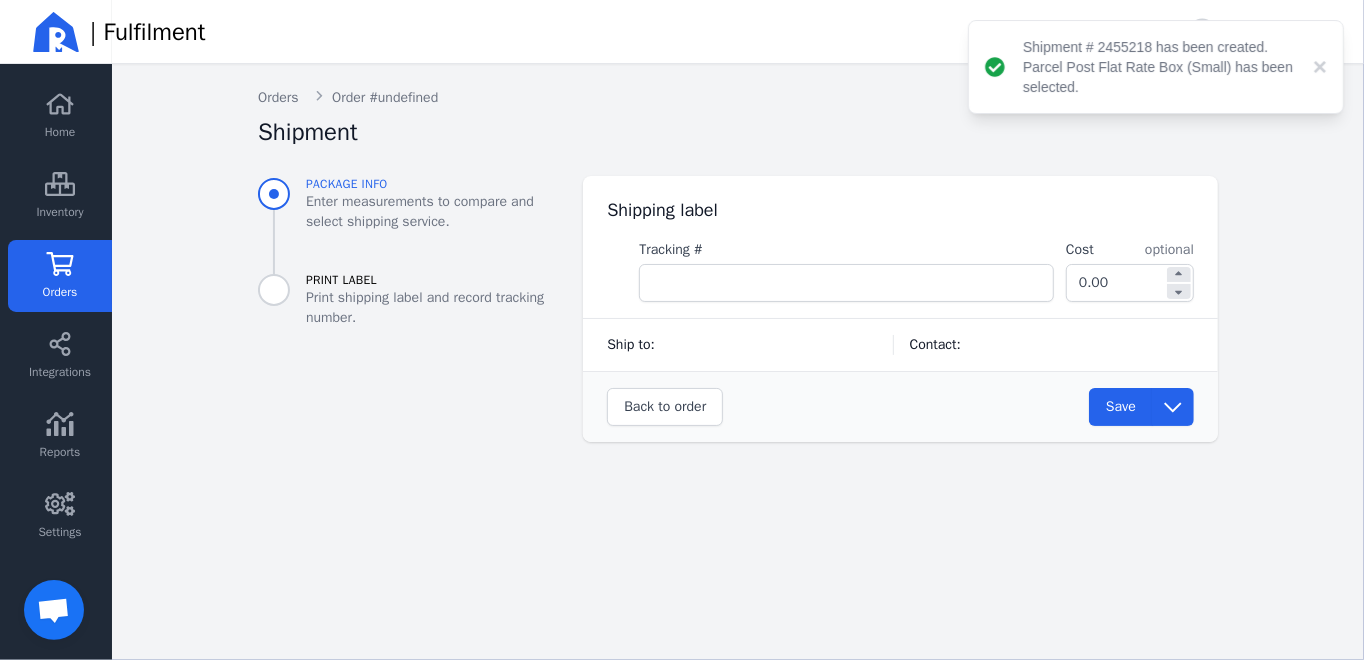 scroll, scrollTop: 0, scrollLeft: 0, axis: both 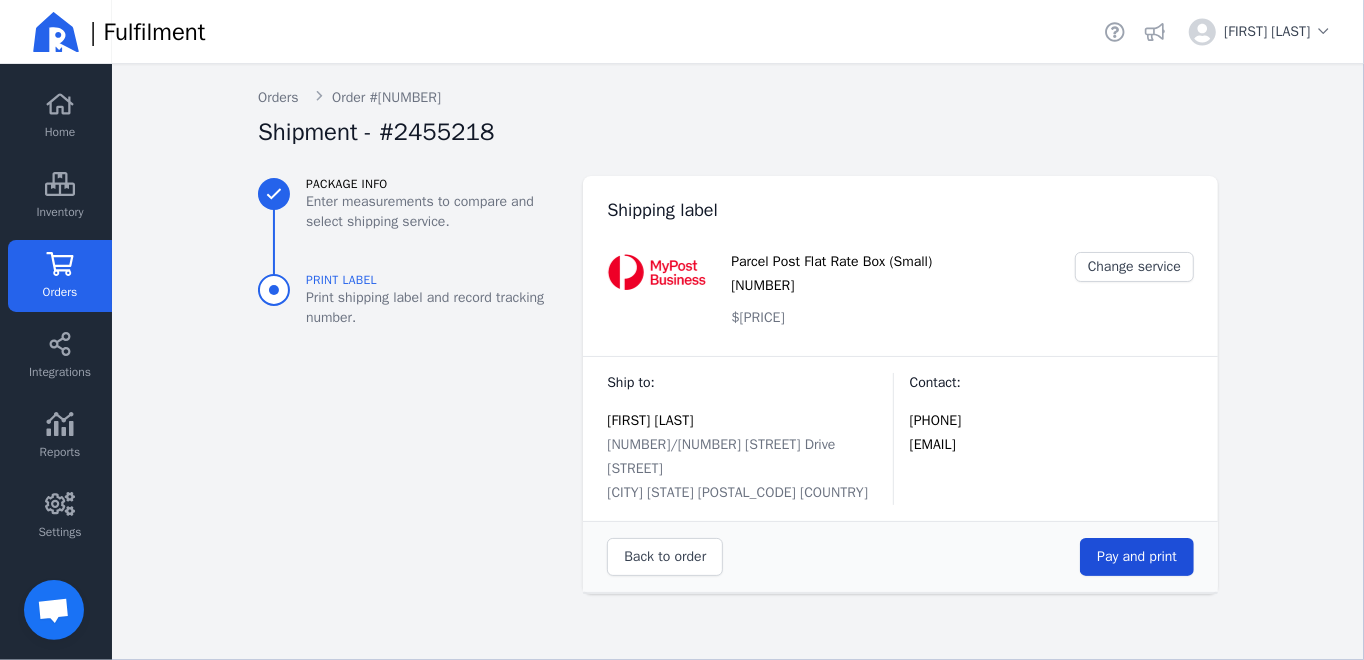 click on "Pay and print" at bounding box center (1137, 556) 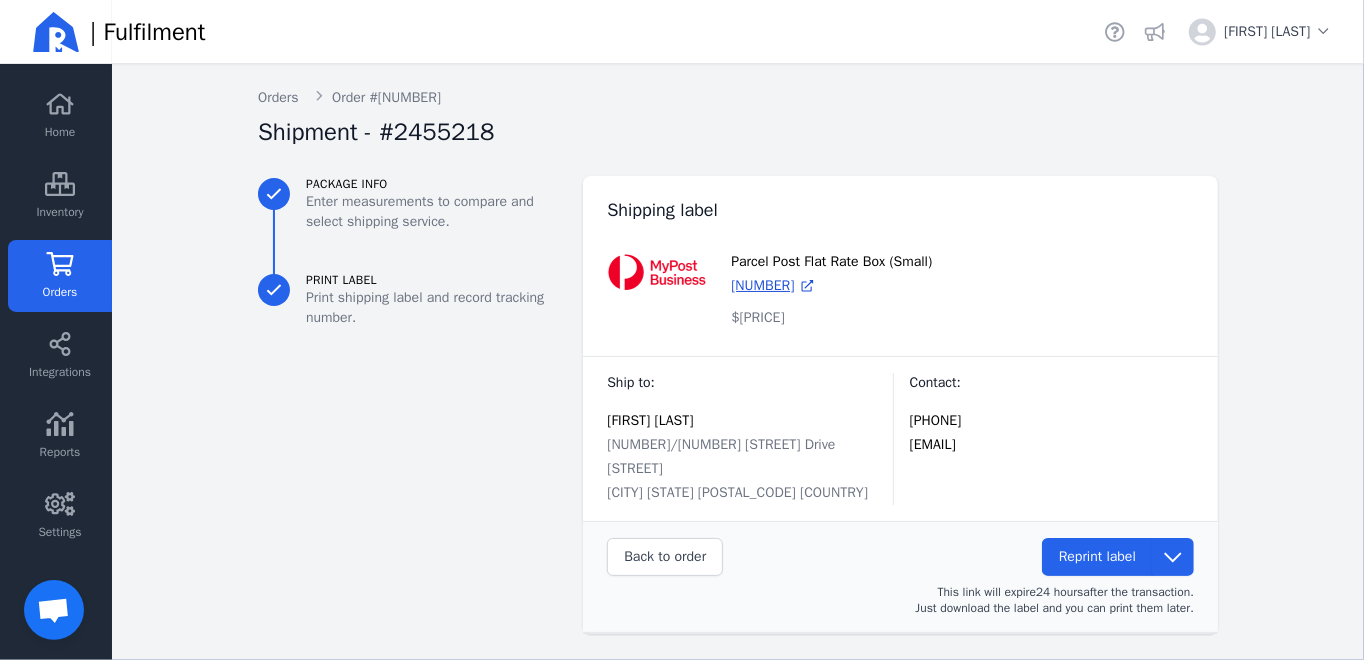 click on "Orders" at bounding box center (60, 292) 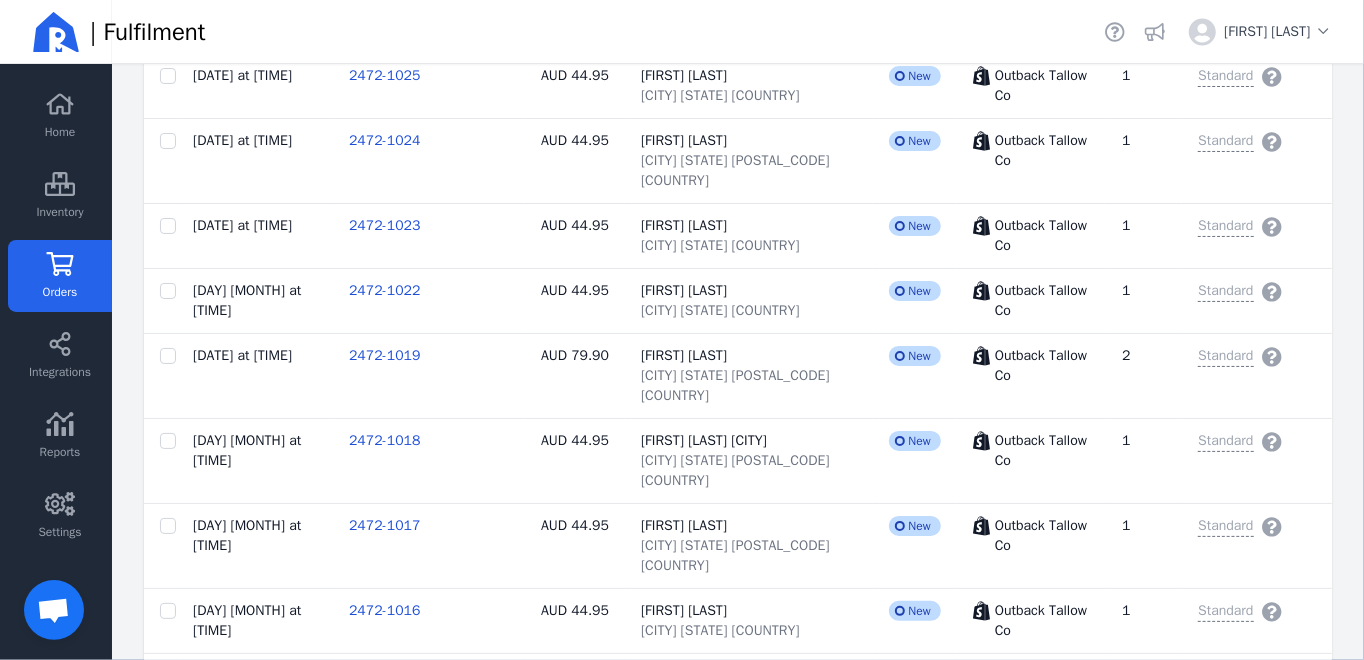 scroll, scrollTop: 1955, scrollLeft: 0, axis: vertical 